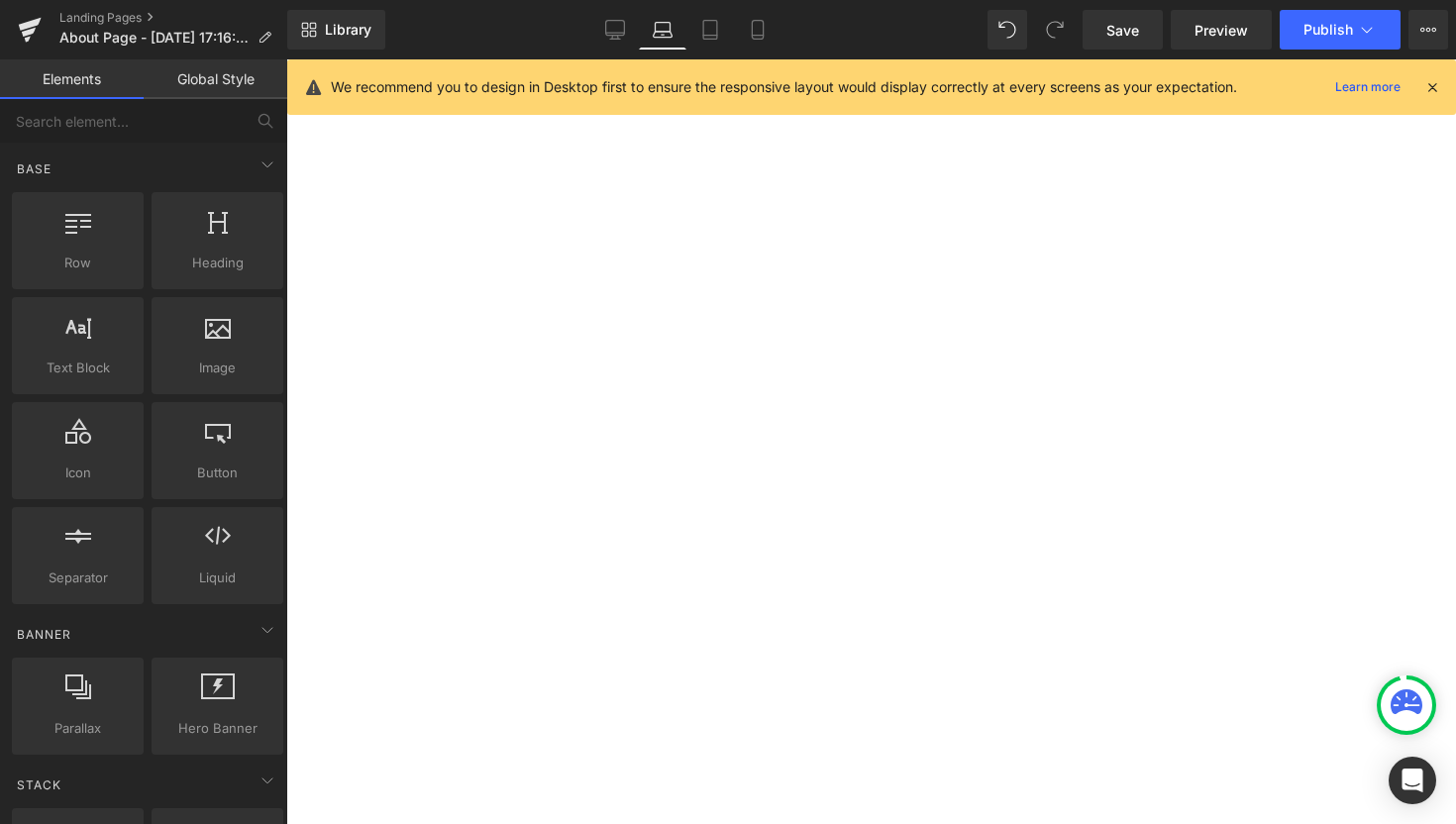 scroll, scrollTop: 0, scrollLeft: 0, axis: both 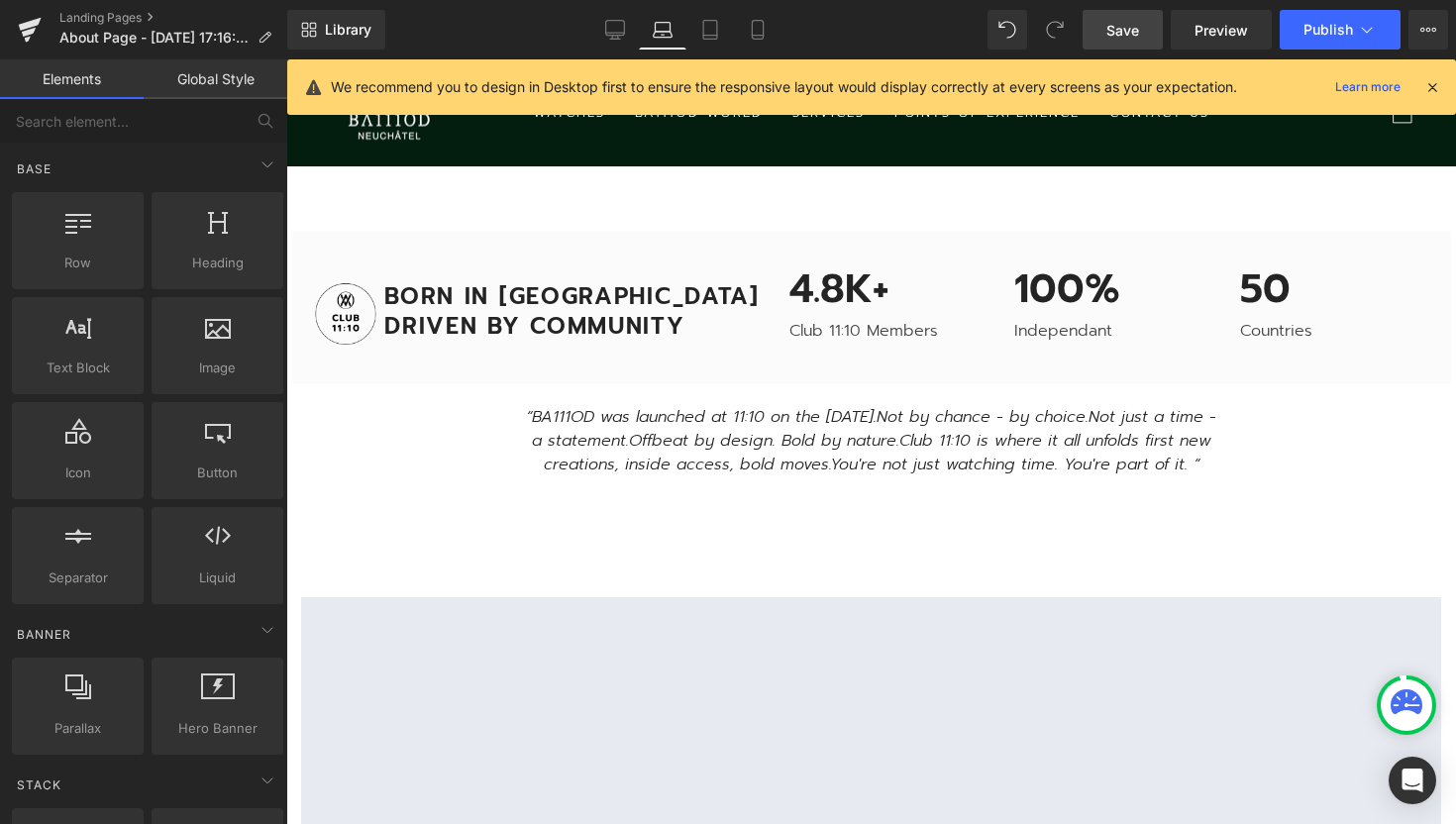 click on "Save" at bounding box center (1122, 30) 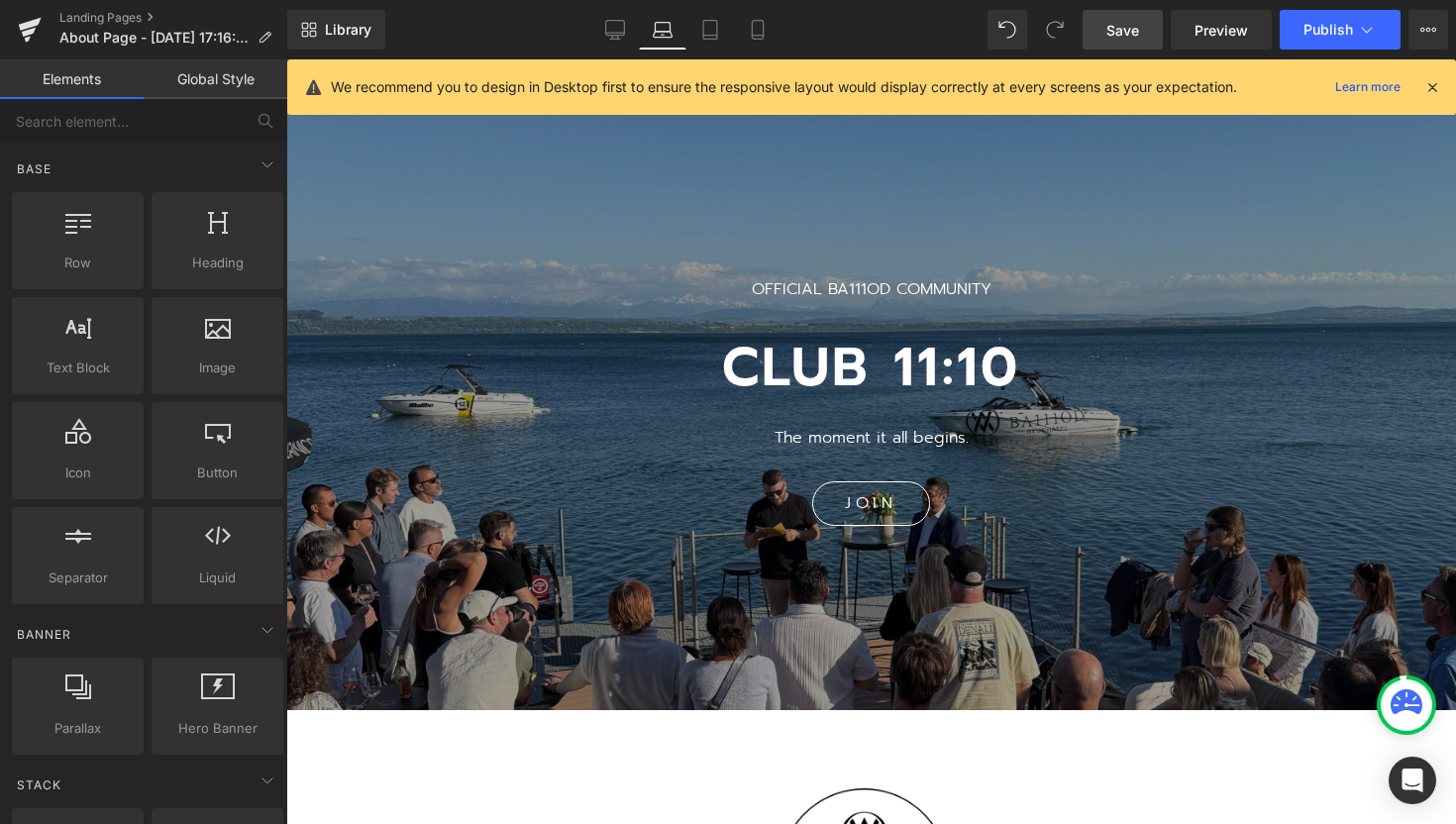 scroll, scrollTop: 0, scrollLeft: 0, axis: both 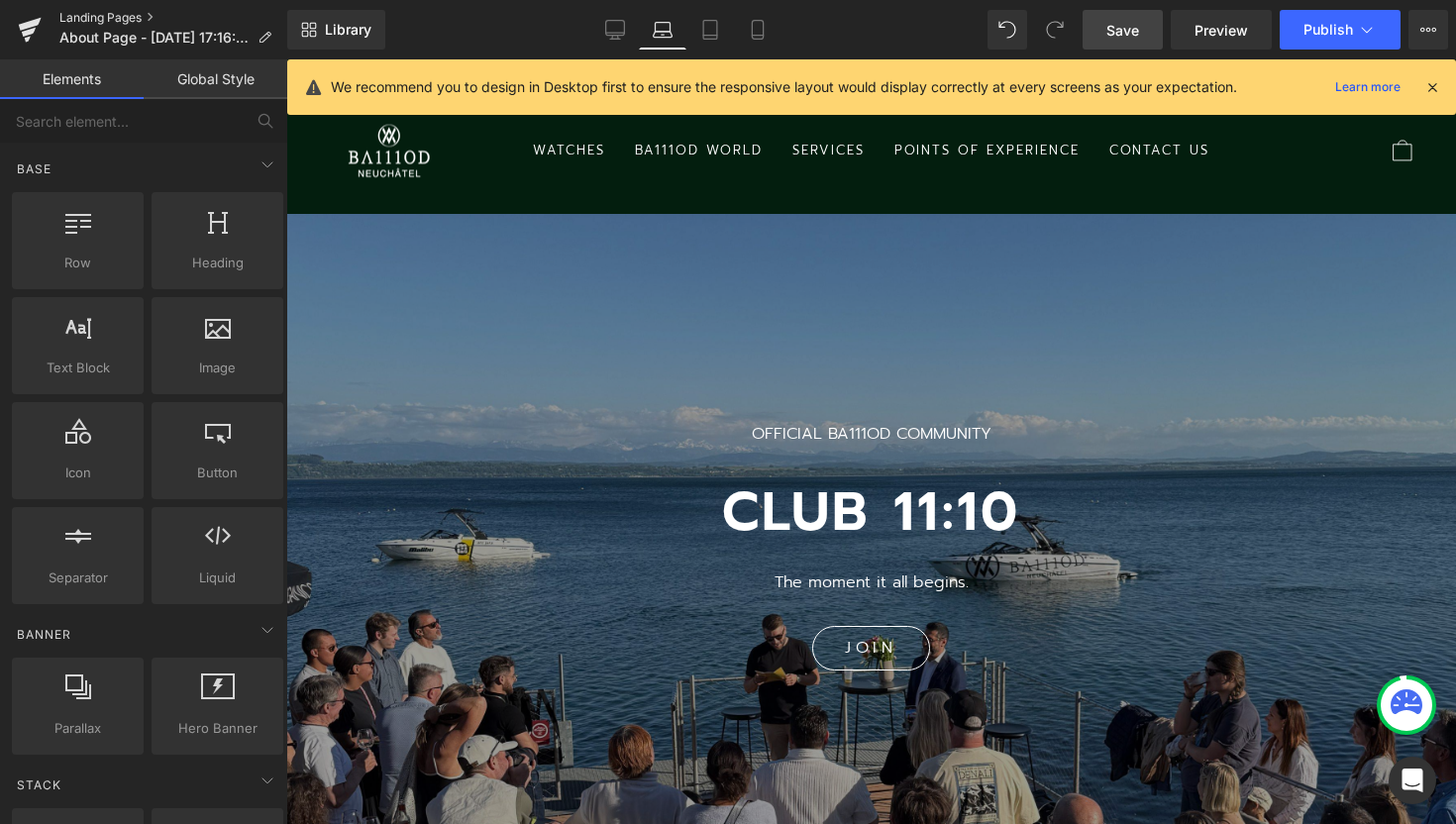click on "Landing Pages" at bounding box center (173, 18) 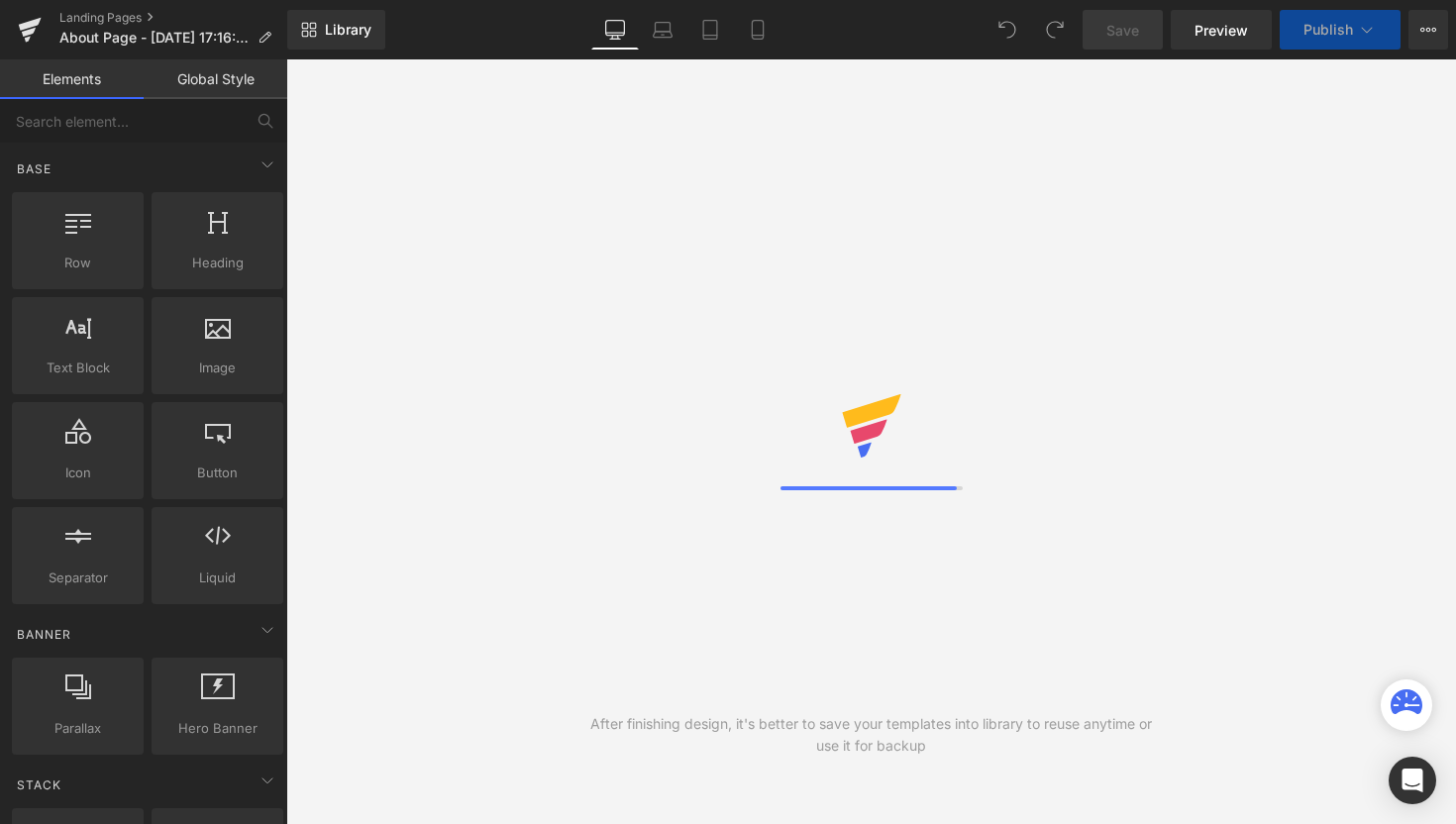 scroll, scrollTop: 0, scrollLeft: 0, axis: both 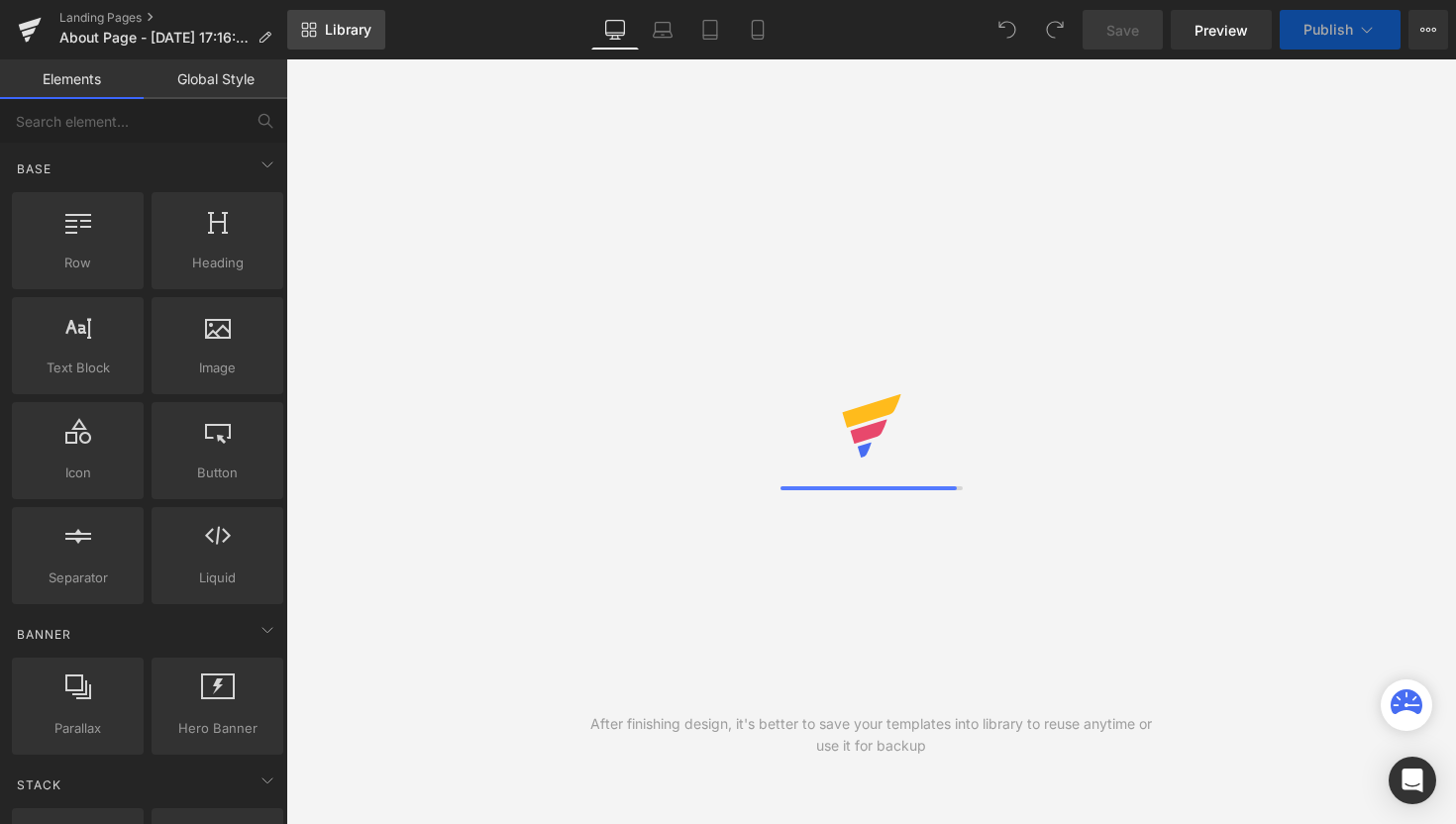 click on "Library" at bounding box center (348, 30) 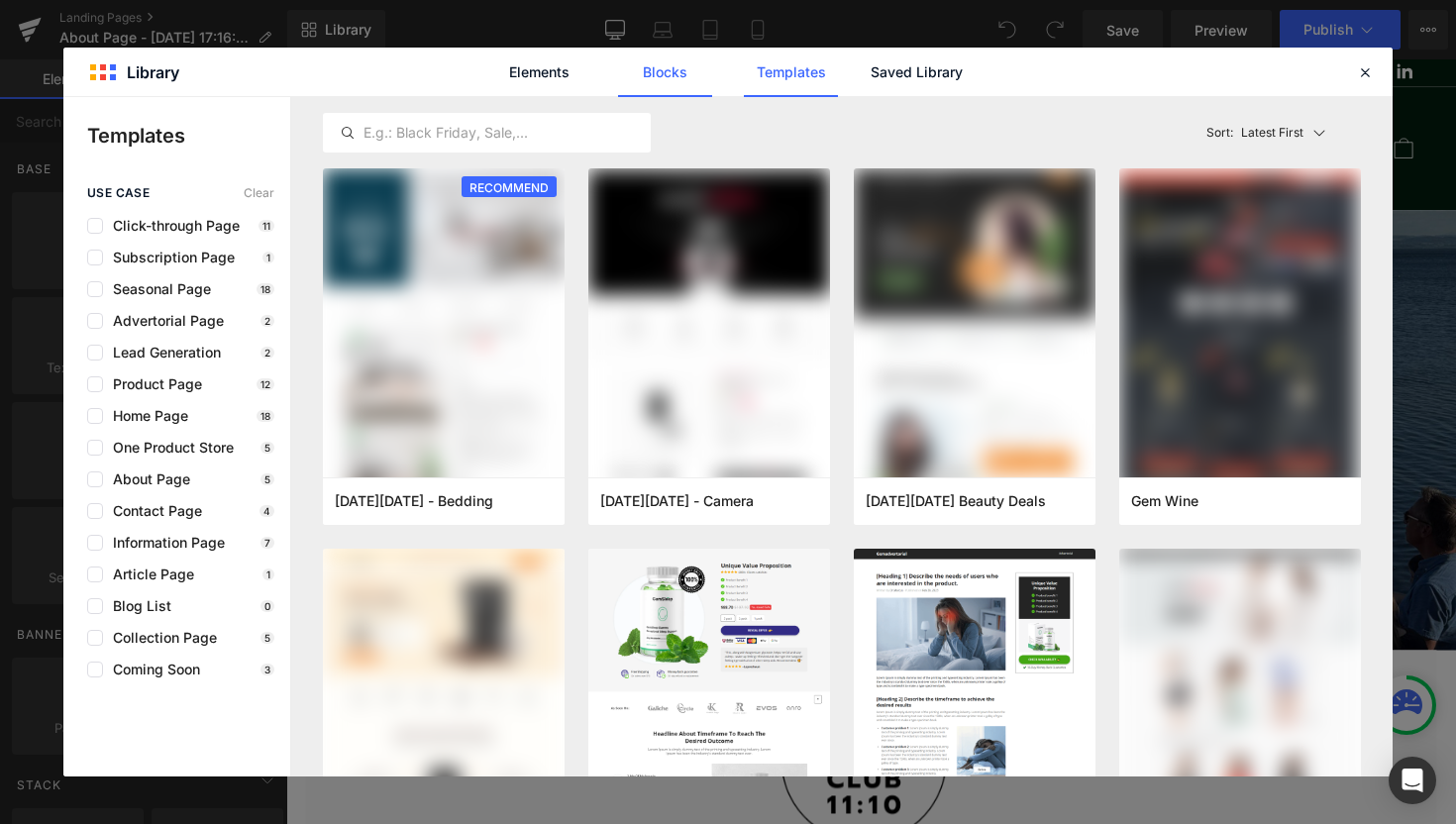 click on "Blocks" 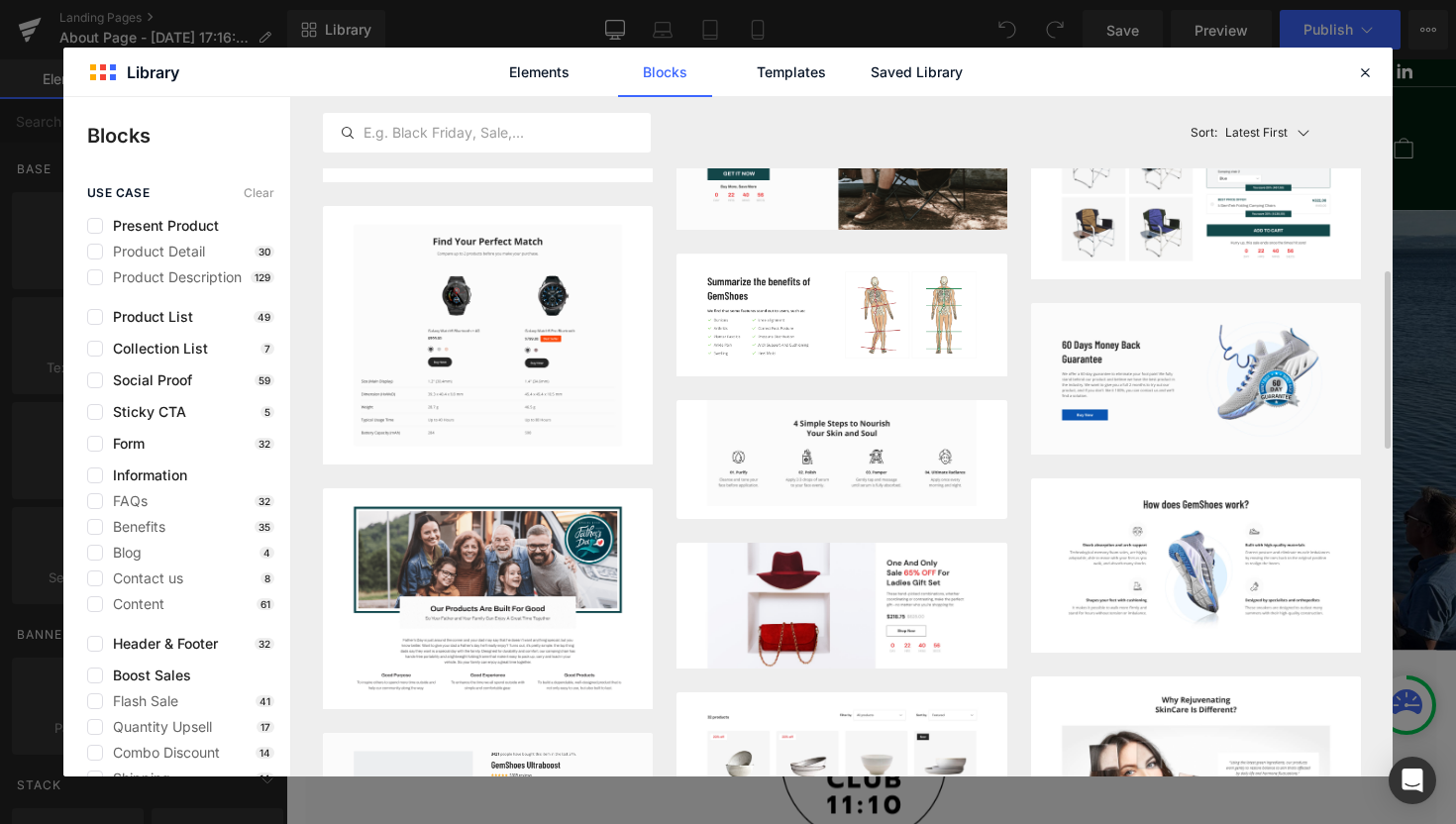 scroll, scrollTop: 773, scrollLeft: 0, axis: vertical 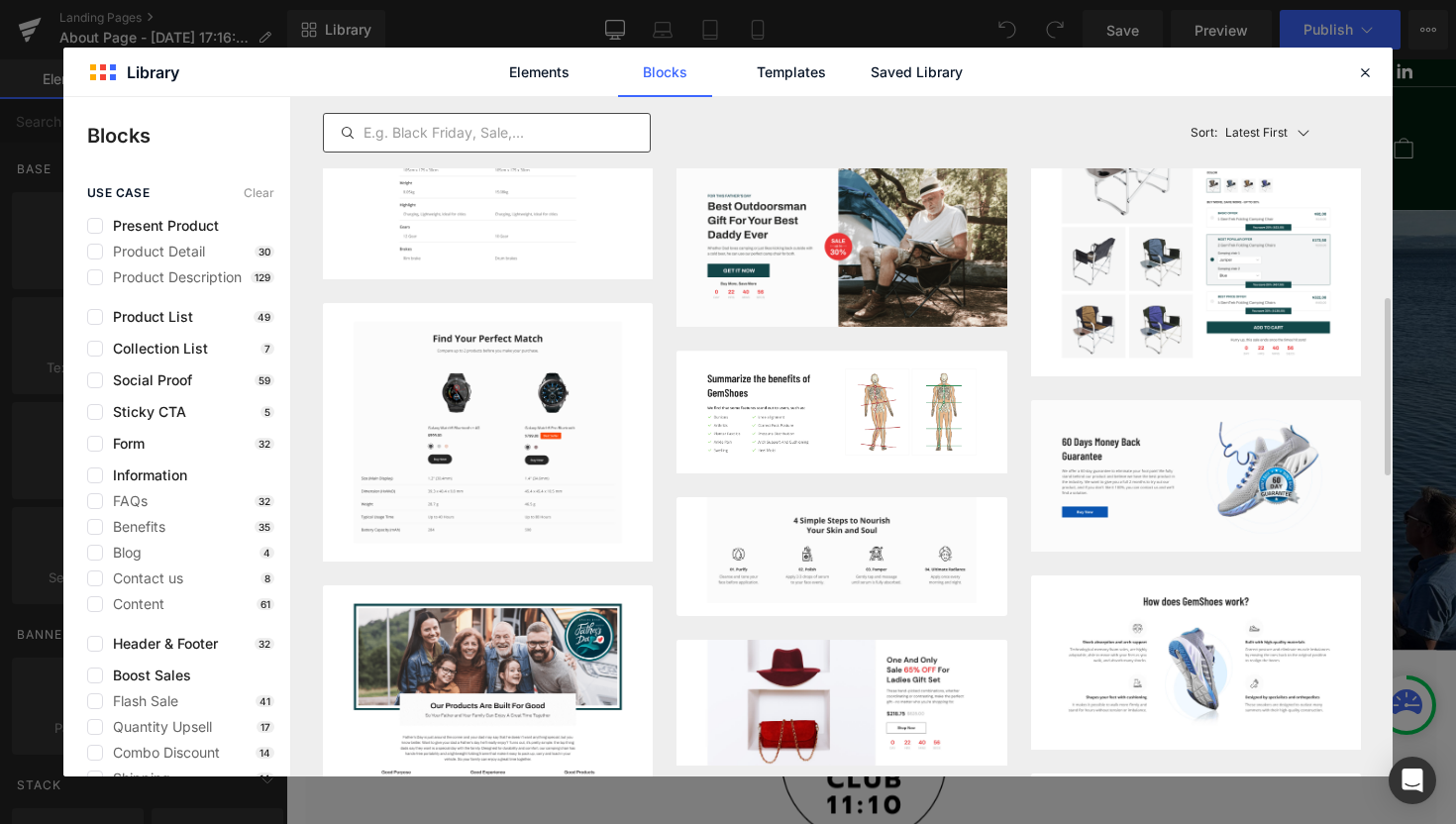 click at bounding box center (486, 133) 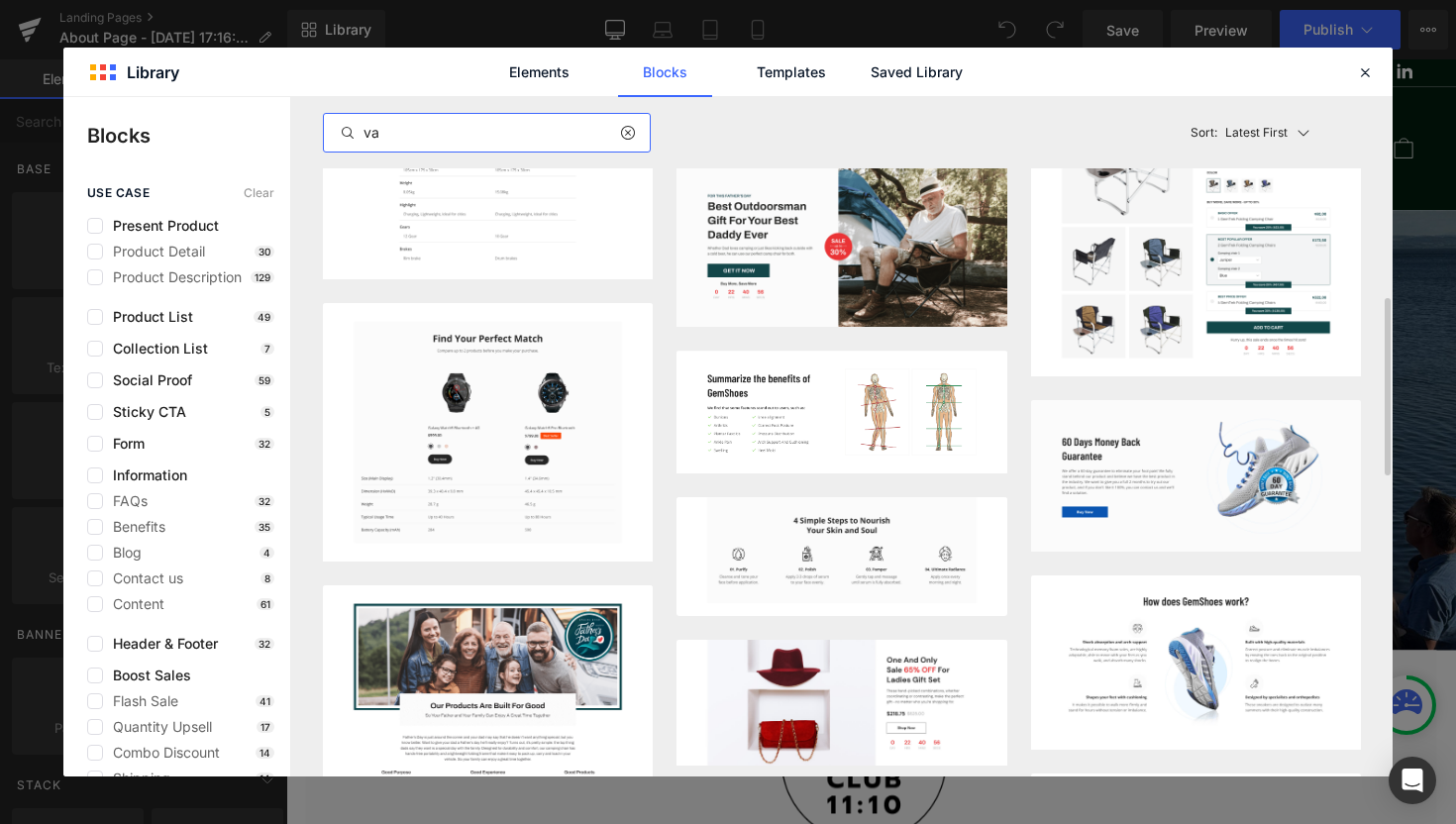 type on "v" 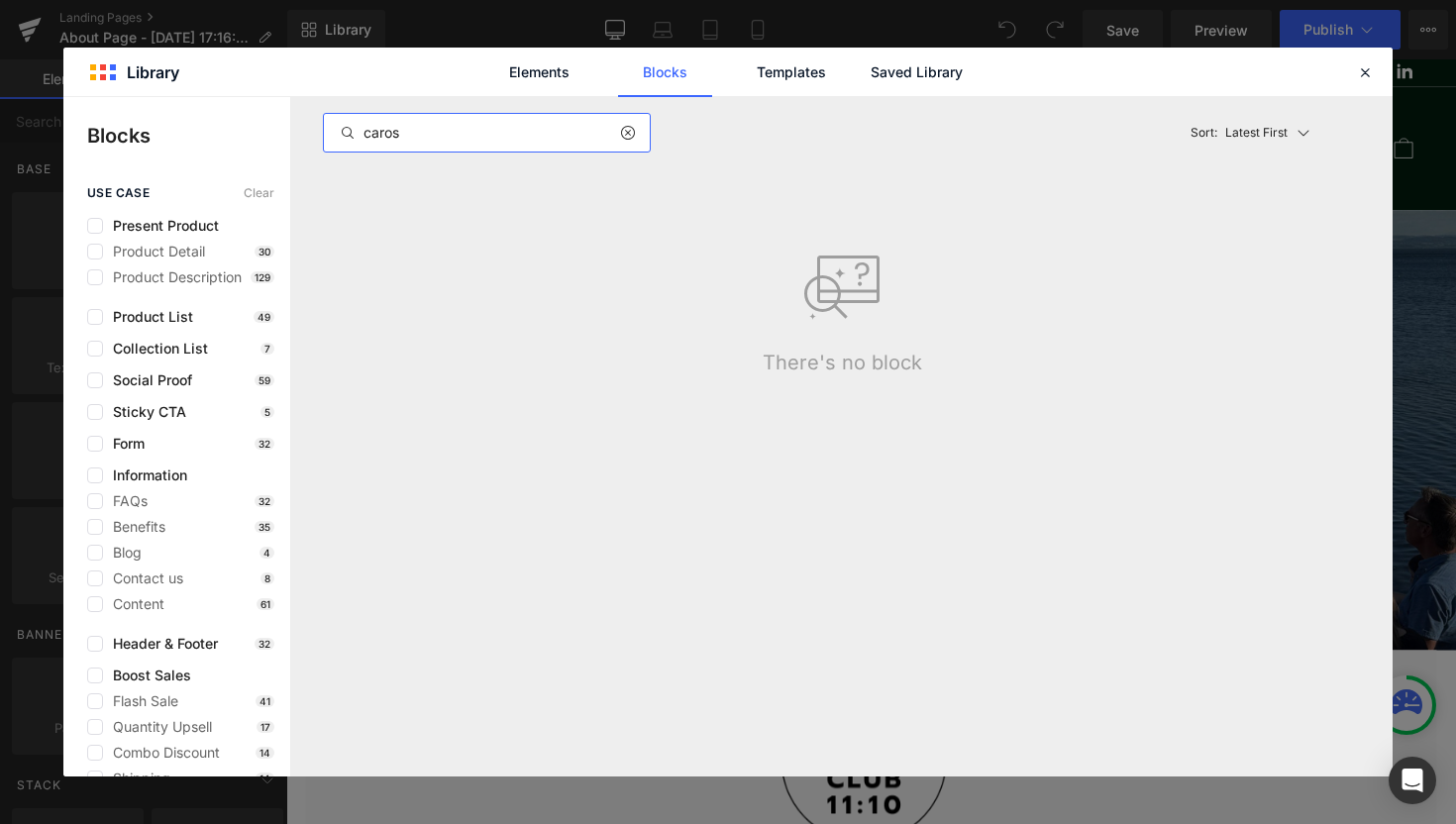 scroll, scrollTop: 0, scrollLeft: 0, axis: both 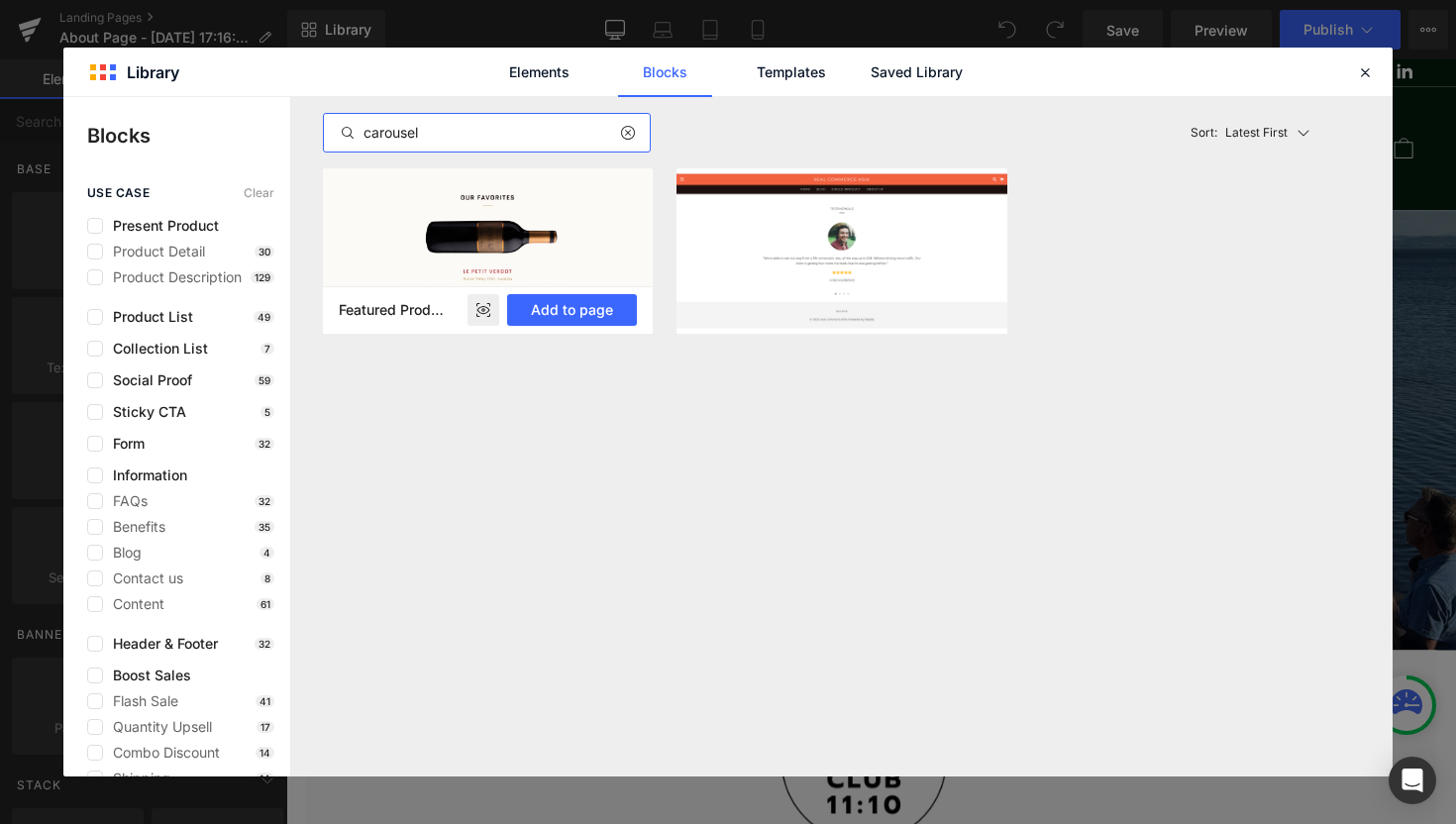 type on "carousel" 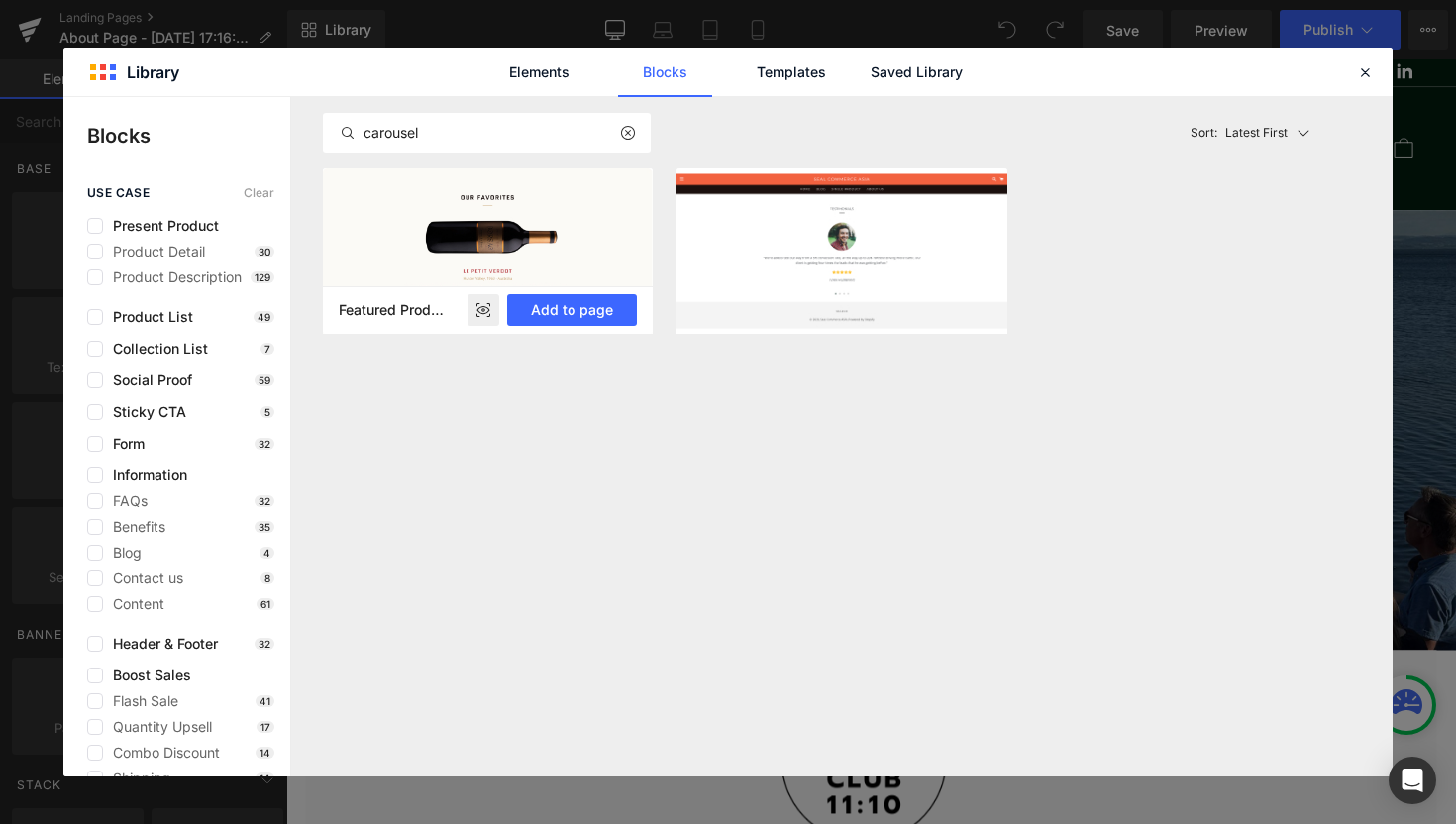 click 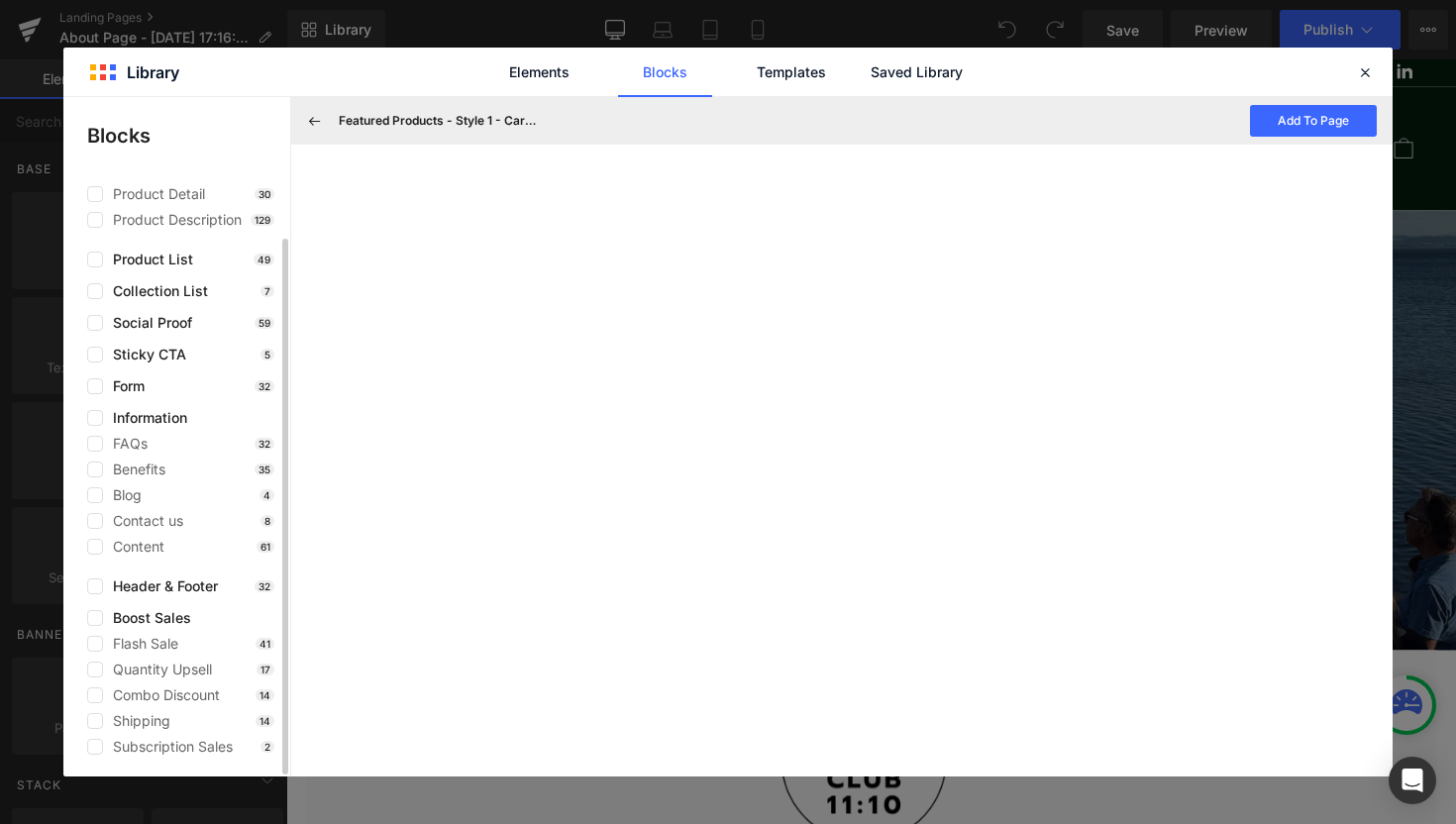 scroll, scrollTop: 59, scrollLeft: 0, axis: vertical 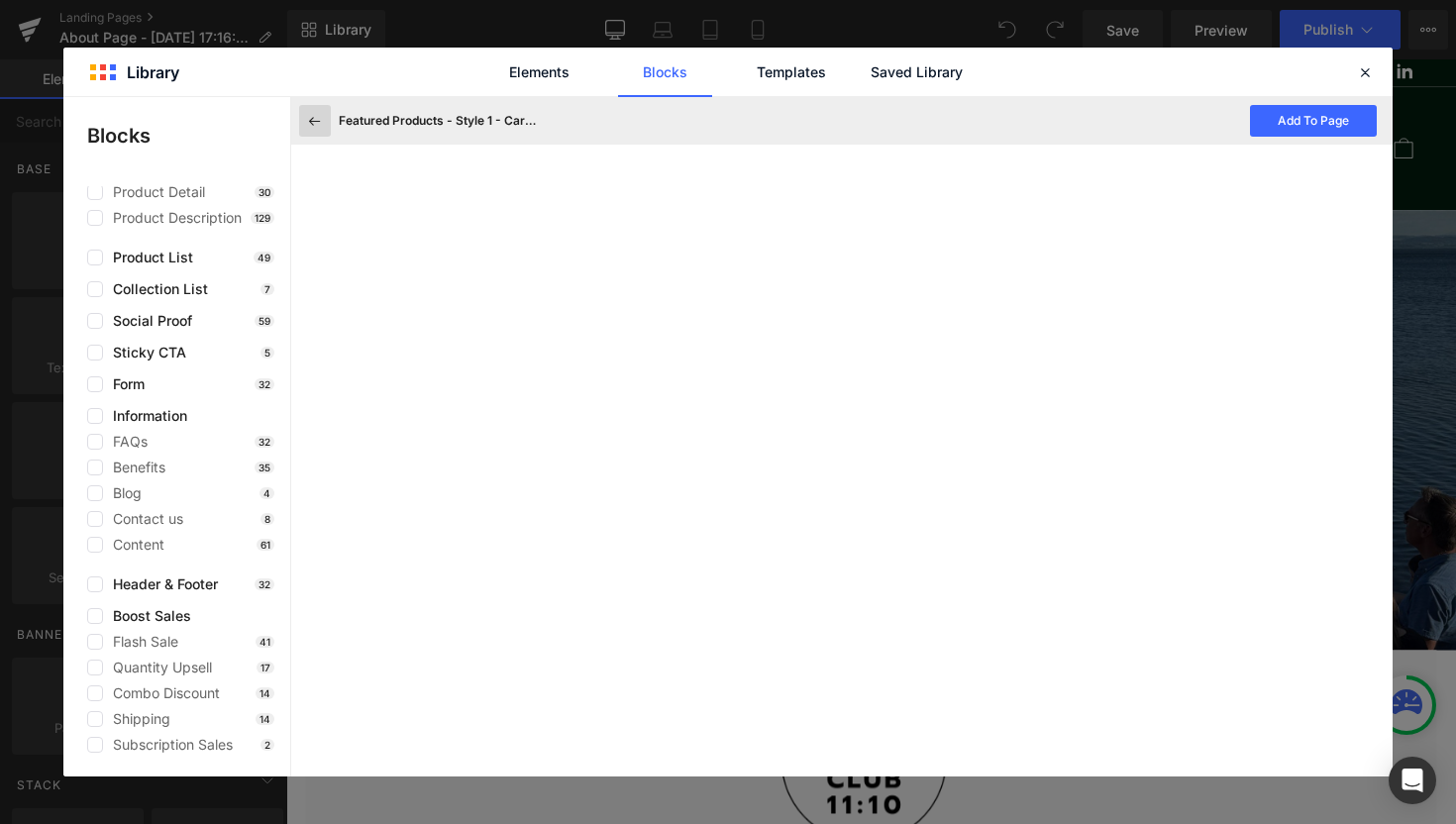 click at bounding box center [315, 121] 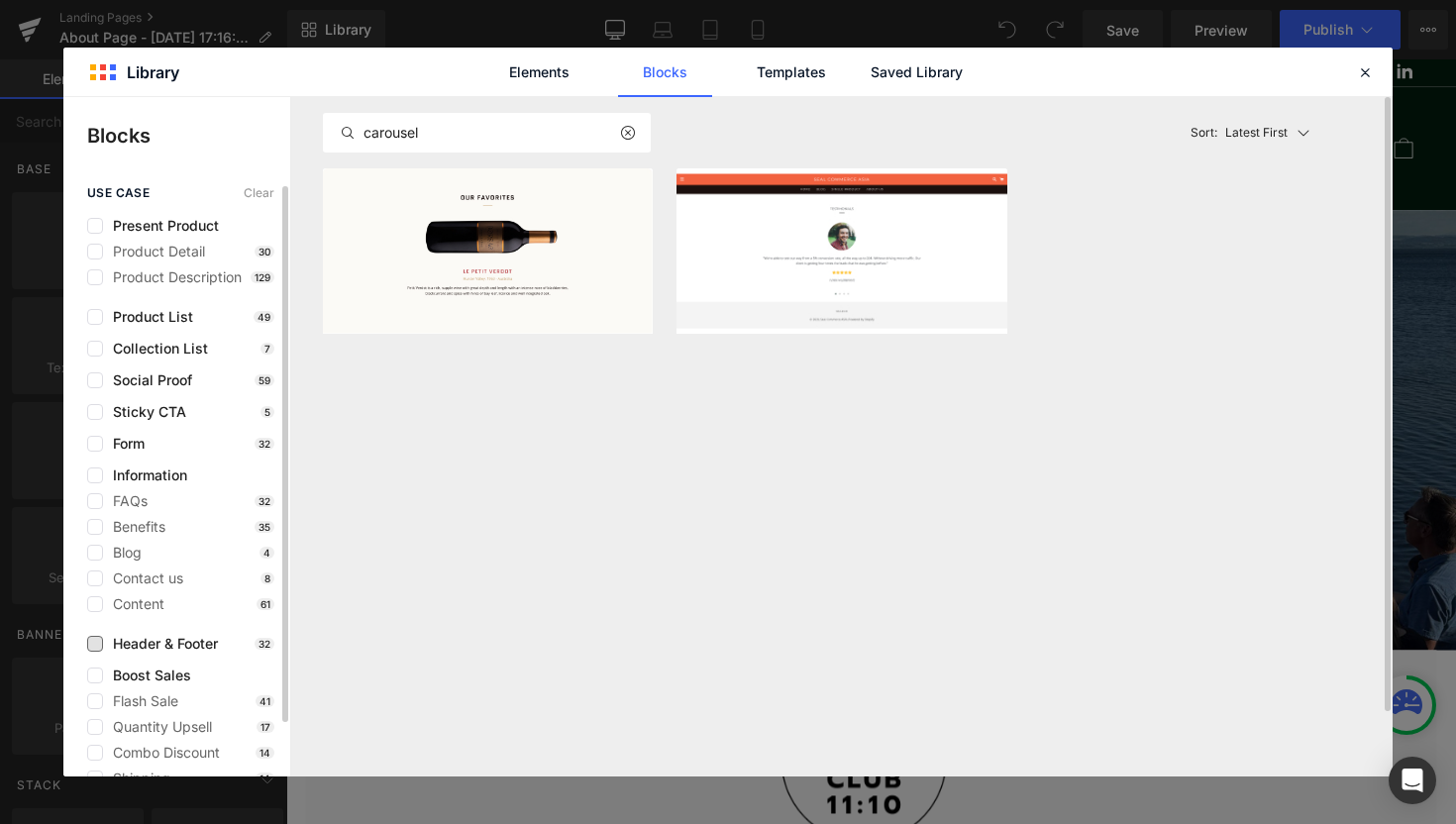 scroll, scrollTop: 3, scrollLeft: 0, axis: vertical 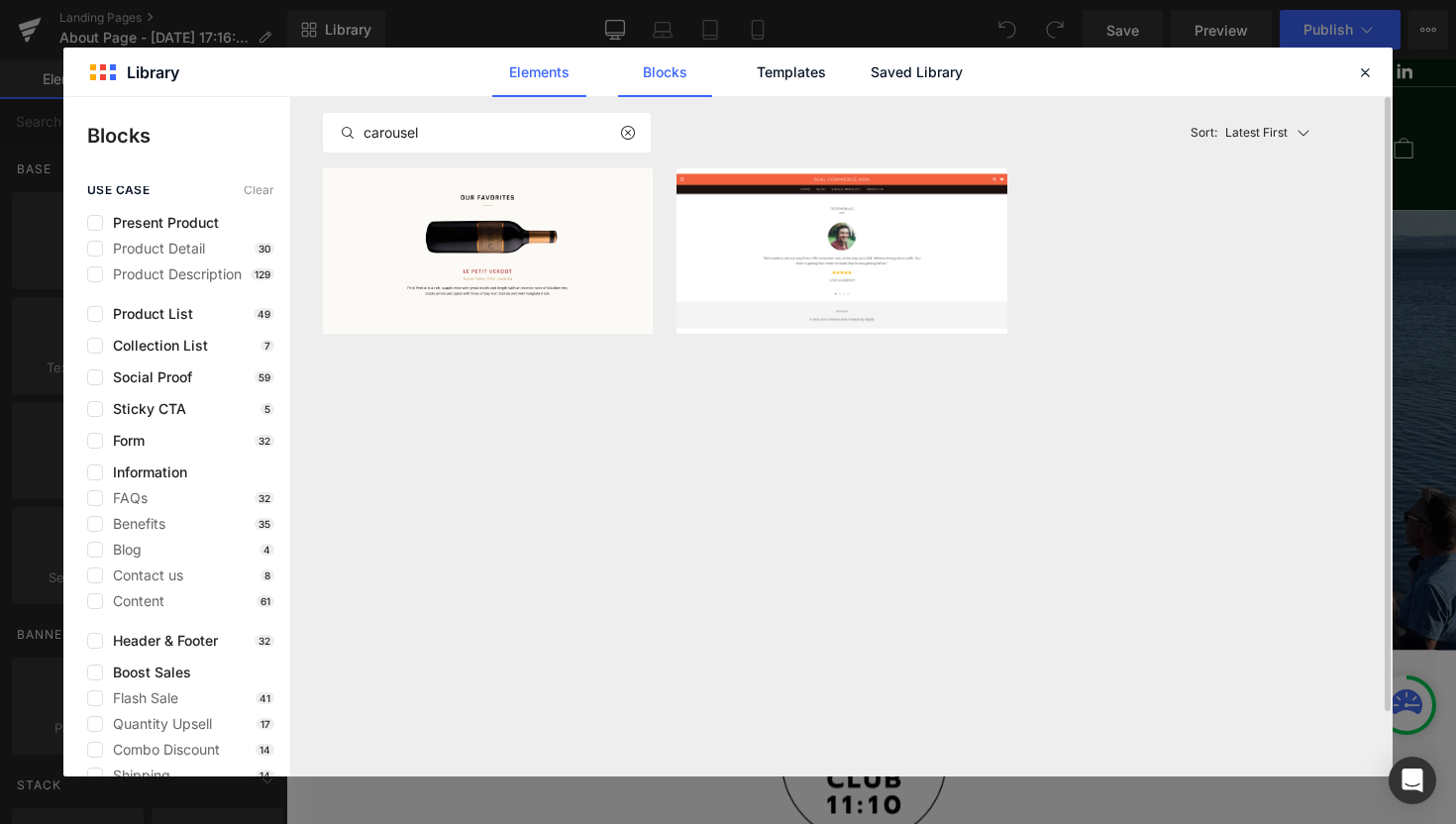 click on "Elements" 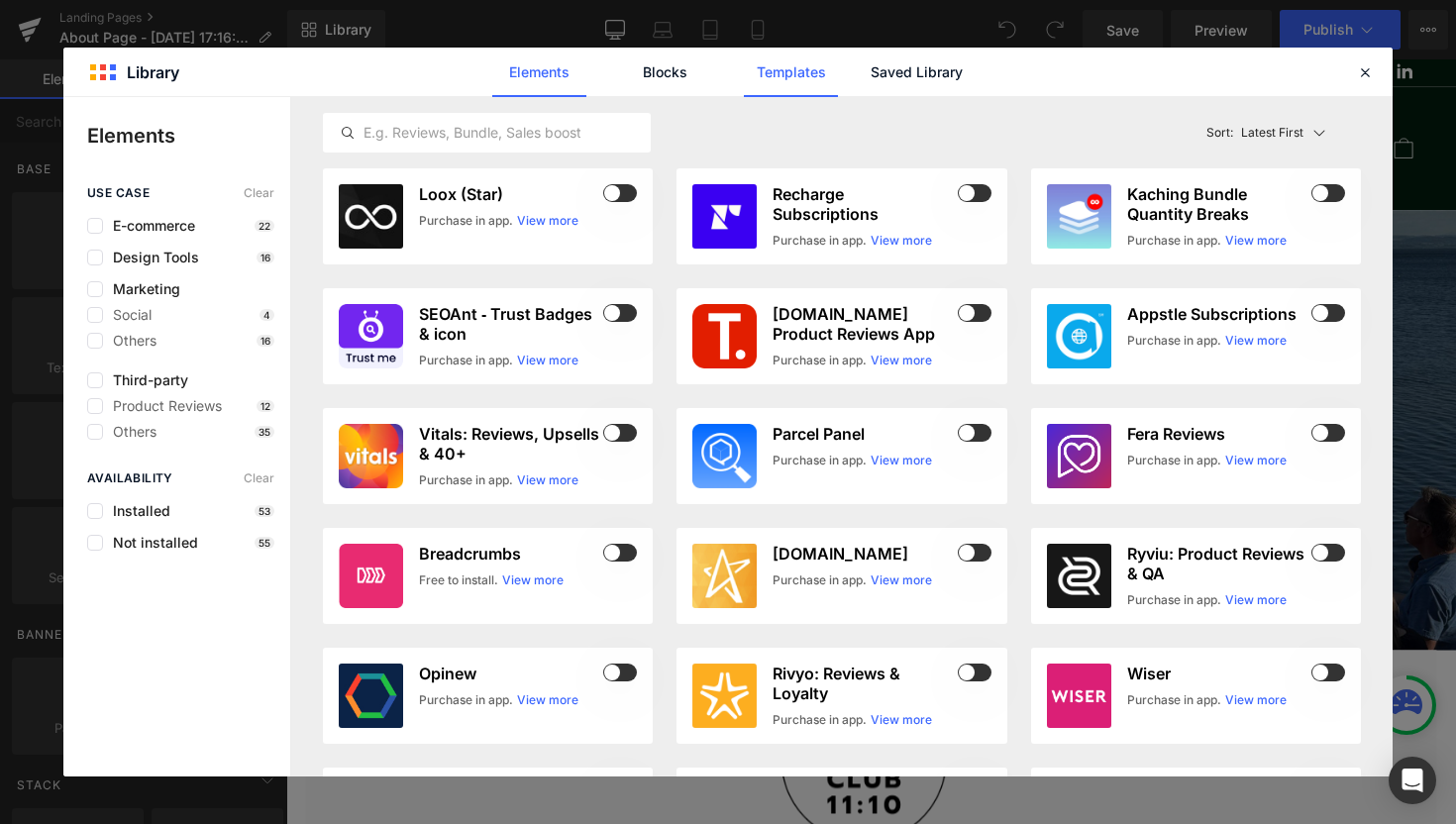 click on "Templates" 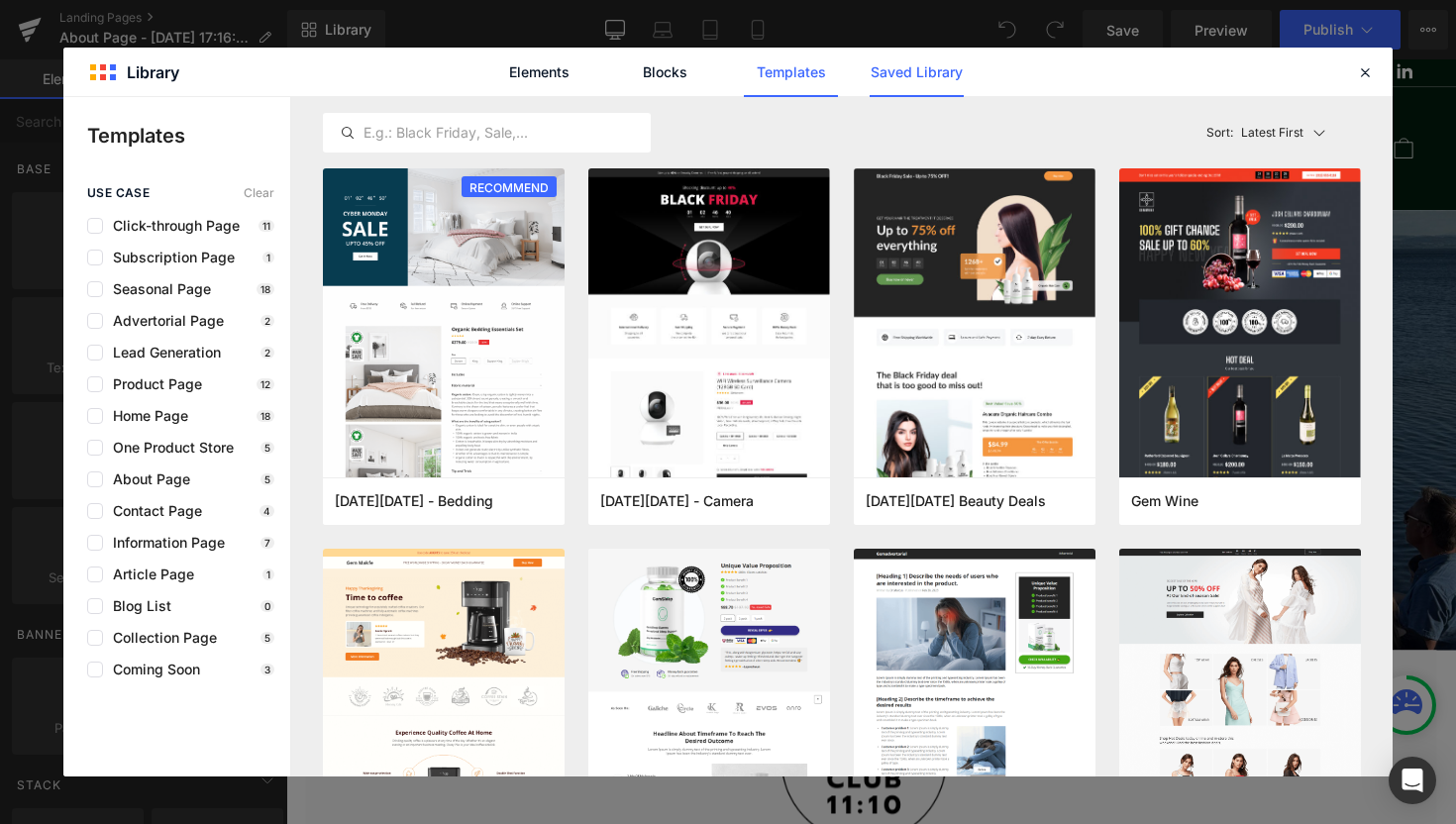 click on "Saved Library" 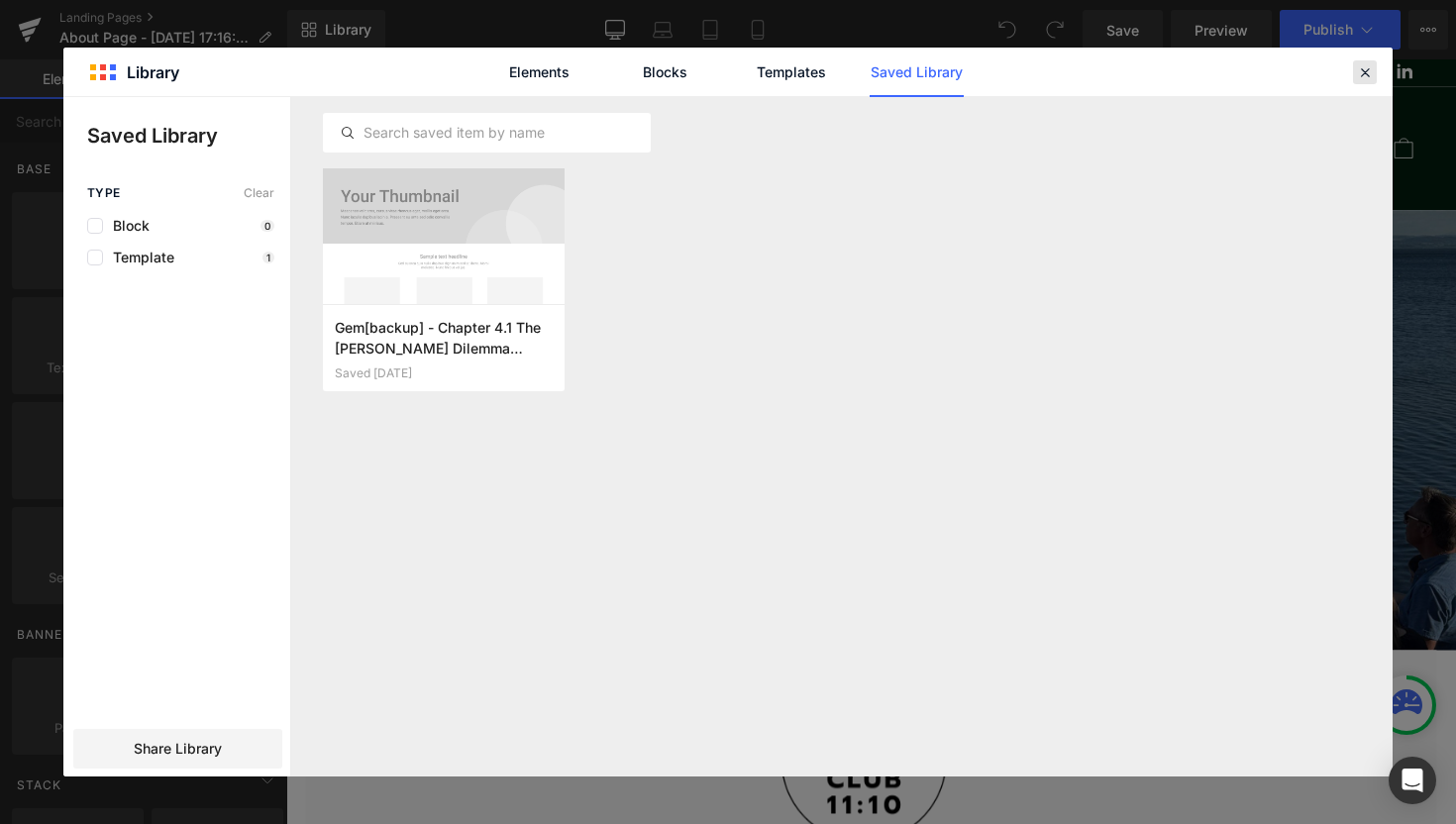 click at bounding box center (1365, 72) 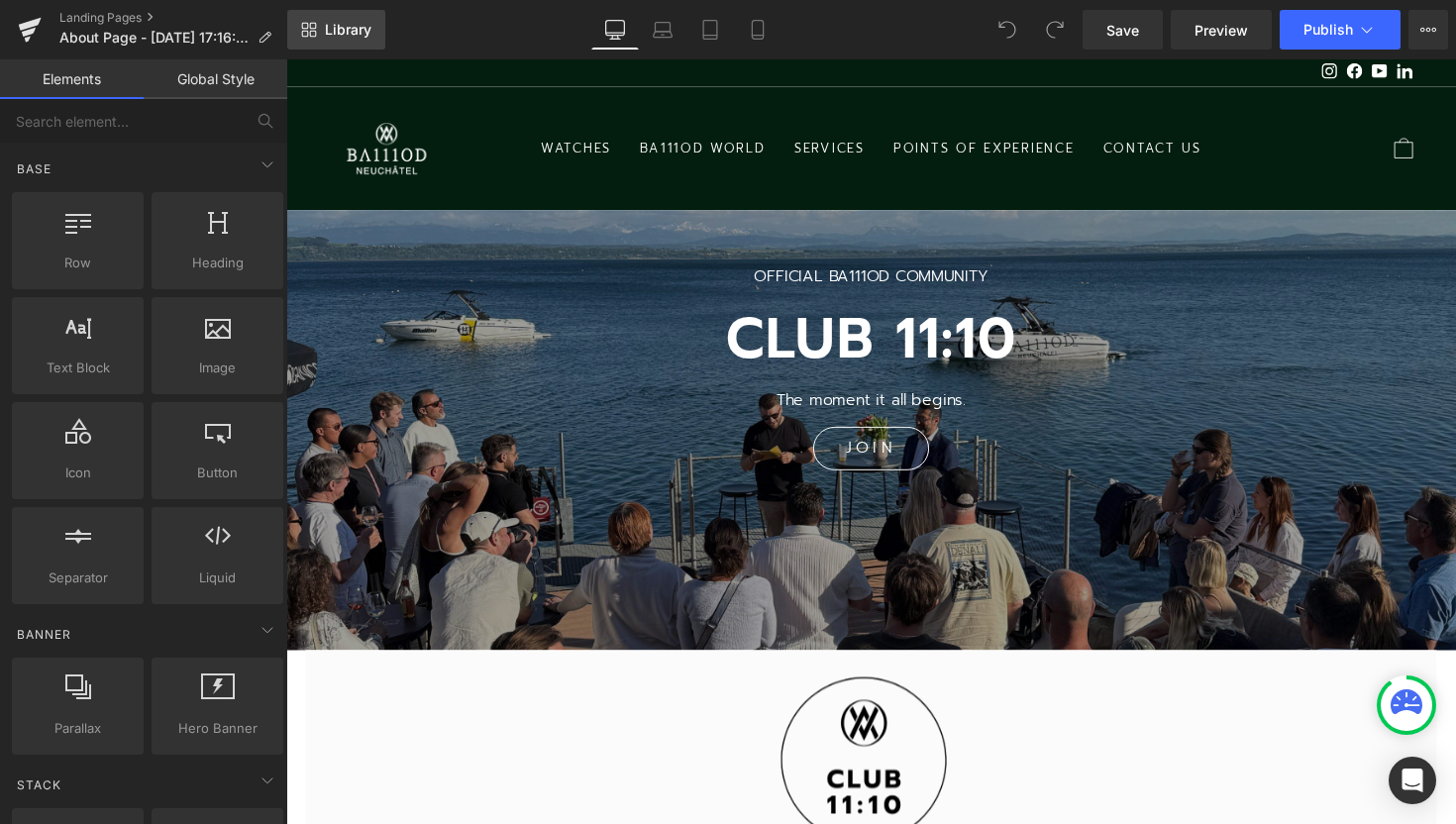 click on "Library" at bounding box center [348, 30] 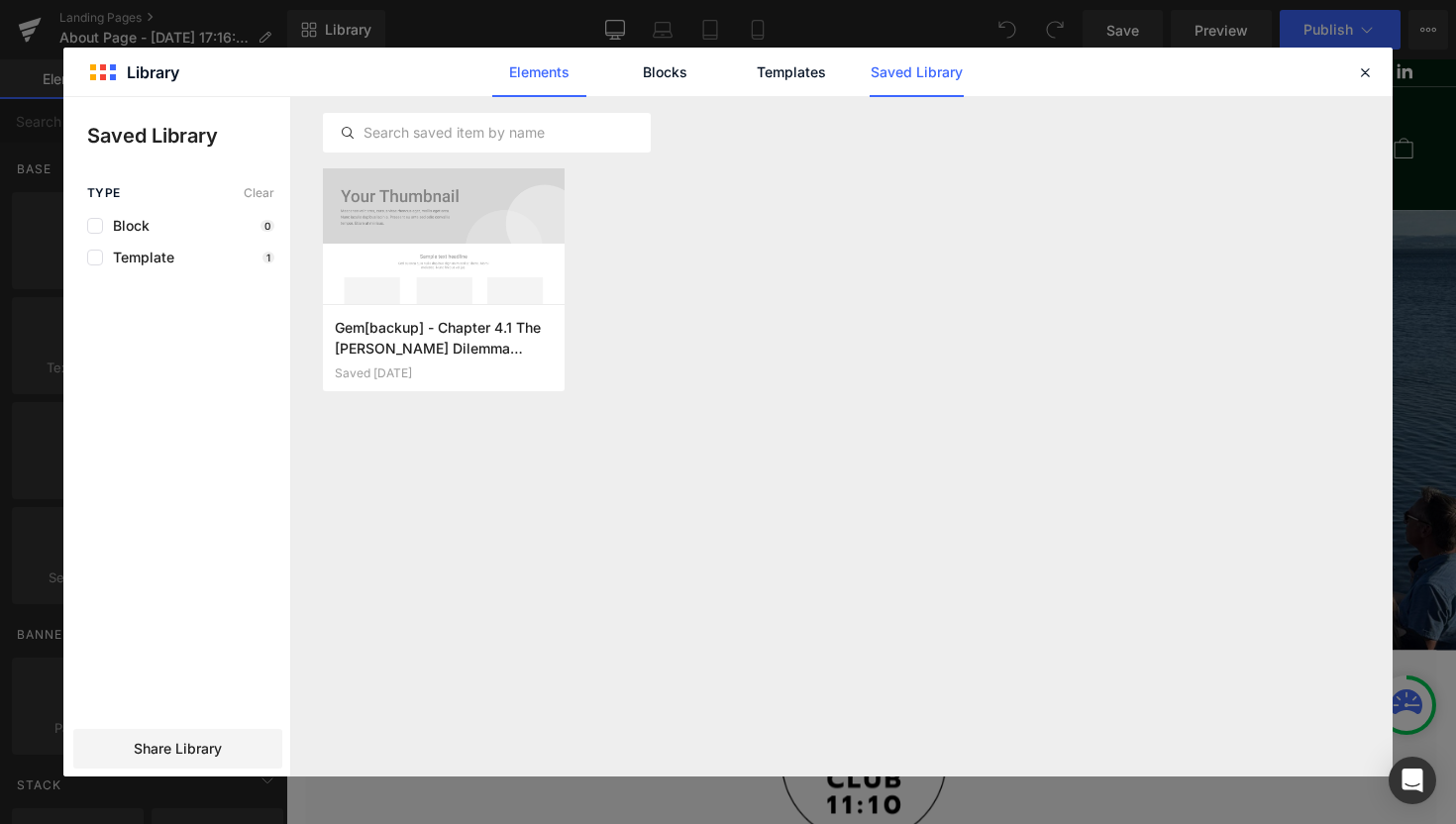 click on "Elements" 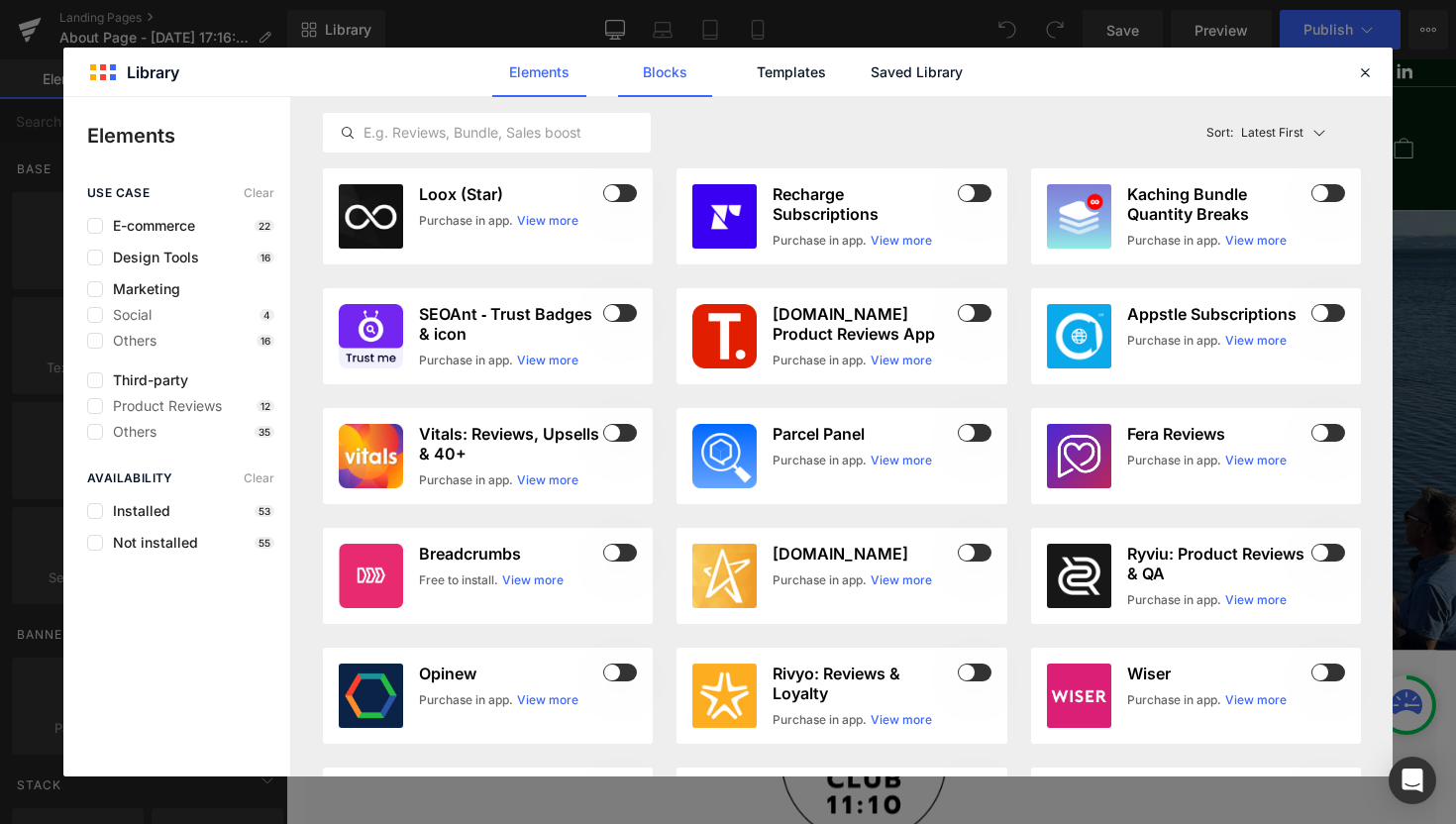 click on "Blocks" 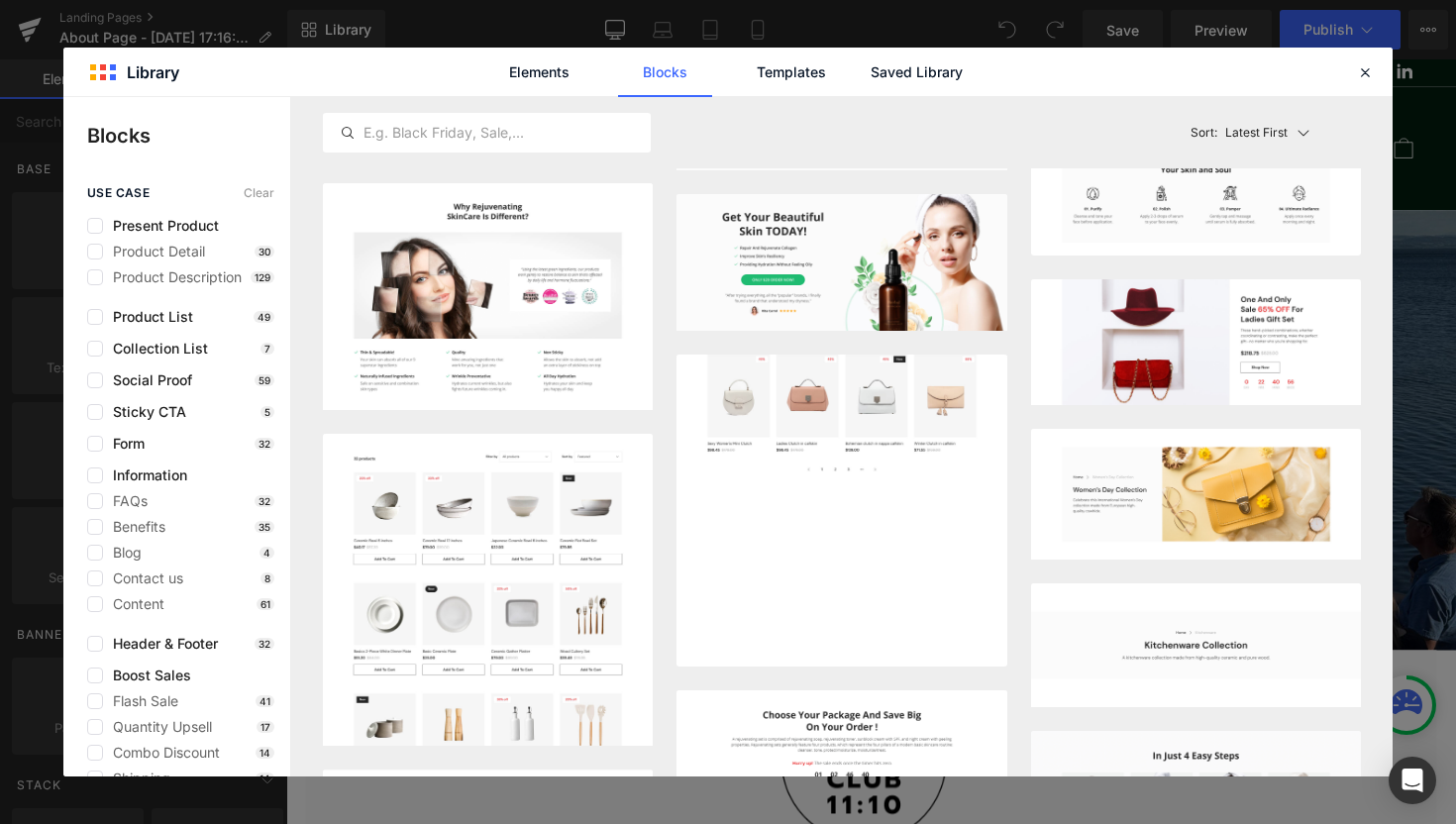 scroll, scrollTop: 0, scrollLeft: 0, axis: both 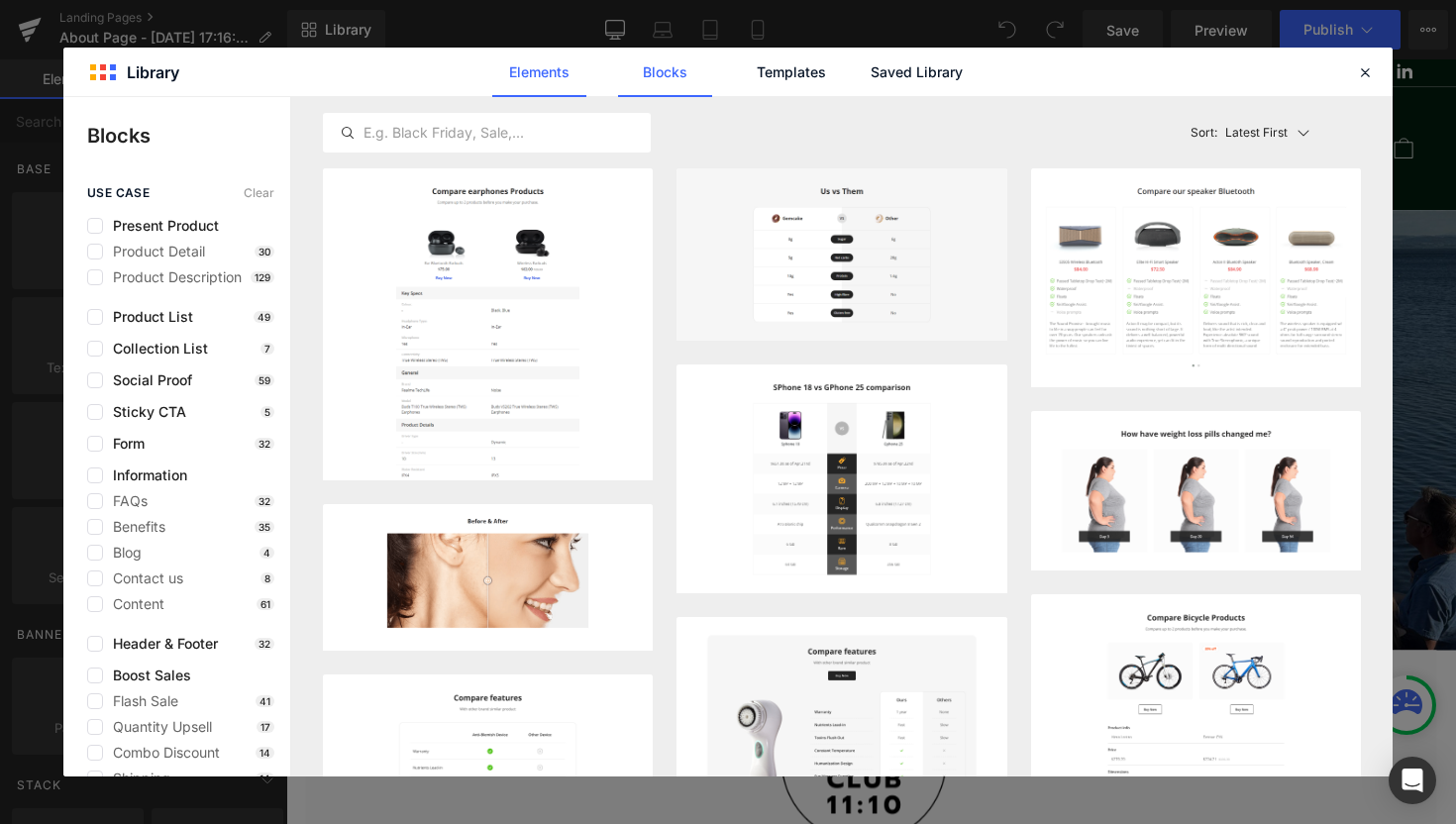 click on "Elements" 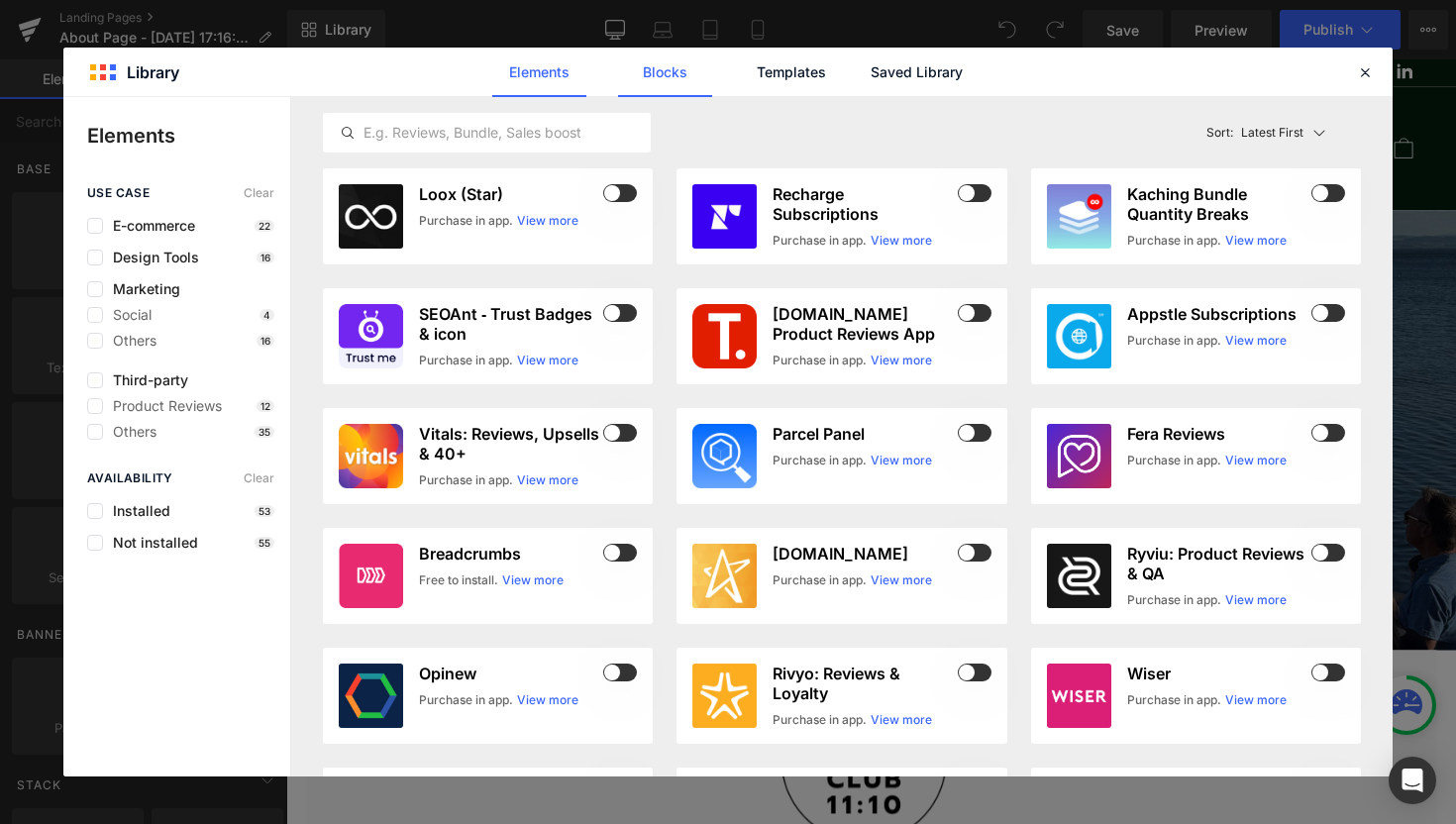 click on "Blocks" 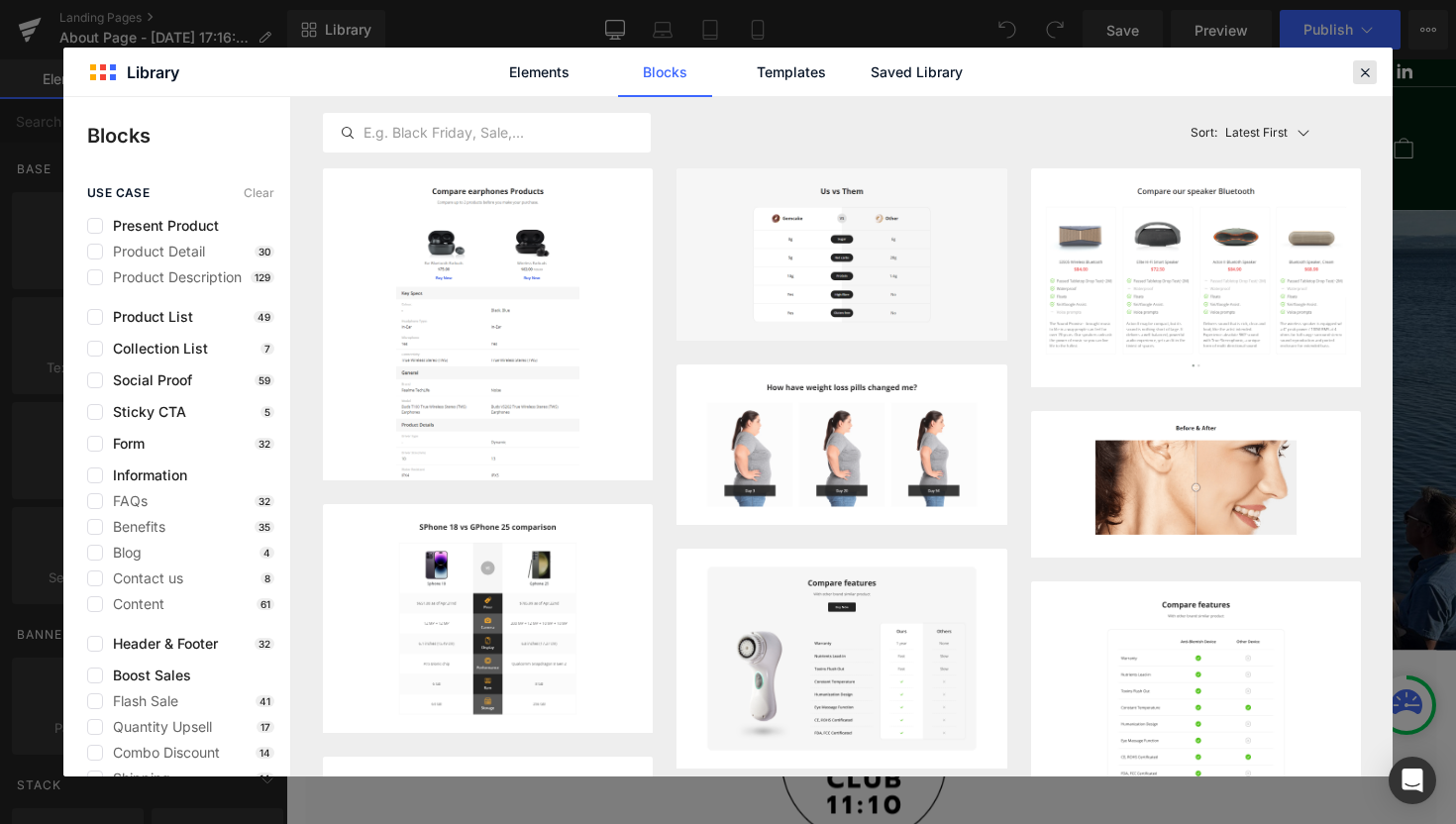click at bounding box center (1365, 72) 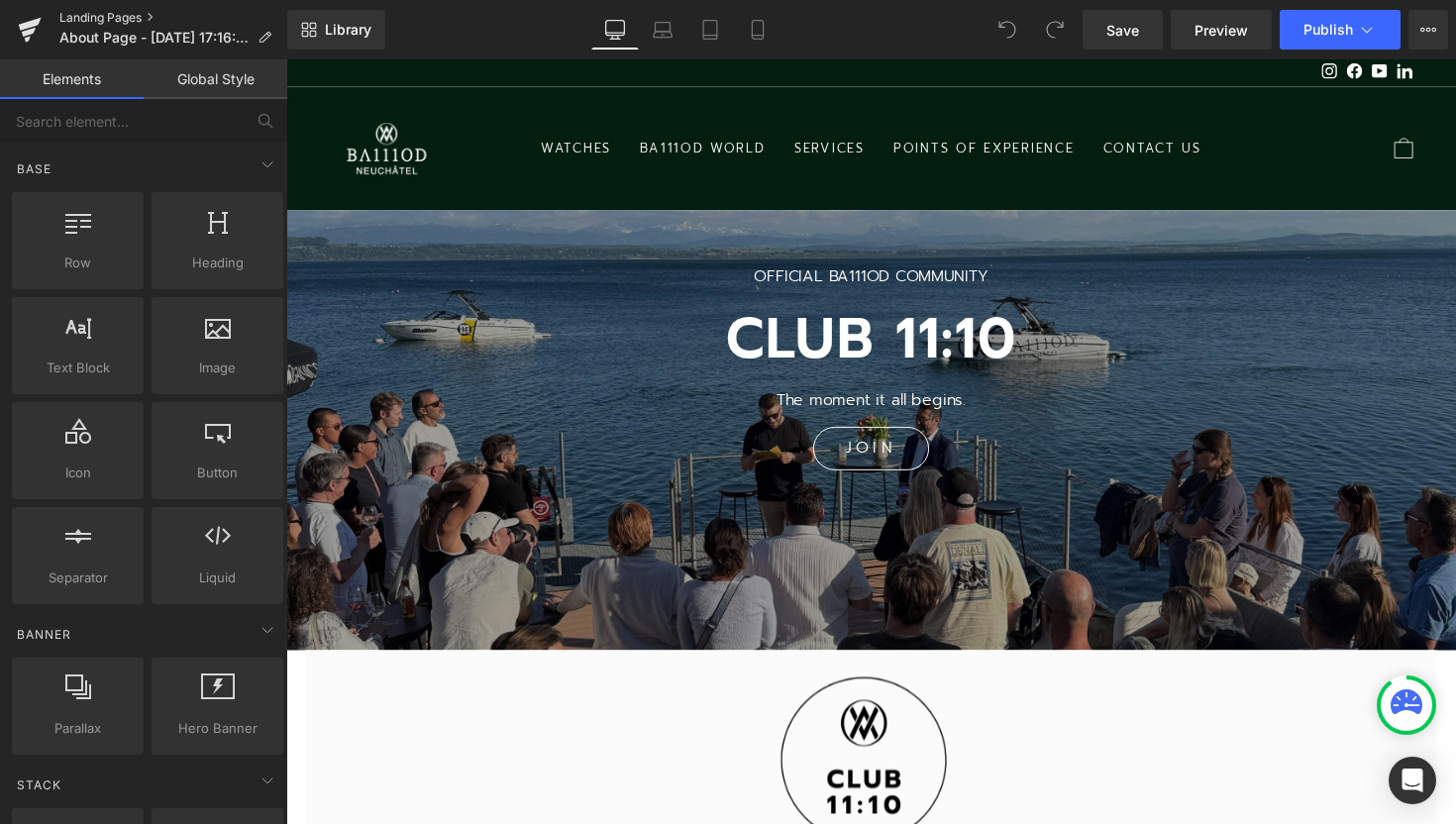 click on "Landing Pages" at bounding box center (173, 18) 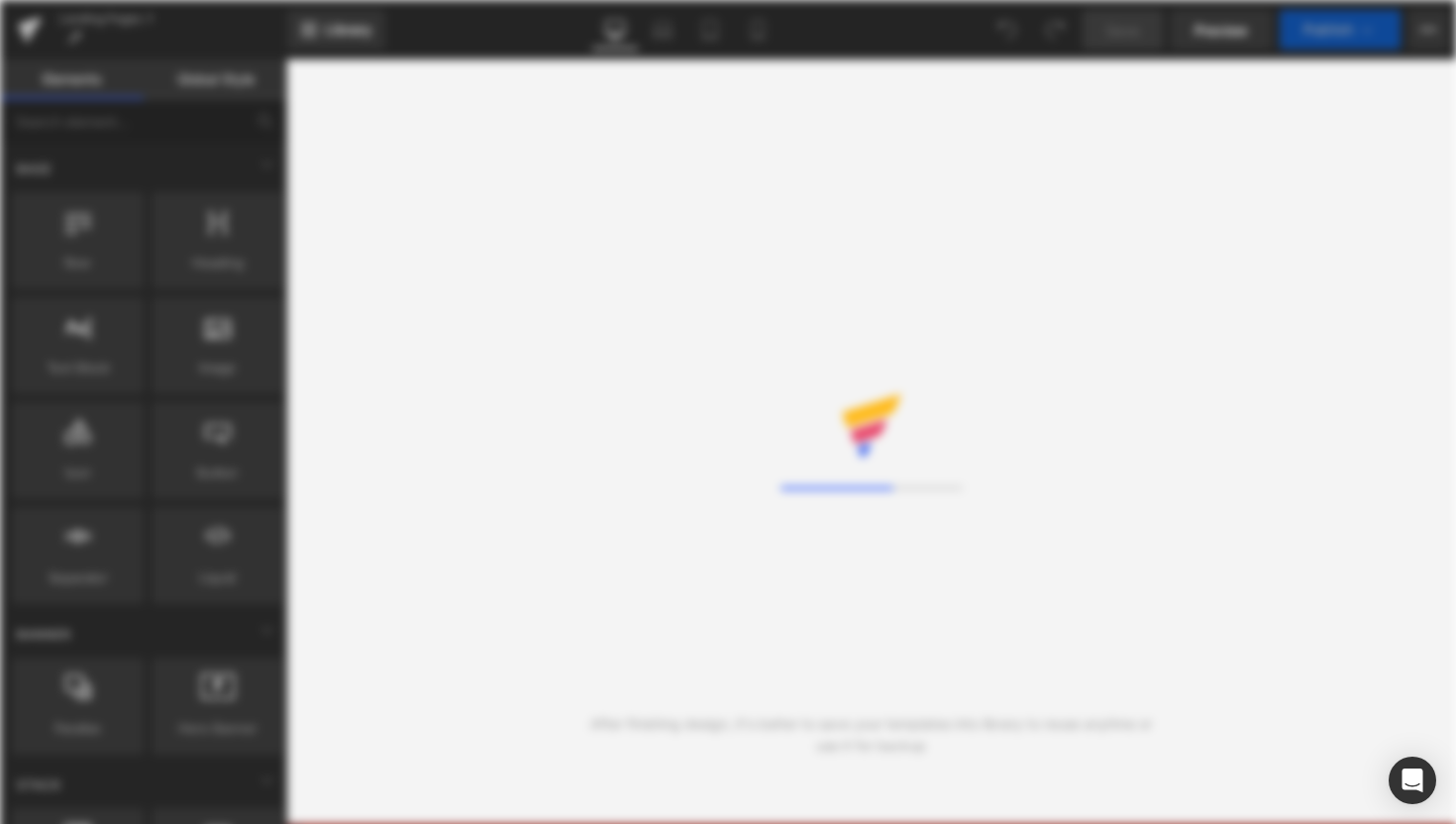 scroll, scrollTop: 0, scrollLeft: 0, axis: both 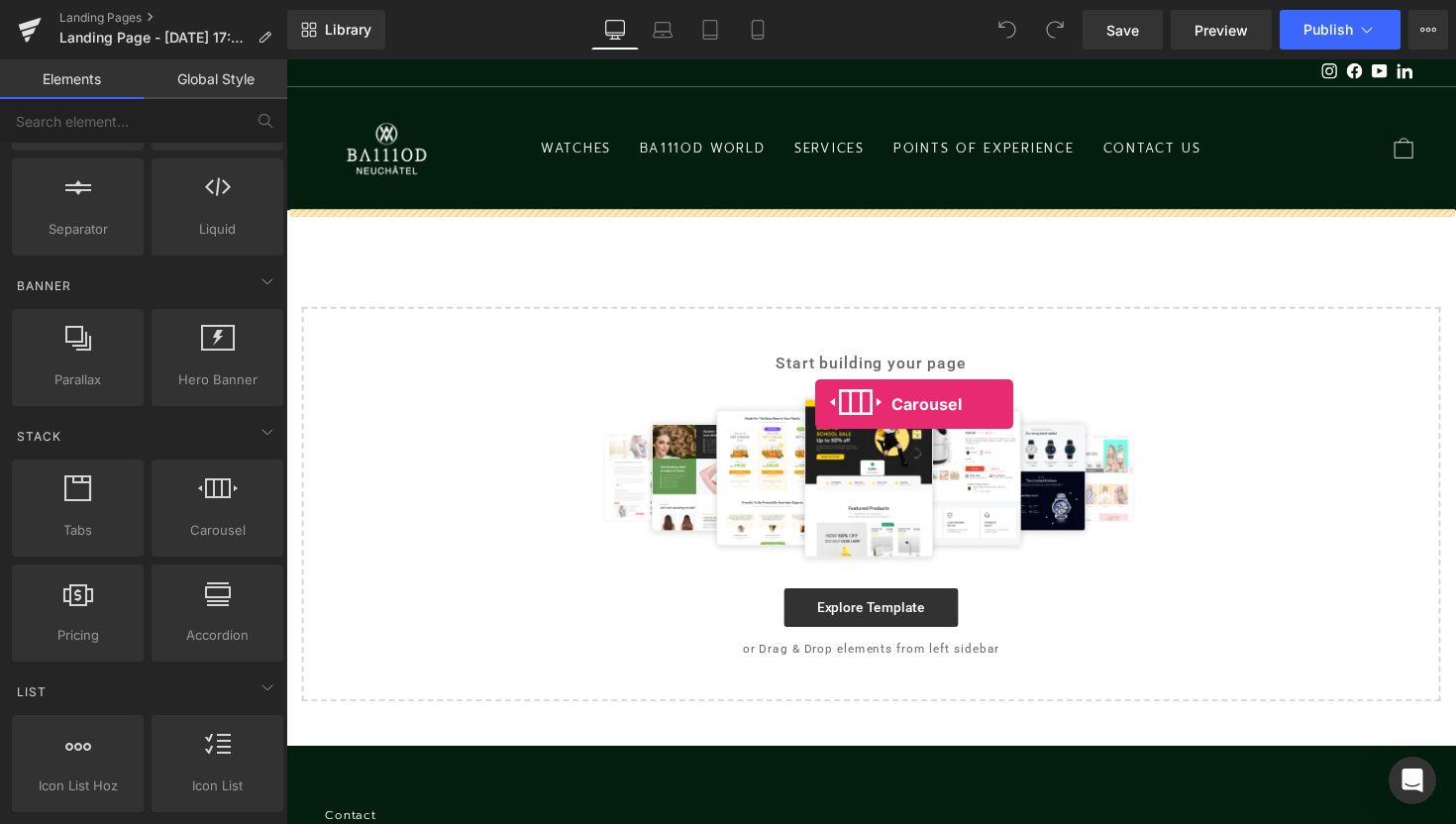 drag, startPoint x: 476, startPoint y: 577, endPoint x: 828, endPoint y: 413, distance: 388.3298 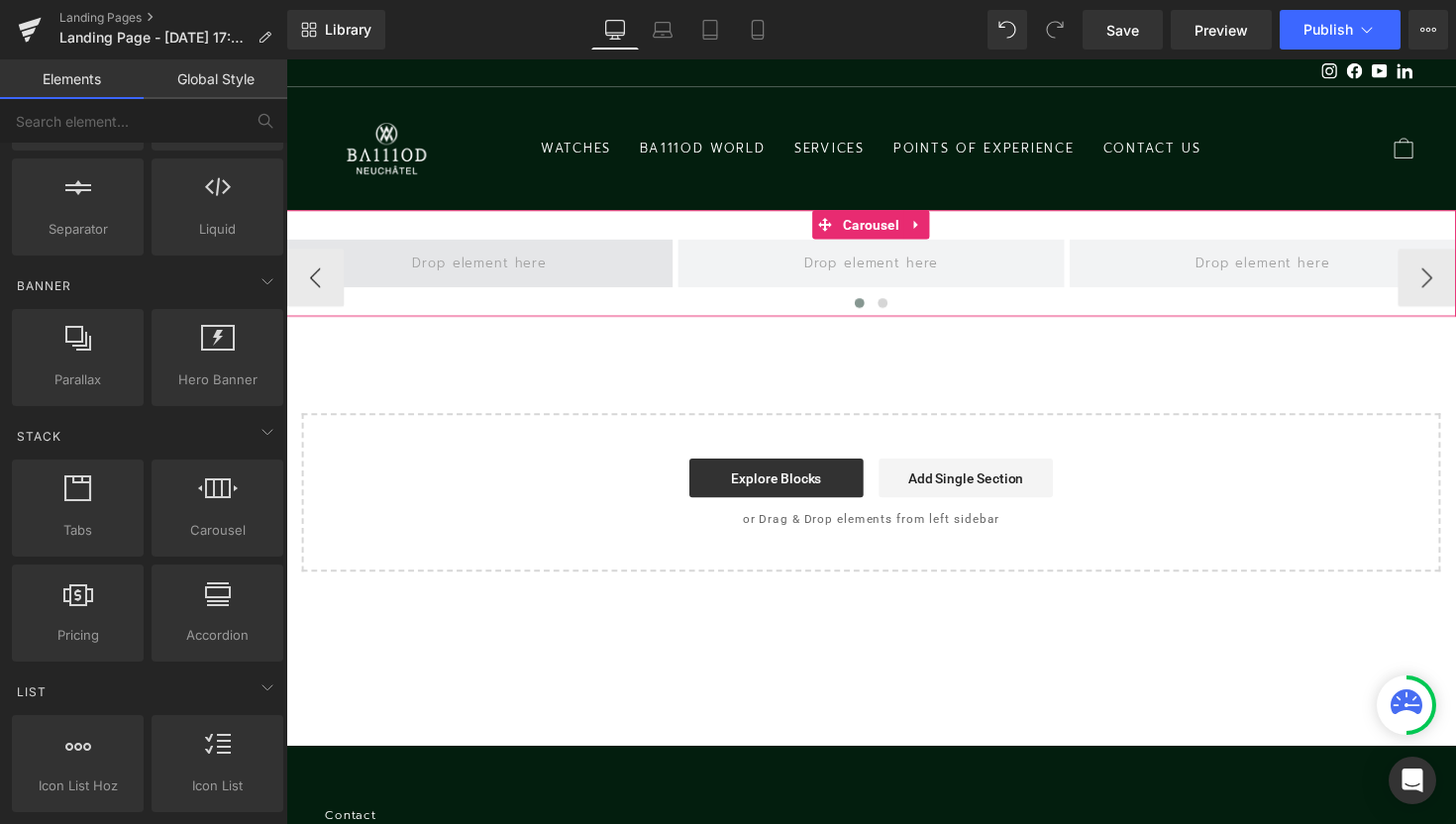 click at bounding box center (484, 268) 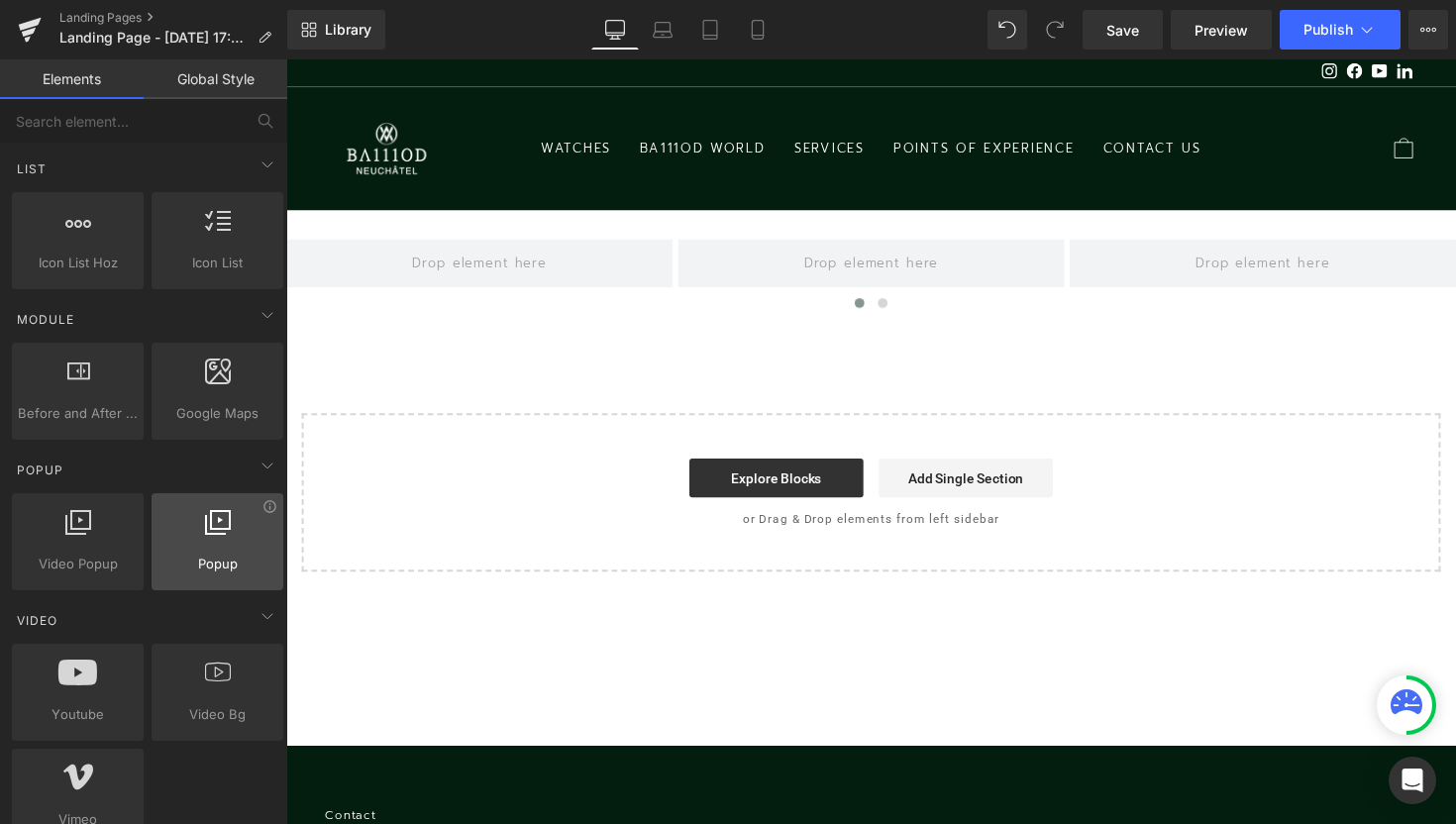 scroll, scrollTop: 0, scrollLeft: 0, axis: both 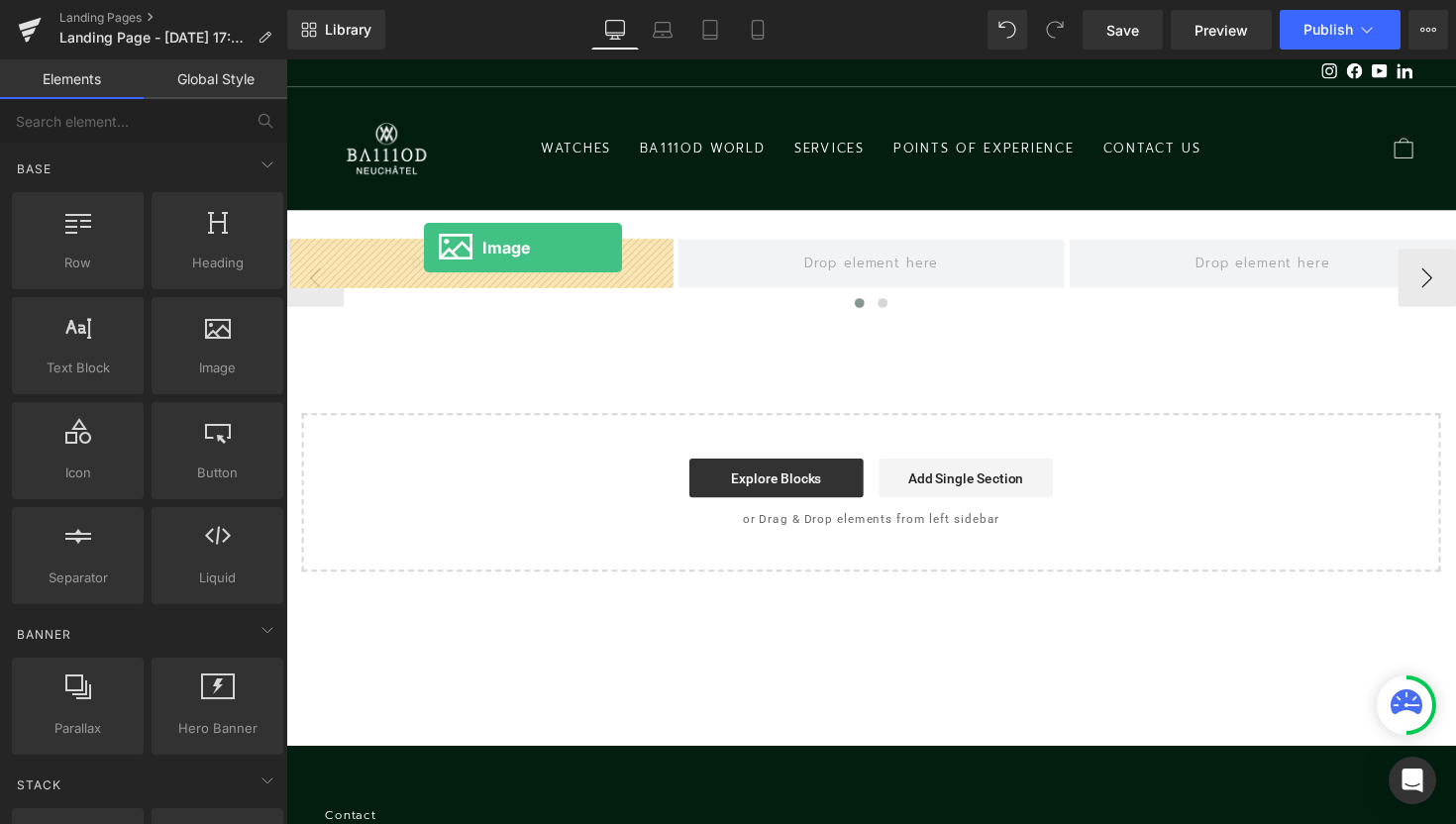 drag, startPoint x: 503, startPoint y: 390, endPoint x: 427, endPoint y: 253, distance: 156.66844 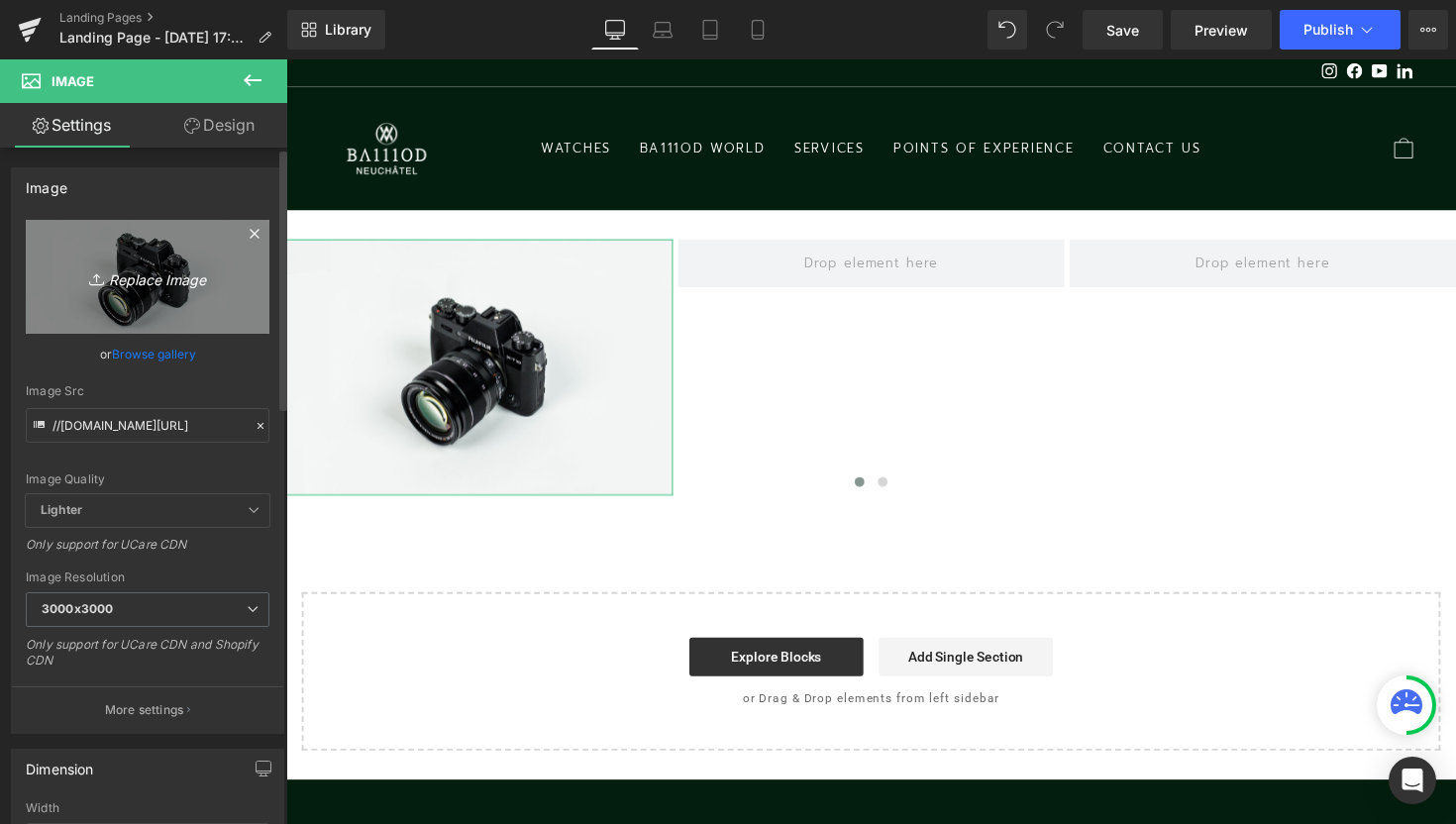 click on "Replace Image" at bounding box center (148, 276) 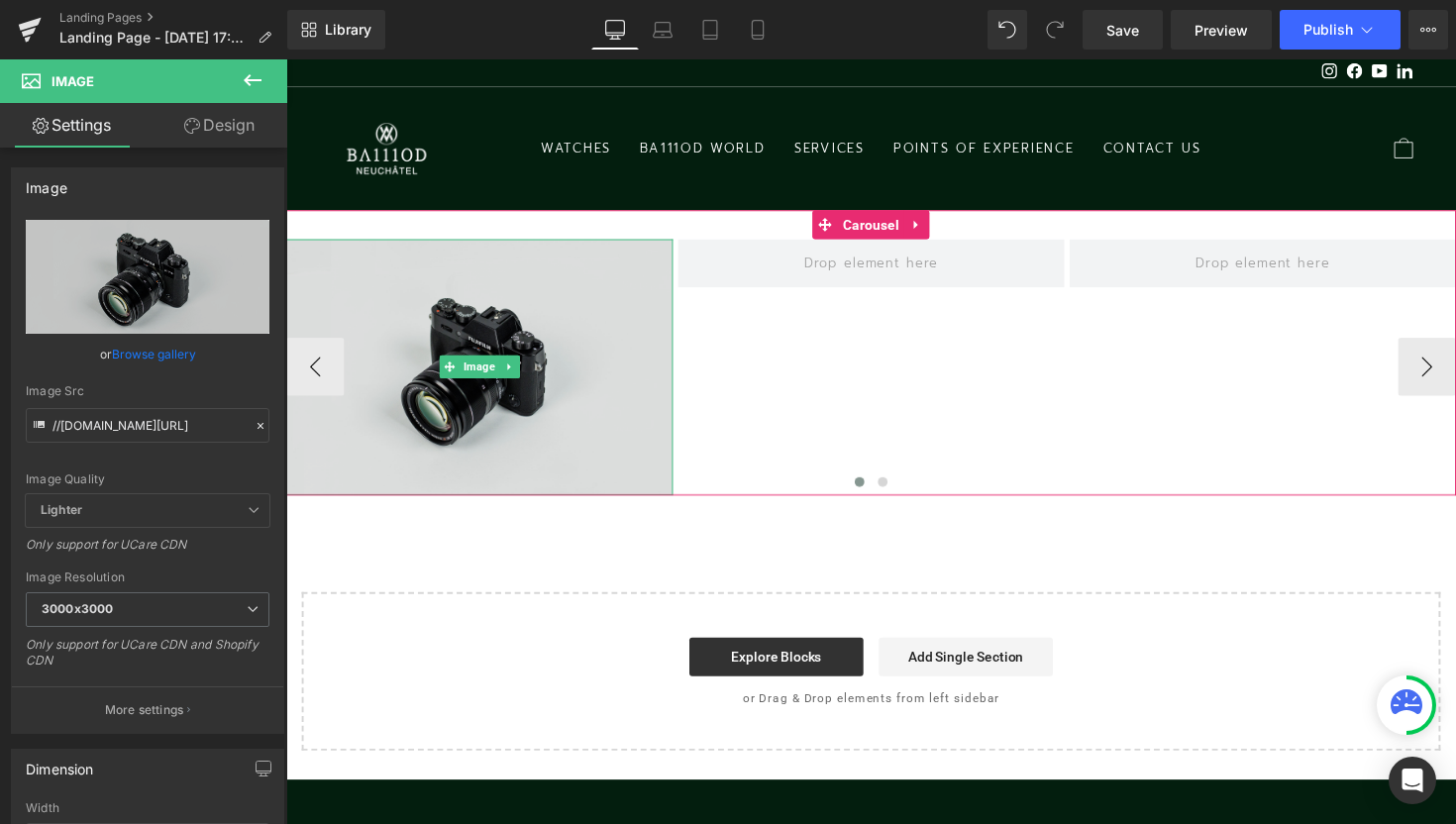 click at bounding box center [484, 374] 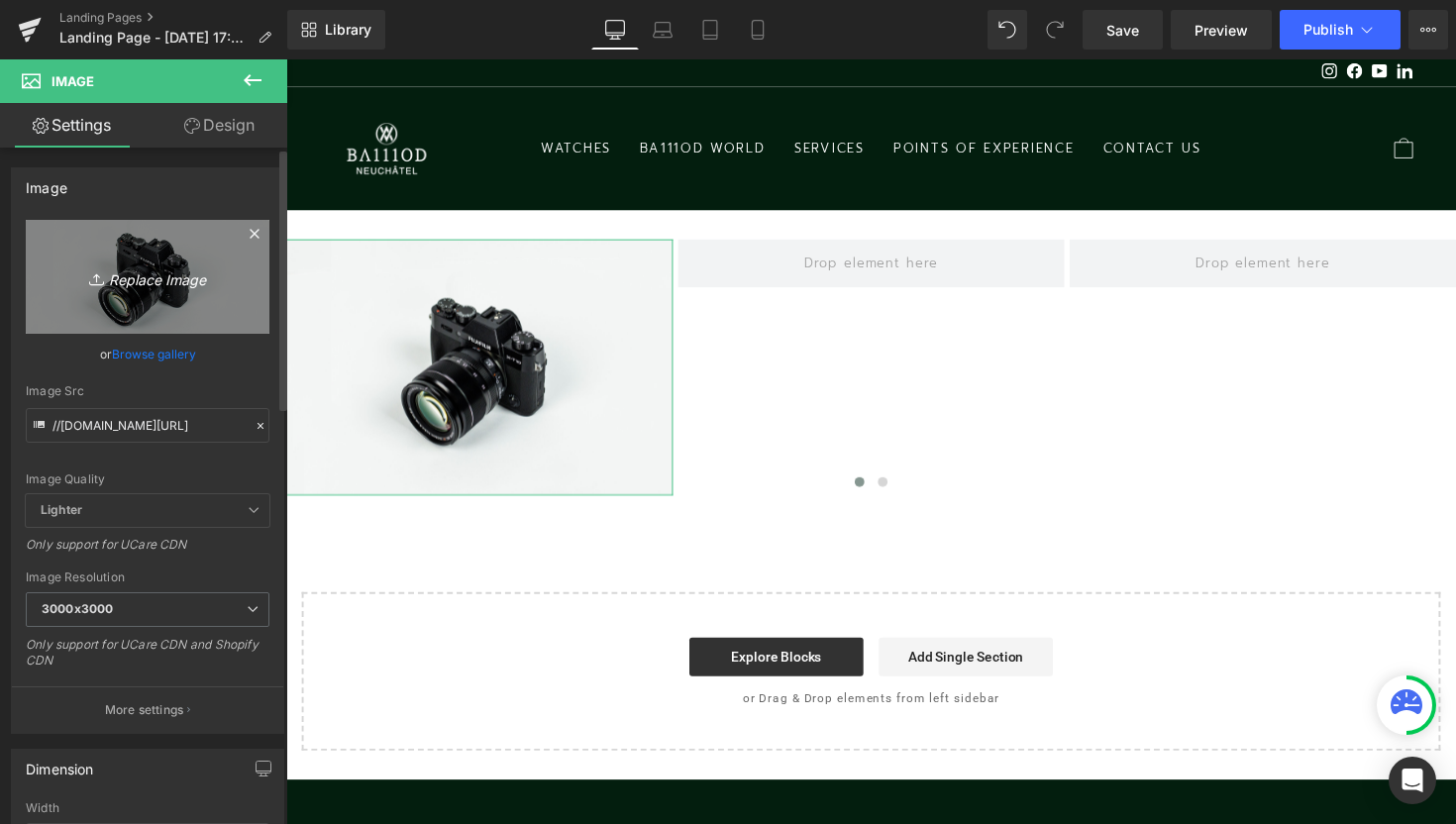 click on "Replace Image" at bounding box center (148, 276) 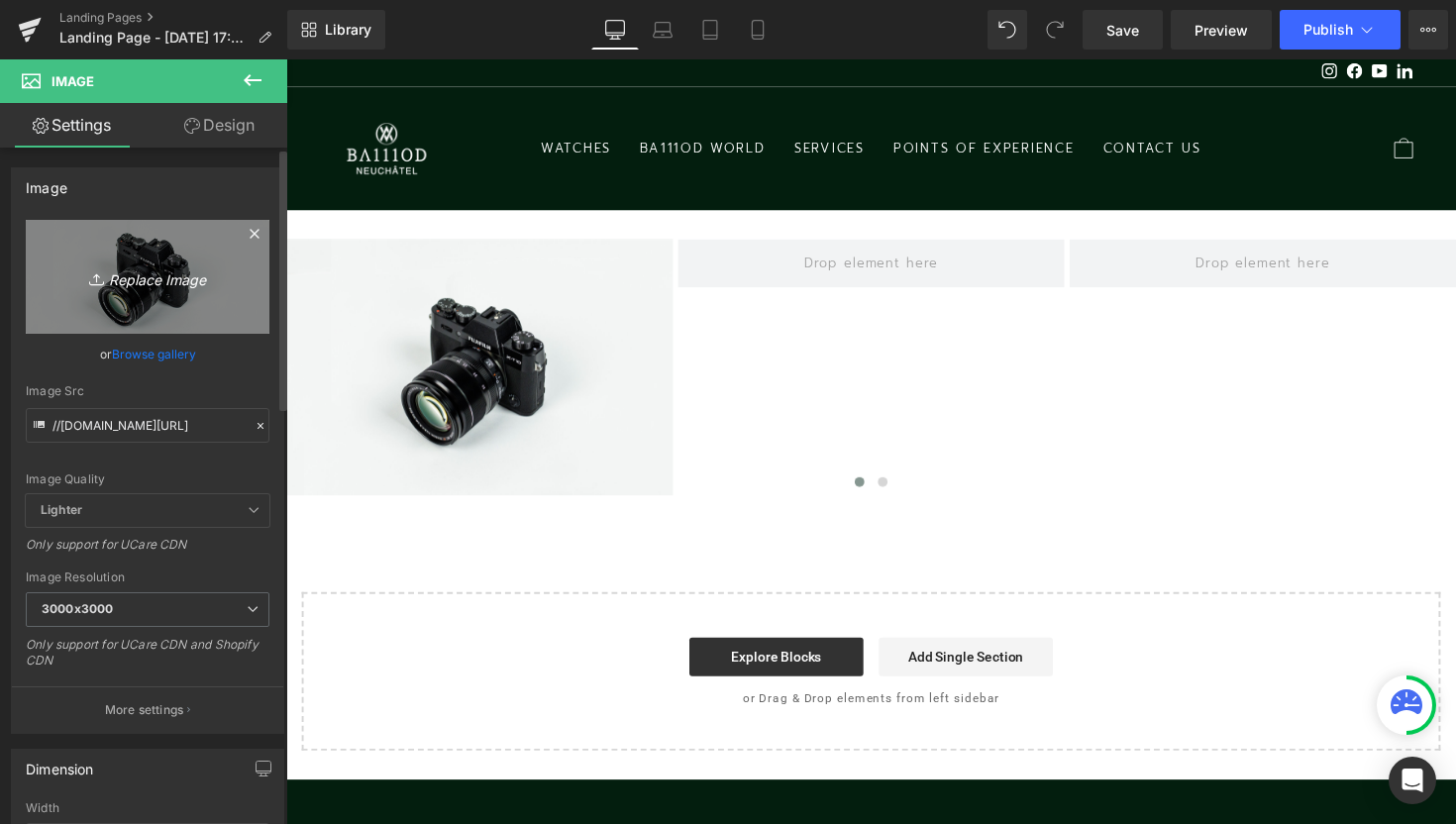 type on "C:\fakepath\1.jpg" 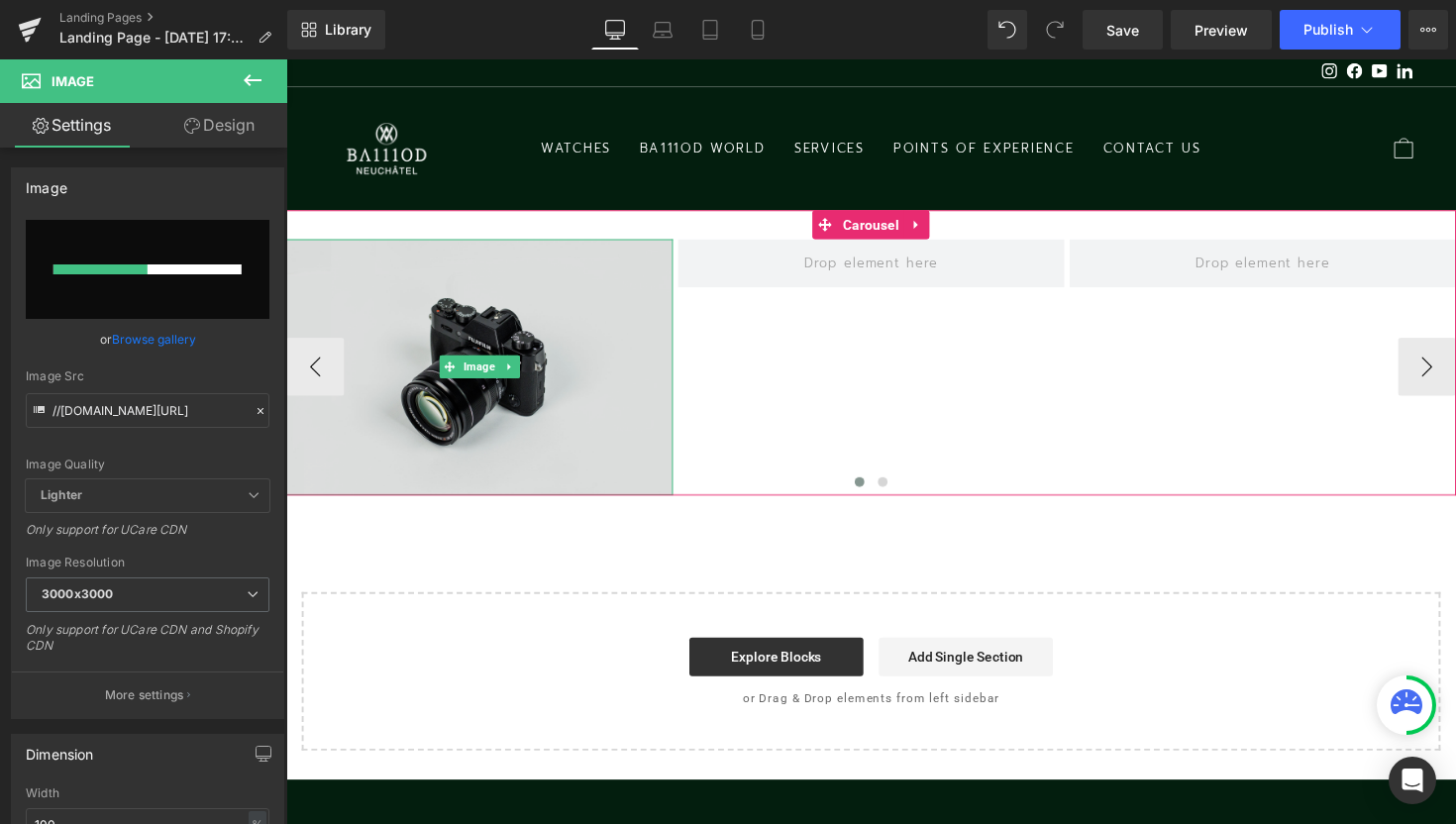 type 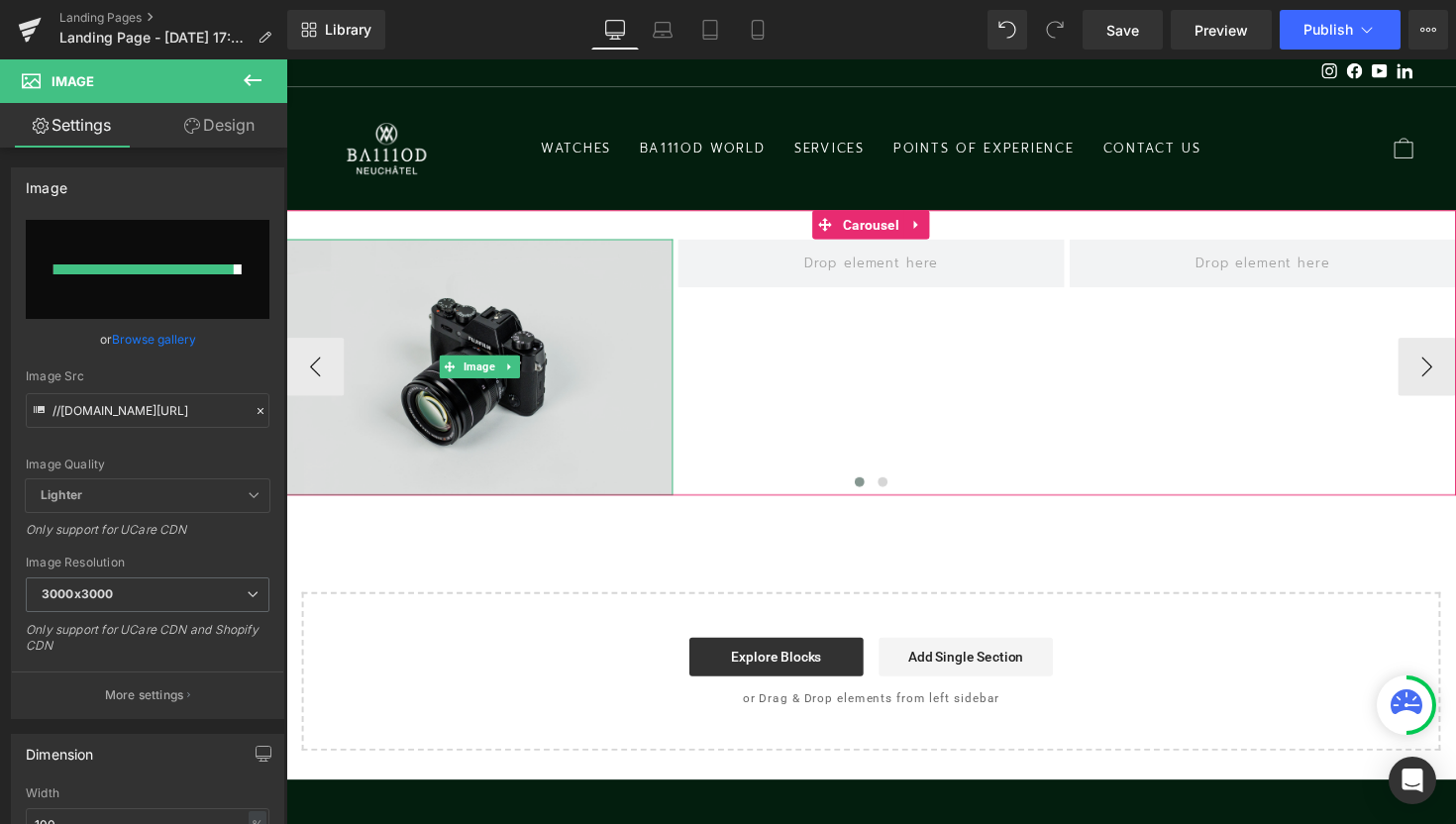 type on "https://ucarecdn.com/2d923e17-a2f9-4020-a2fc-ea814088b20d/-/format/auto/-/preview/3000x3000/-/quality/lighter/1.jpg" 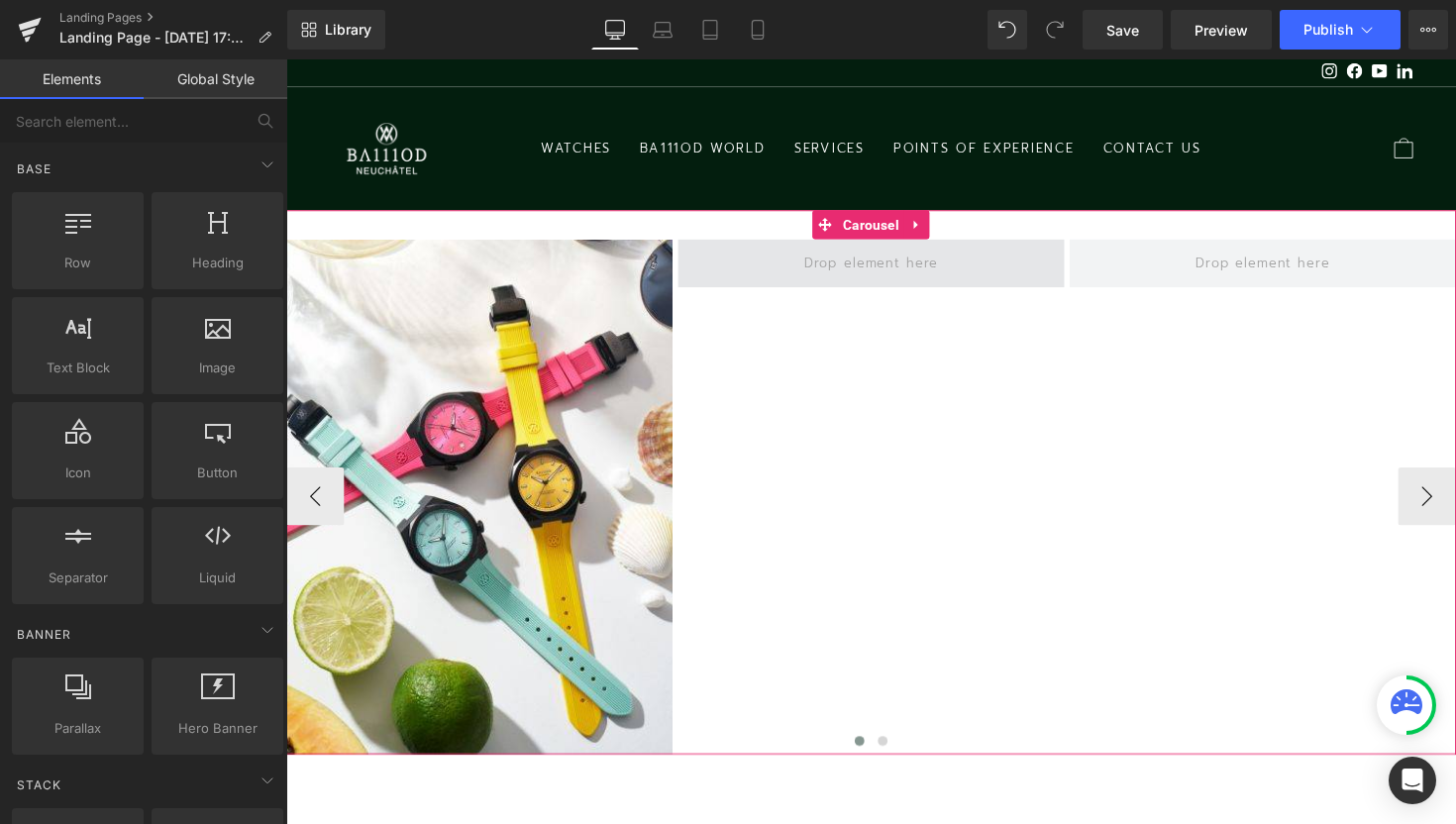 click at bounding box center (885, 268) 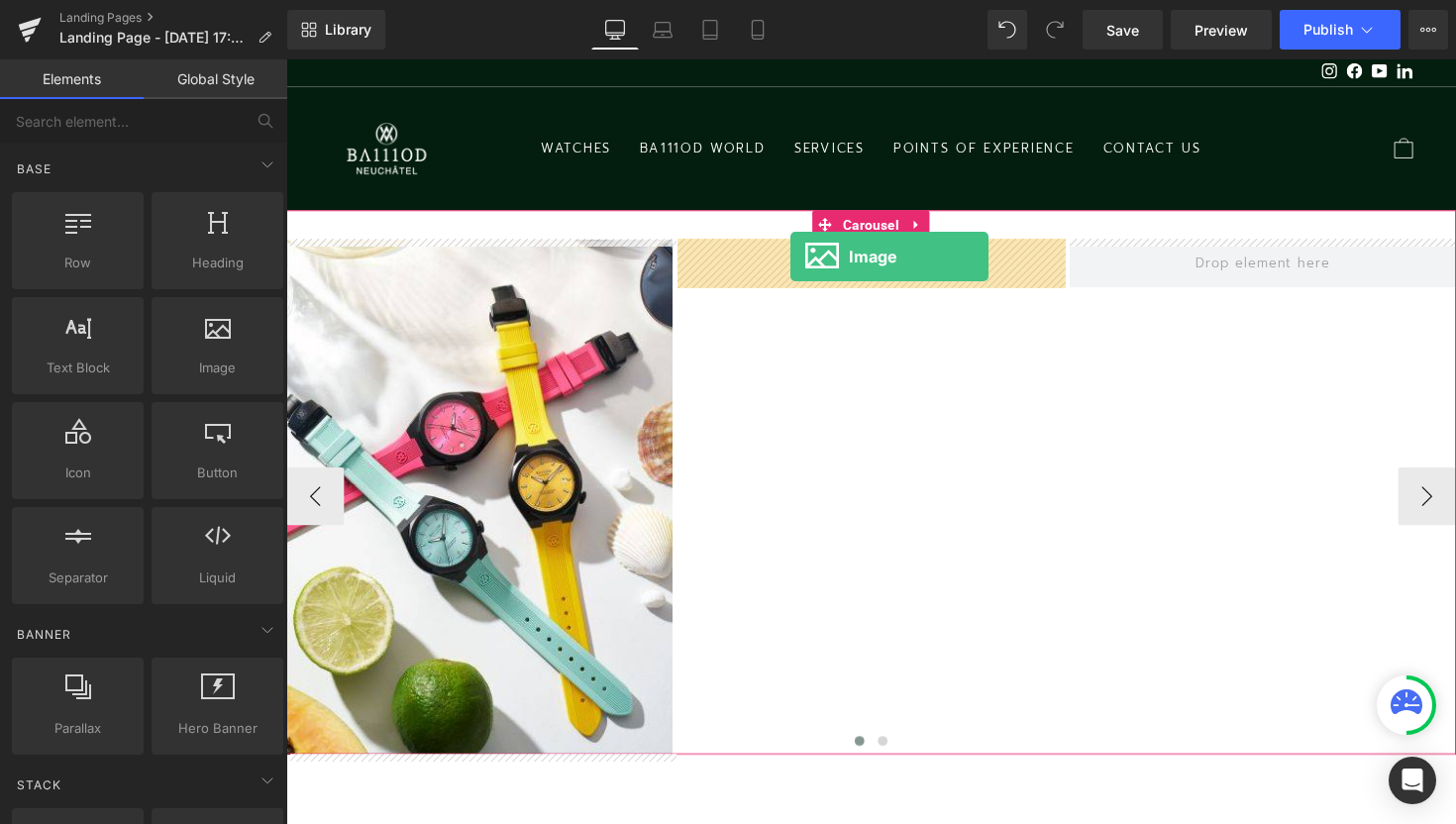 drag, startPoint x: 487, startPoint y: 403, endPoint x: 803, endPoint y: 261, distance: 346.43903 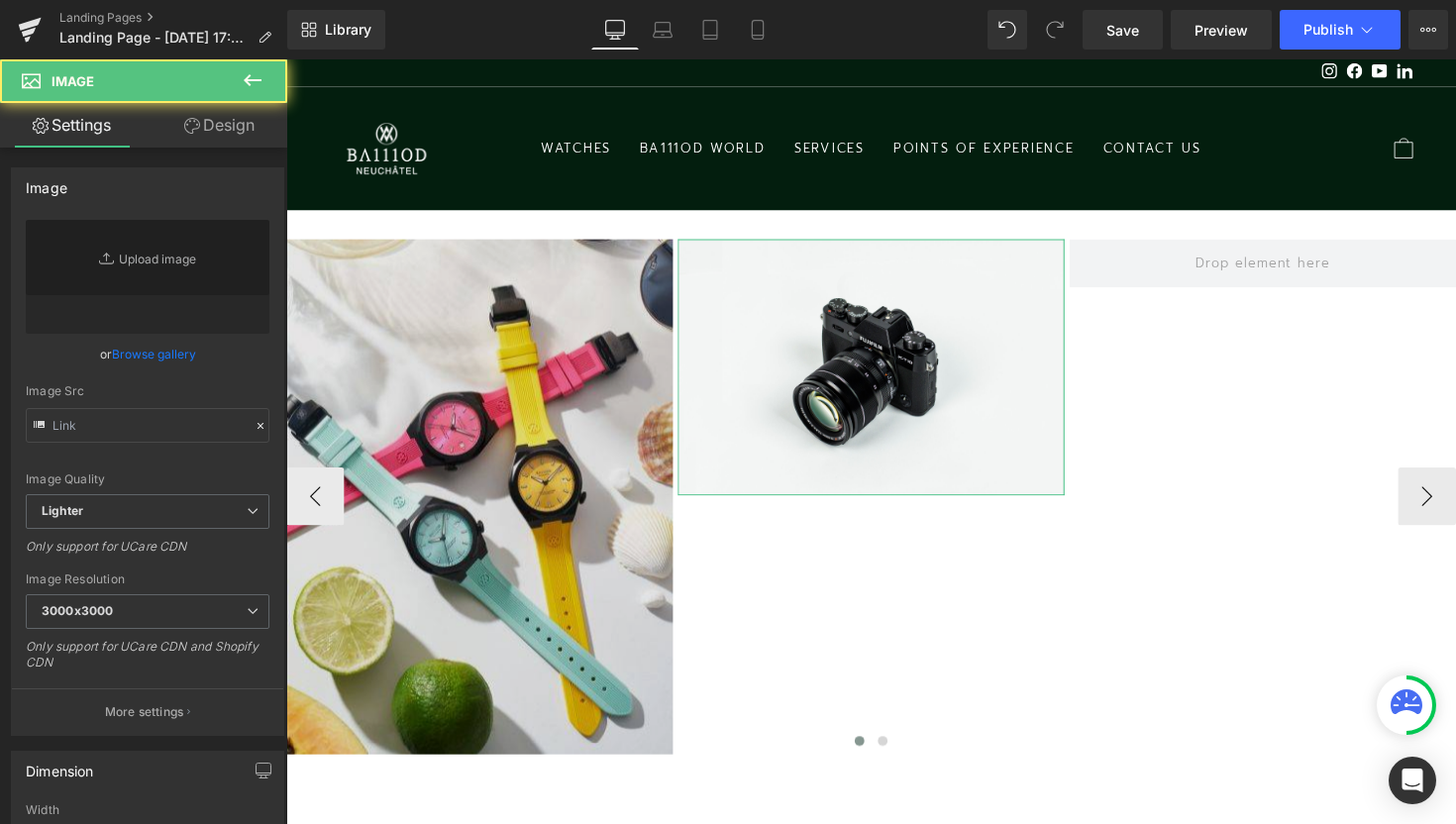 type on "//d1um8515vdn9kb.cloudfront.net/images/parallax.jpg" 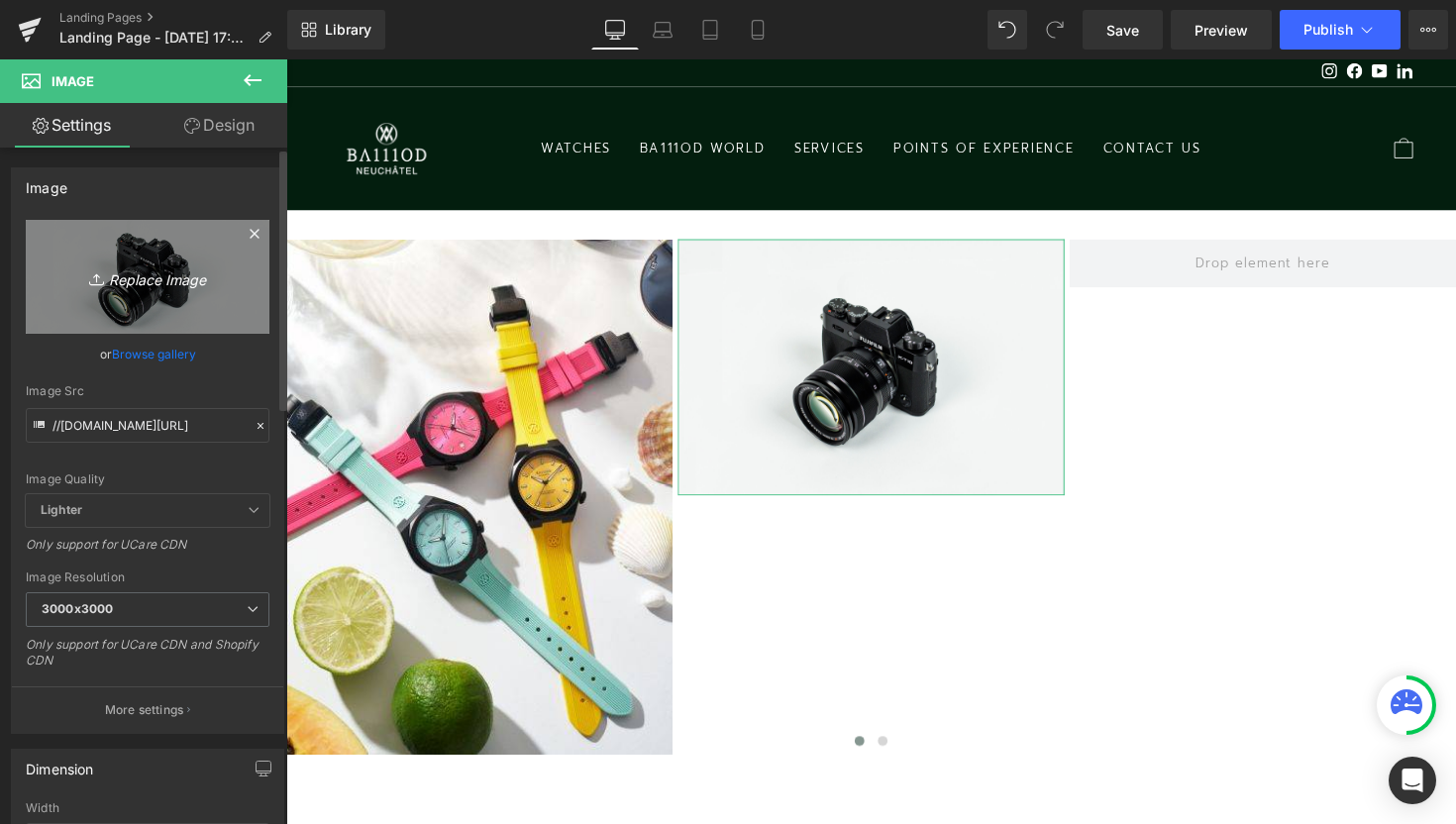 click on "Replace Image" at bounding box center (148, 276) 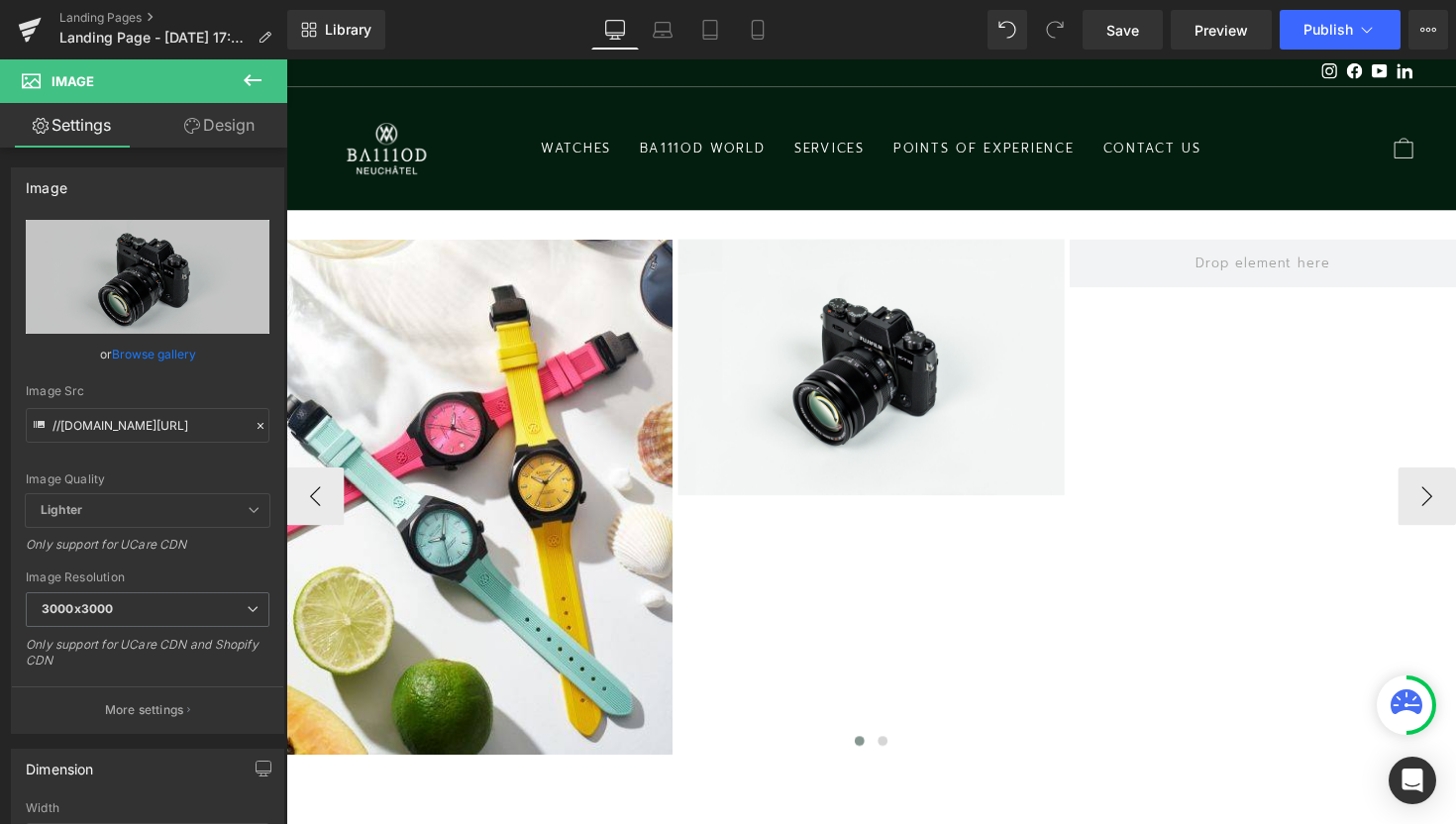 type on "C:\fakepath\2.jpg" 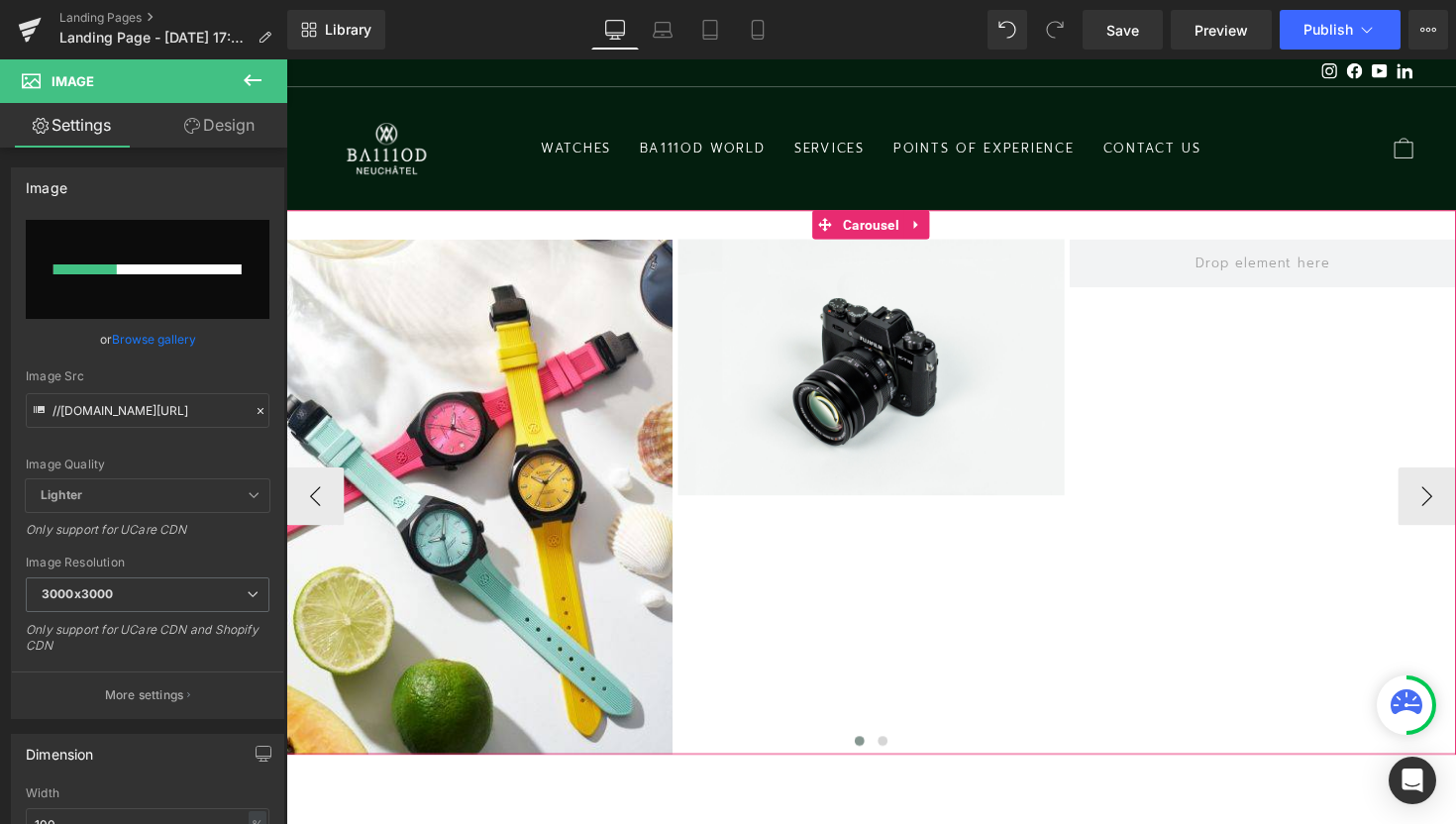 type 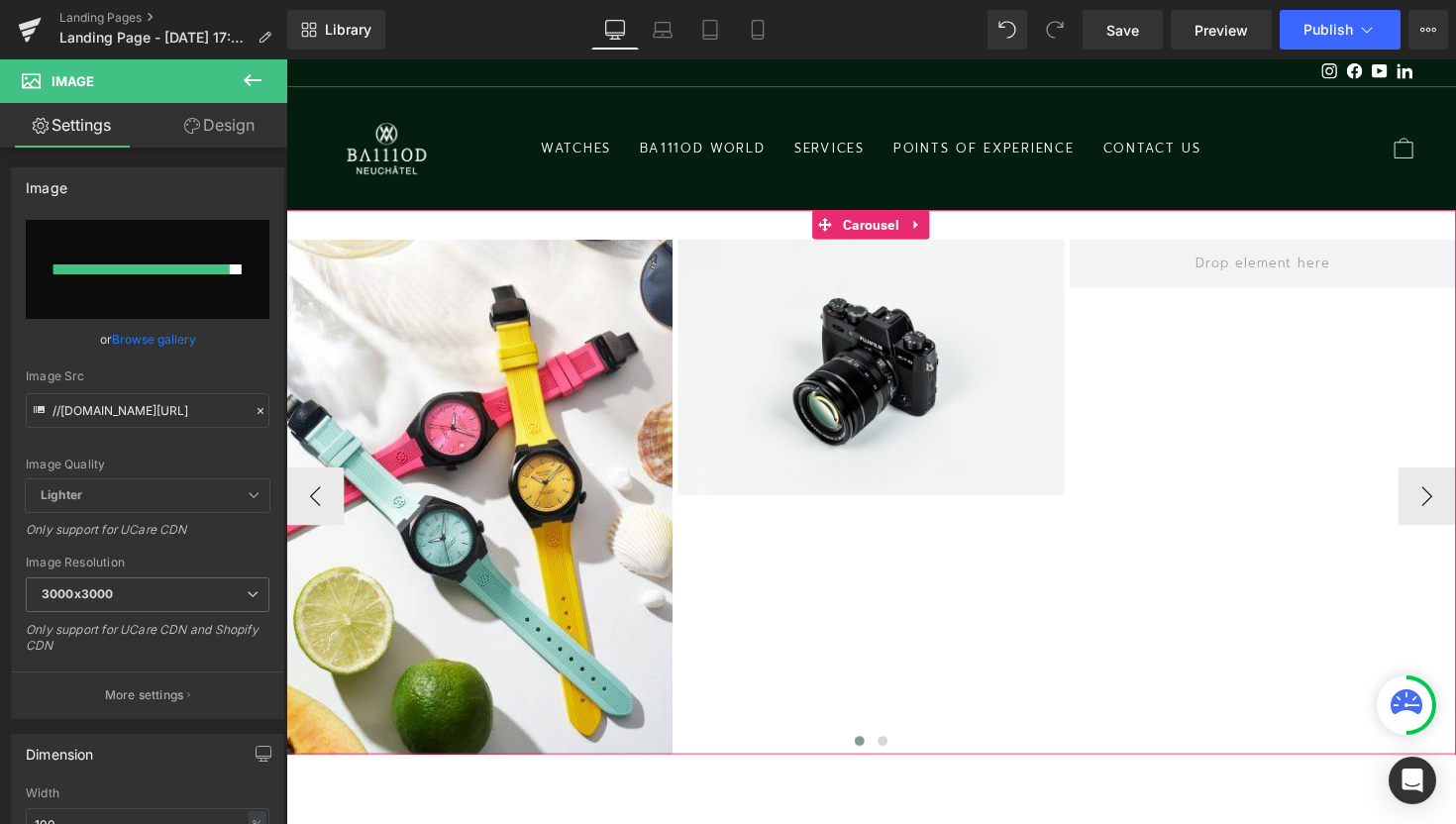 type on "https://ucarecdn.com/0f9a8c70-3a41-4867-9e7a-80685eba7186/-/format/auto/-/preview/3000x3000/-/quality/lighter/2.jpg" 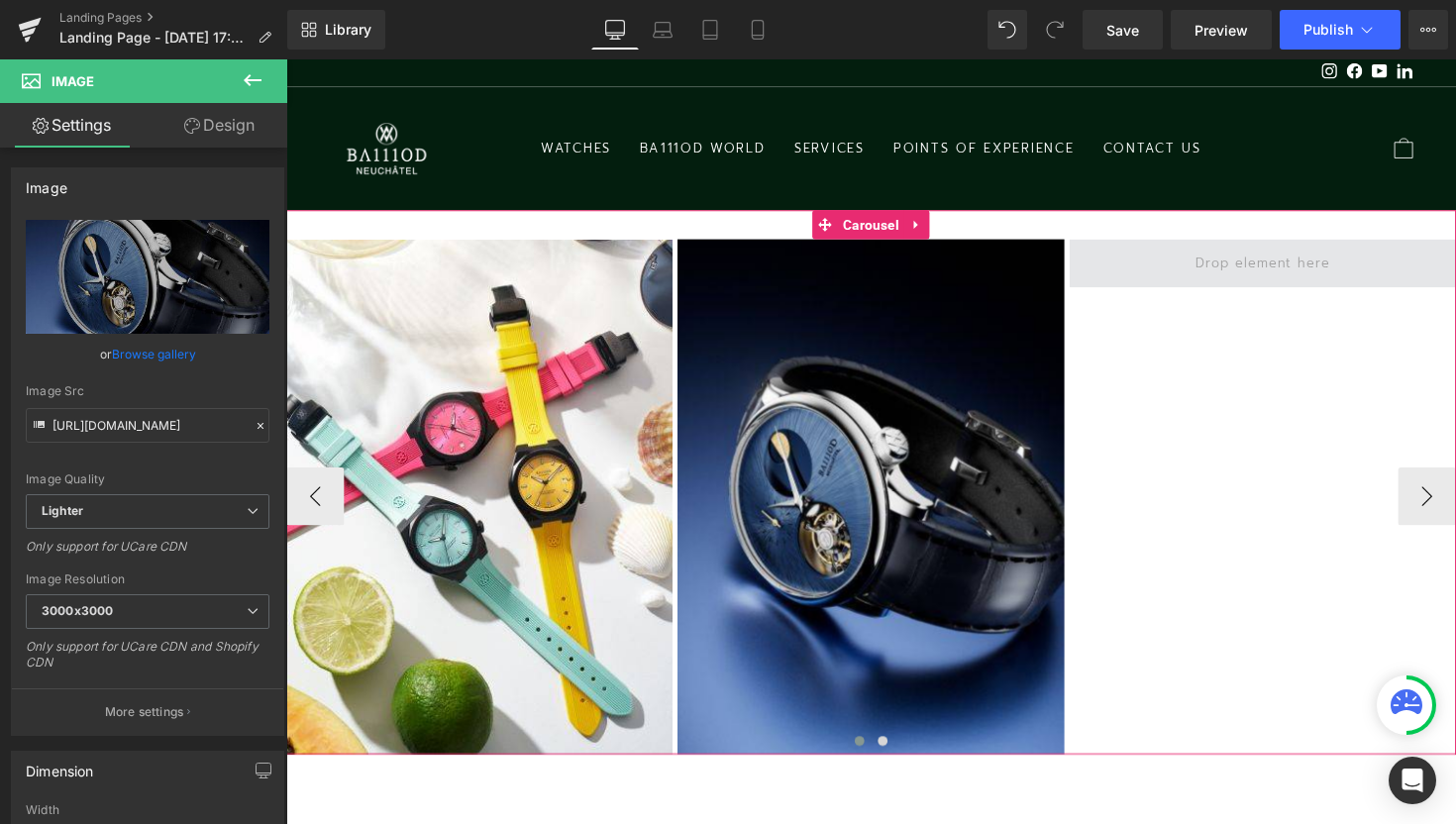 click at bounding box center (1287, 268) 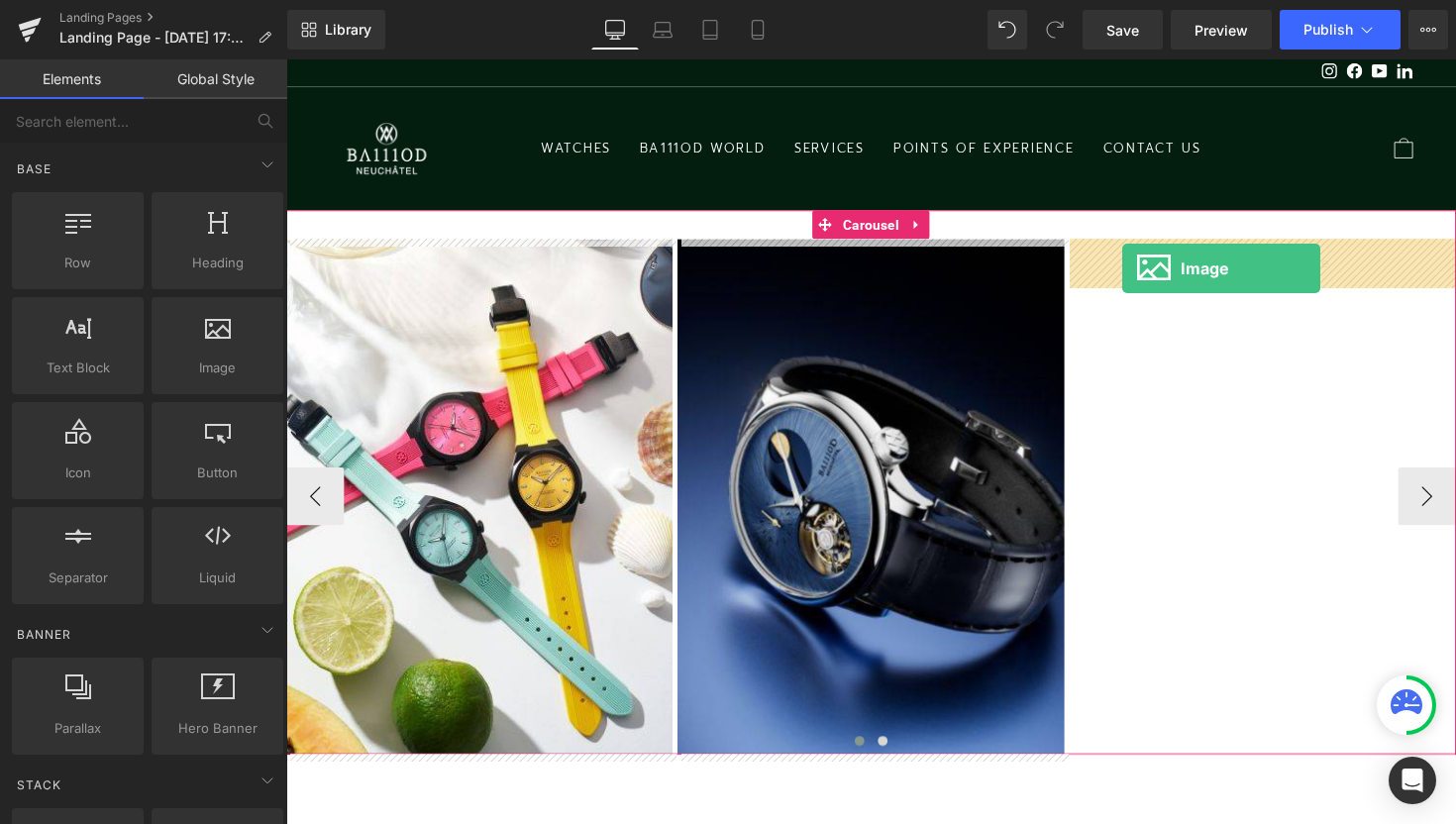 drag, startPoint x: 486, startPoint y: 410, endPoint x: 1143, endPoint y: 273, distance: 671.1319 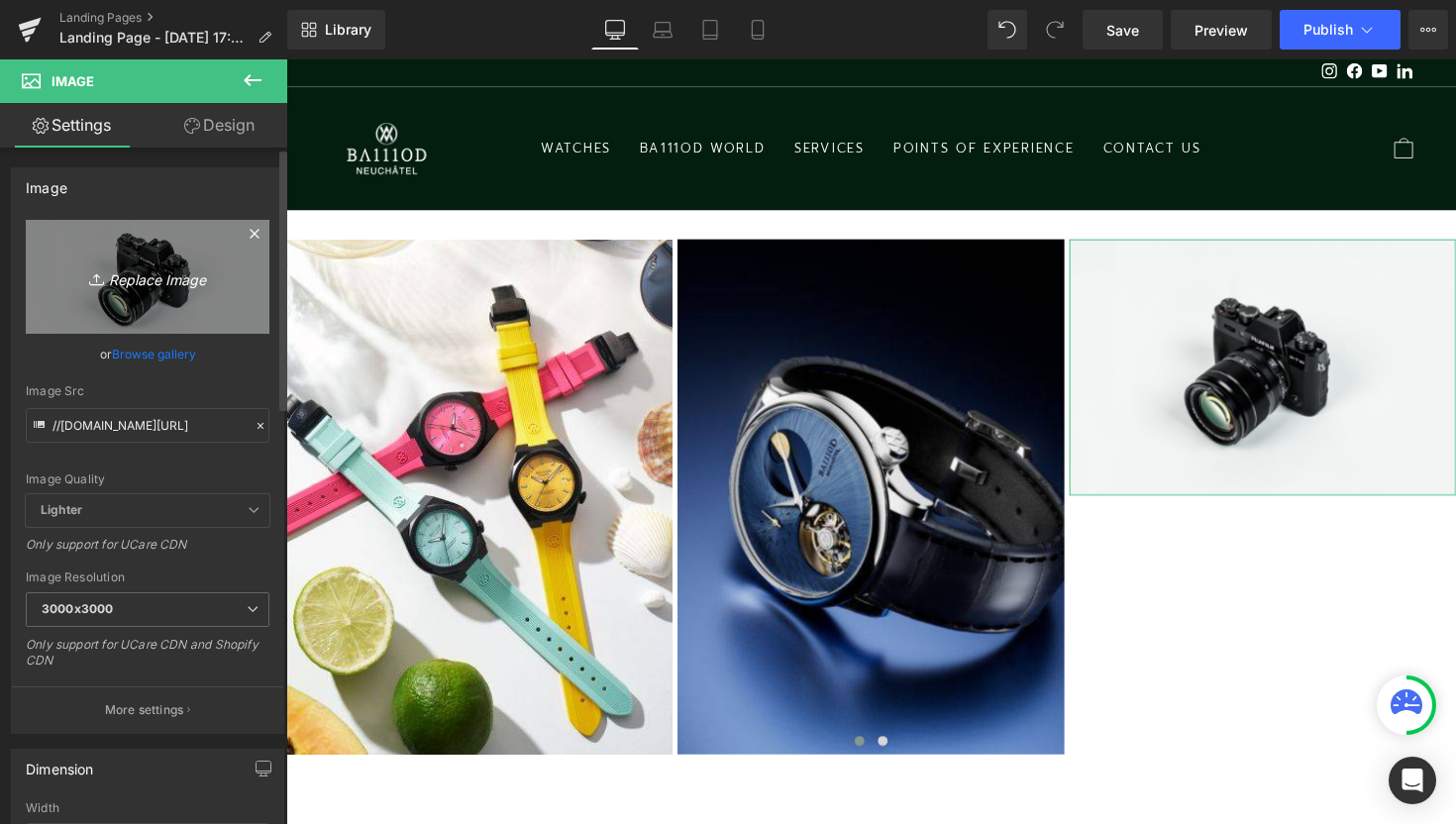 click on "Replace Image" at bounding box center [148, 276] 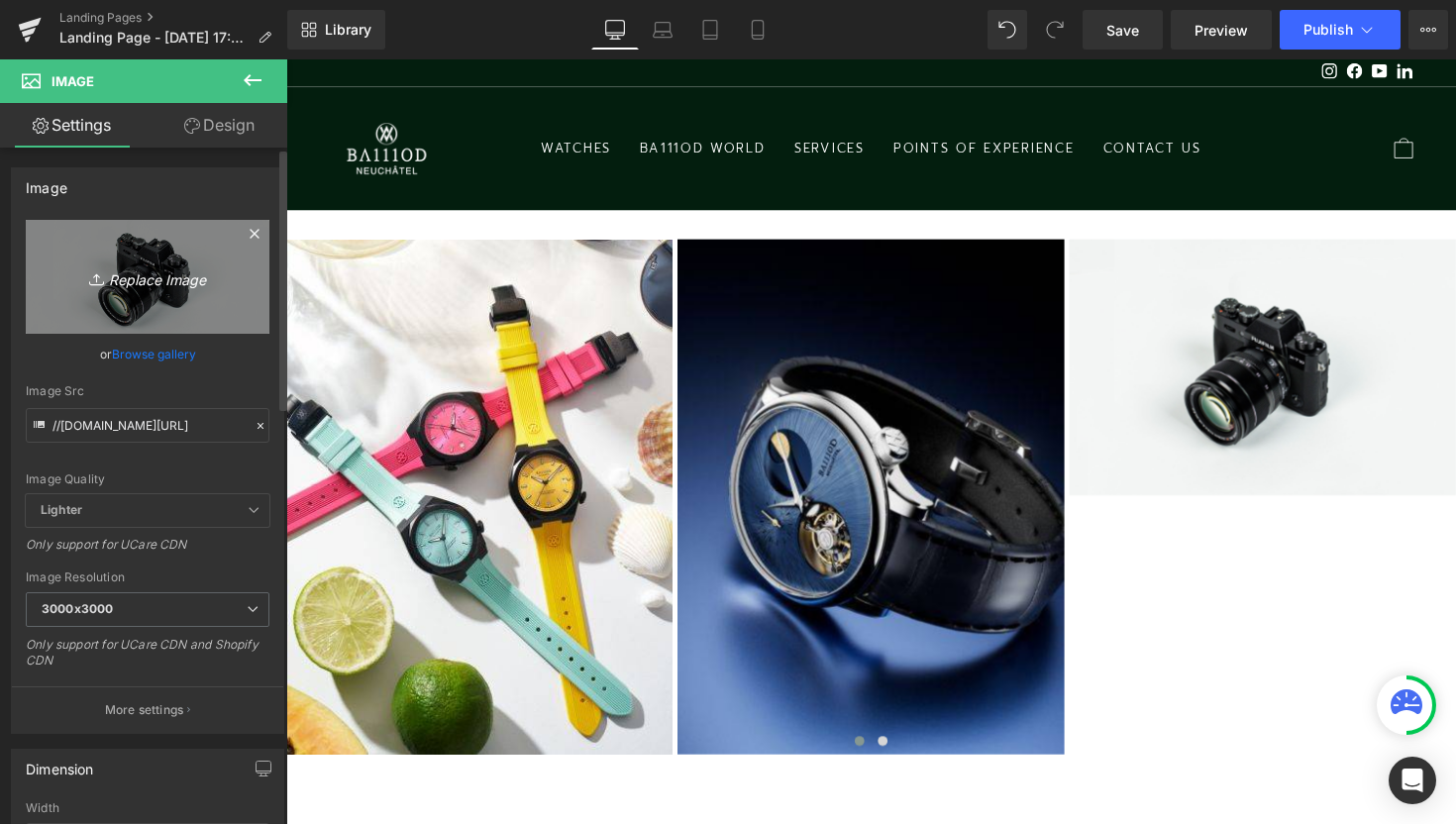 type on "C:\fakepath\5.jpg" 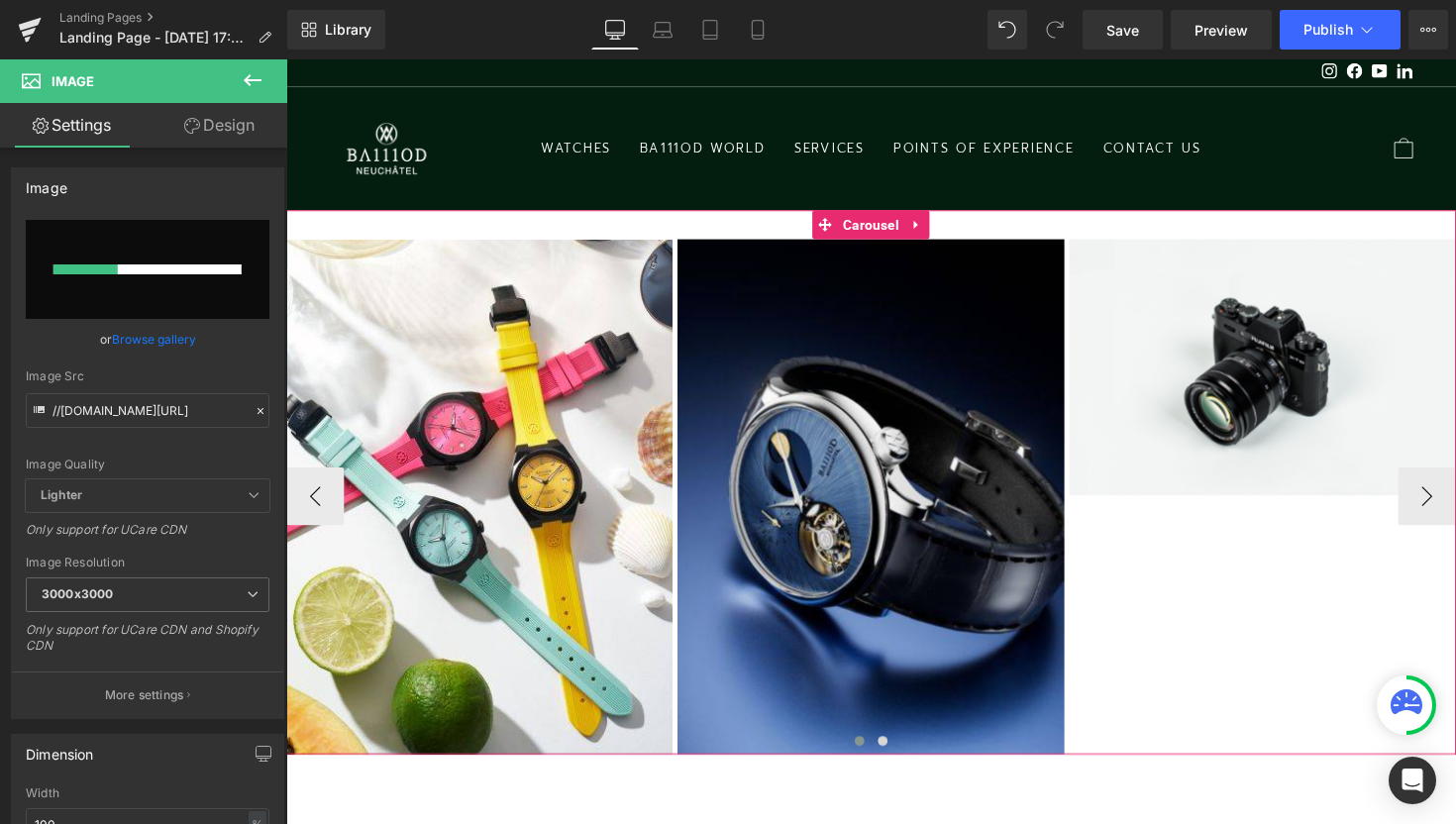 type 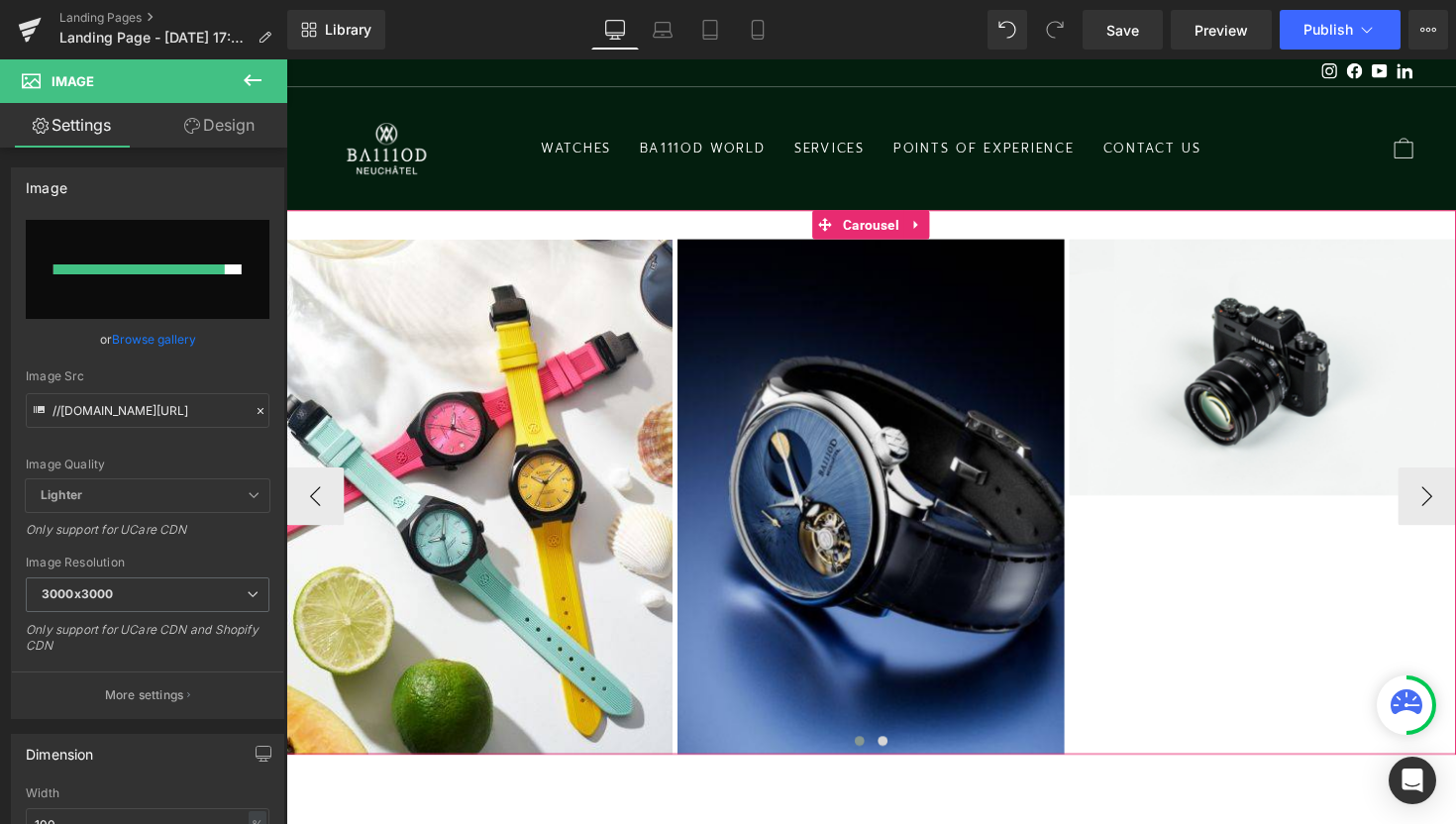 type on "https://ucarecdn.com/e8e568c1-118b-479a-86c3-696ba2495c73/-/format/auto/-/preview/3000x3000/-/quality/lighter/5.jpg" 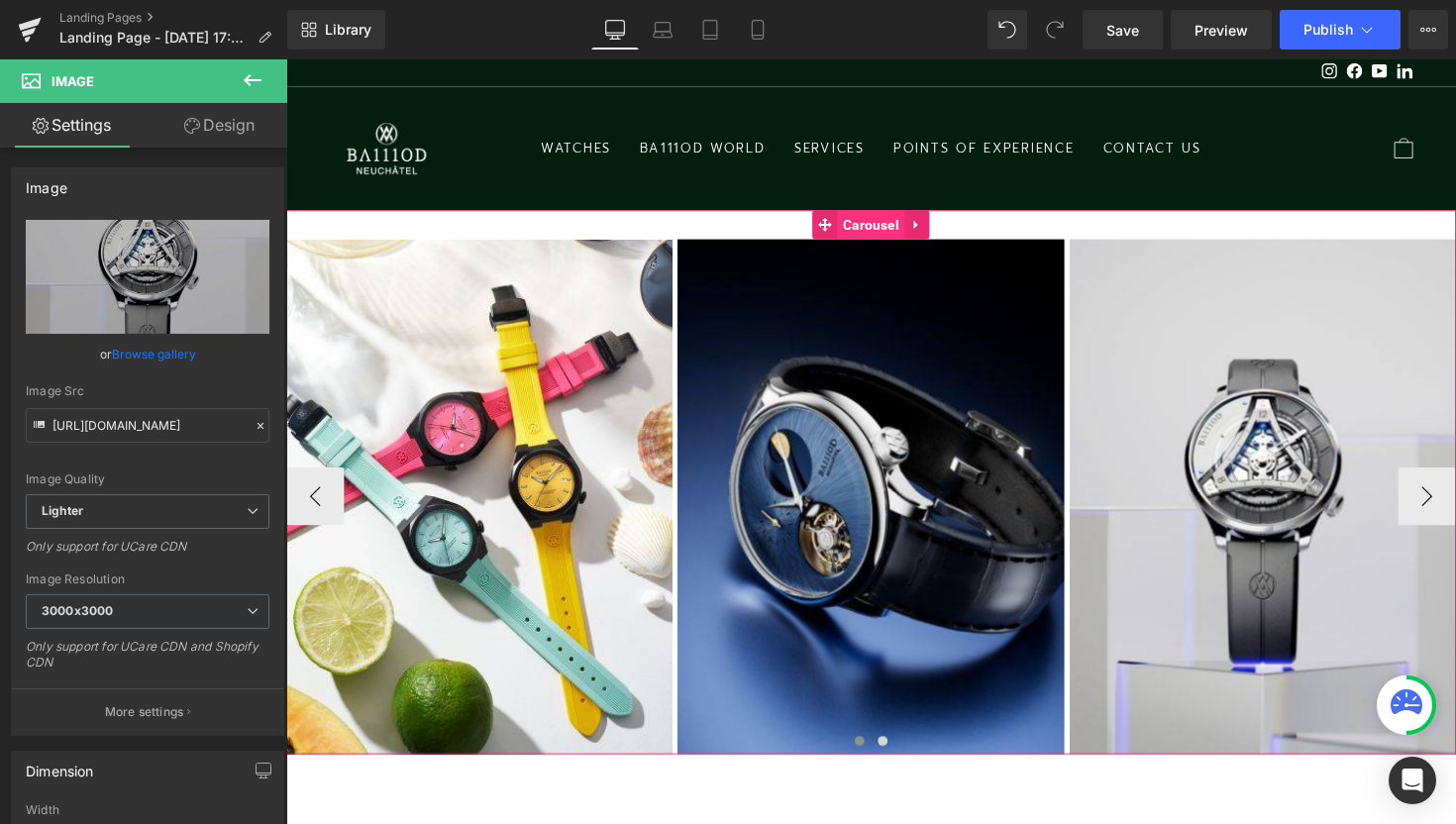 click on "Carousel" at bounding box center (884, 229) 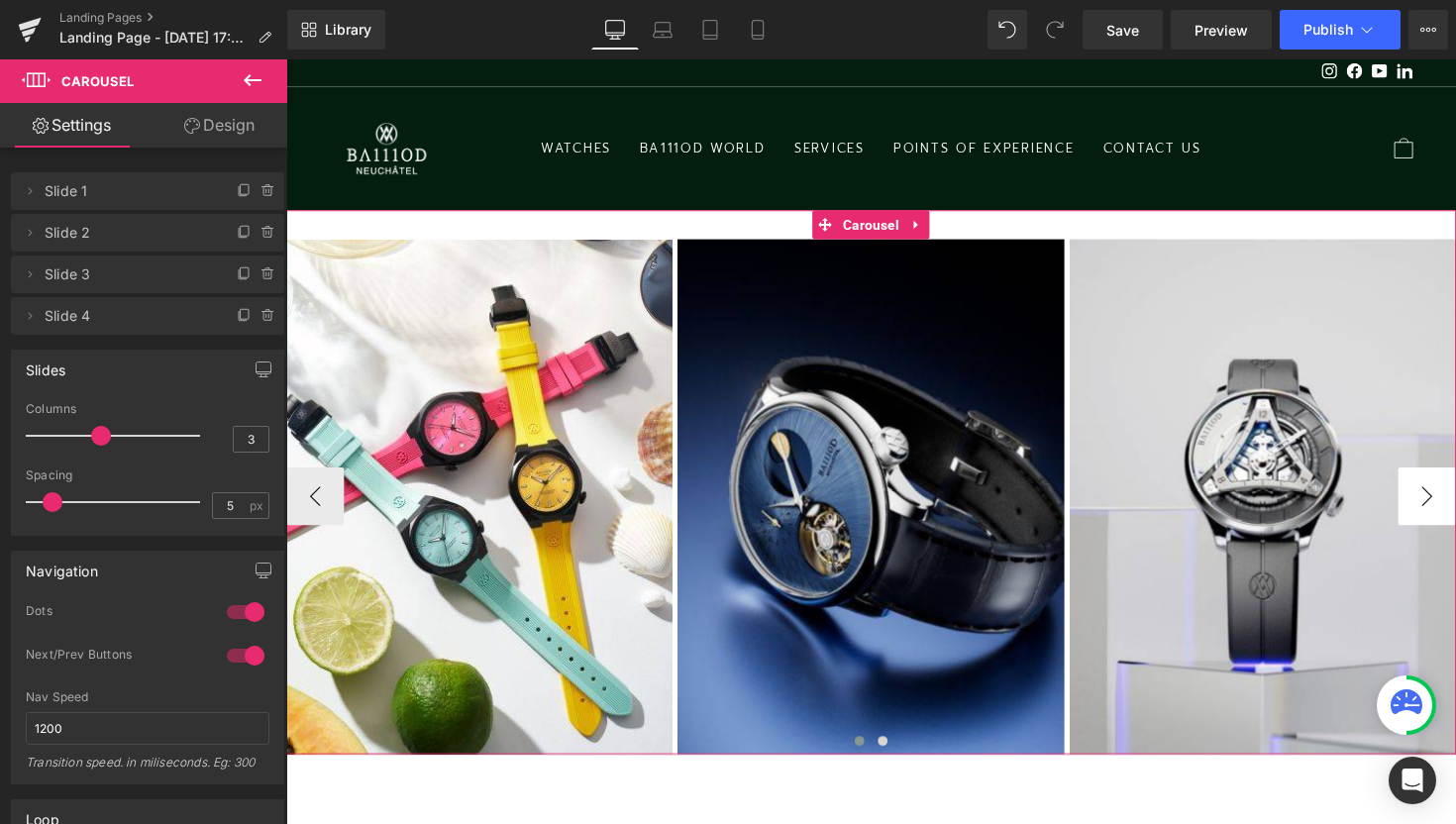 click on "›" at bounding box center [1455, 507] 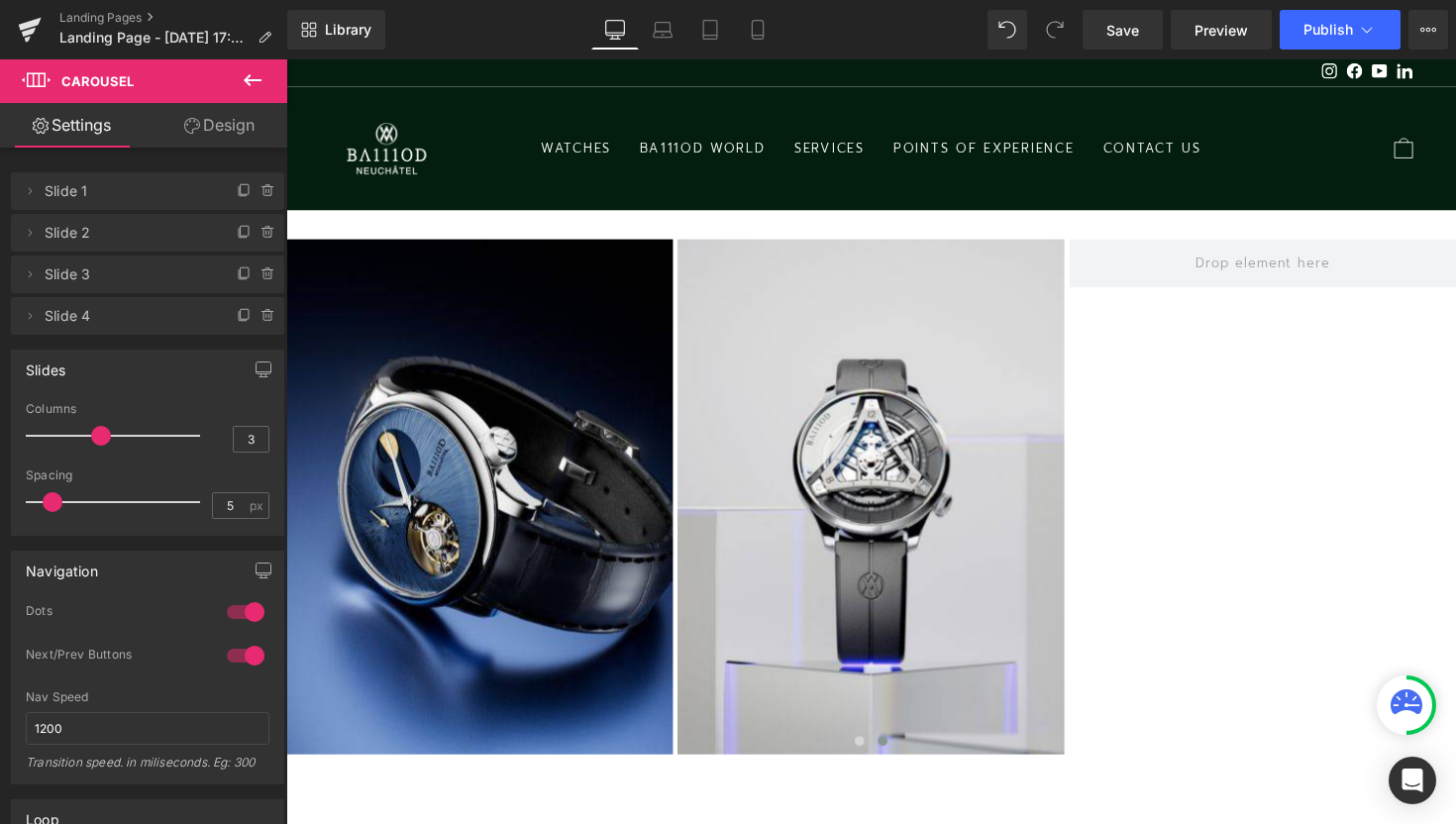 click at bounding box center (253, 81) 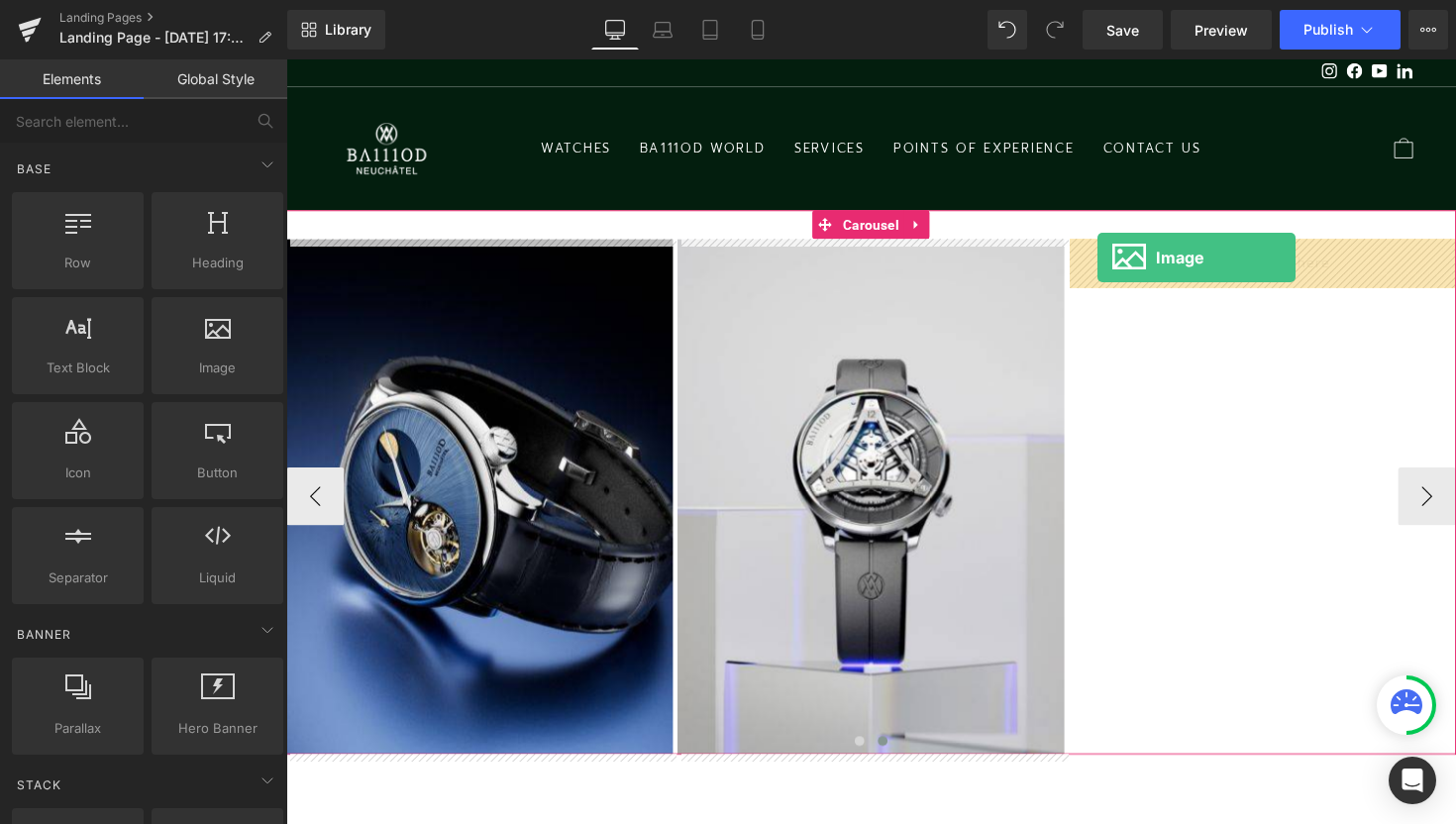 drag, startPoint x: 513, startPoint y: 425, endPoint x: 1117, endPoint y: 262, distance: 625.6077 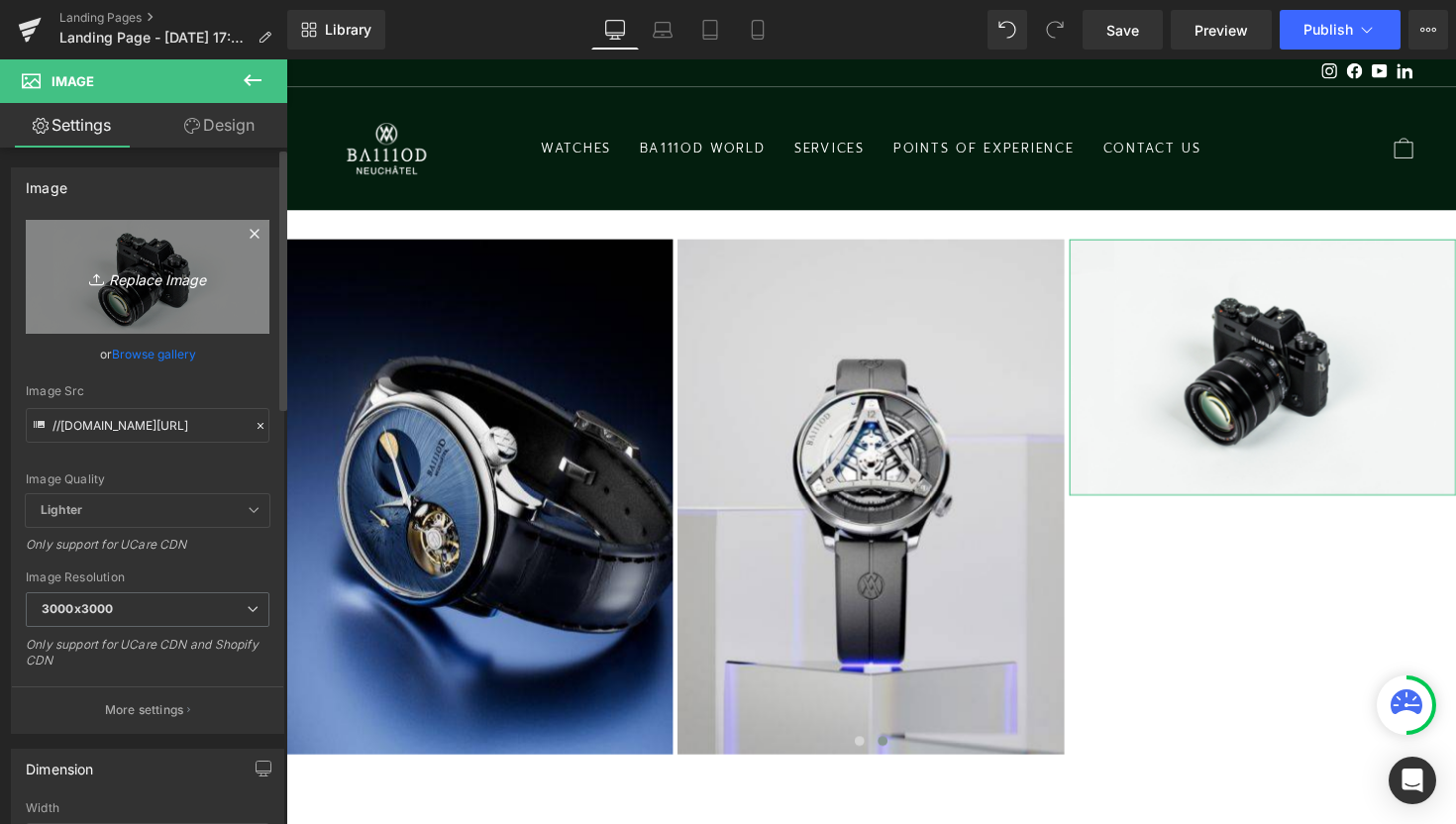 click on "Replace Image" at bounding box center (148, 276) 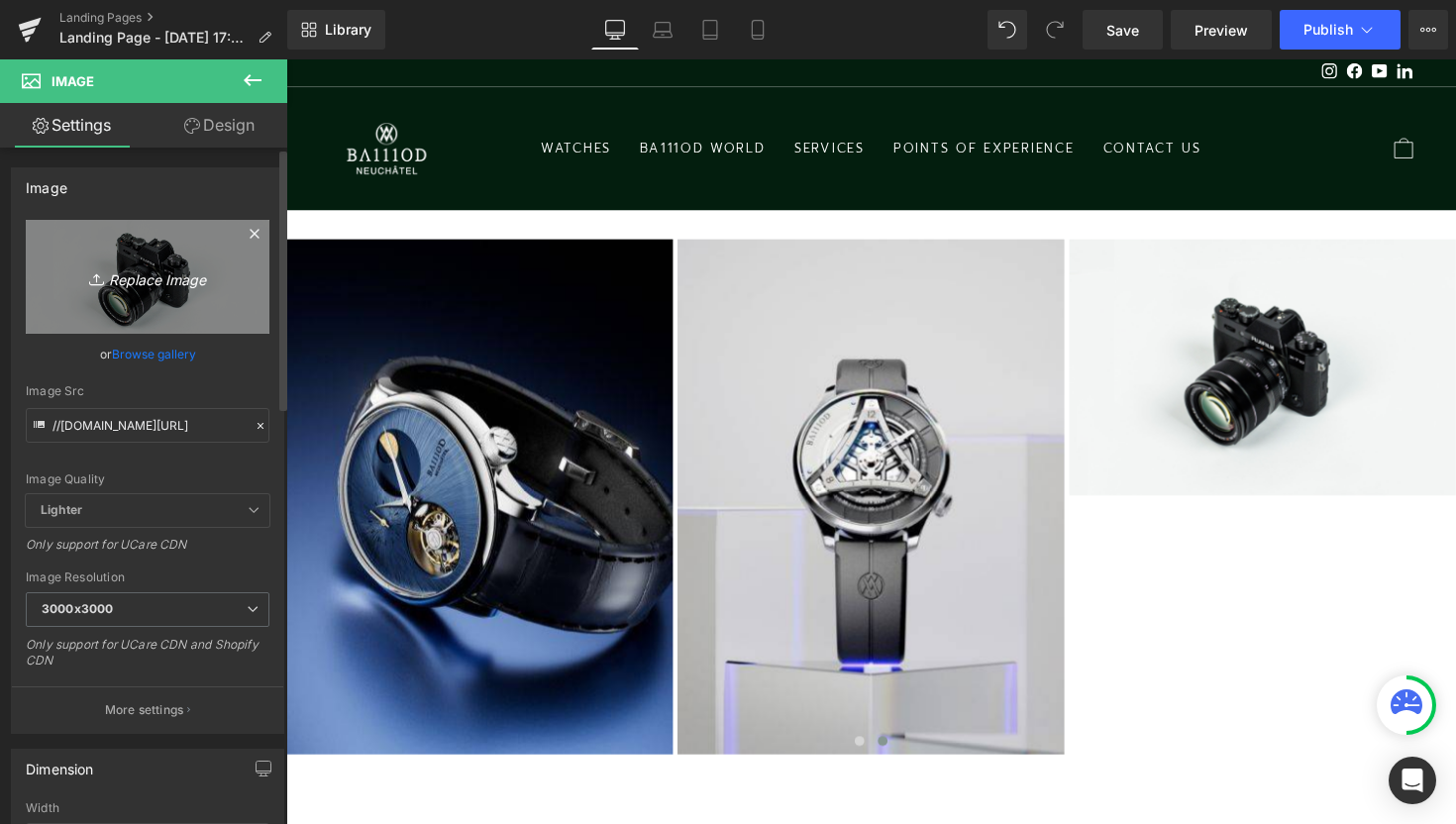 type on "C:\fakepath\4.jpg" 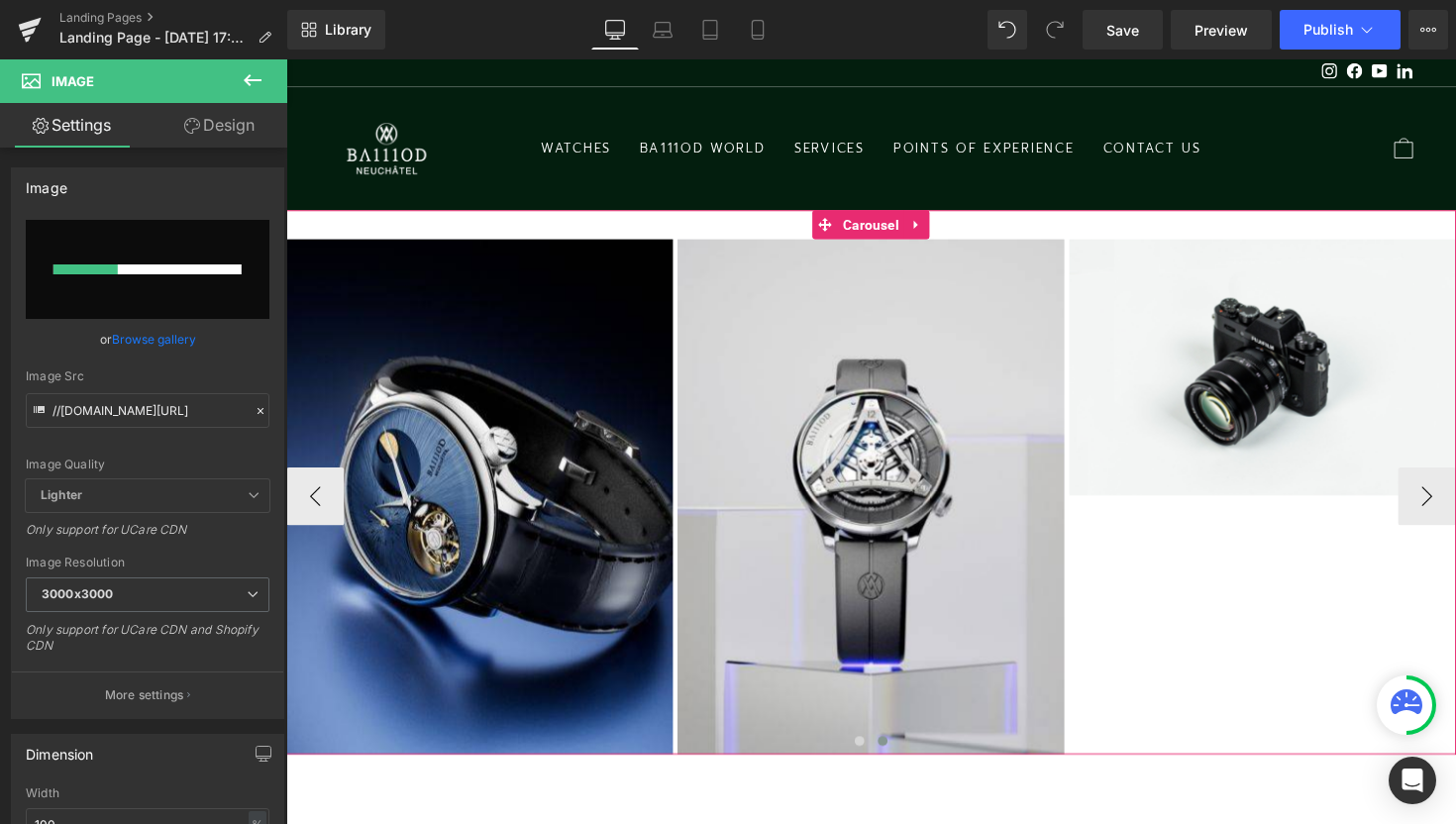 type 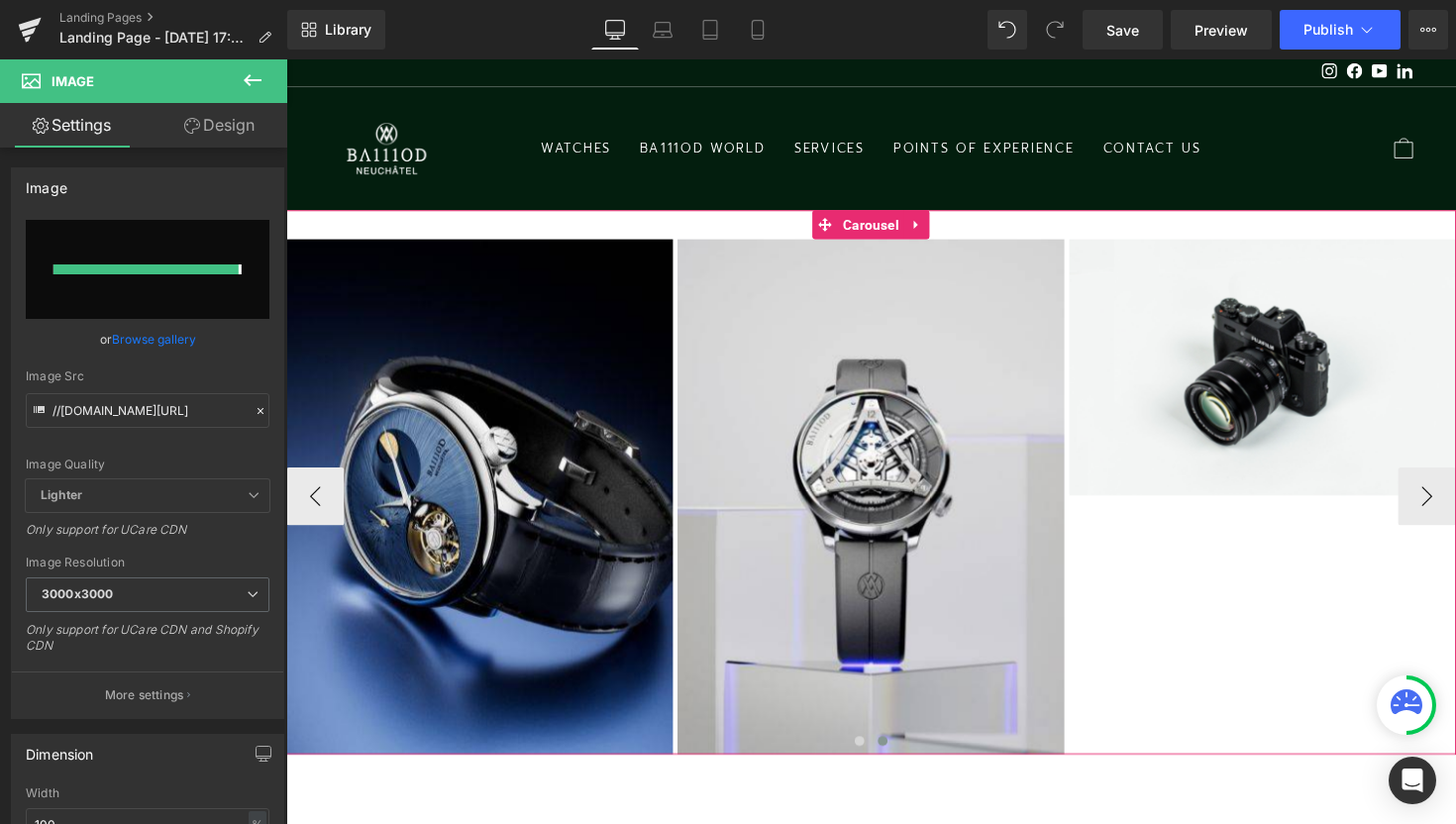 type on "https://ucarecdn.com/cc97dc76-349c-4983-834d-0693a9c57e43/-/format/auto/-/preview/3000x3000/-/quality/lighter/4.jpg" 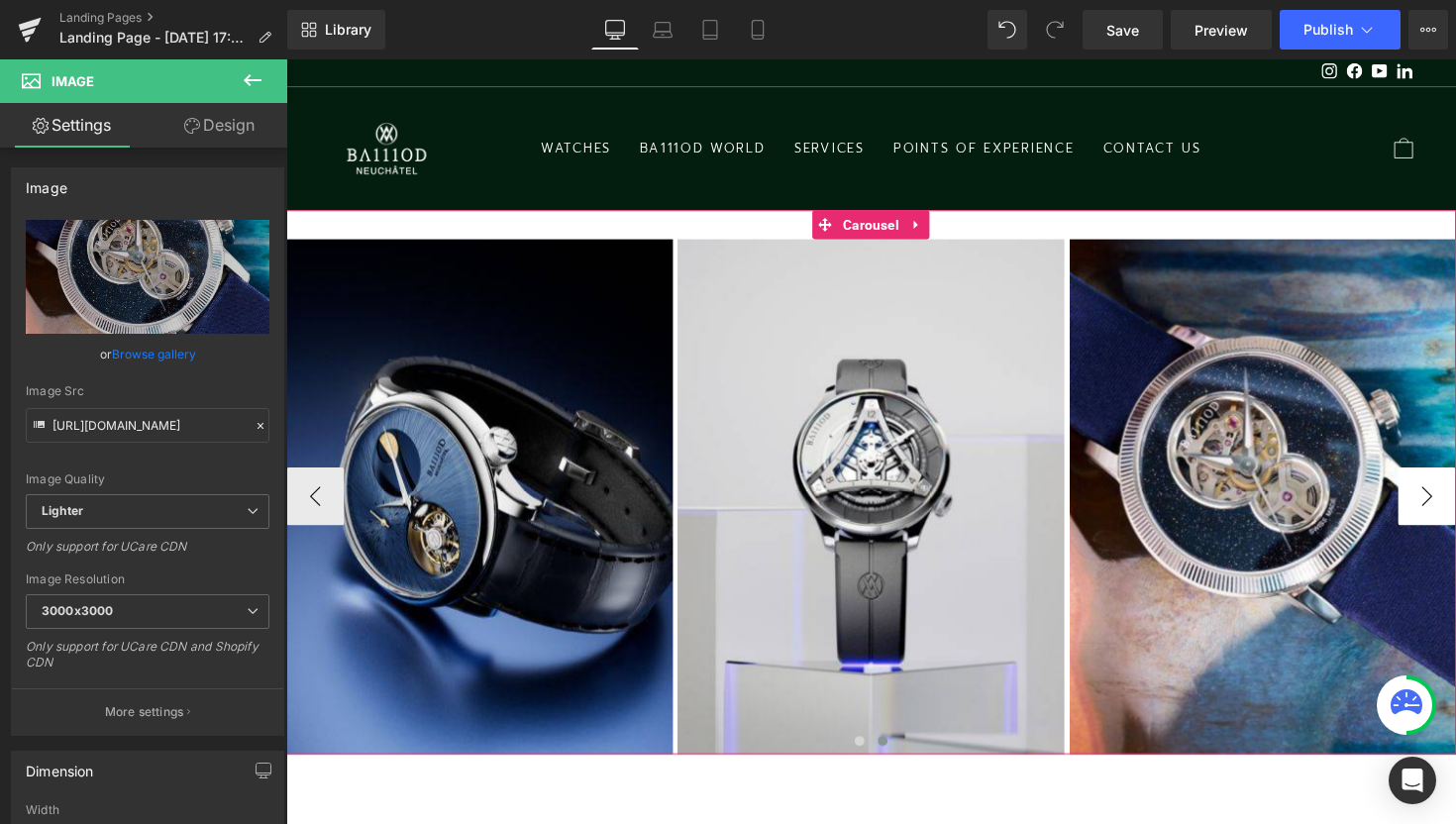 click on "›" at bounding box center [1455, 507] 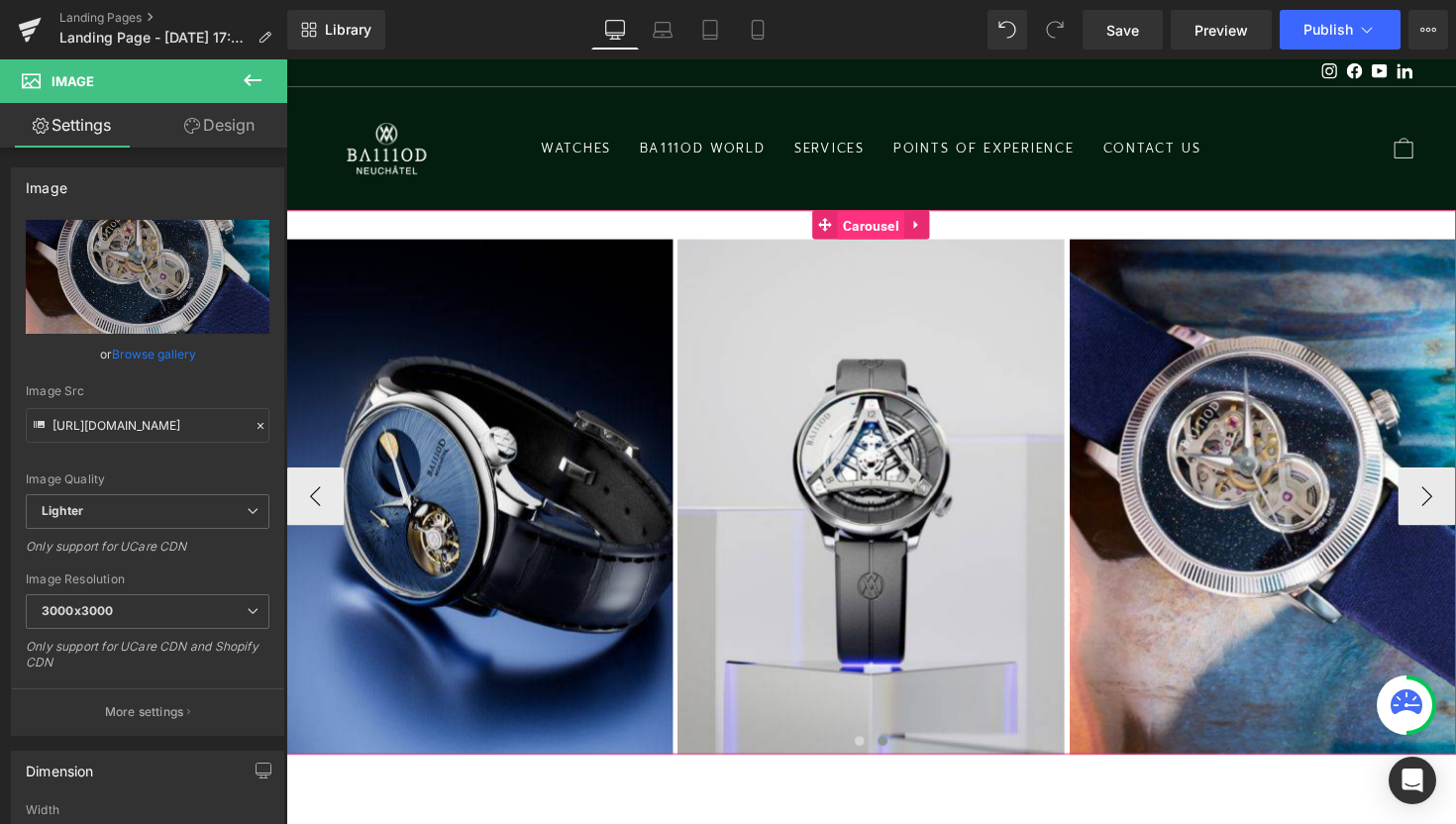 click on "Carousel" at bounding box center [884, 230] 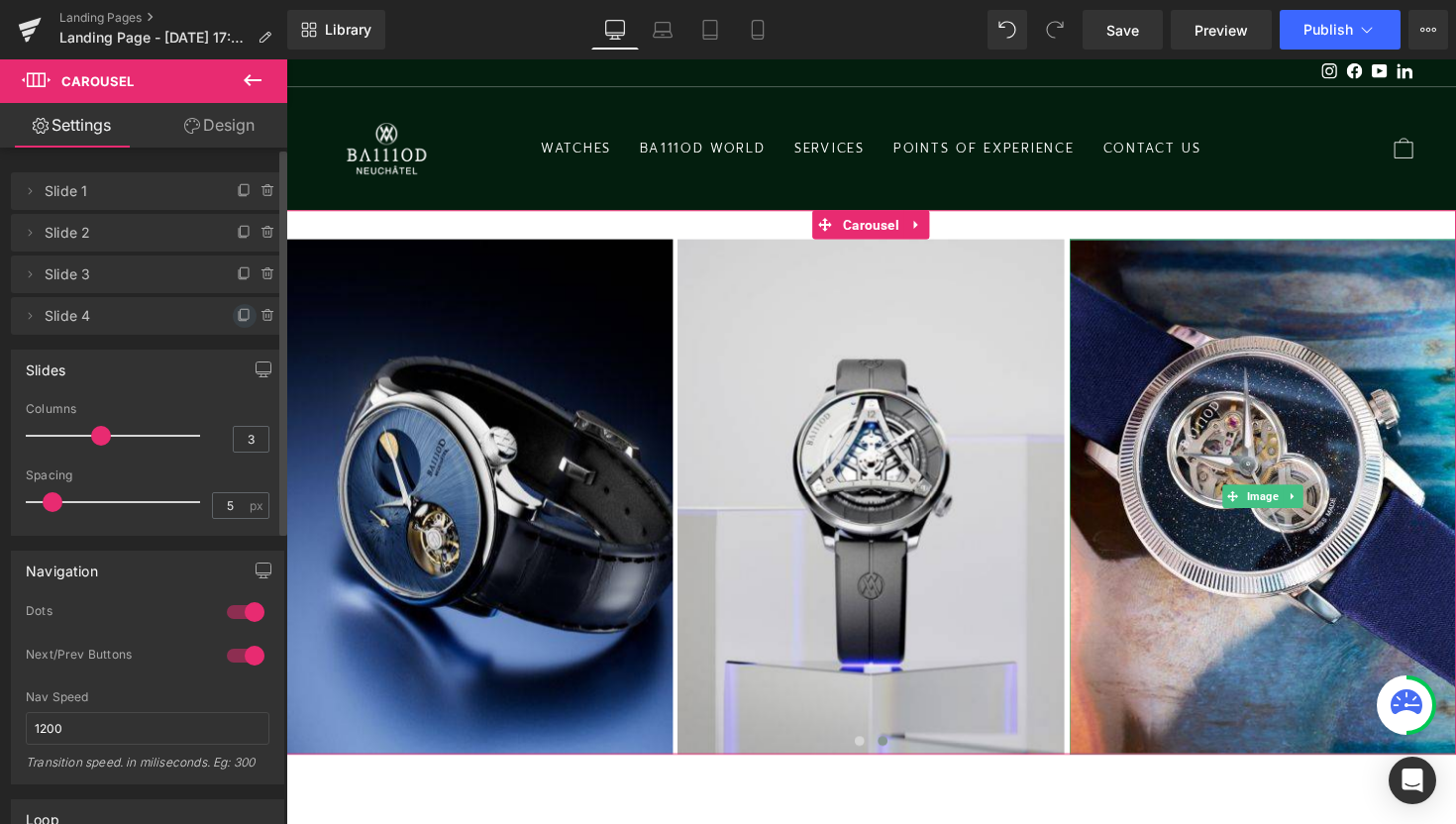 click 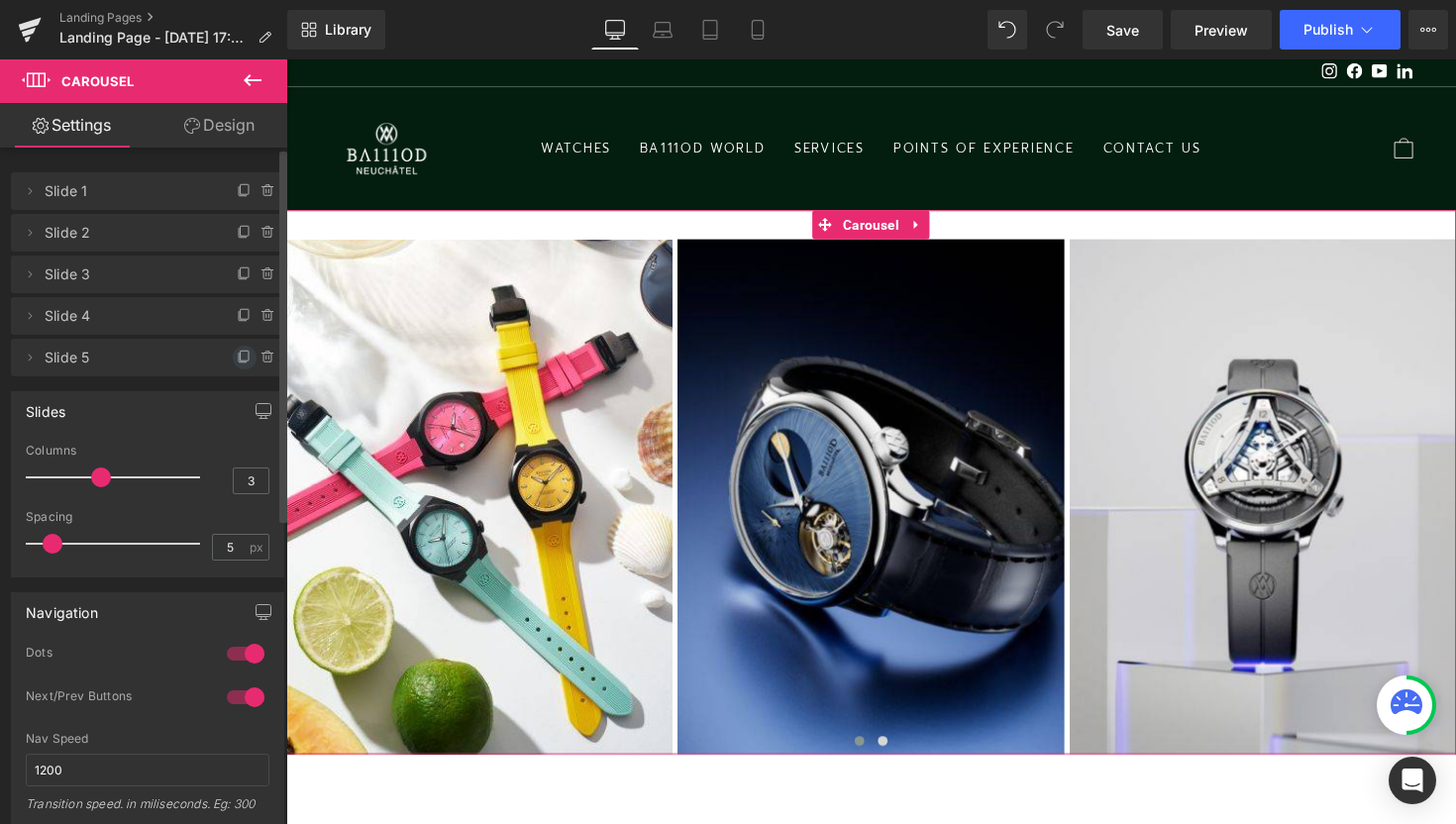 click 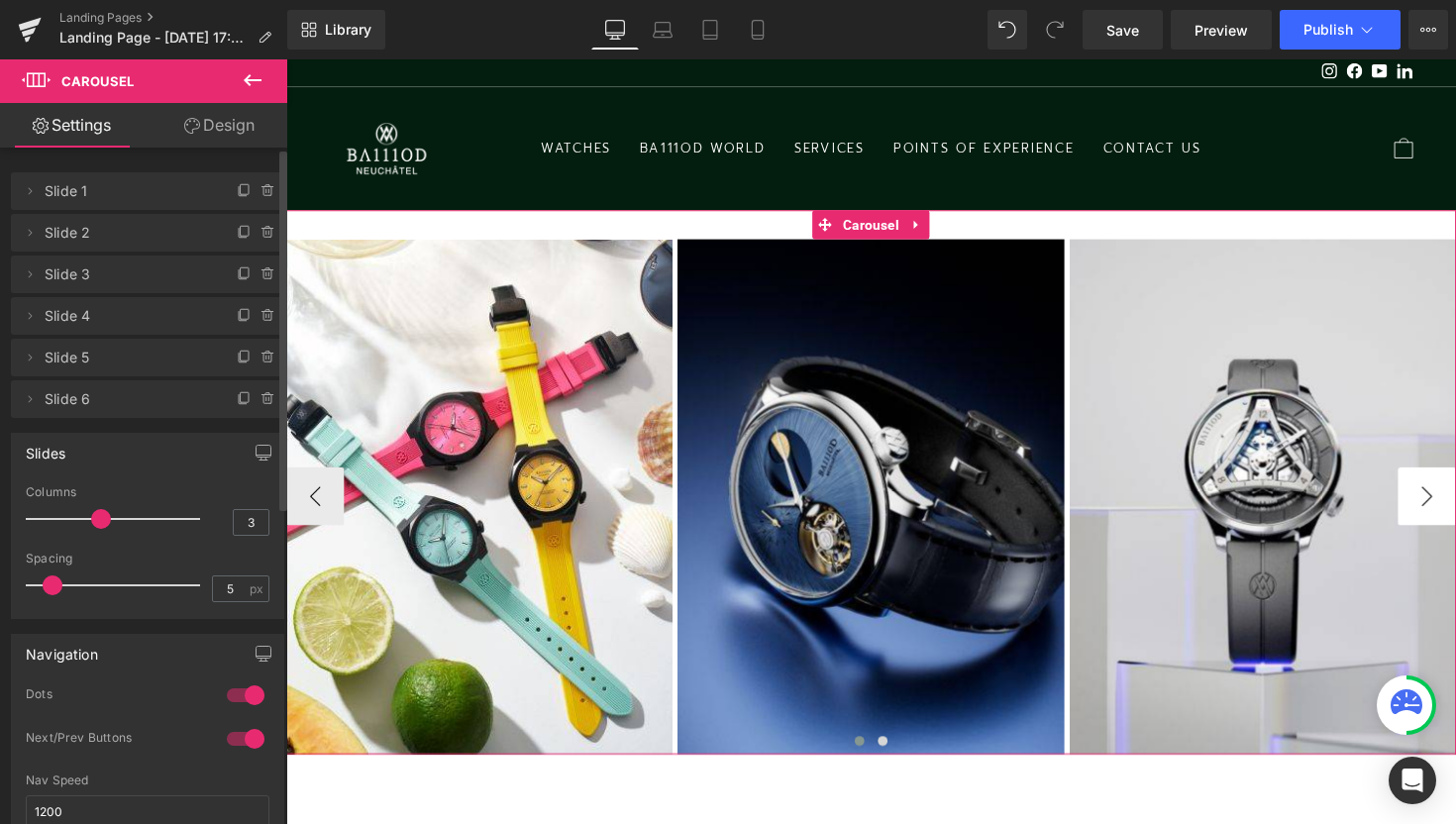 click on "›" at bounding box center (1455, 507) 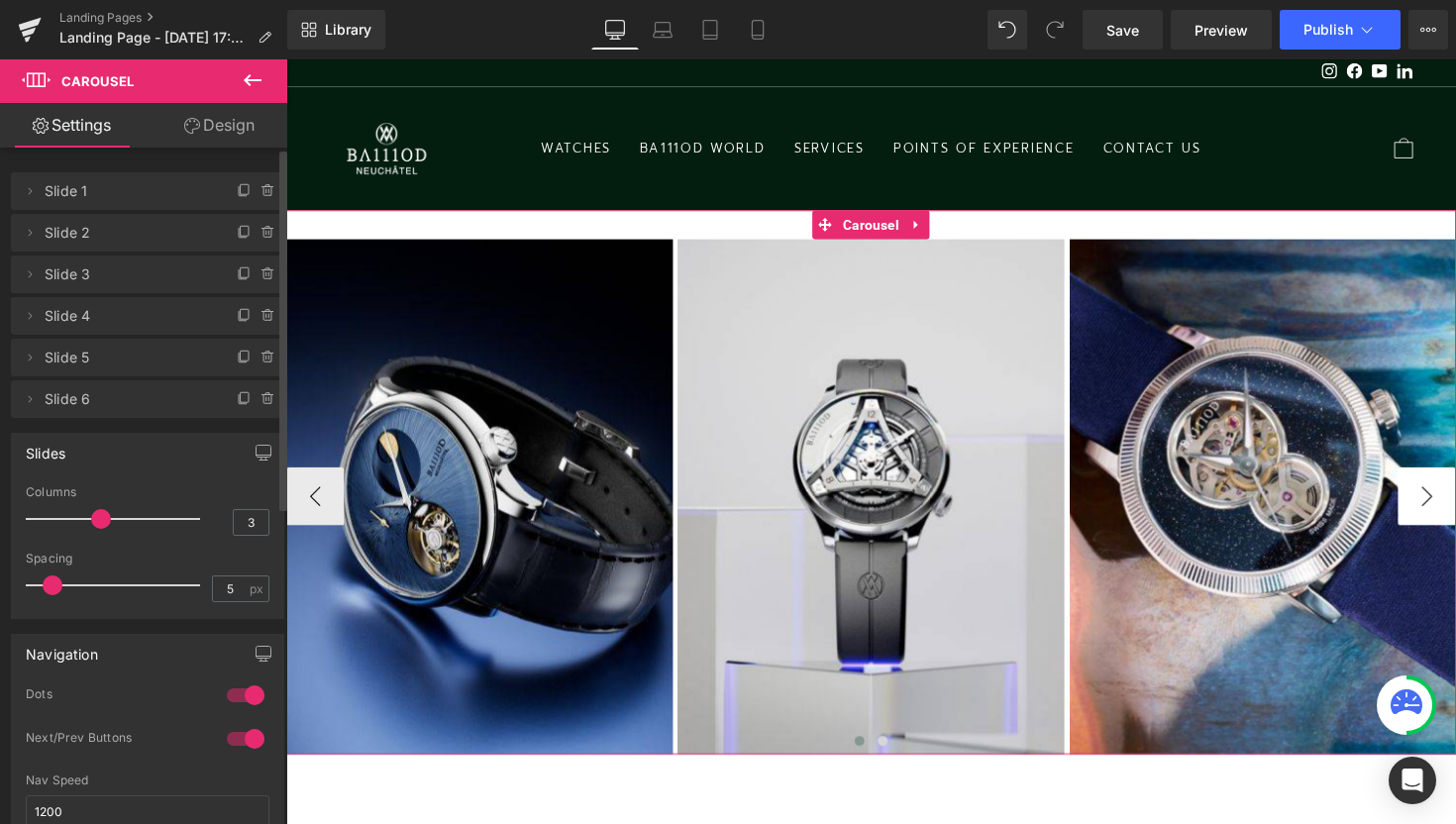 click on "›" at bounding box center [1455, 507] 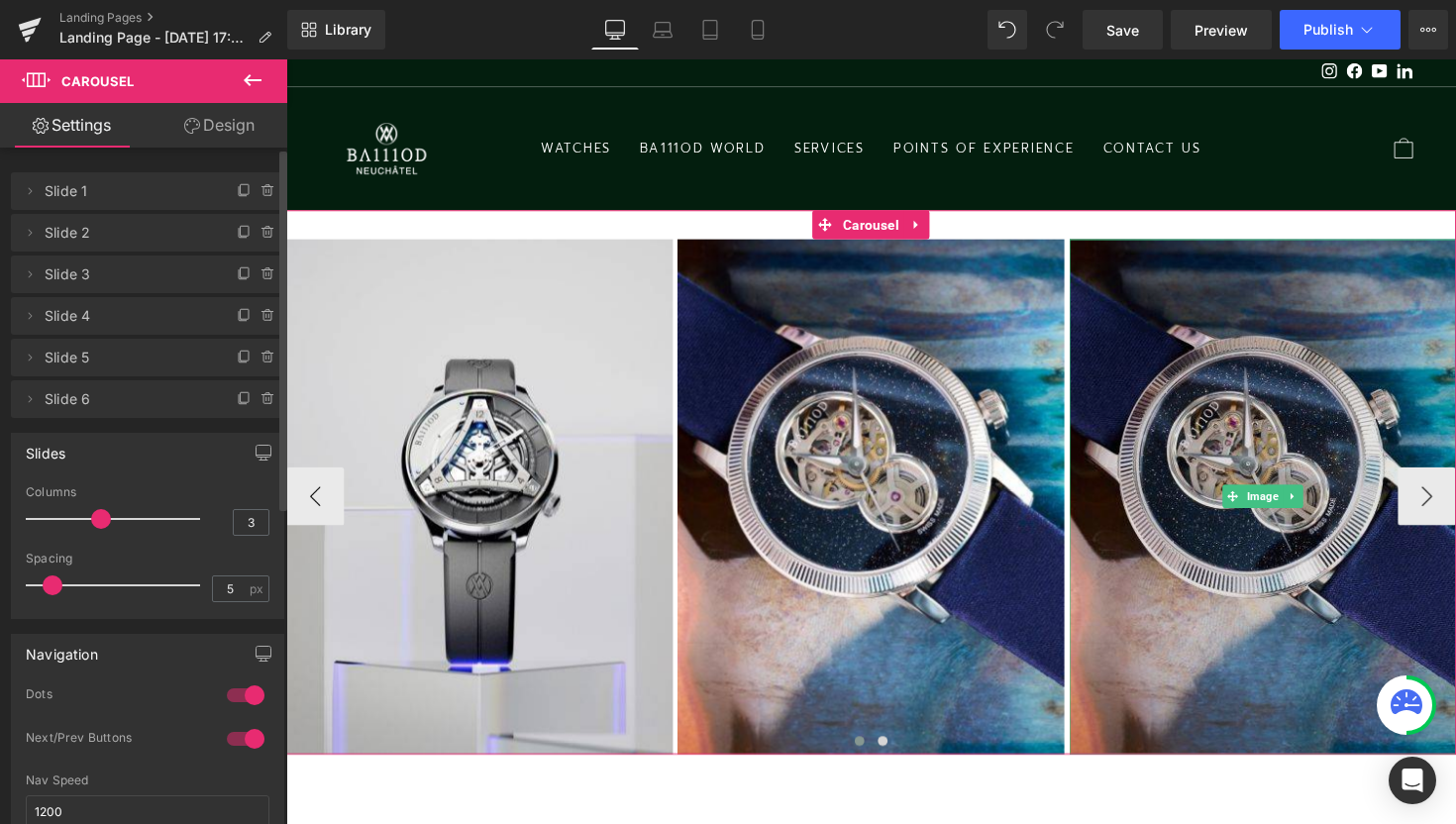 click at bounding box center [1287, 507] 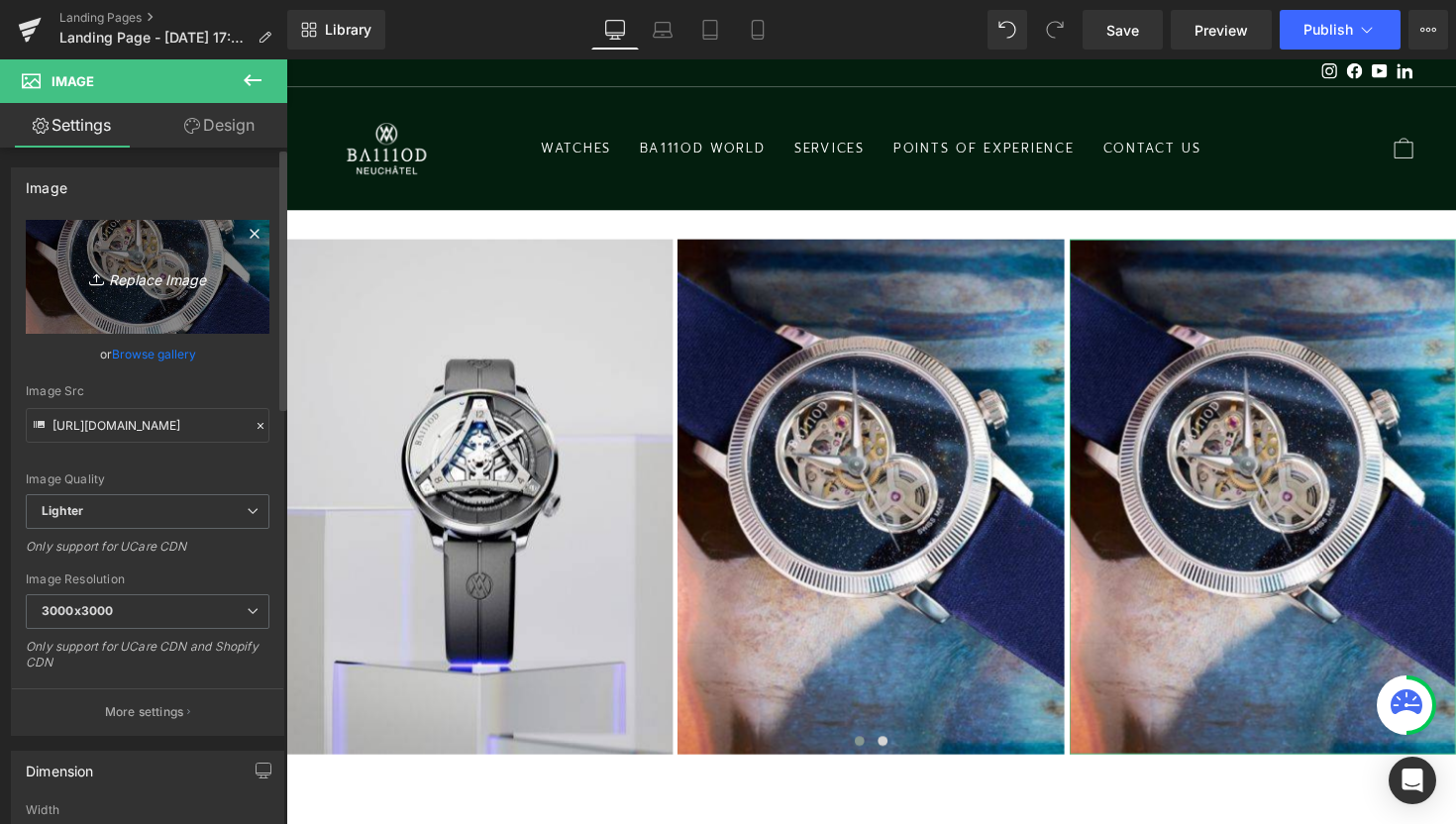 click on "Replace Image" at bounding box center [148, 276] 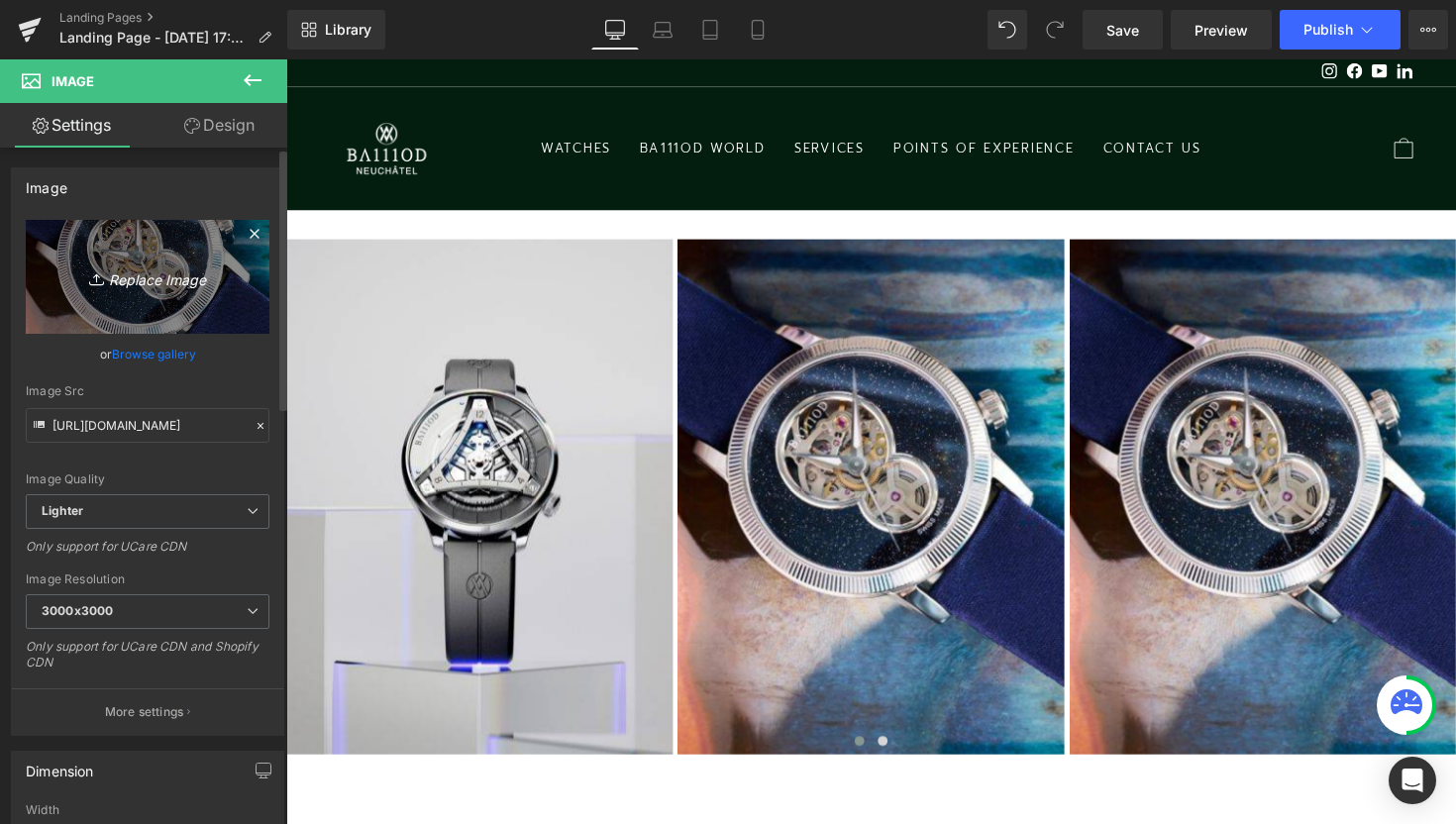 type on "C:\fakepath\3.jpg" 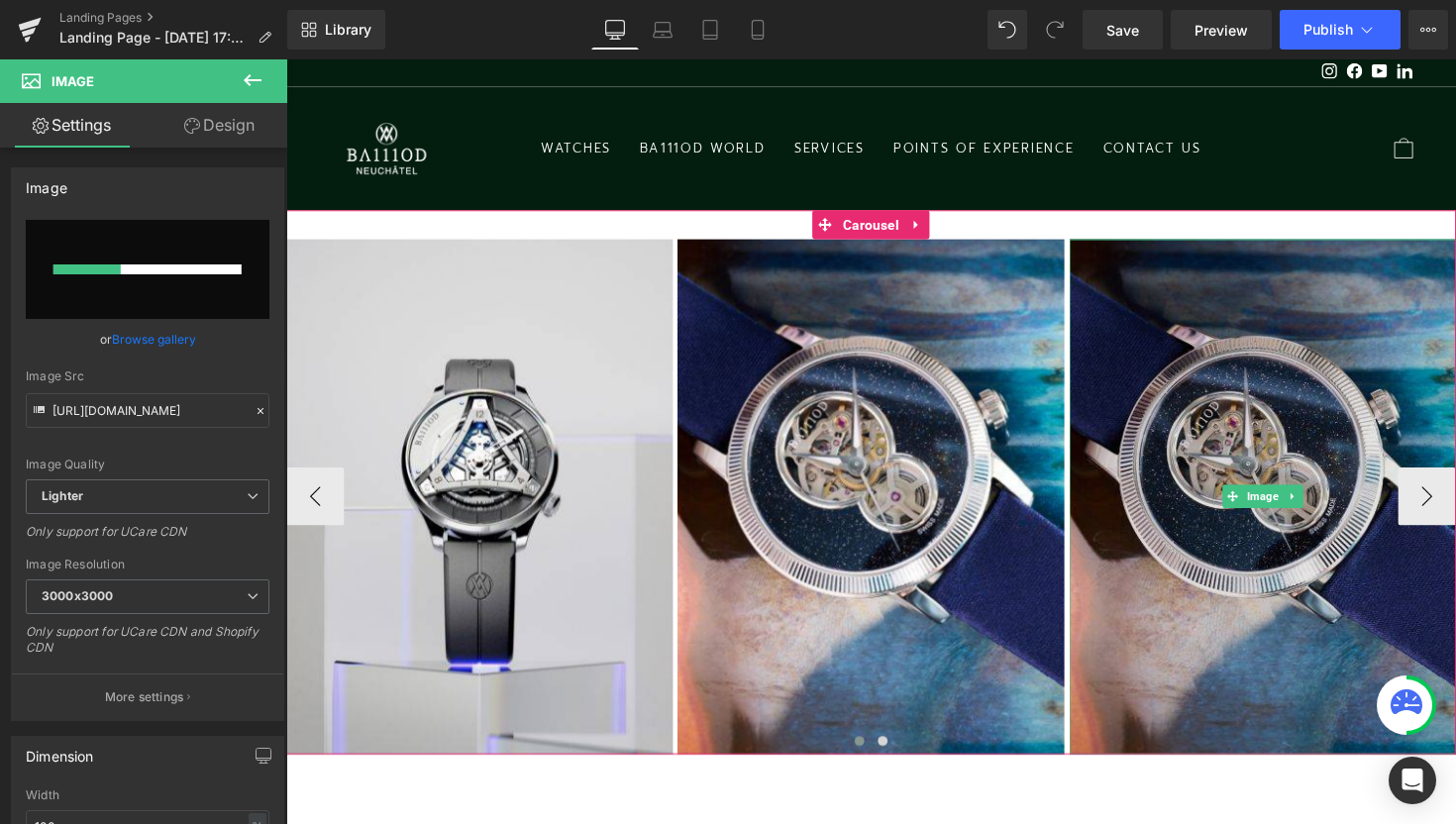 type 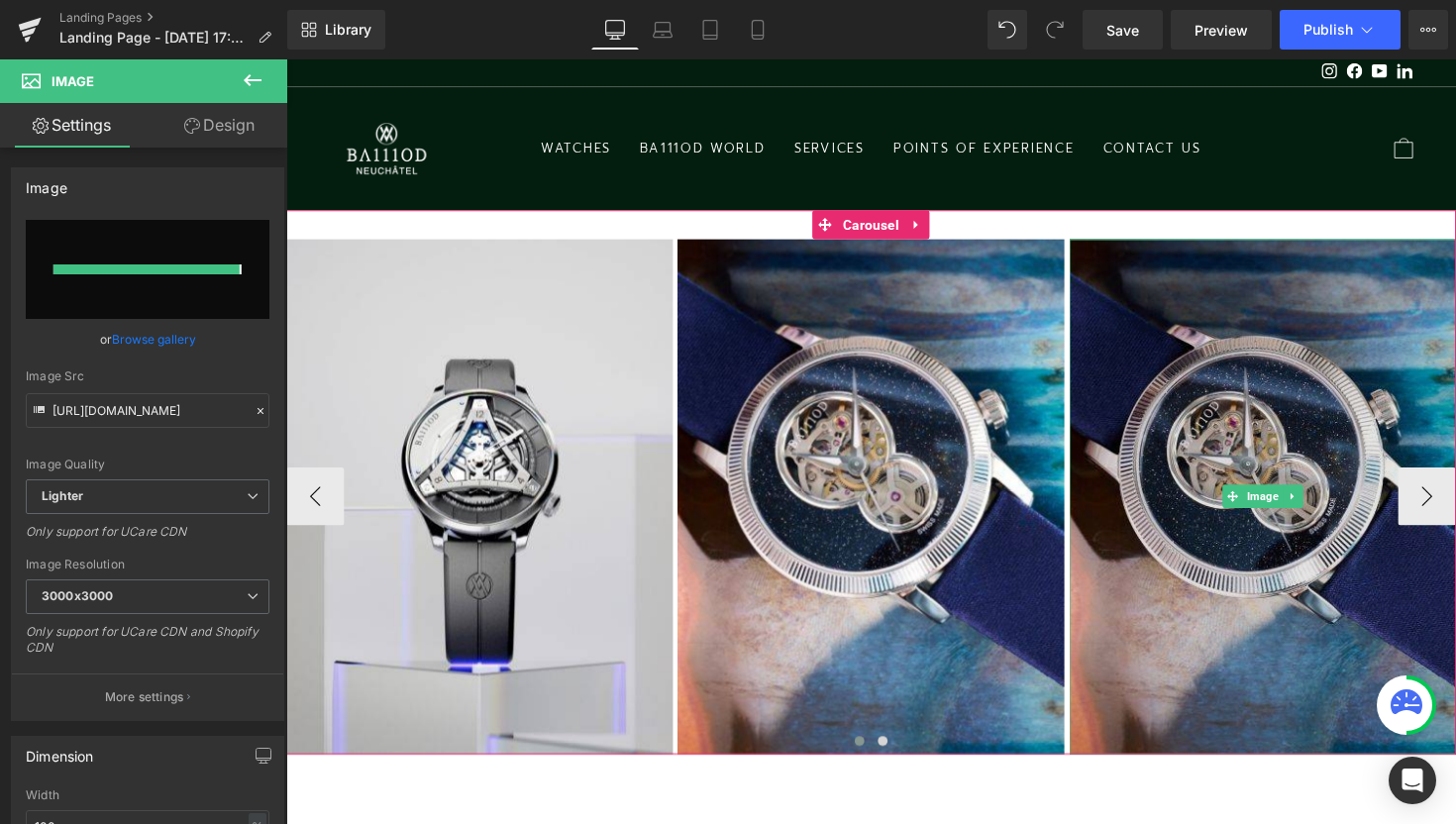 type on "https://ucarecdn.com/b9071ce6-441f-4f52-8370-bef2305dc8c3/-/format/auto/-/preview/3000x3000/-/quality/lighter/3.jpg" 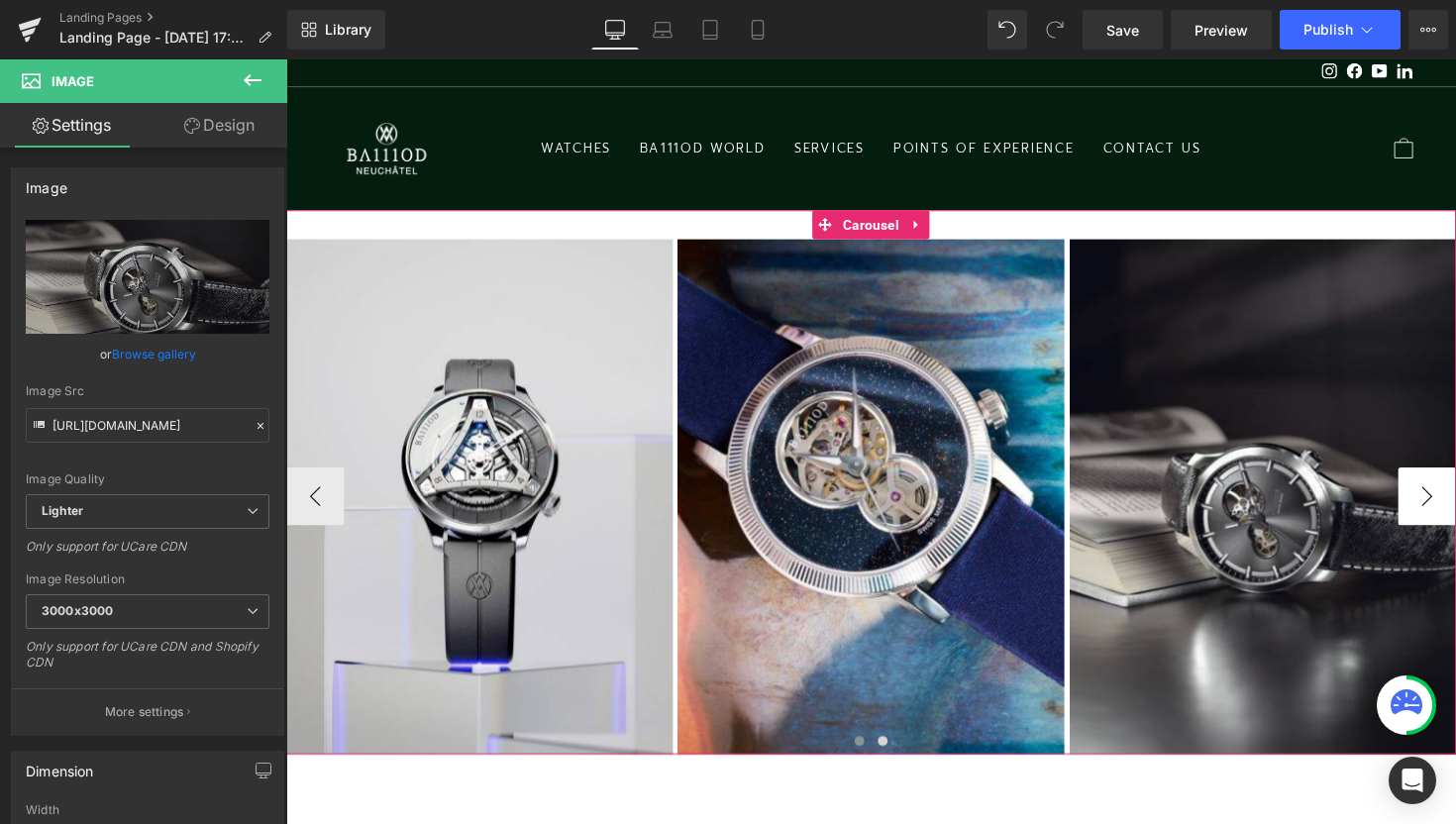 click on "›" at bounding box center [1455, 507] 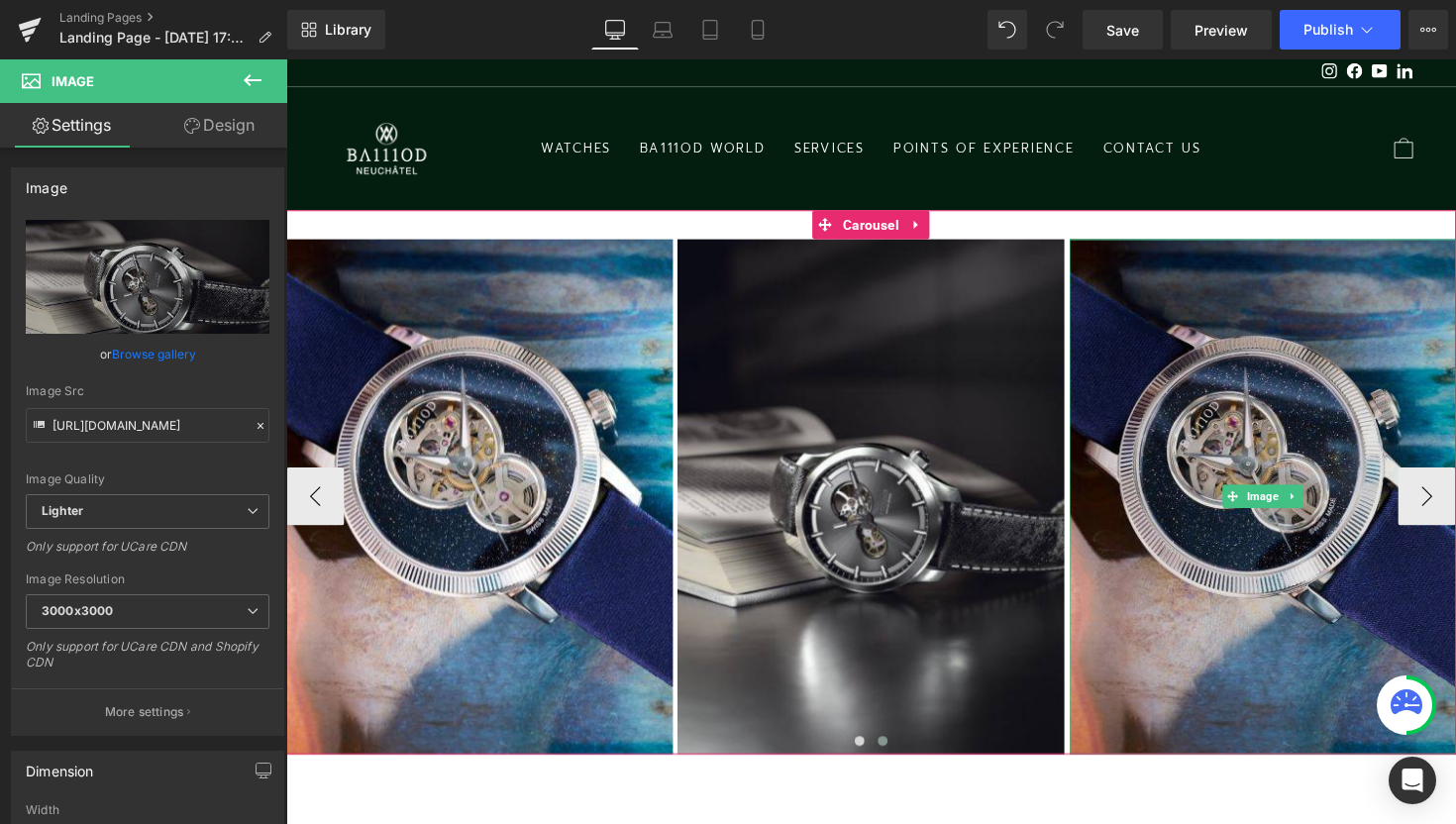 click at bounding box center [1287, 507] 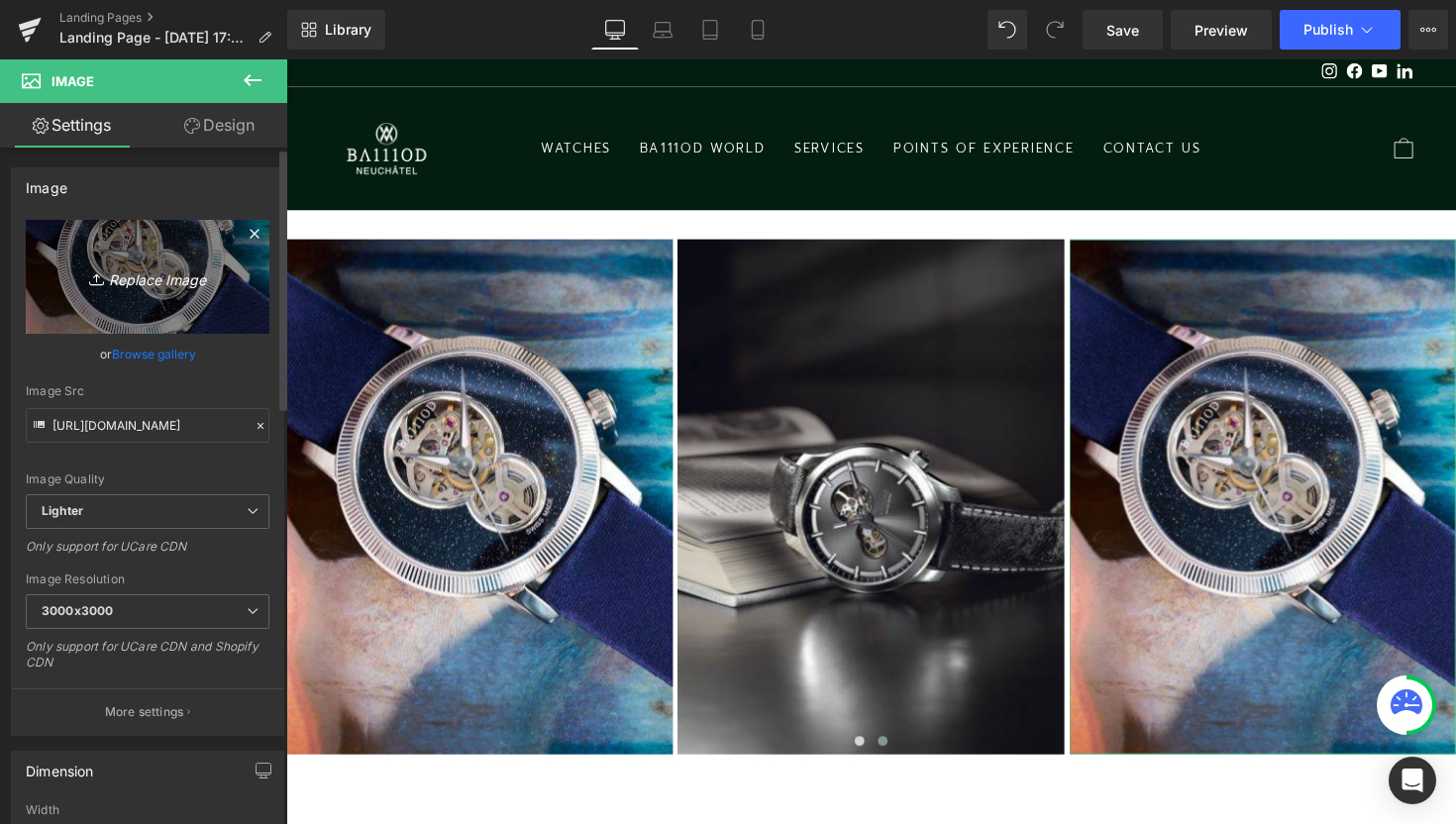 click on "Replace Image" at bounding box center [148, 276] 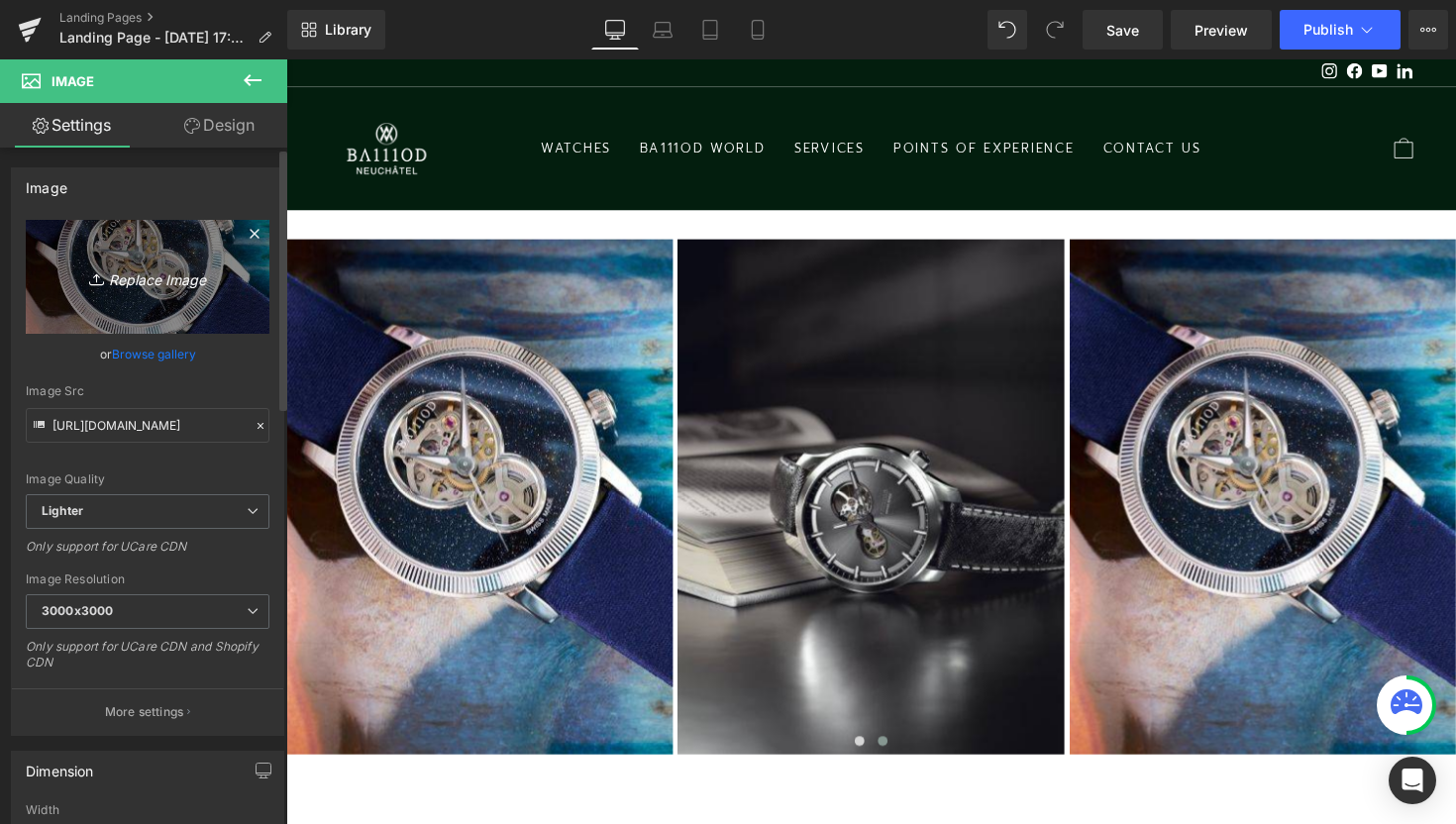 type on "C:\fakepath\6.jpg" 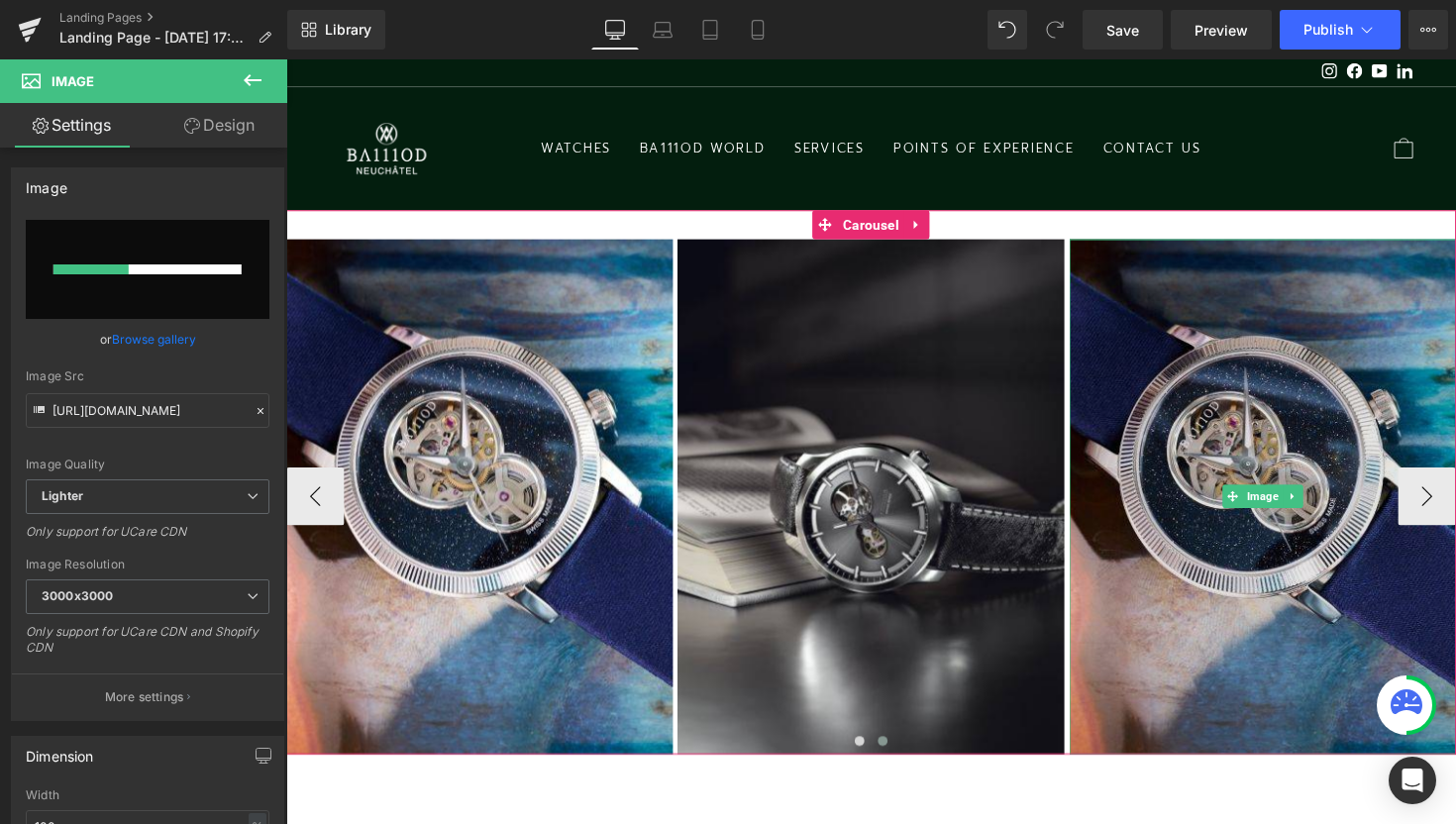 type 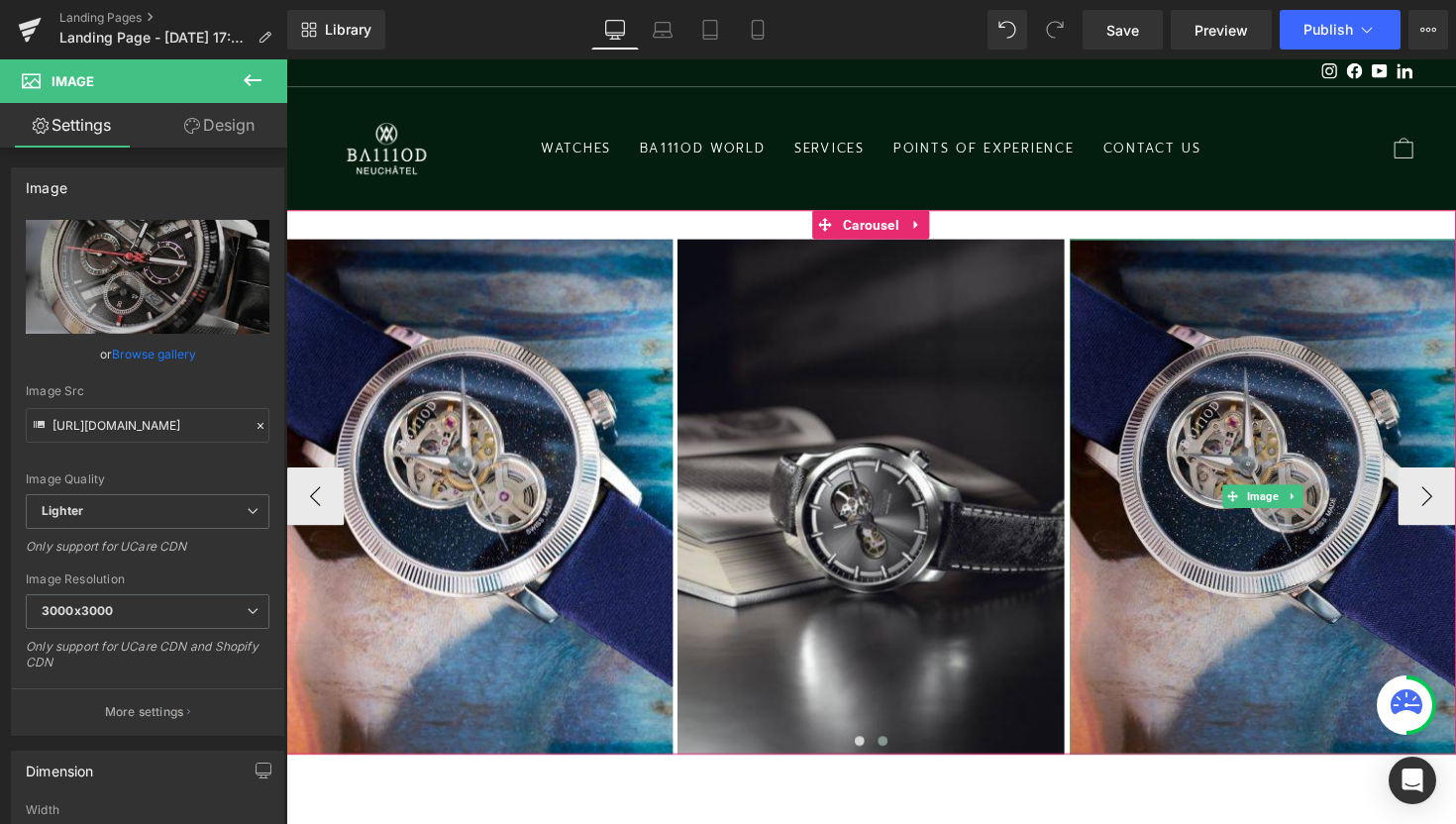 type on "https://ucarecdn.com/6c3d15f4-59ca-4df3-aeed-949a77fa289a/-/format/auto/-/preview/3000x3000/-/quality/lighter/6.jpg" 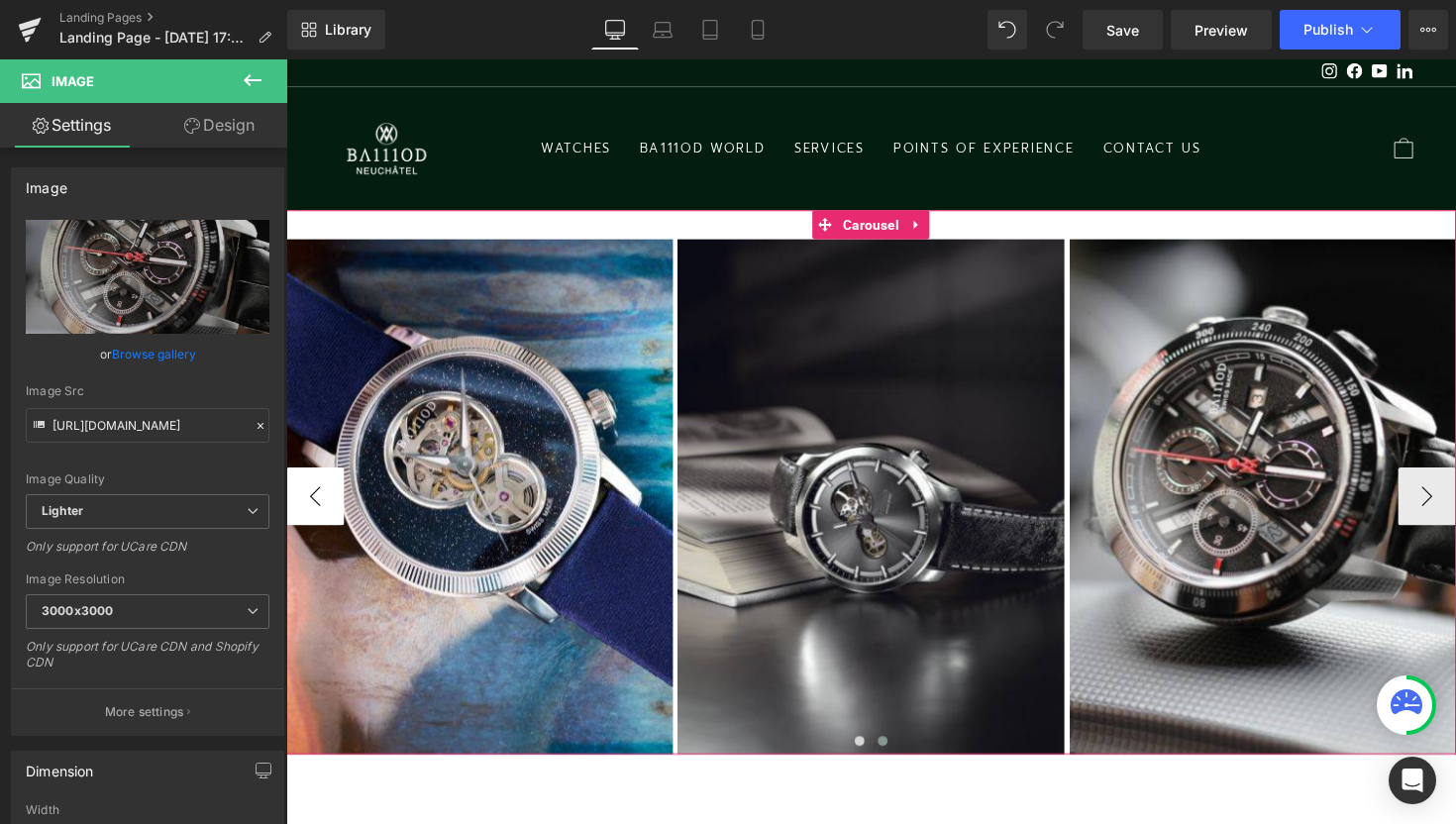 click on "‹" at bounding box center (316, 507) 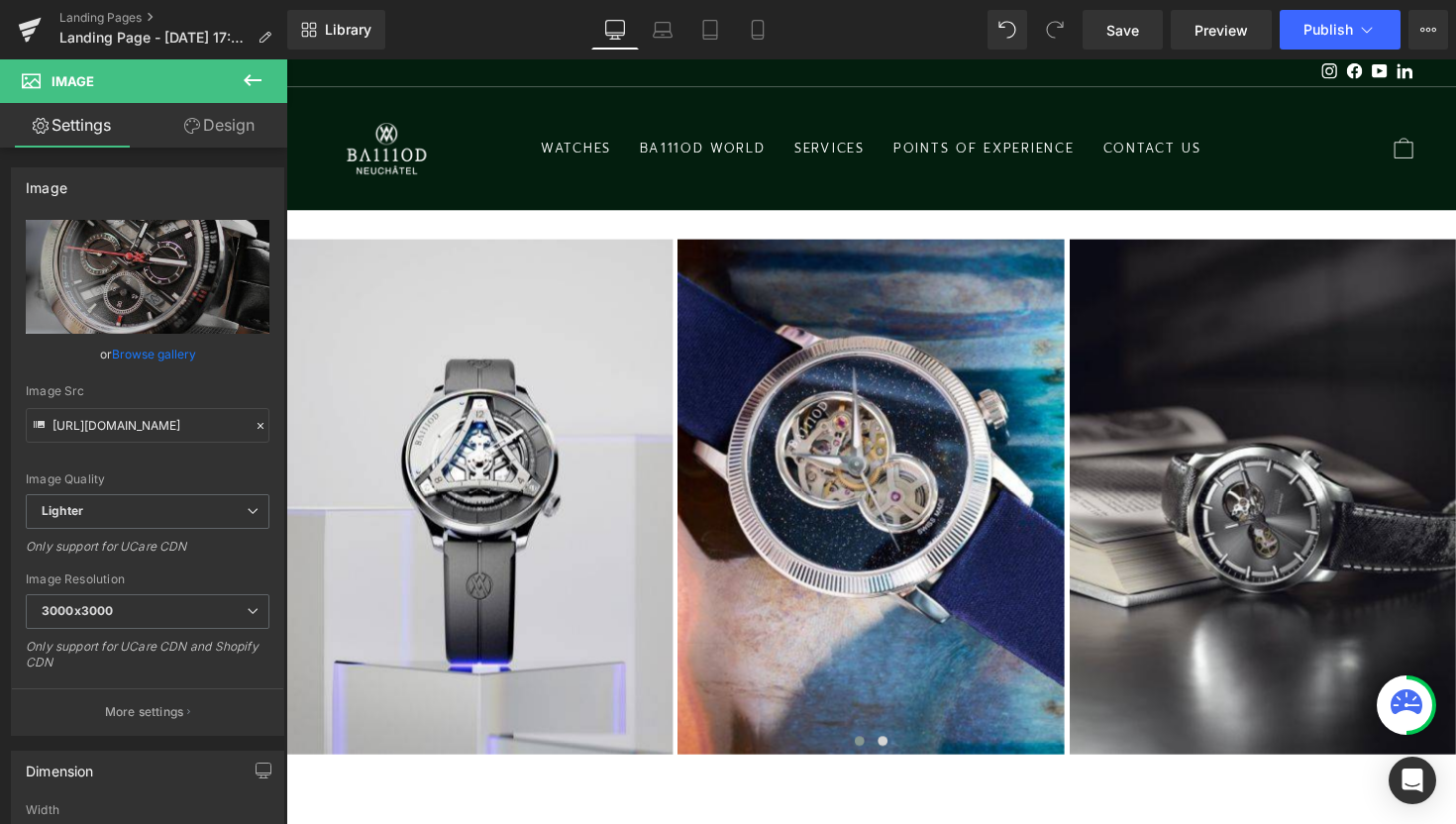 click on "Design" at bounding box center (219, 125) 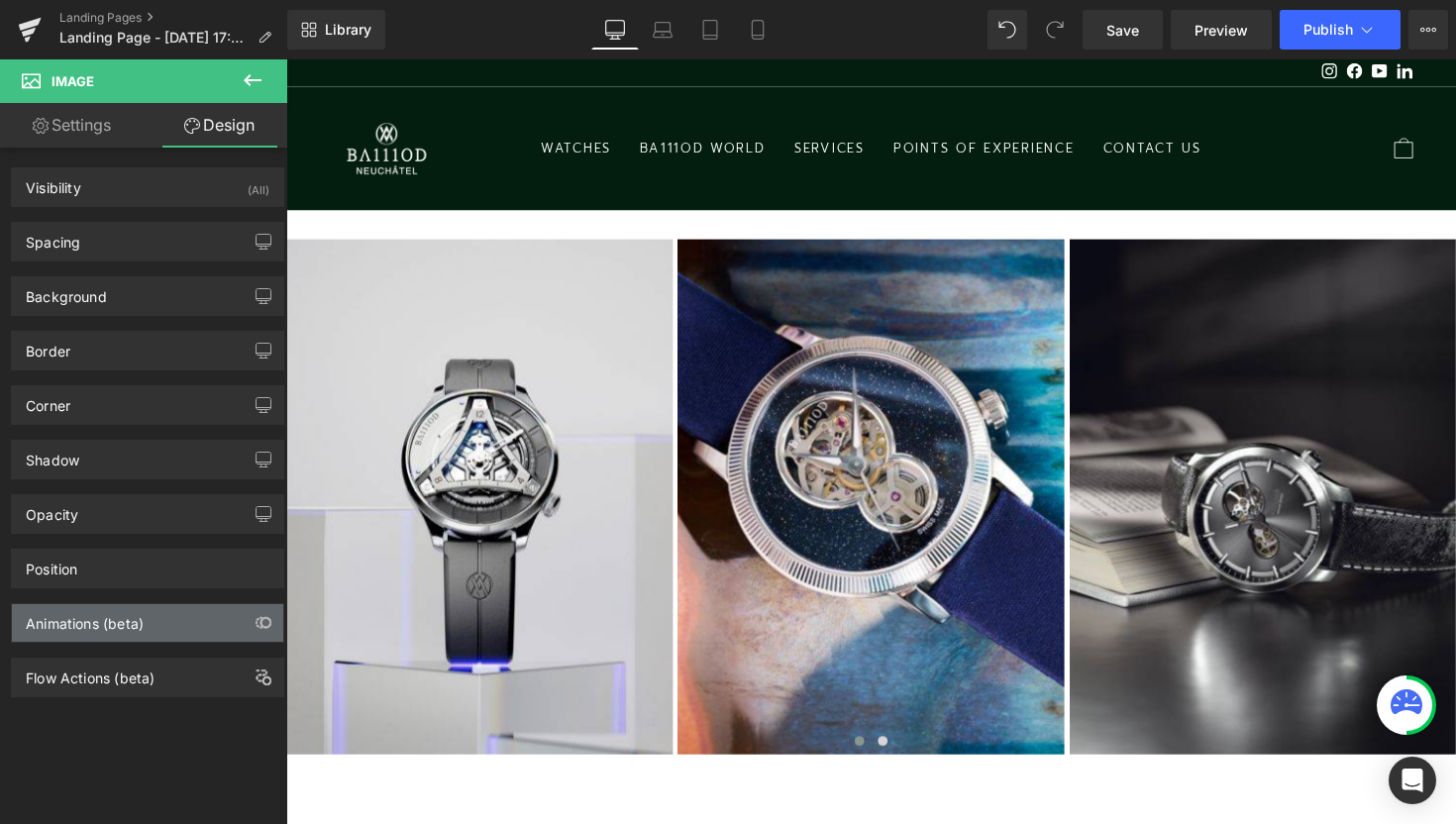 click on "Animations (beta)" at bounding box center (84, 618) 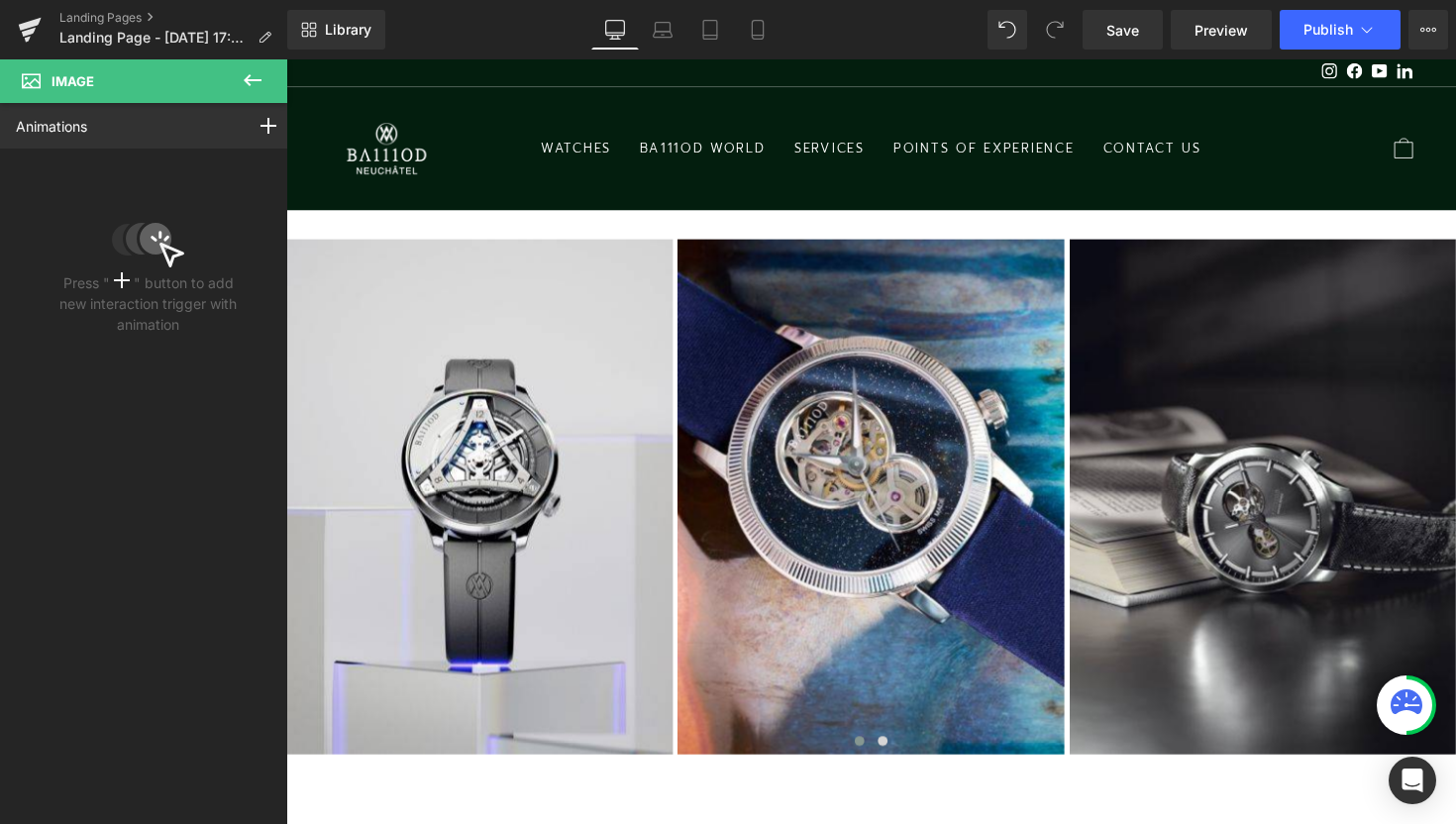 click 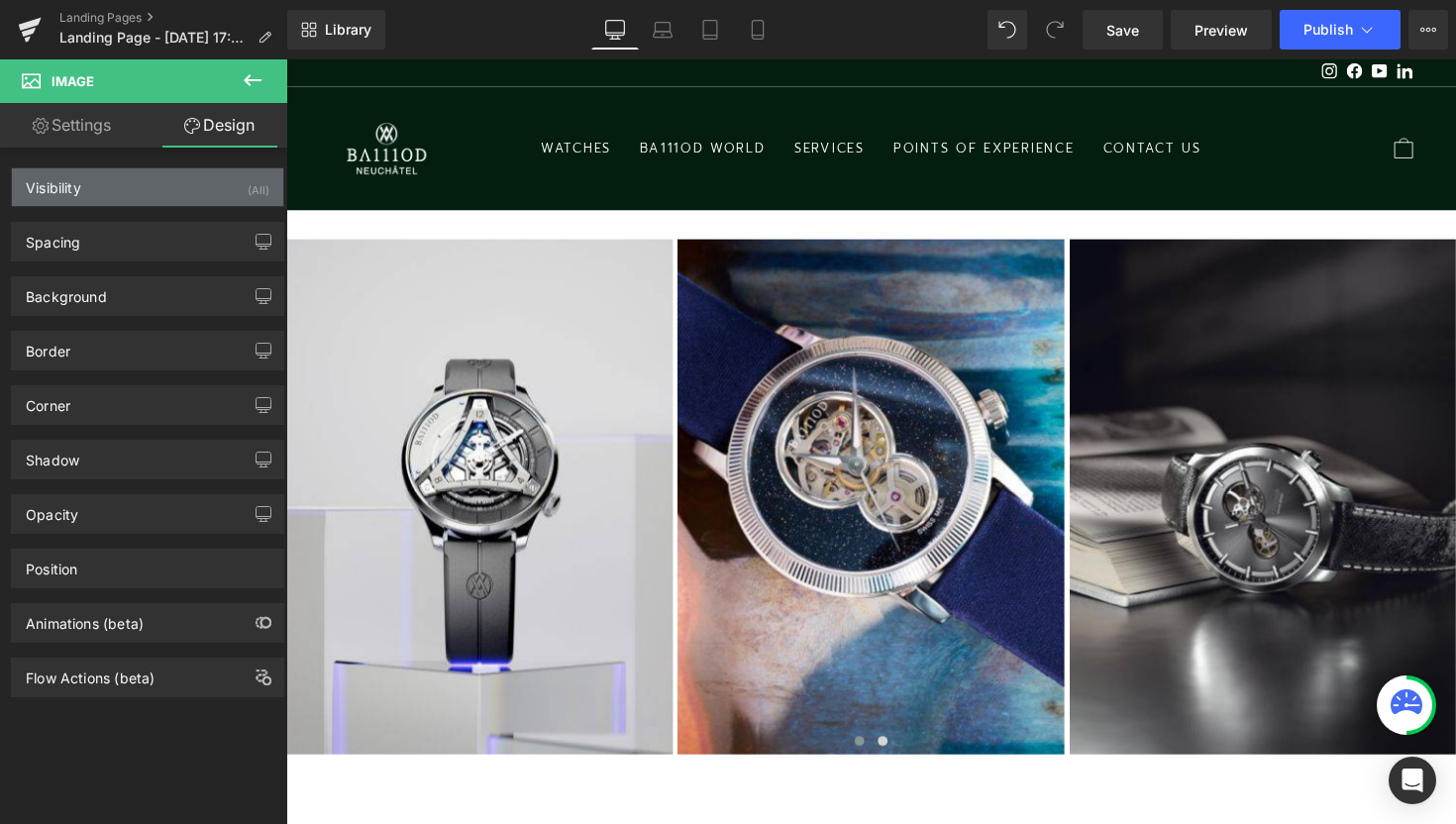 click on "Visibility
(All)" at bounding box center [148, 187] 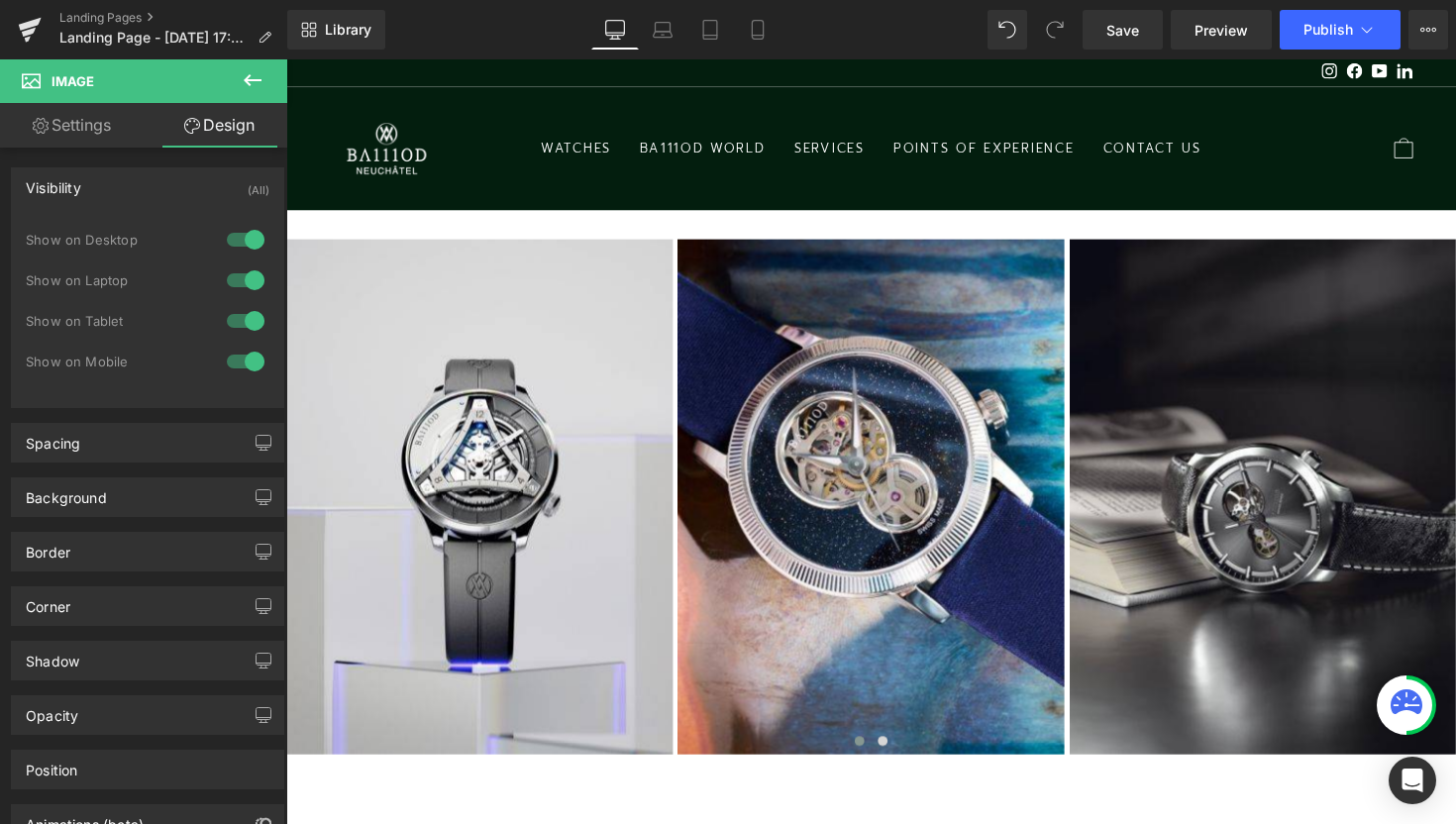 click on "Visibility
(All)" at bounding box center (148, 187) 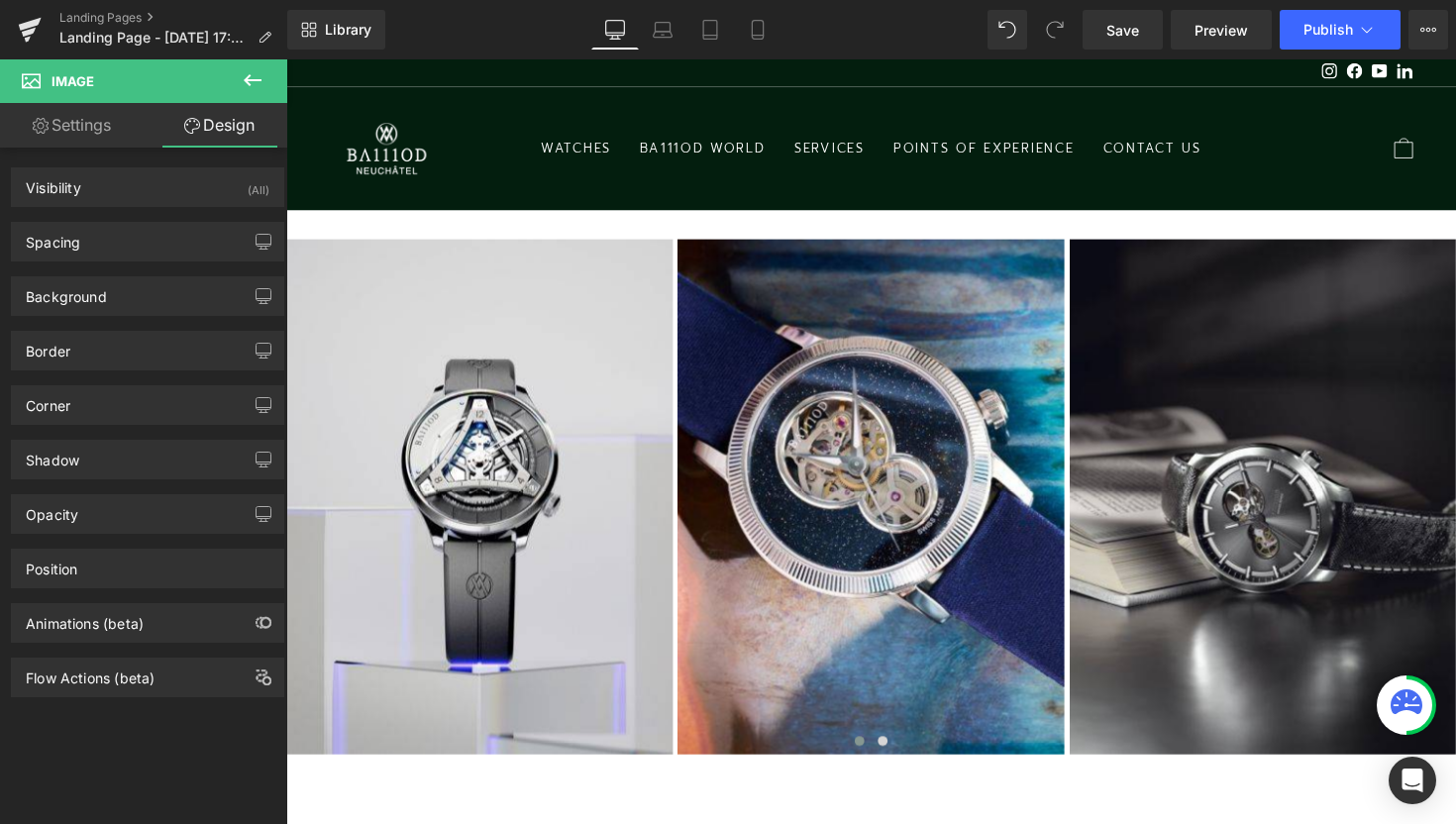 click on "Settings" at bounding box center (71, 125) 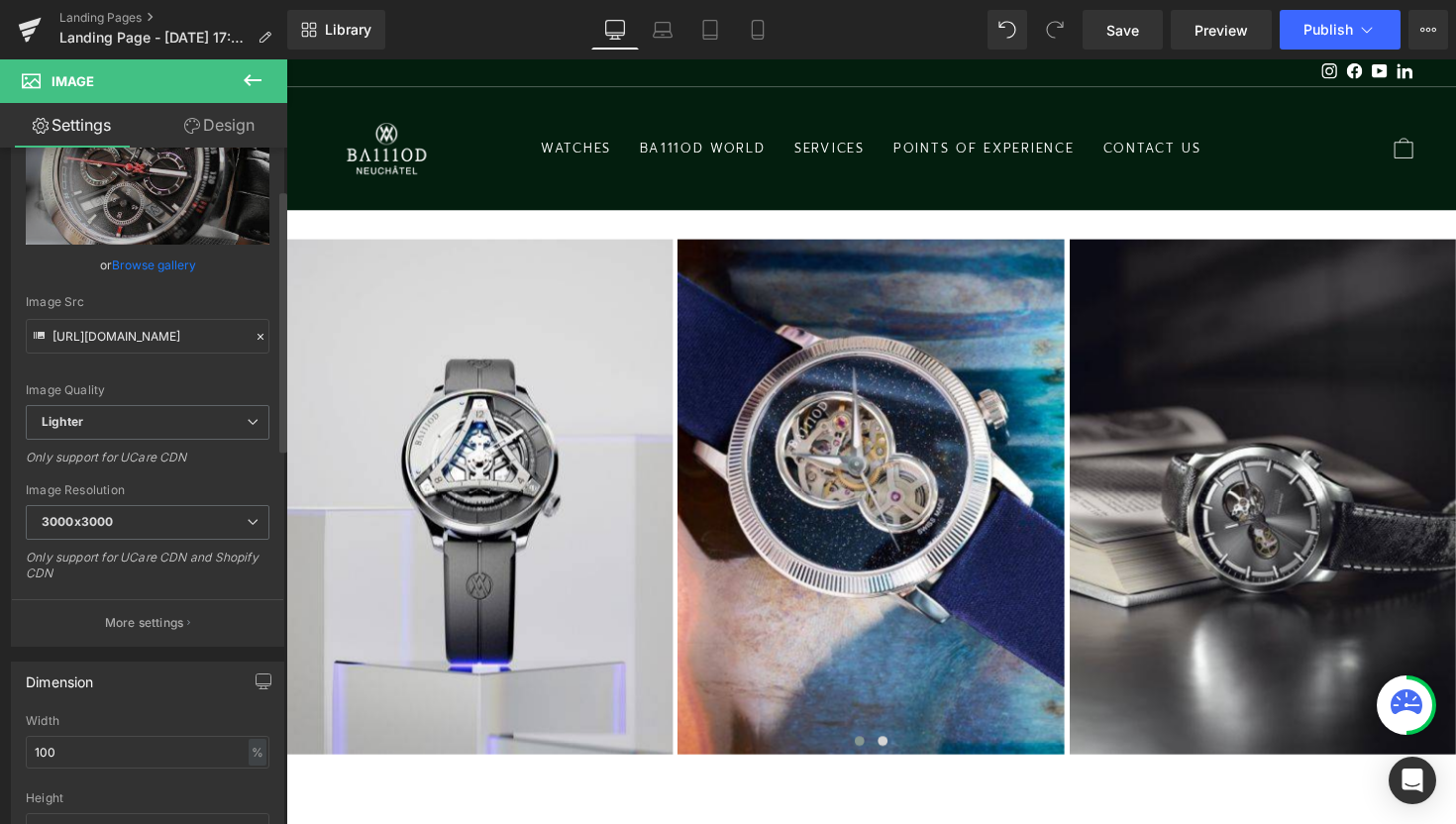 scroll, scrollTop: 0, scrollLeft: 0, axis: both 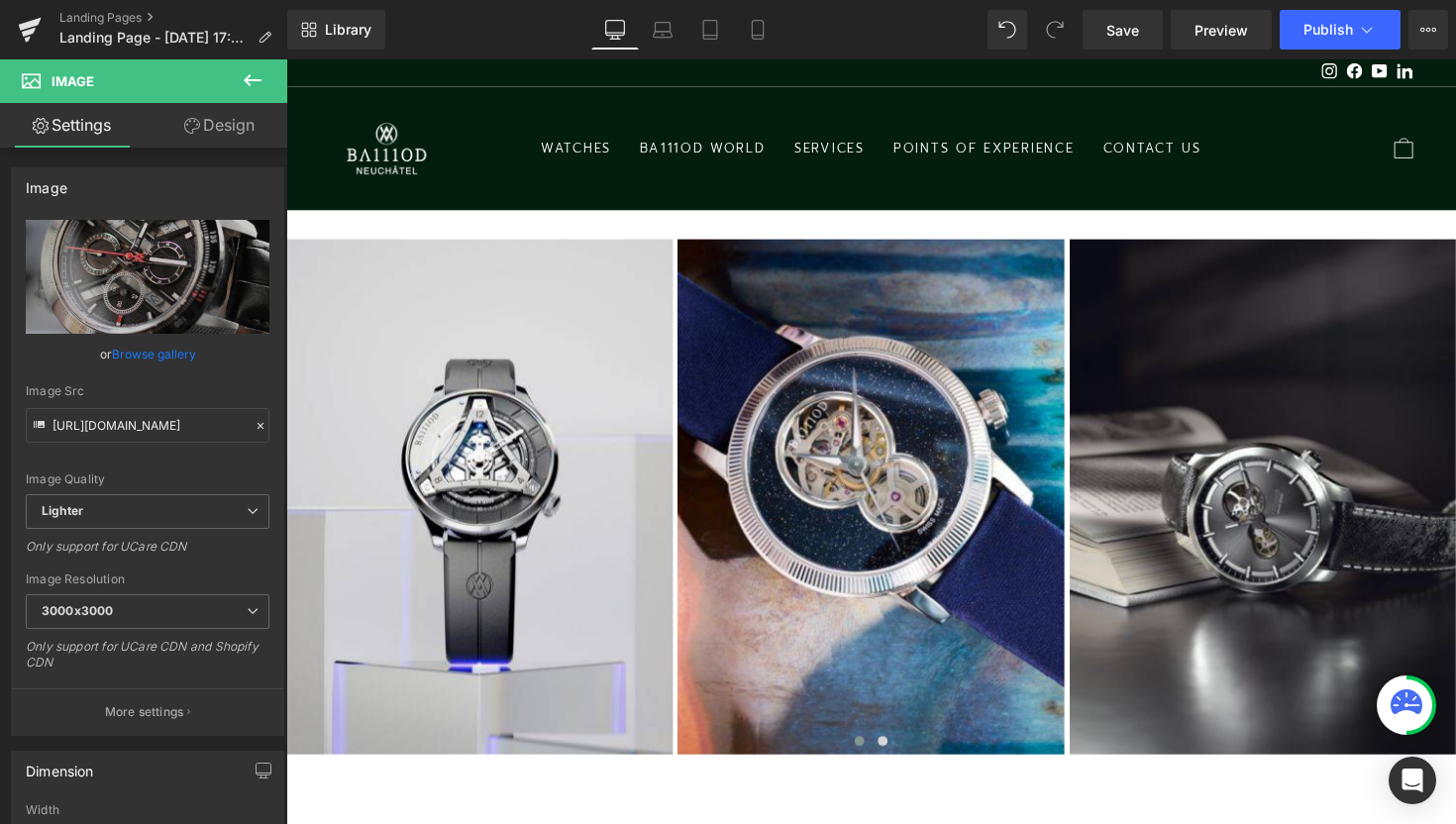 click on "Design" at bounding box center [219, 125] 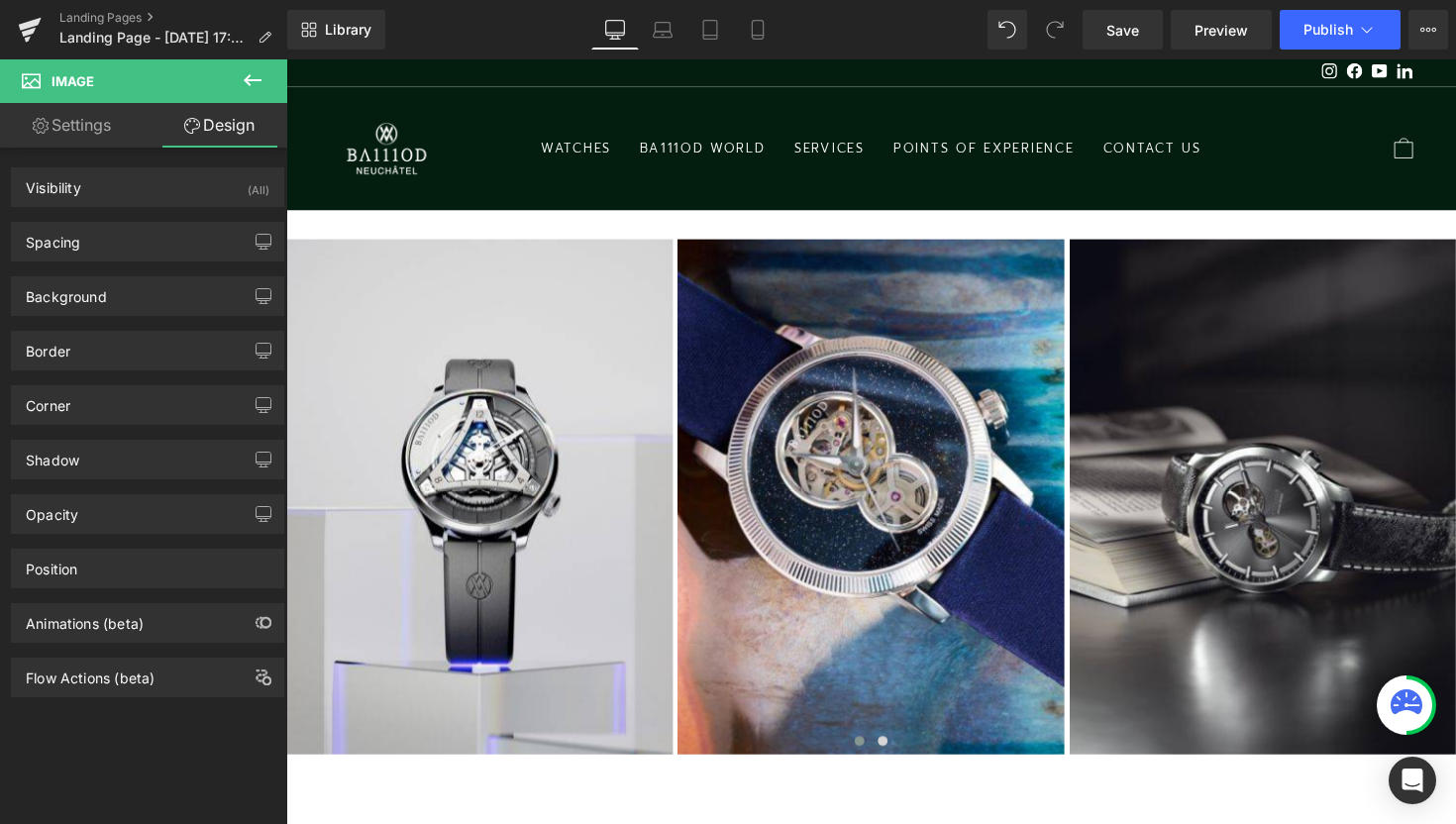 click 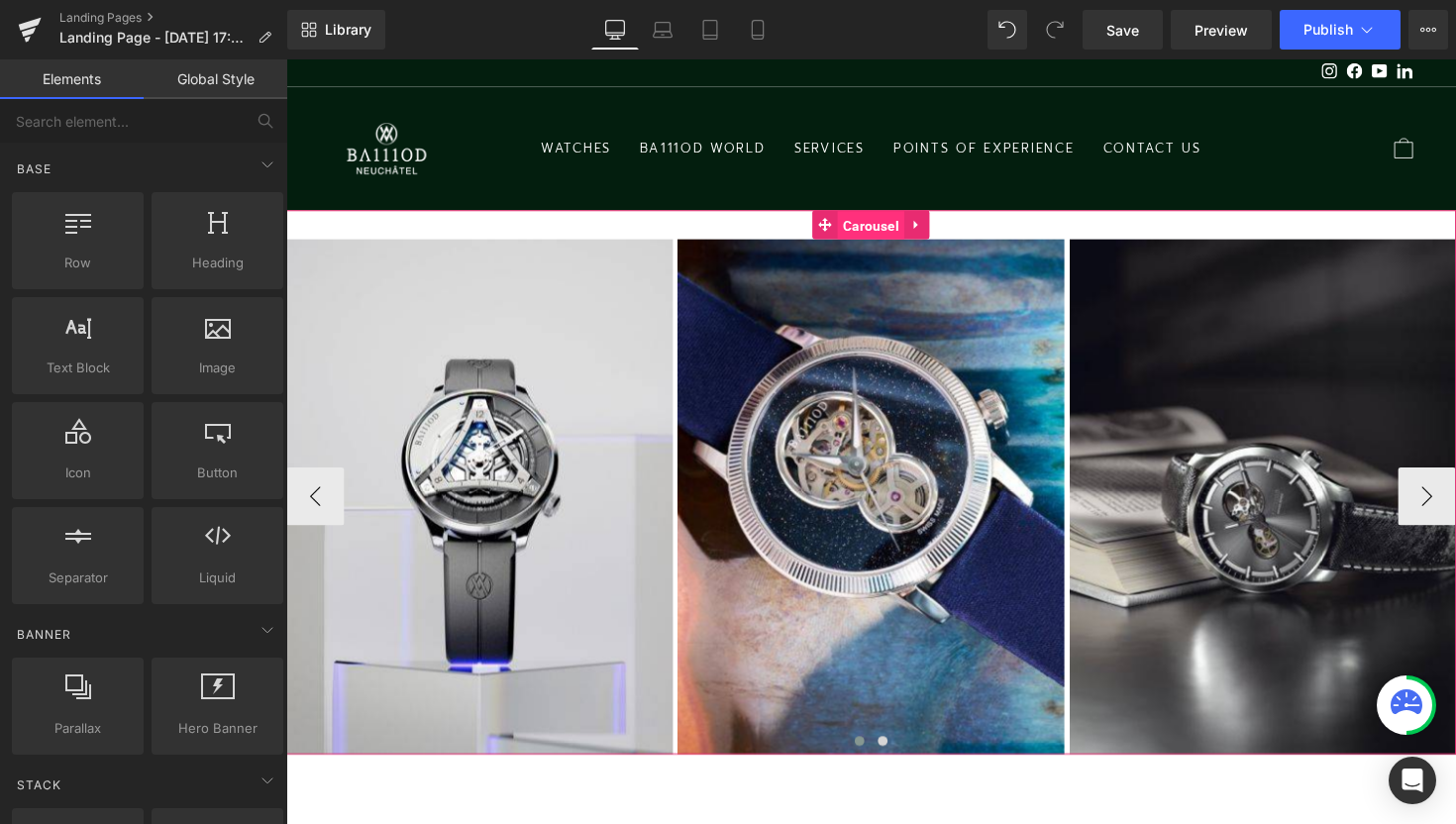 click on "Carousel" at bounding box center [884, 230] 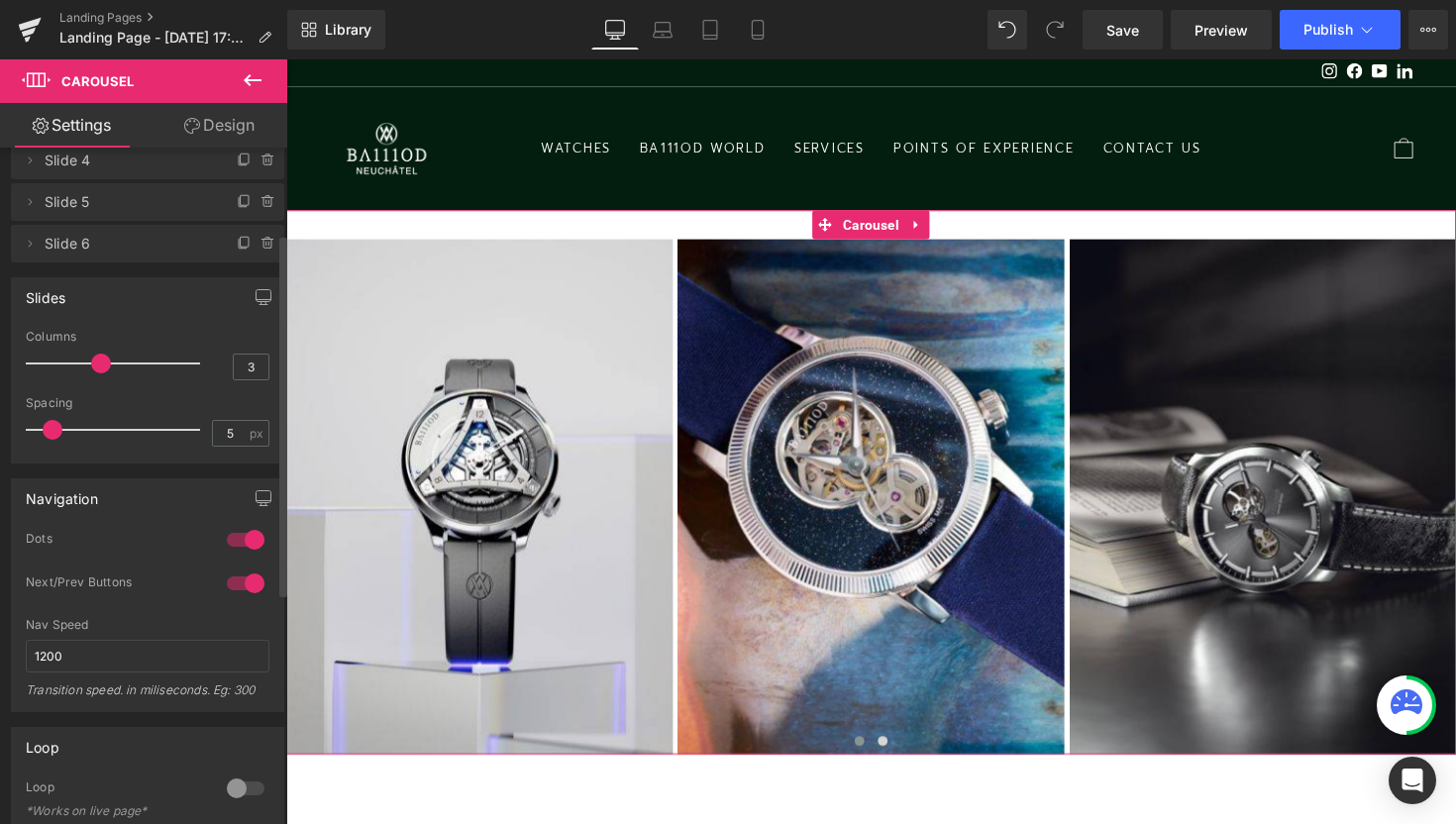 scroll, scrollTop: 166, scrollLeft: 0, axis: vertical 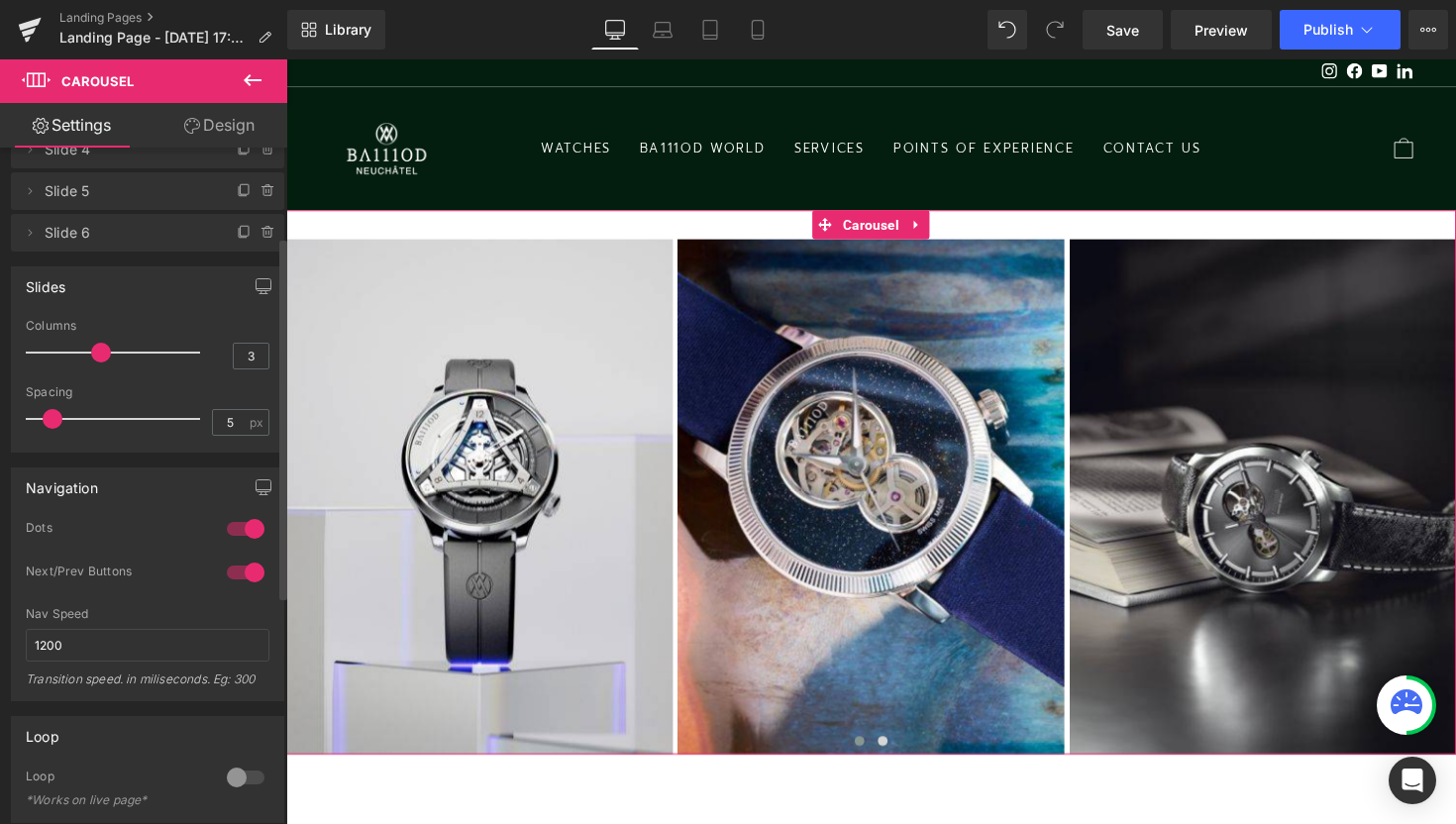 click at bounding box center (246, 529) 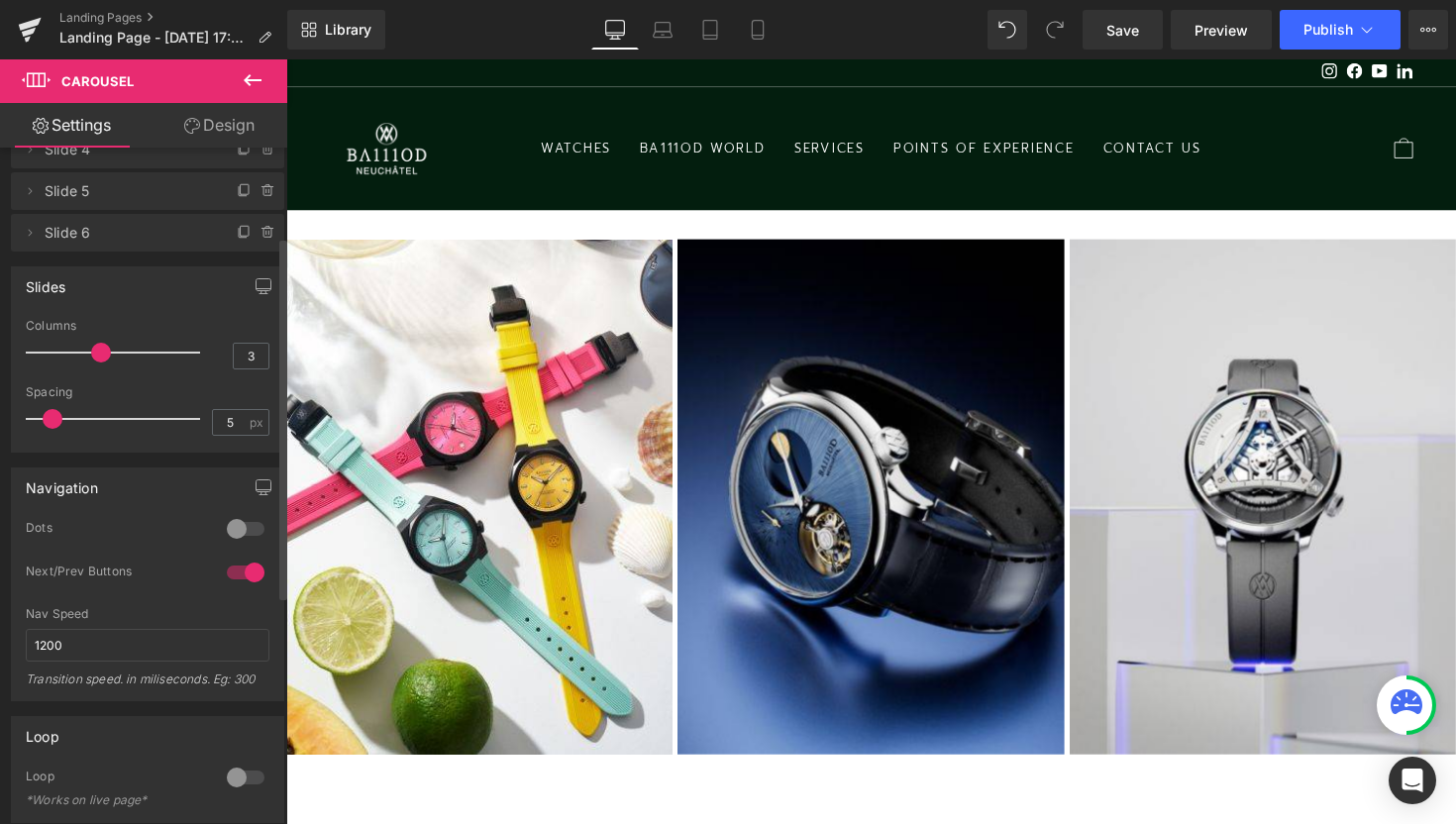 click at bounding box center [246, 529] 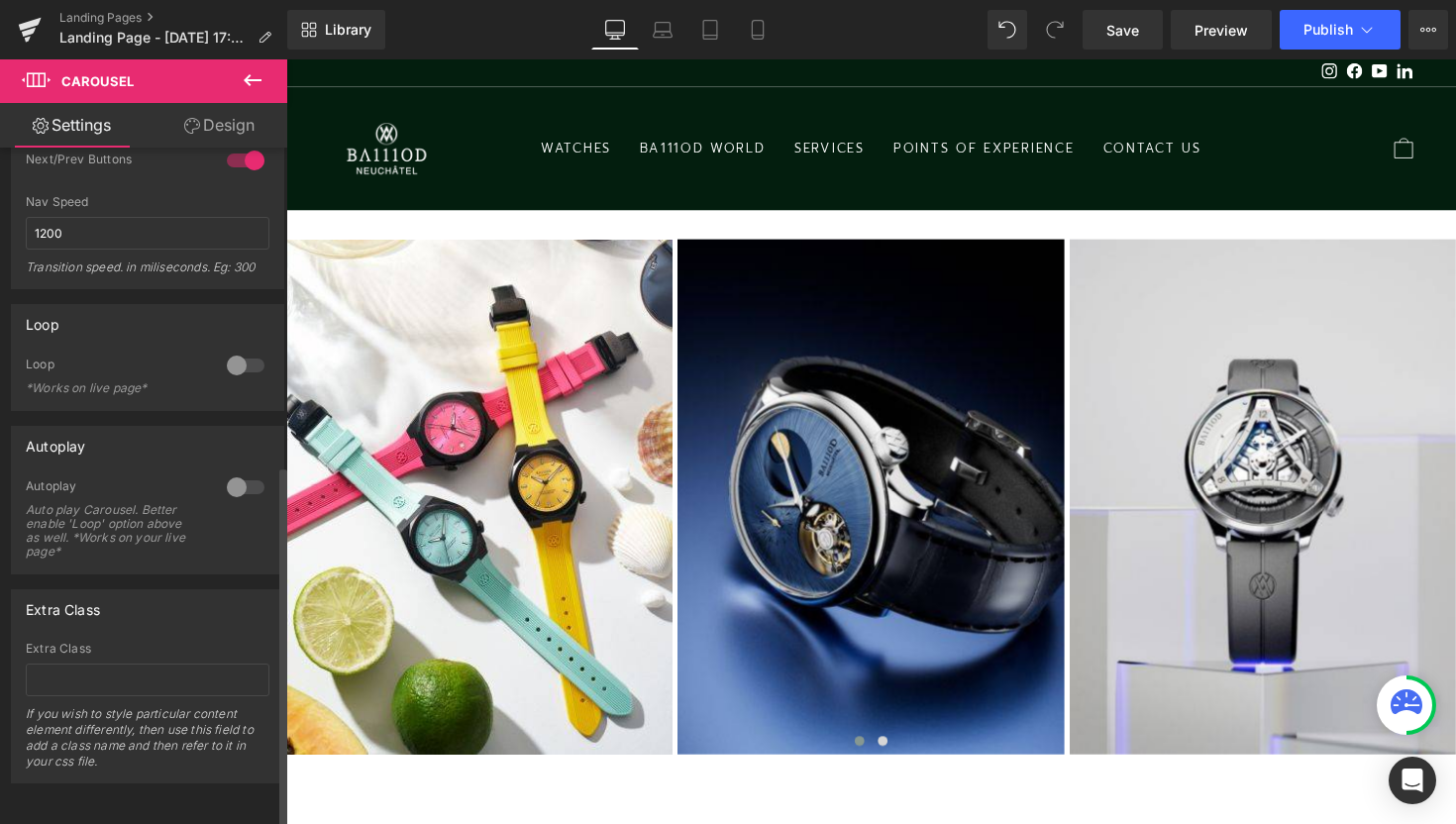 scroll, scrollTop: 587, scrollLeft: 0, axis: vertical 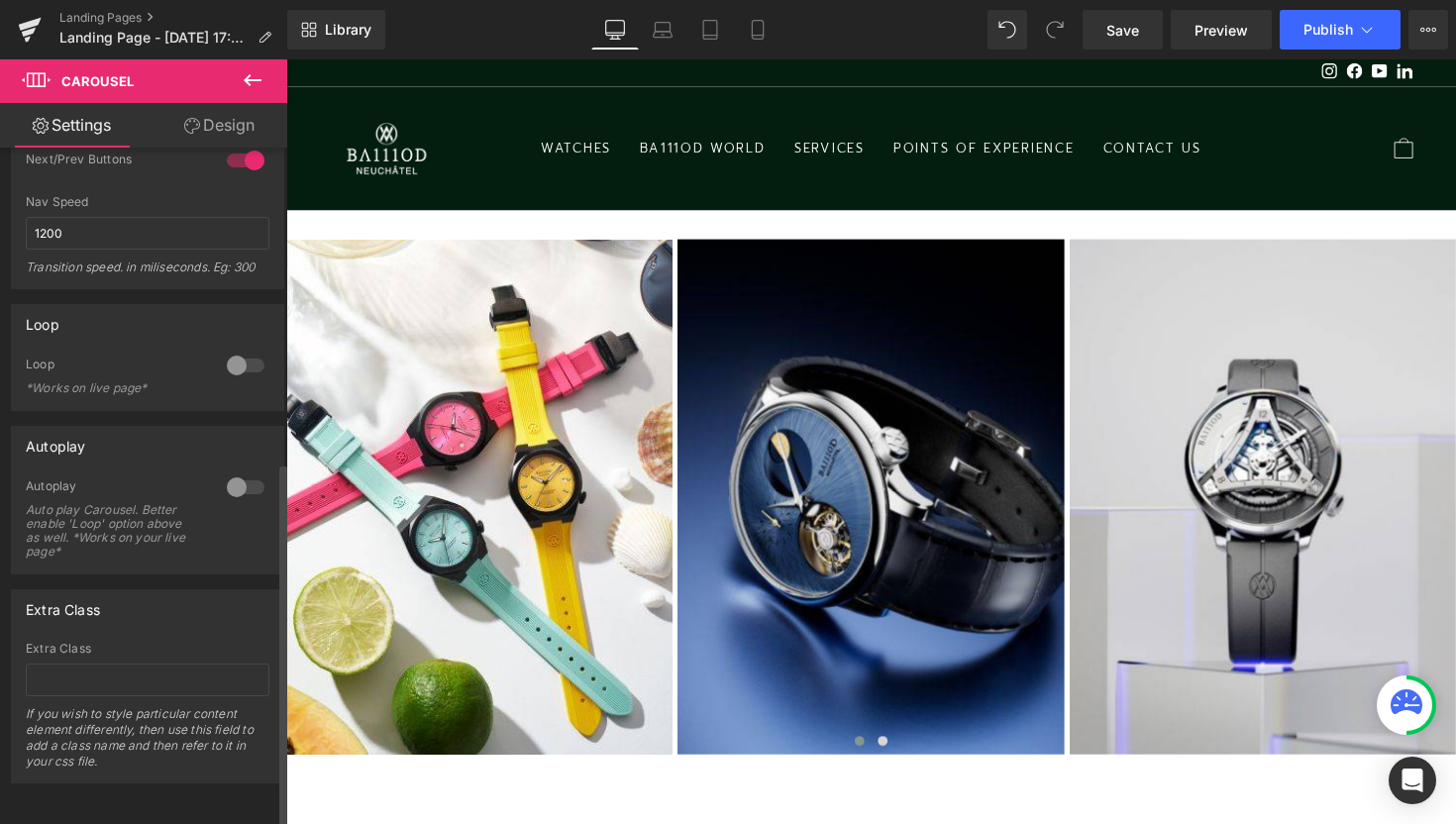 click at bounding box center (246, 487) 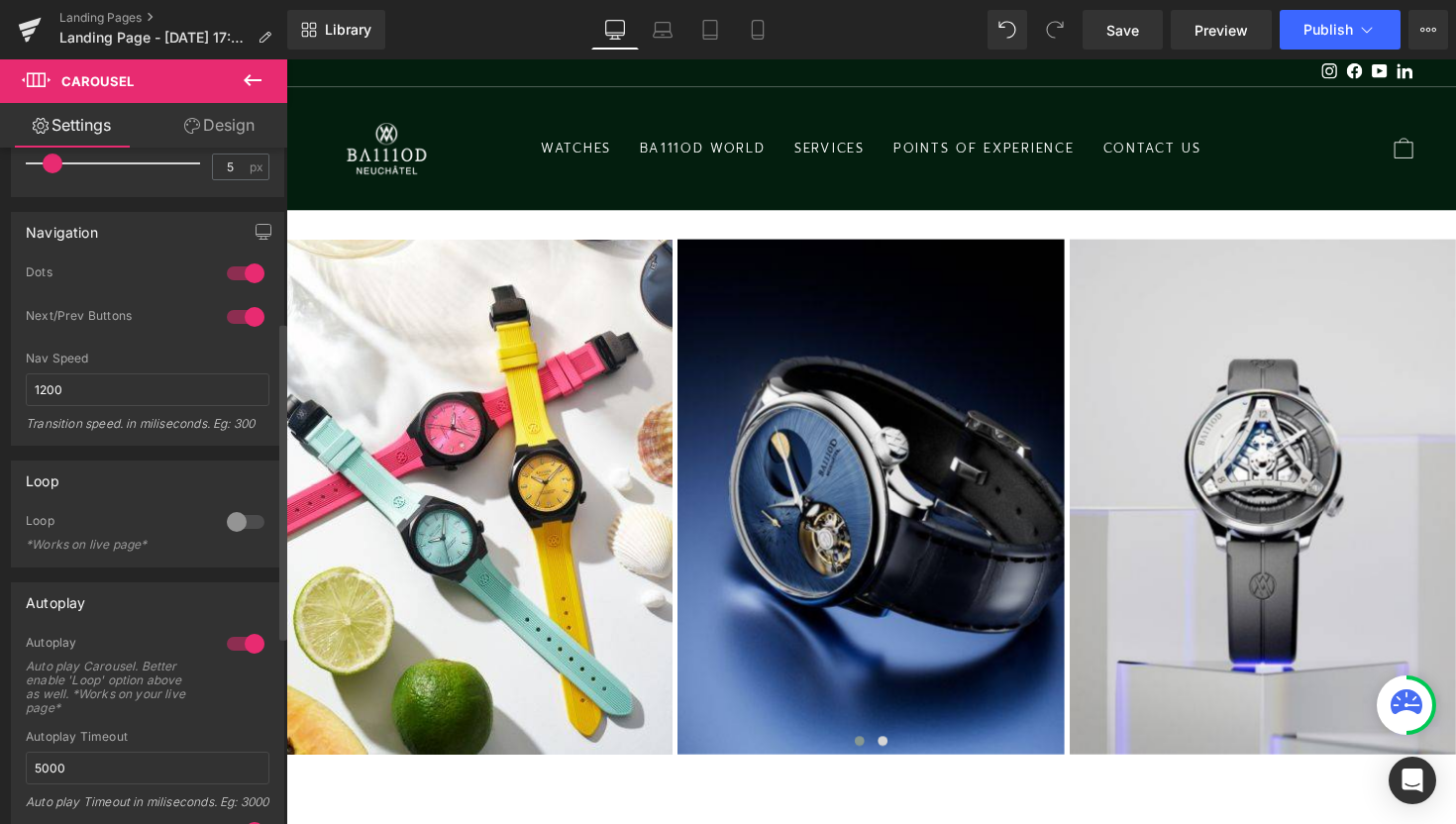 scroll, scrollTop: 329, scrollLeft: 0, axis: vertical 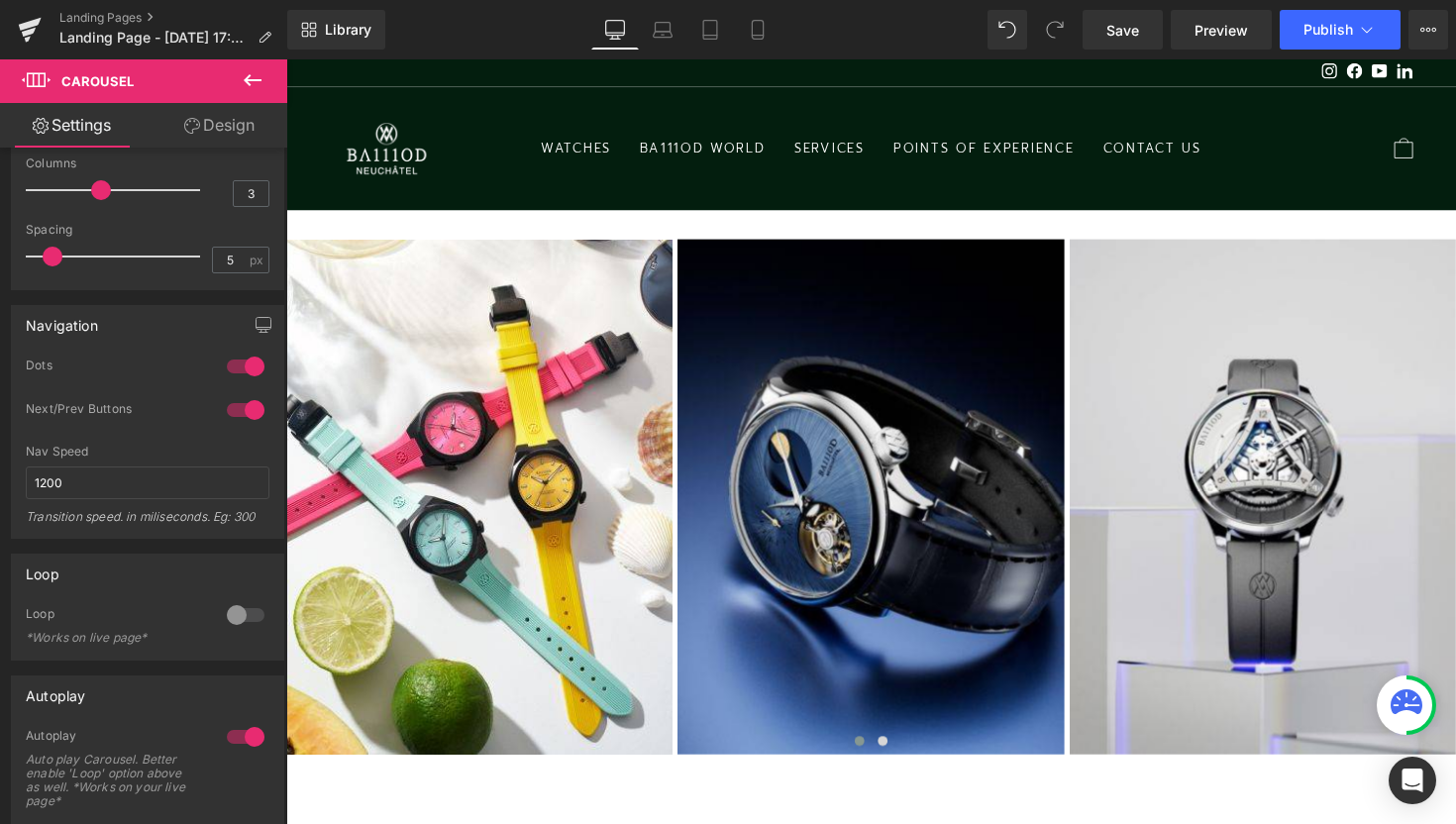 click on "Design" at bounding box center (219, 125) 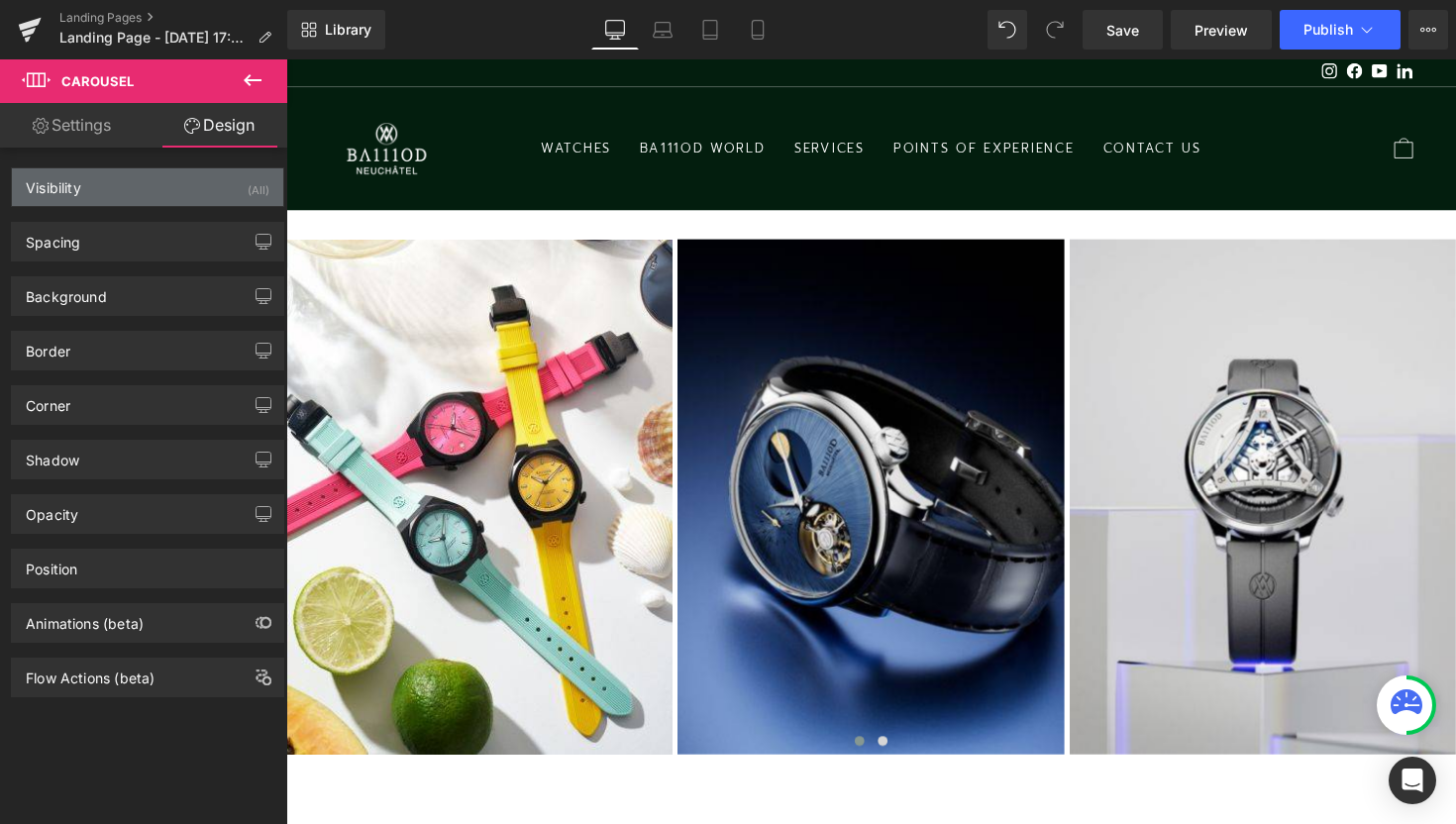 click on "Visibility
(All)" at bounding box center [148, 187] 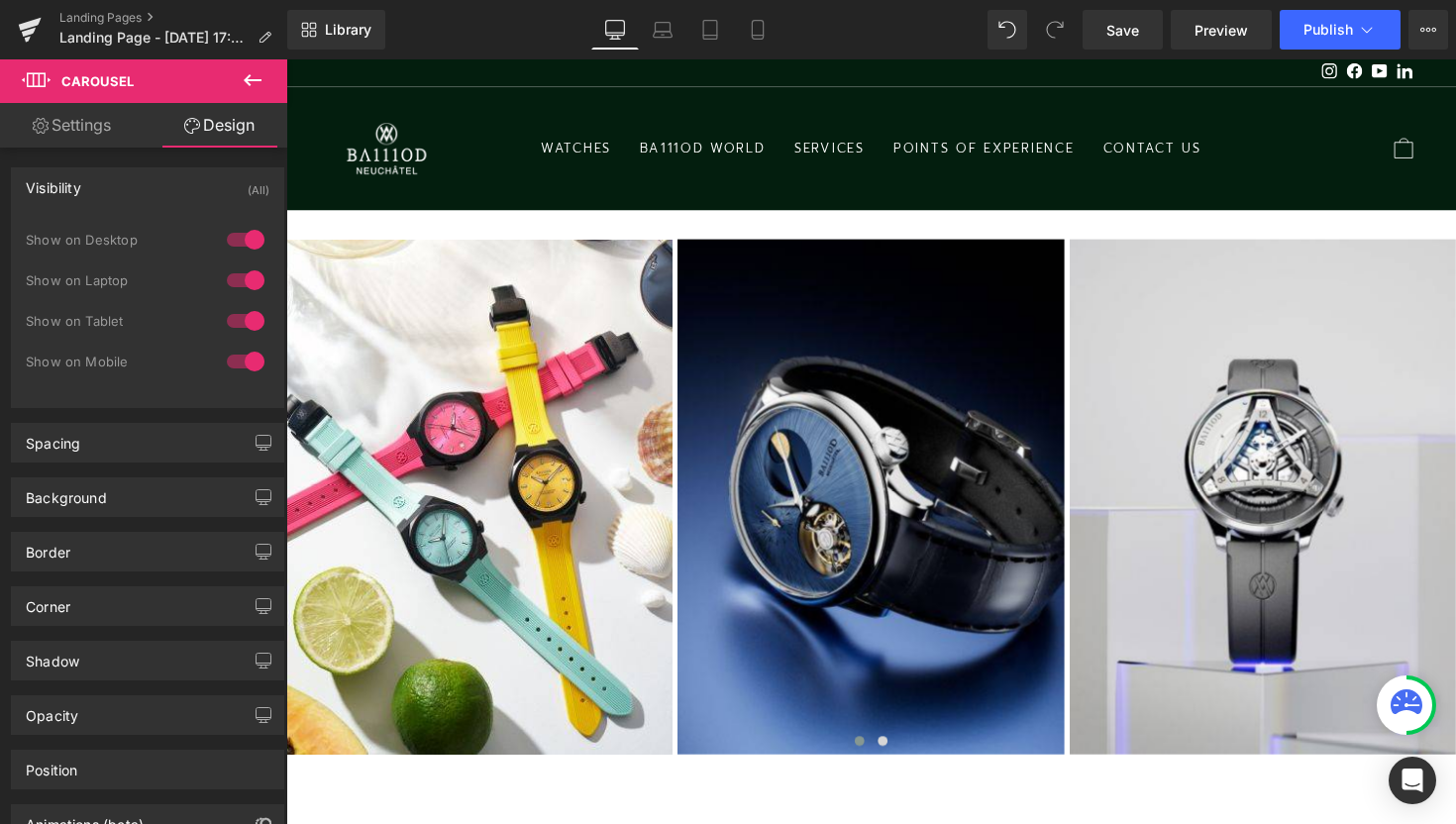 click on "Visibility
(All)" at bounding box center (148, 187) 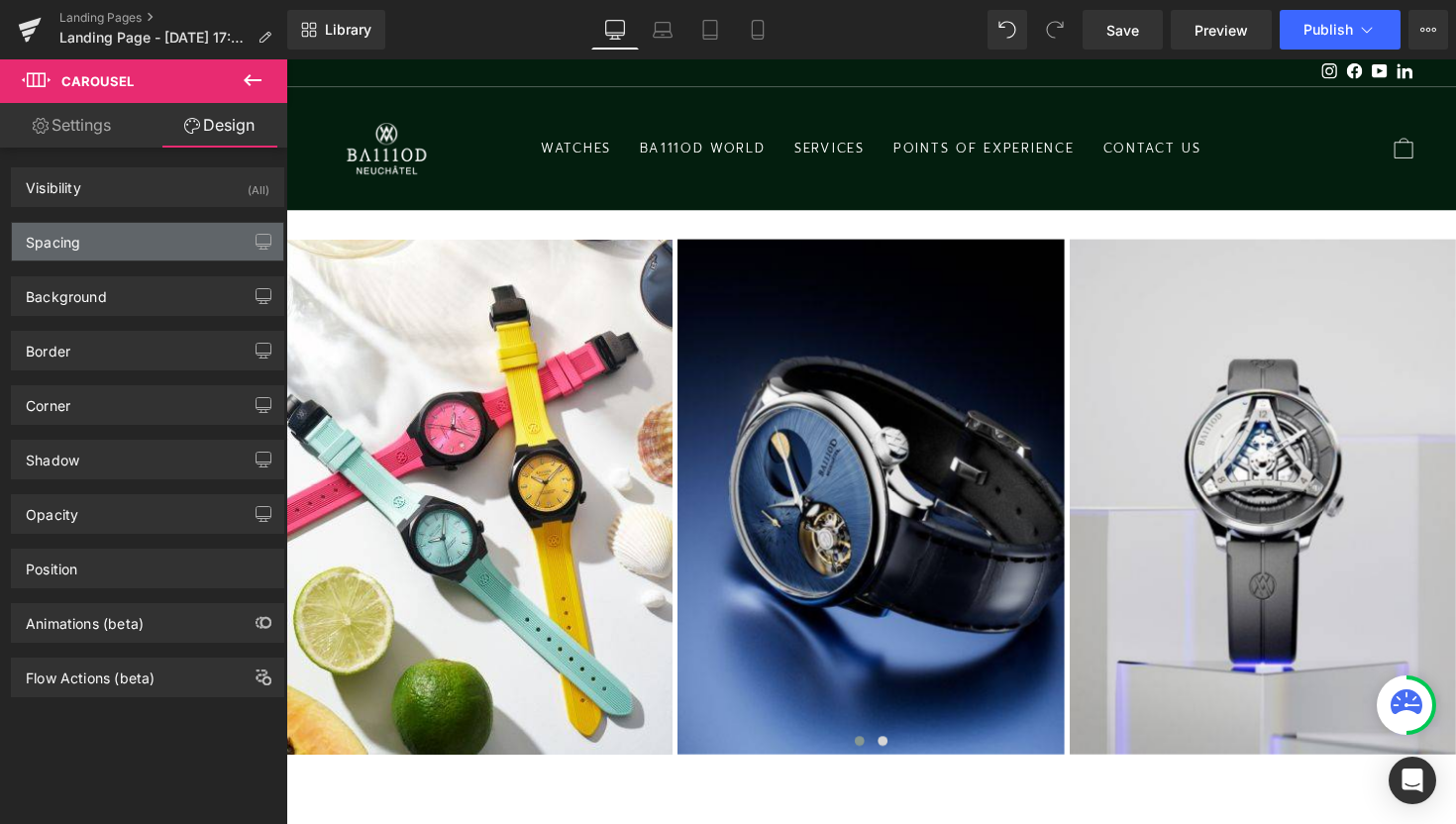 click on "Spacing" at bounding box center (148, 242) 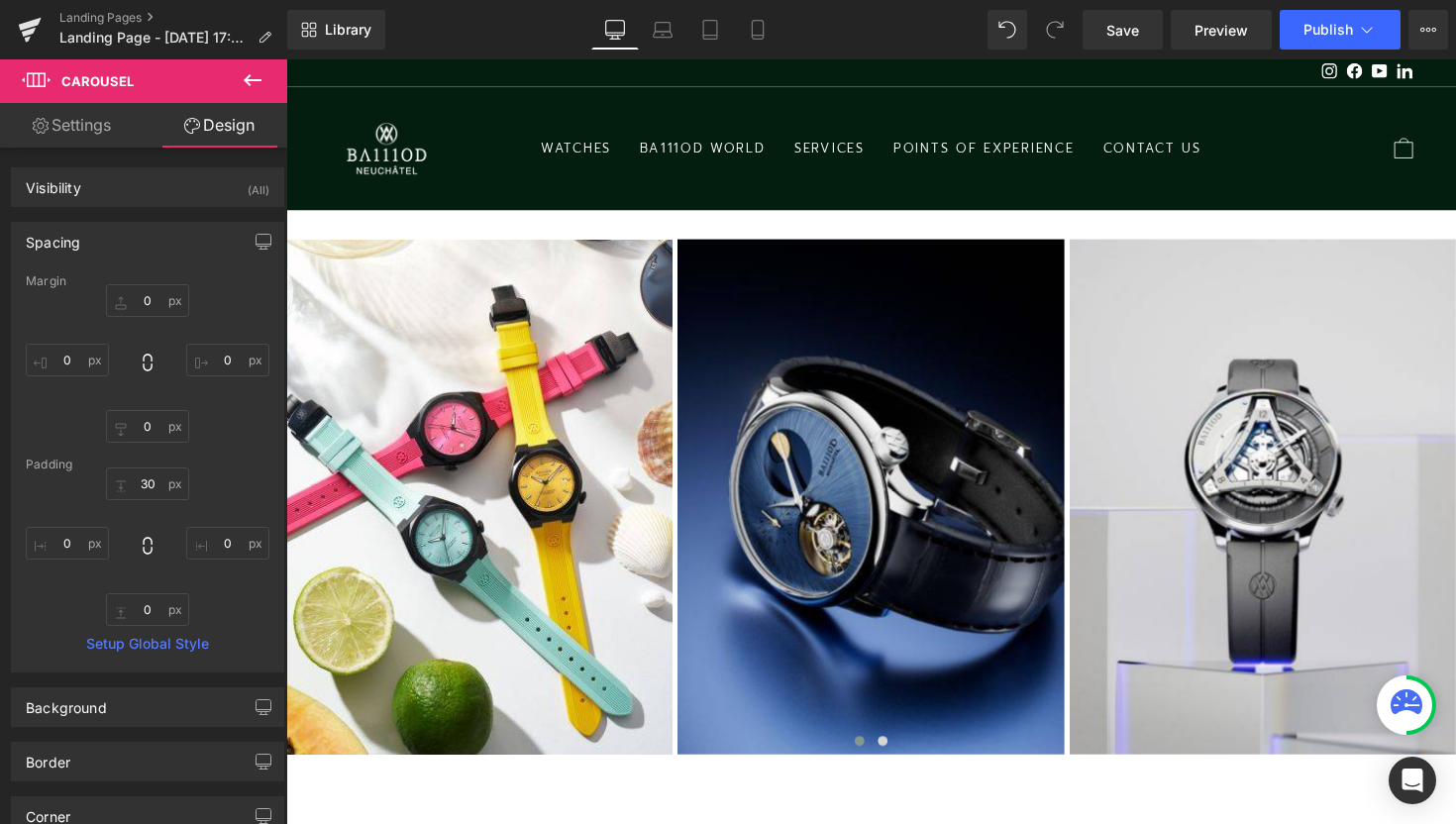click on "Spacing" at bounding box center (148, 242) 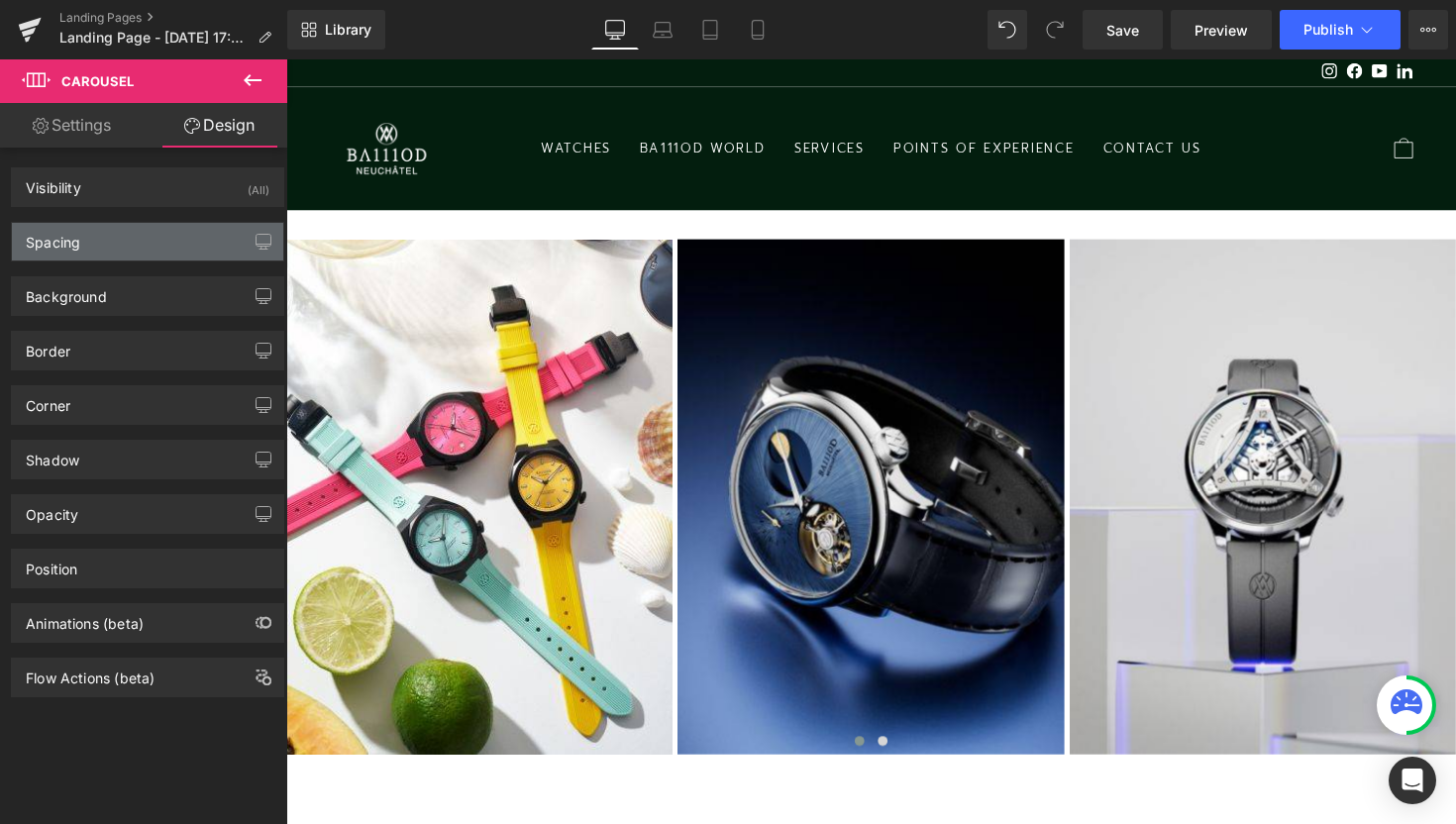 click on "Spacing" at bounding box center (148, 242) 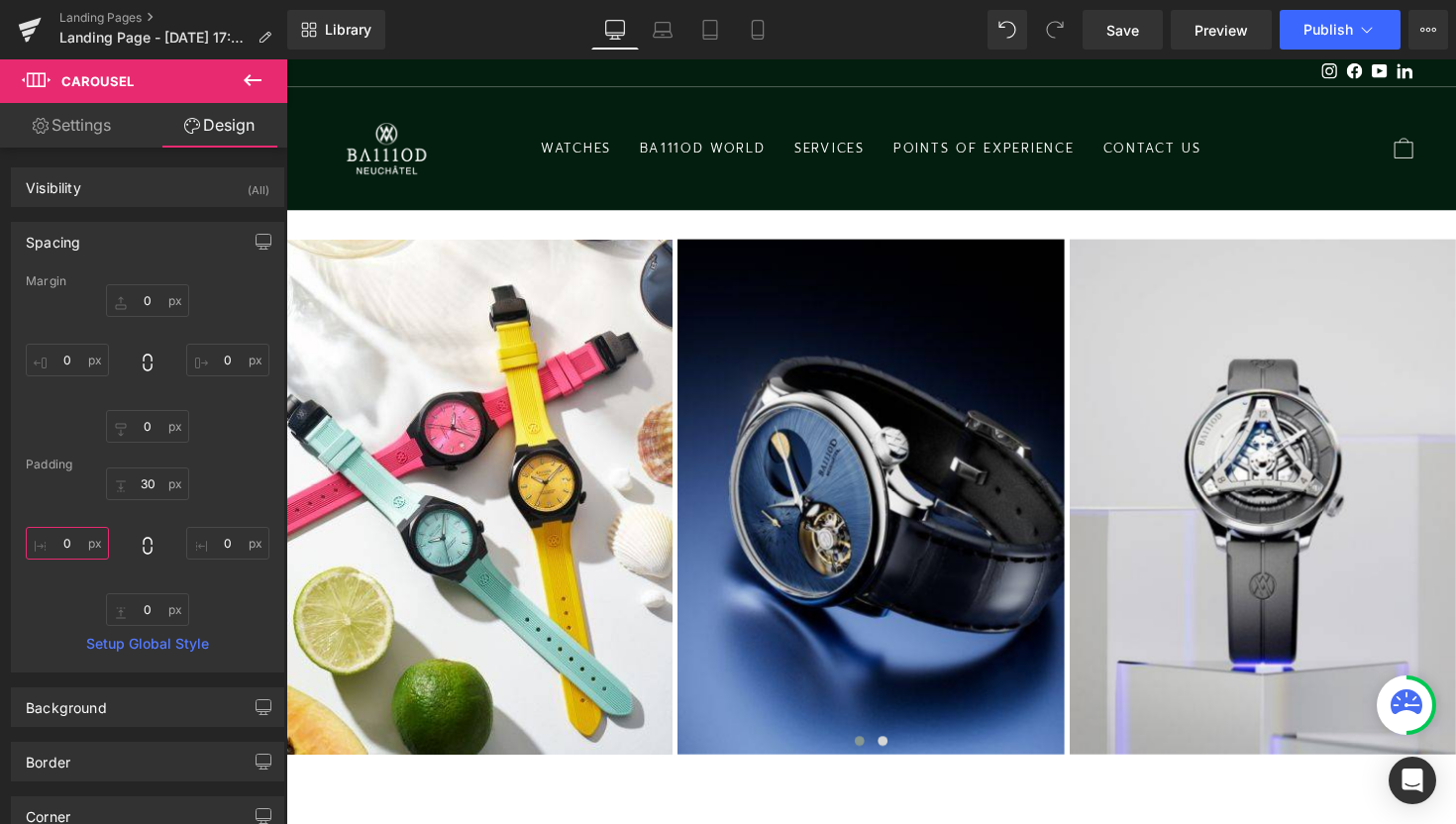 click on "0" at bounding box center (67, 543) 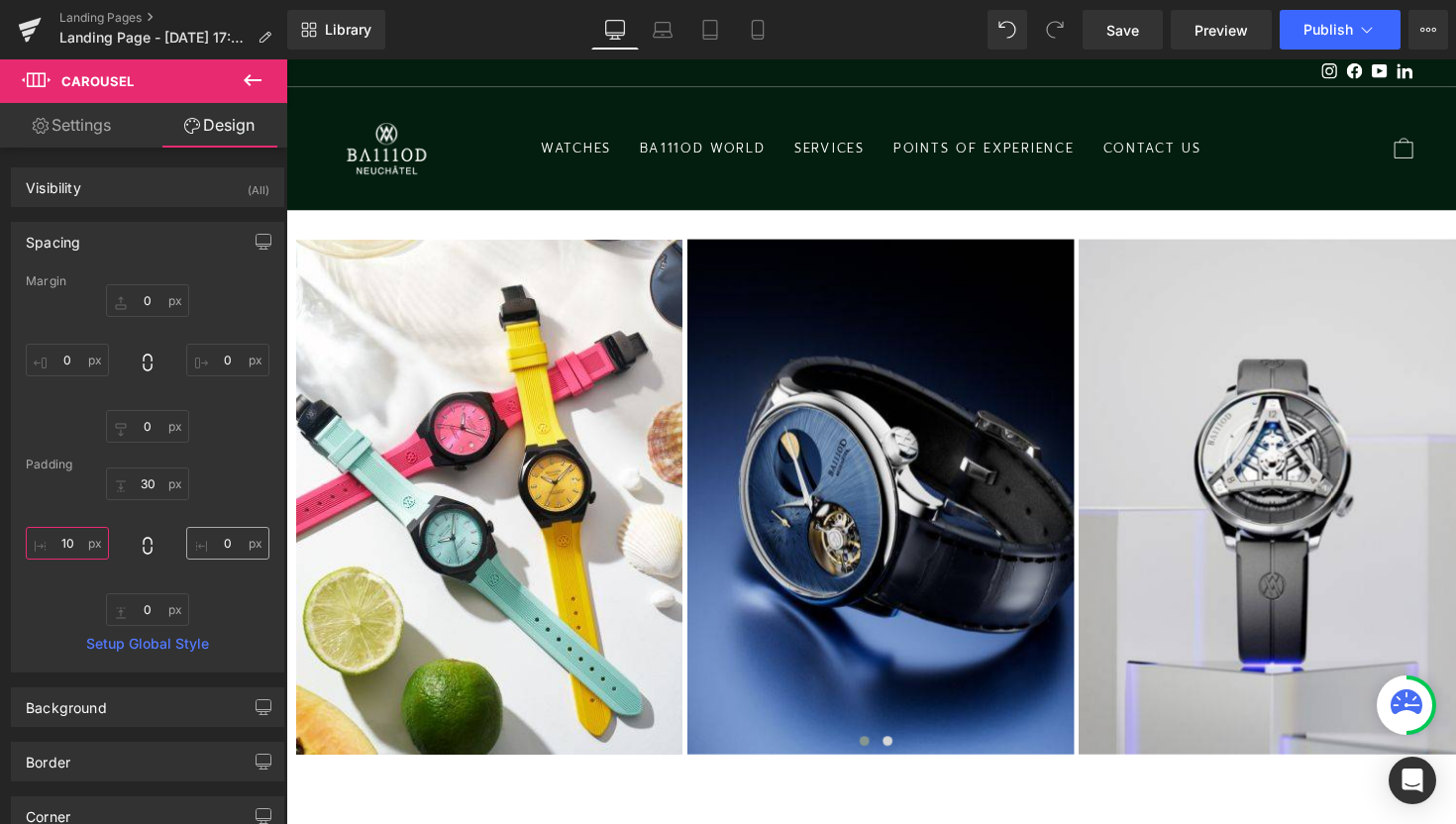 type on "10" 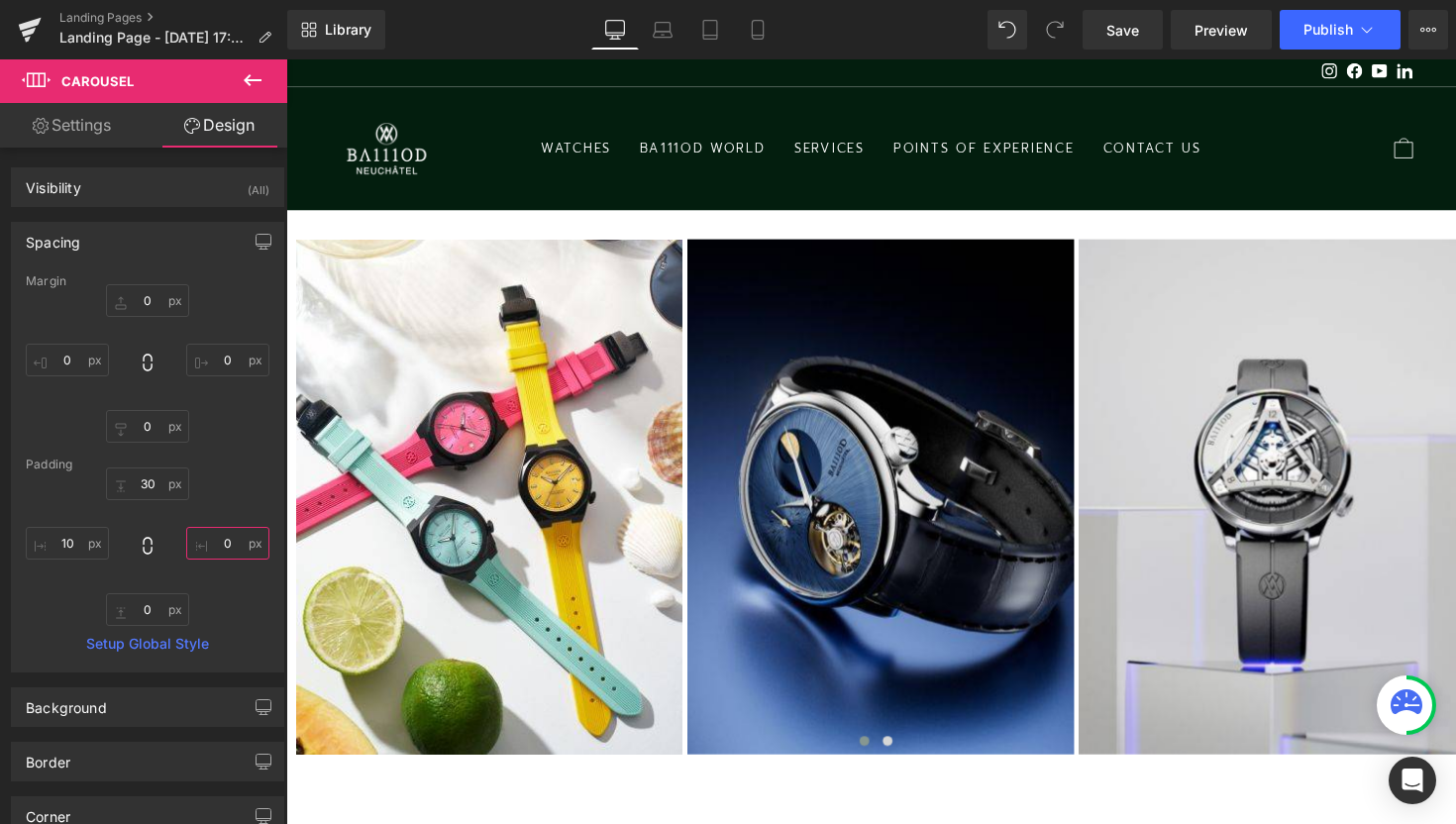 click on "0" at bounding box center [228, 543] 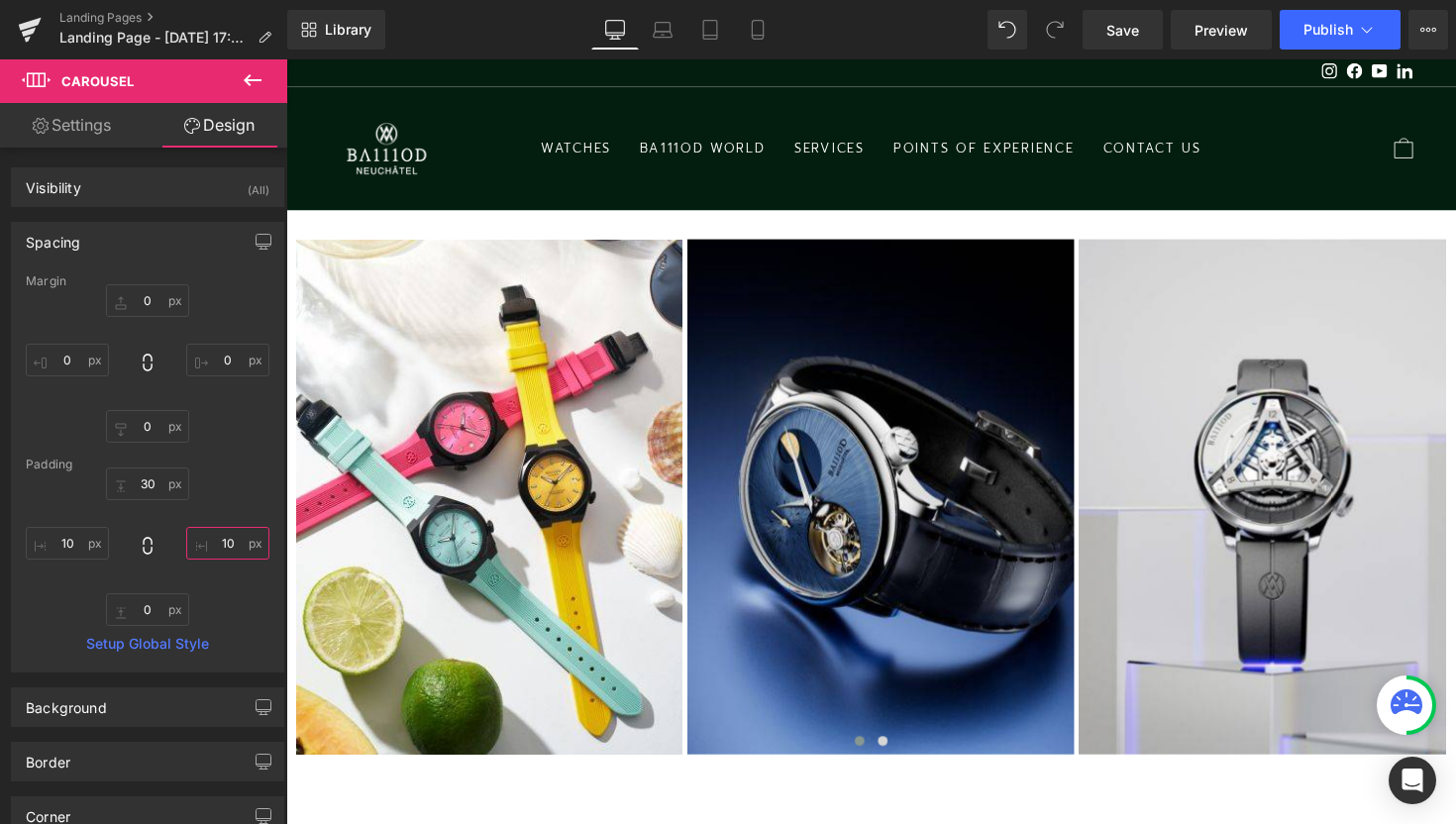 type on "1" 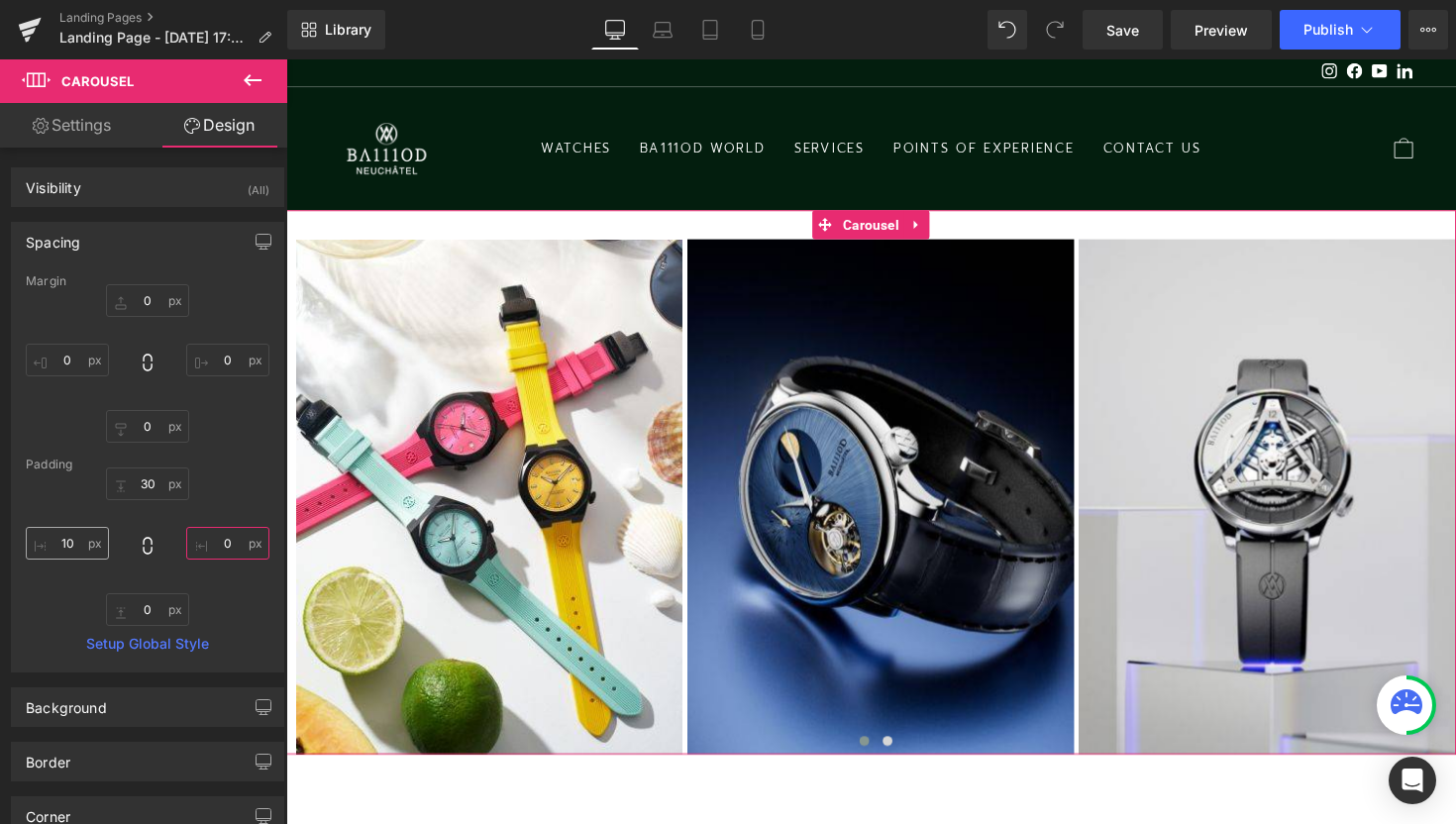 type 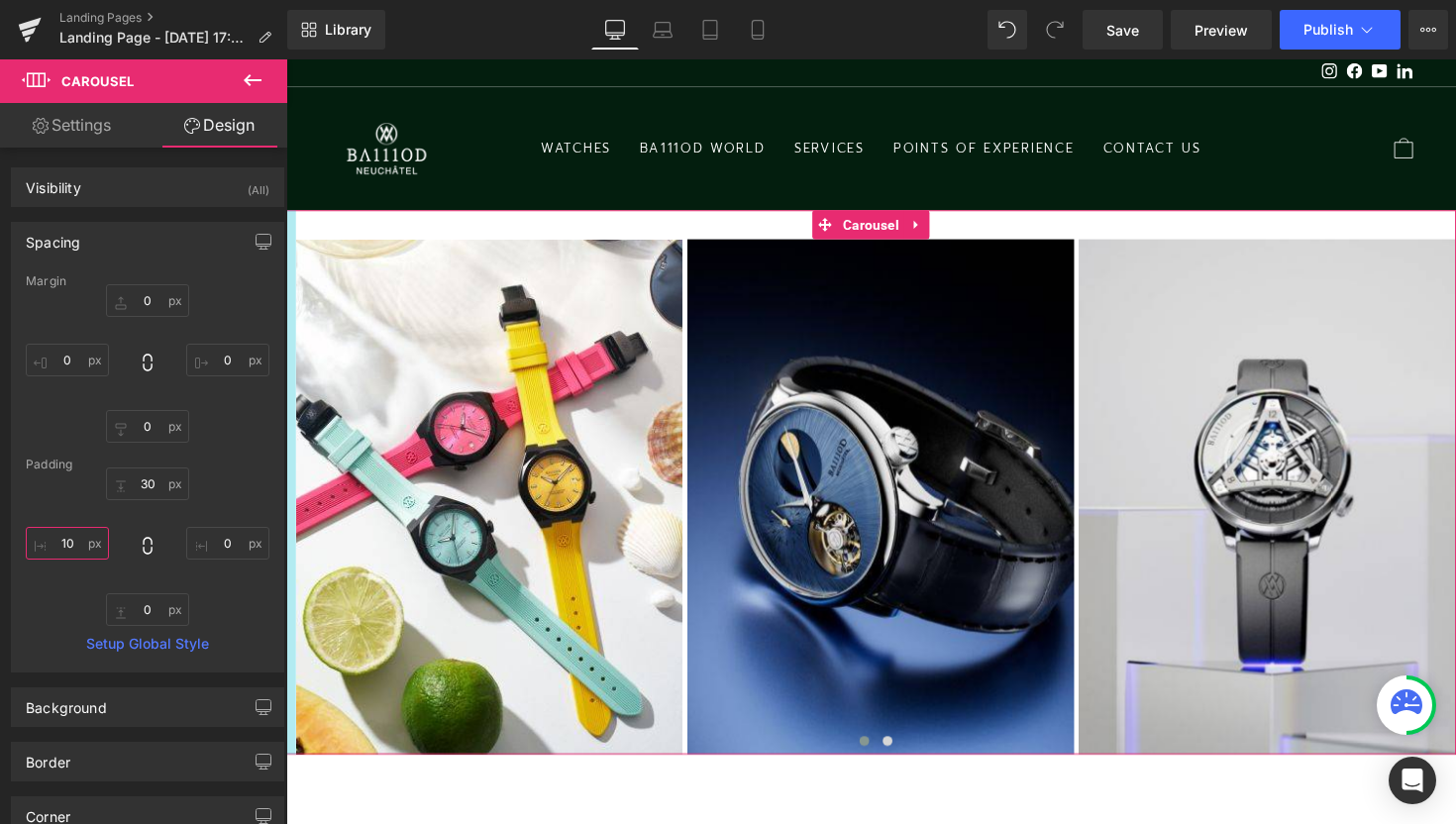 click on "10" at bounding box center [67, 543] 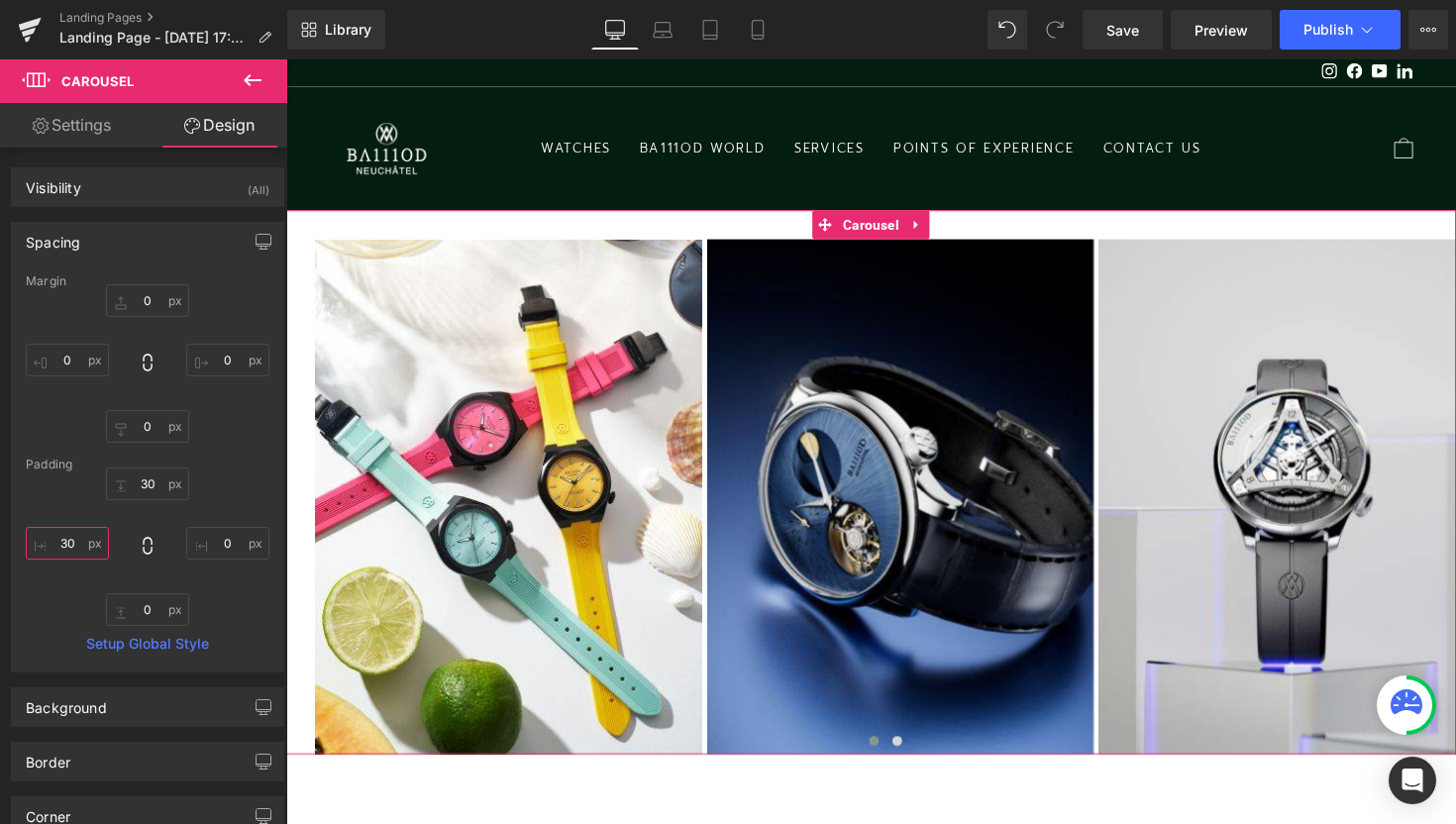 type on "3" 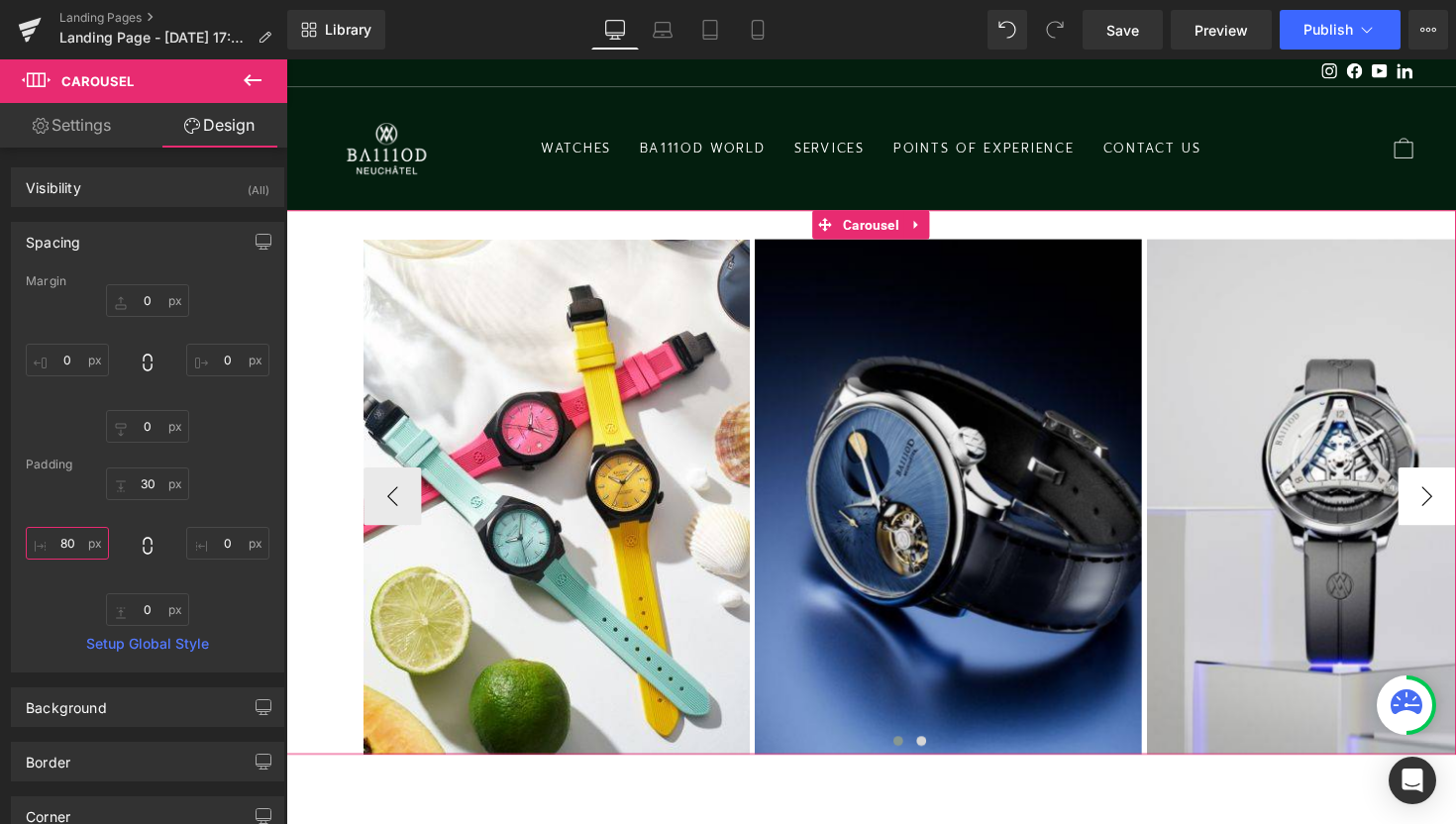 type on "80" 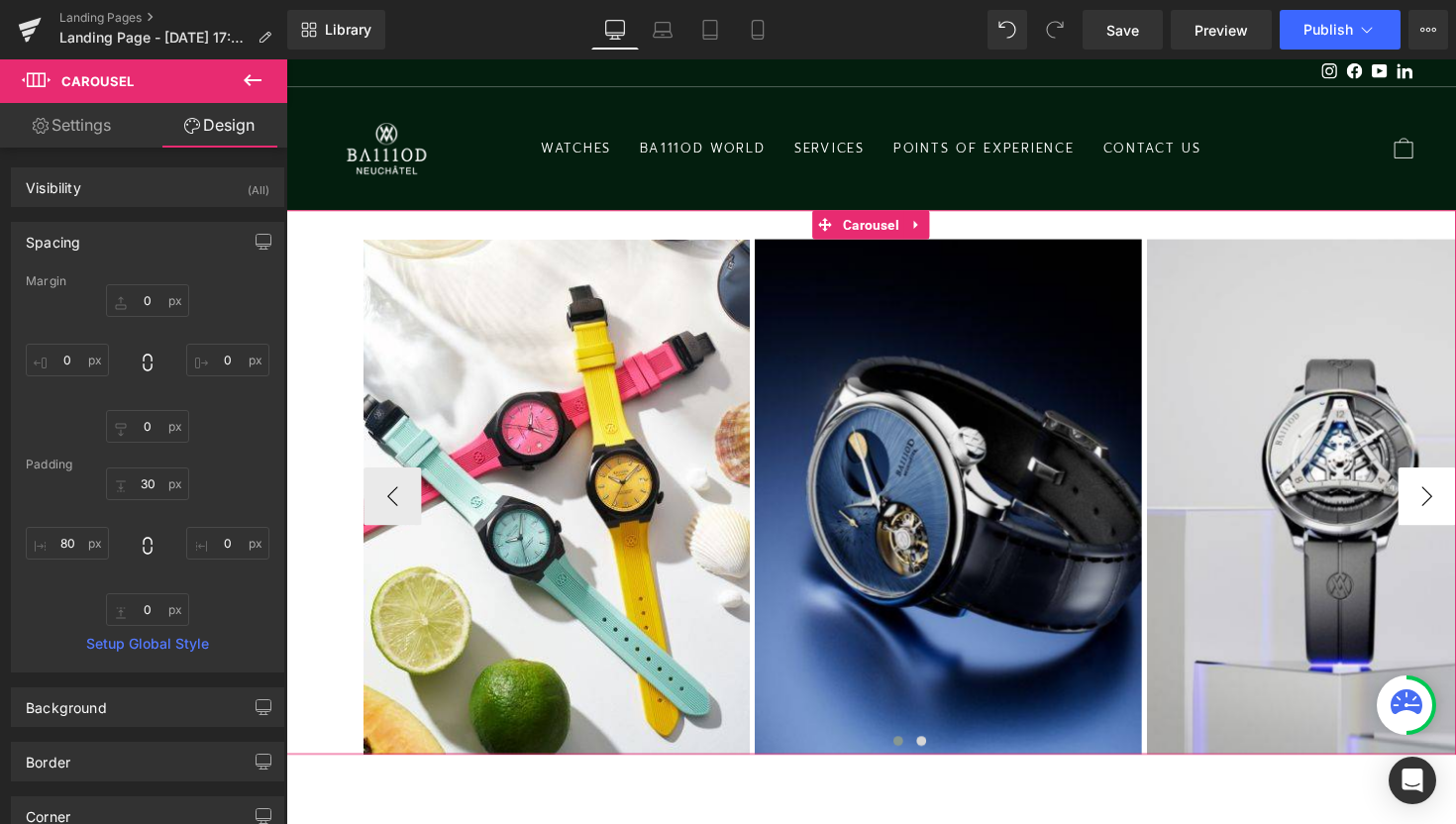 click on "›" at bounding box center [1455, 507] 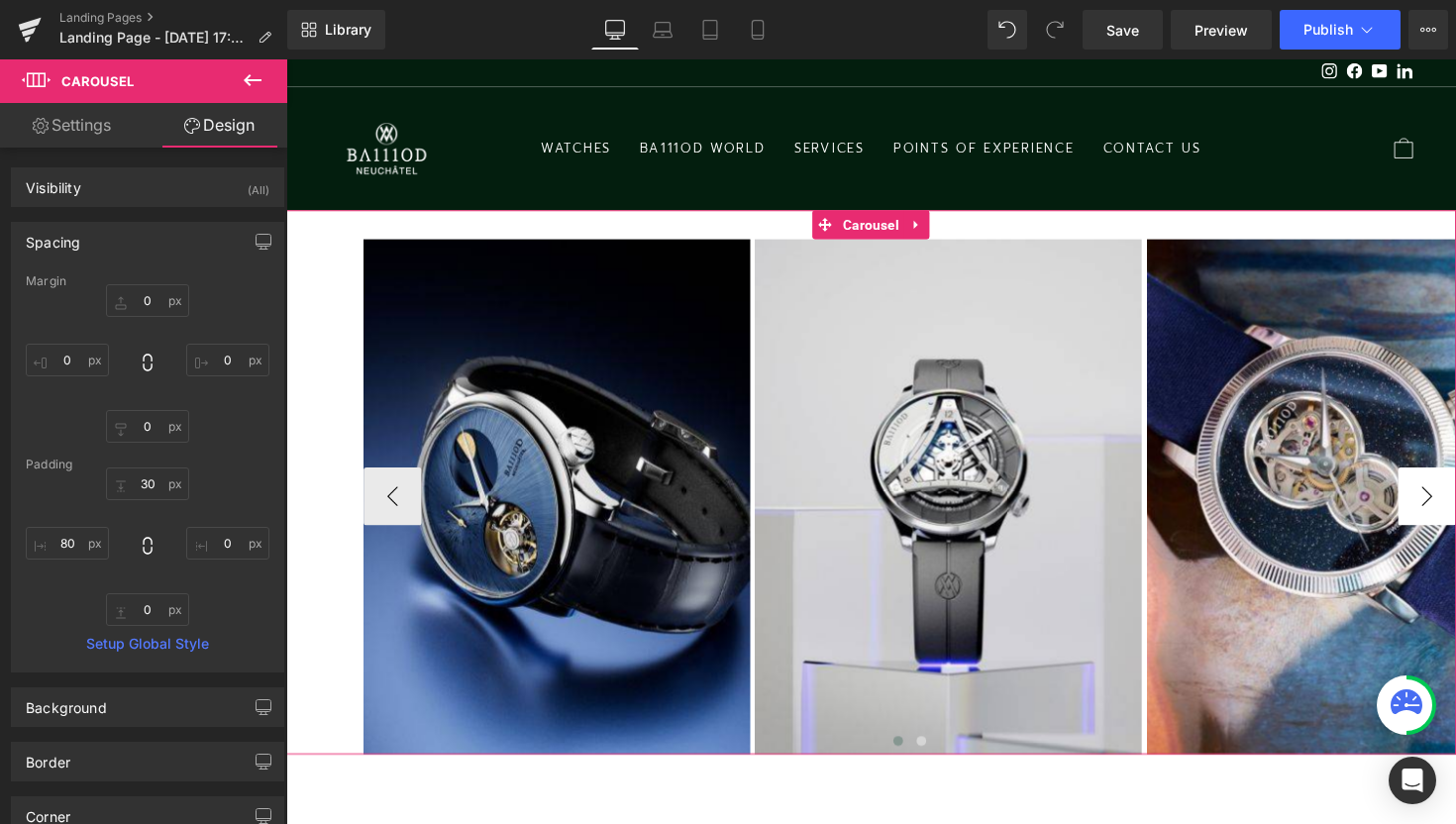 click on "›" at bounding box center [1455, 507] 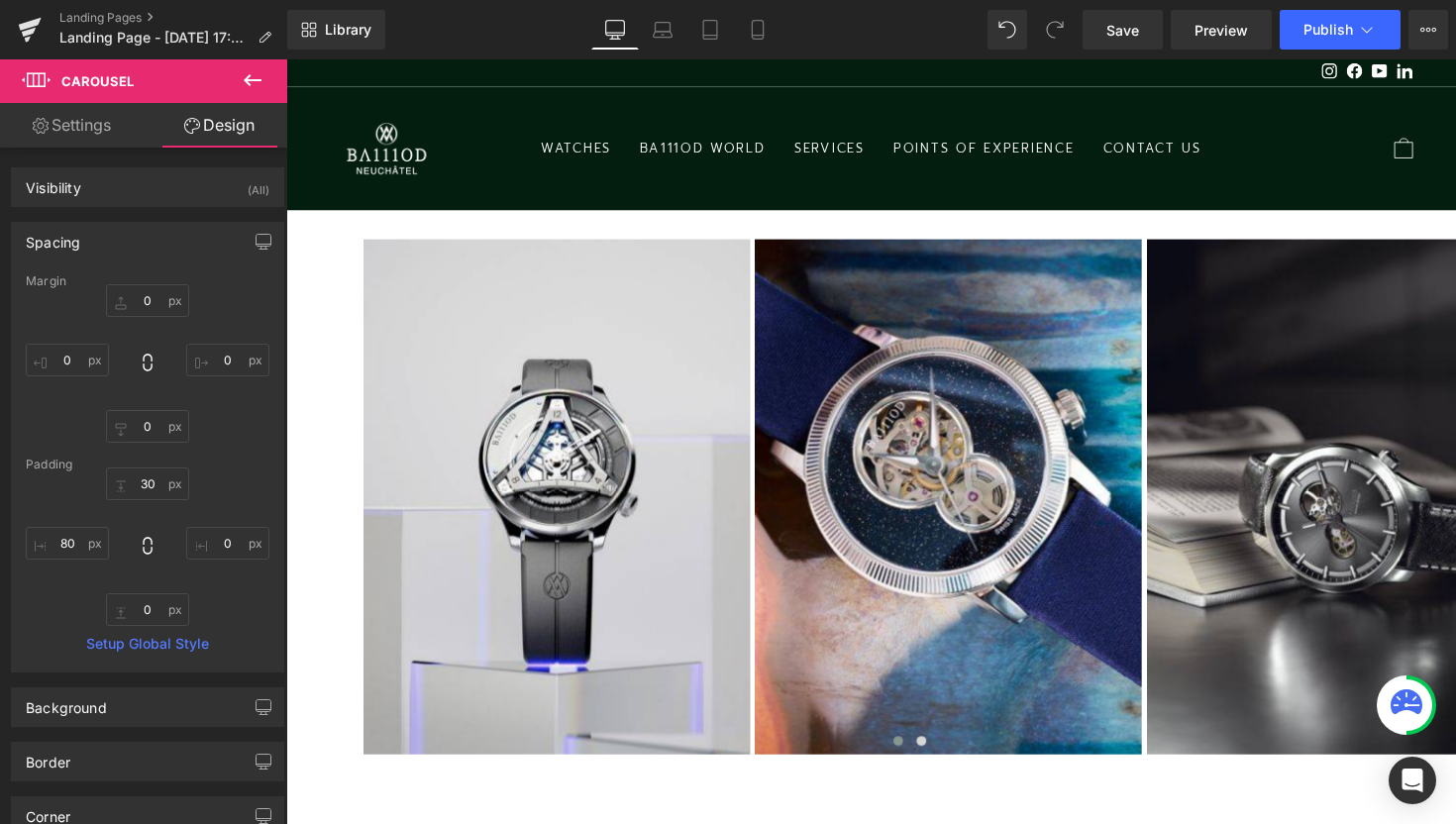 click at bounding box center [253, 81] 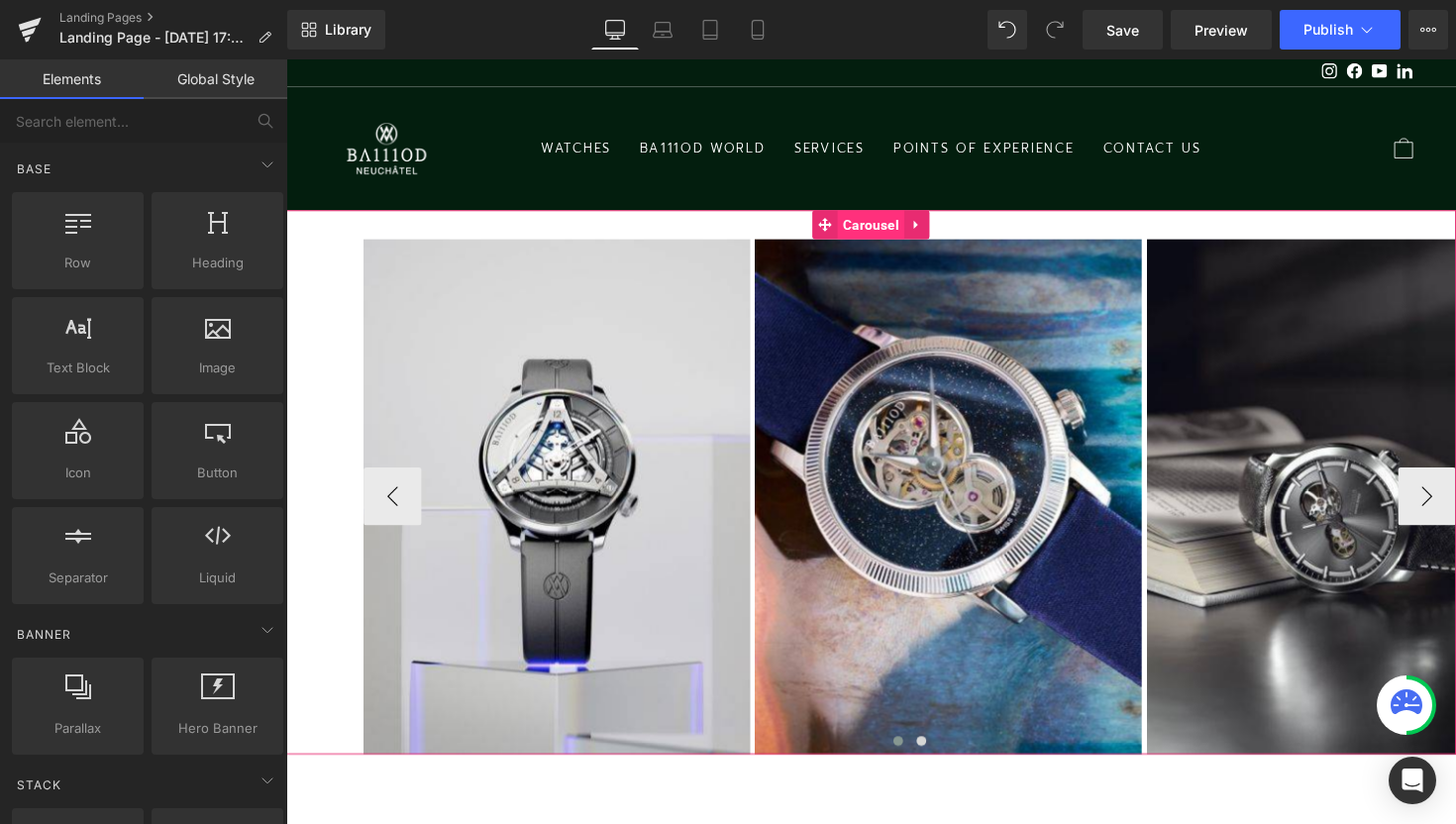 click on "Carousel" at bounding box center (884, 229) 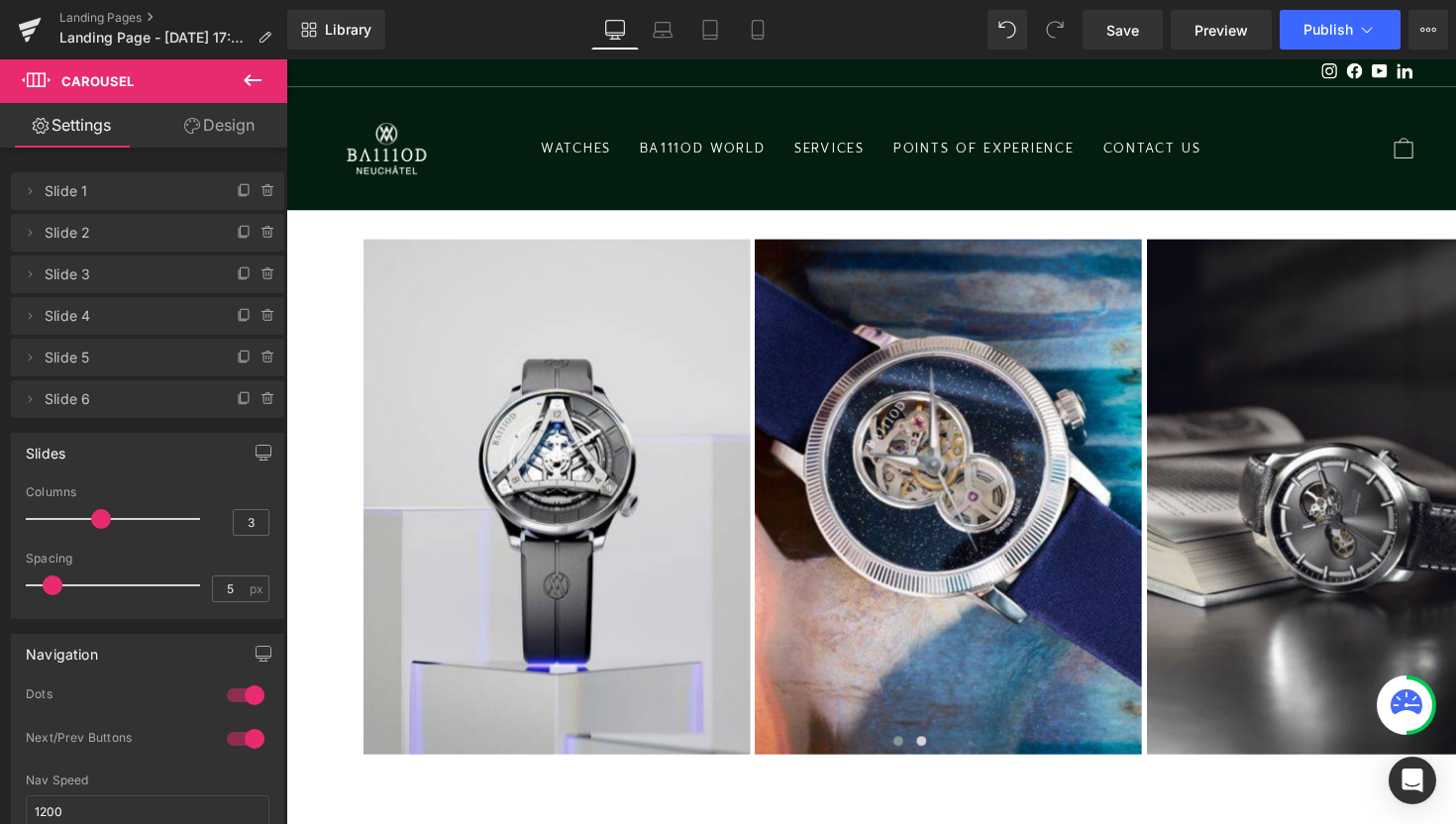 click 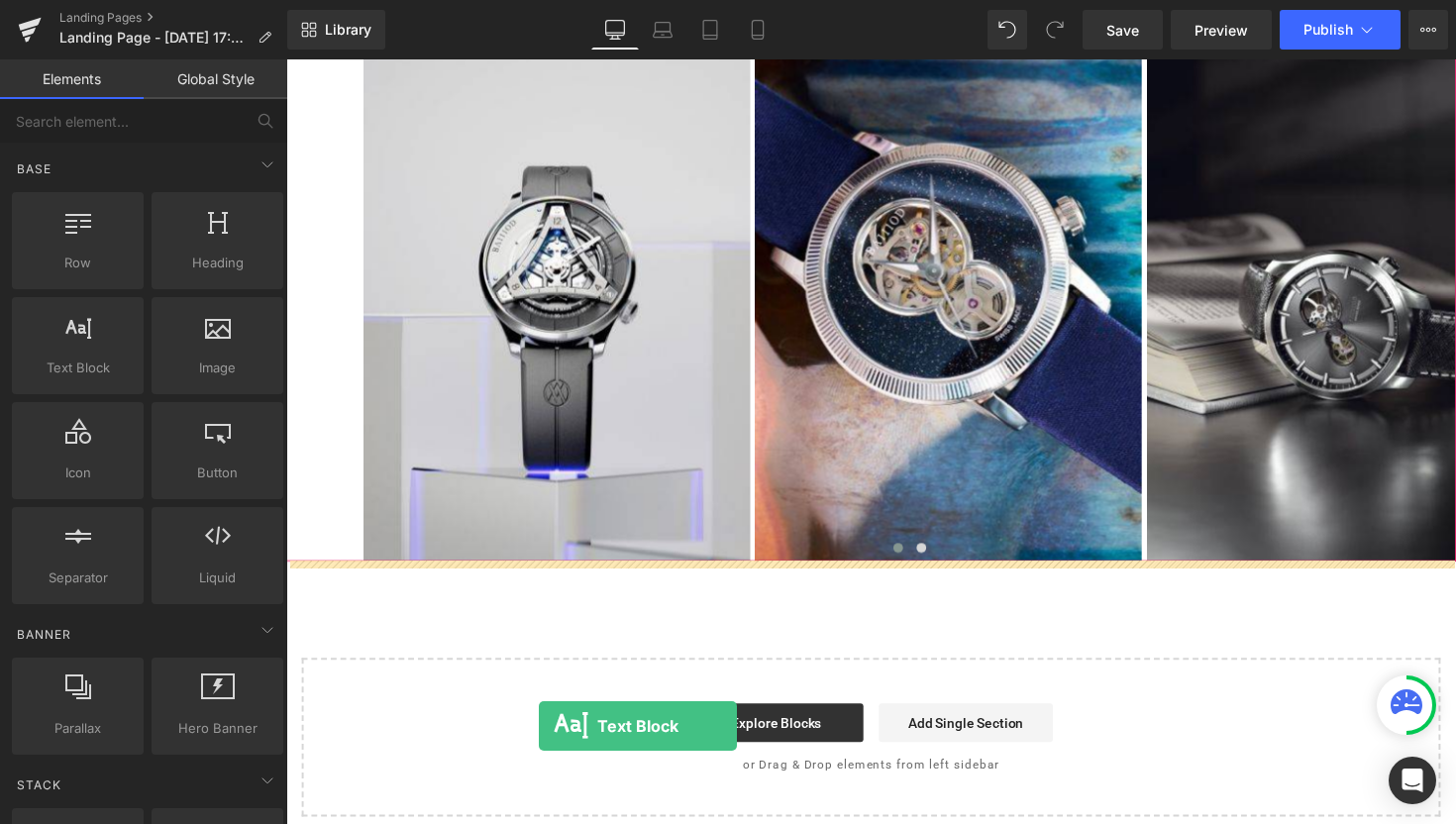 scroll, scrollTop: 238, scrollLeft: 0, axis: vertical 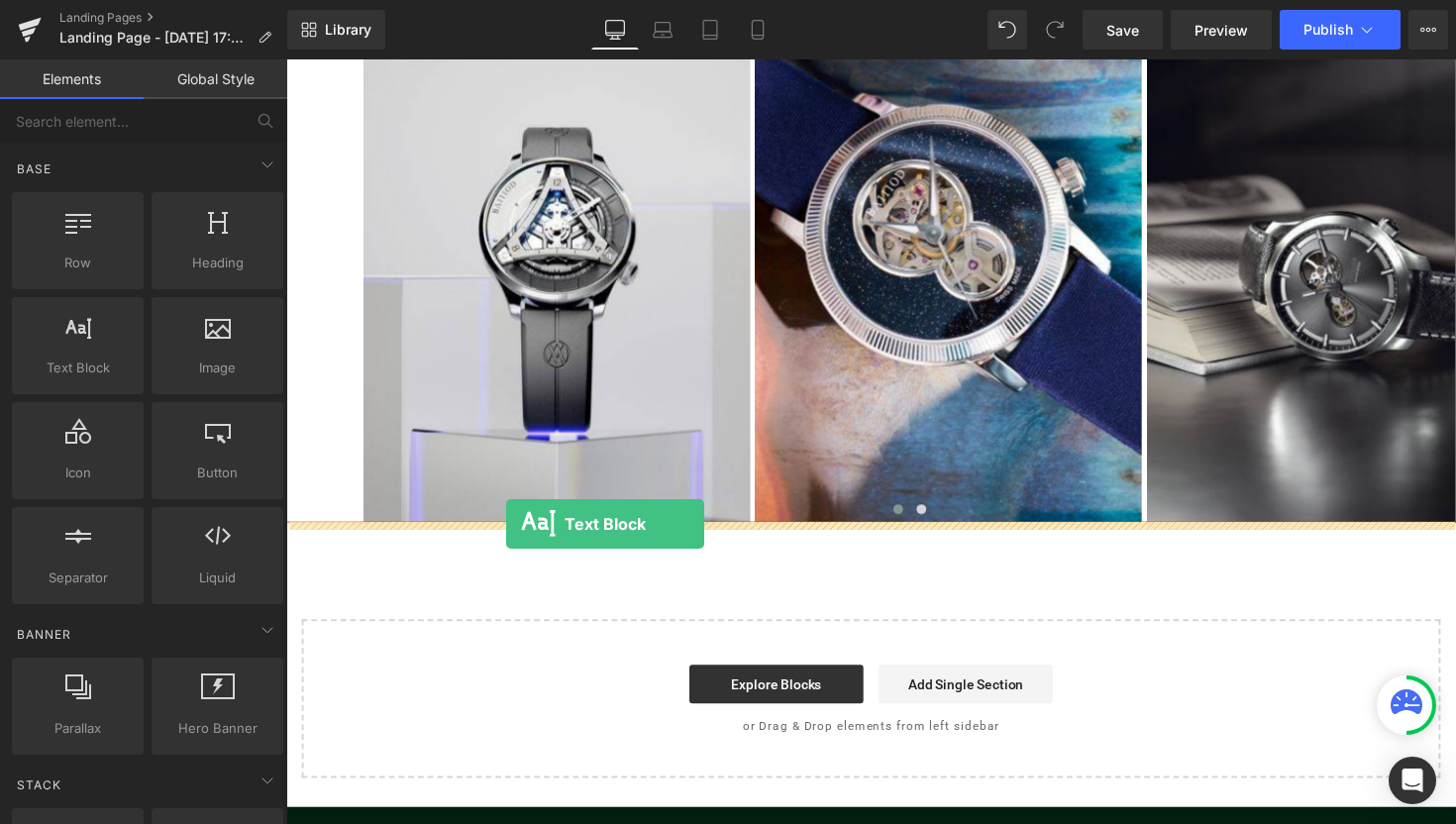 drag, startPoint x: 373, startPoint y: 423, endPoint x: 511, endPoint y: 536, distance: 178.362 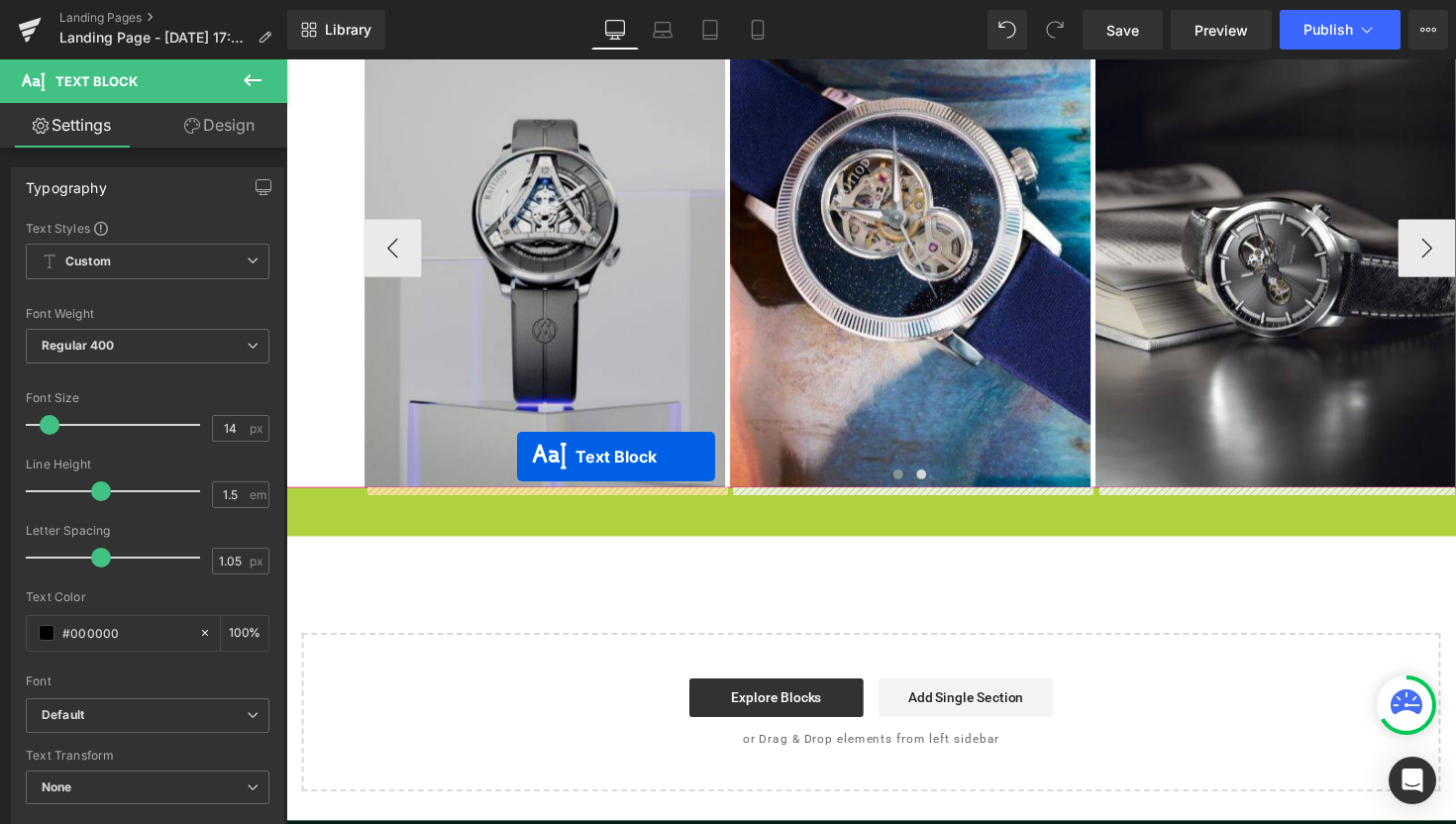 drag, startPoint x: 831, startPoint y: 533, endPoint x: 523, endPoint y: 466, distance: 315.2031 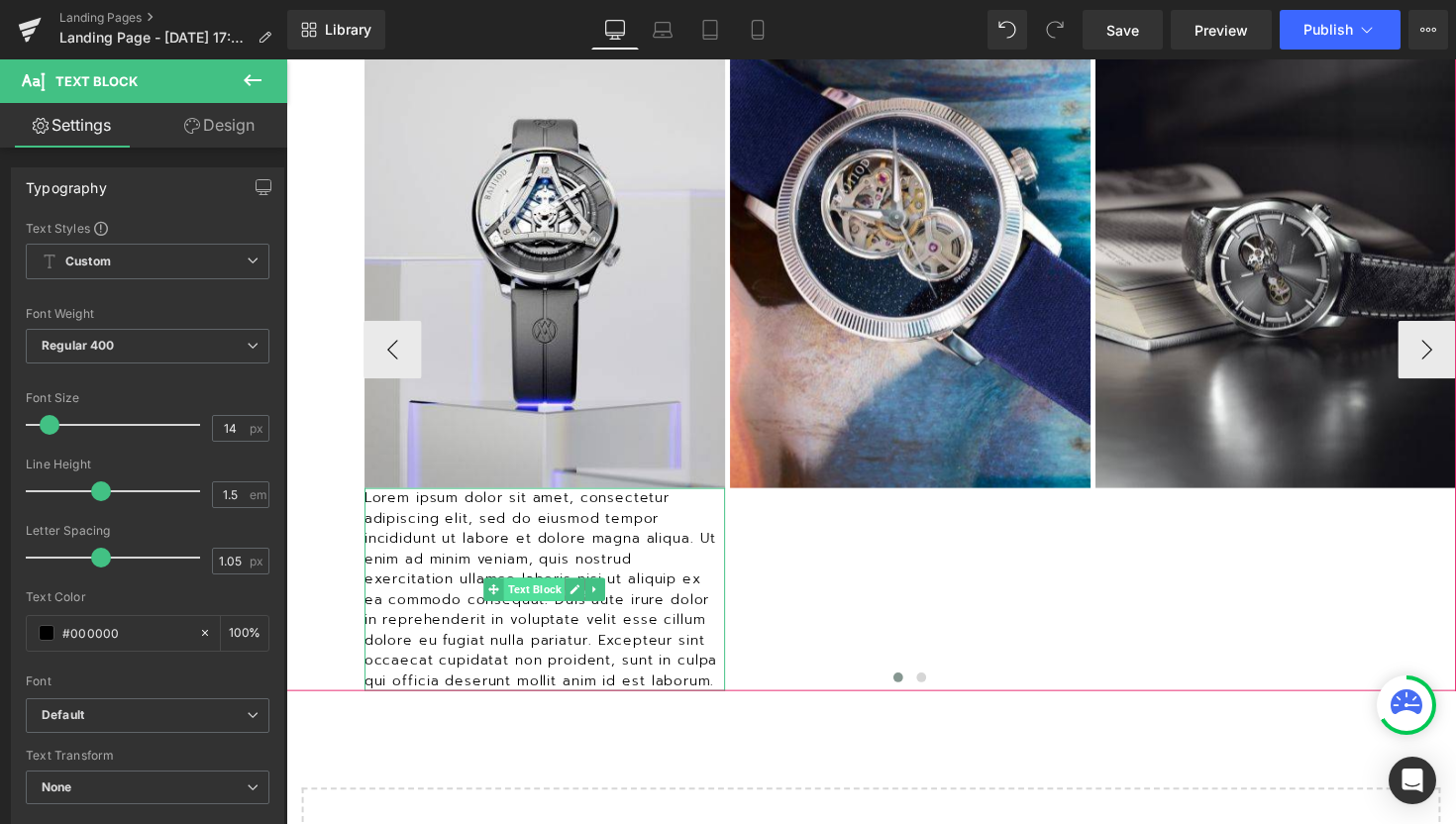 click on "Text Block" at bounding box center (540, 602) 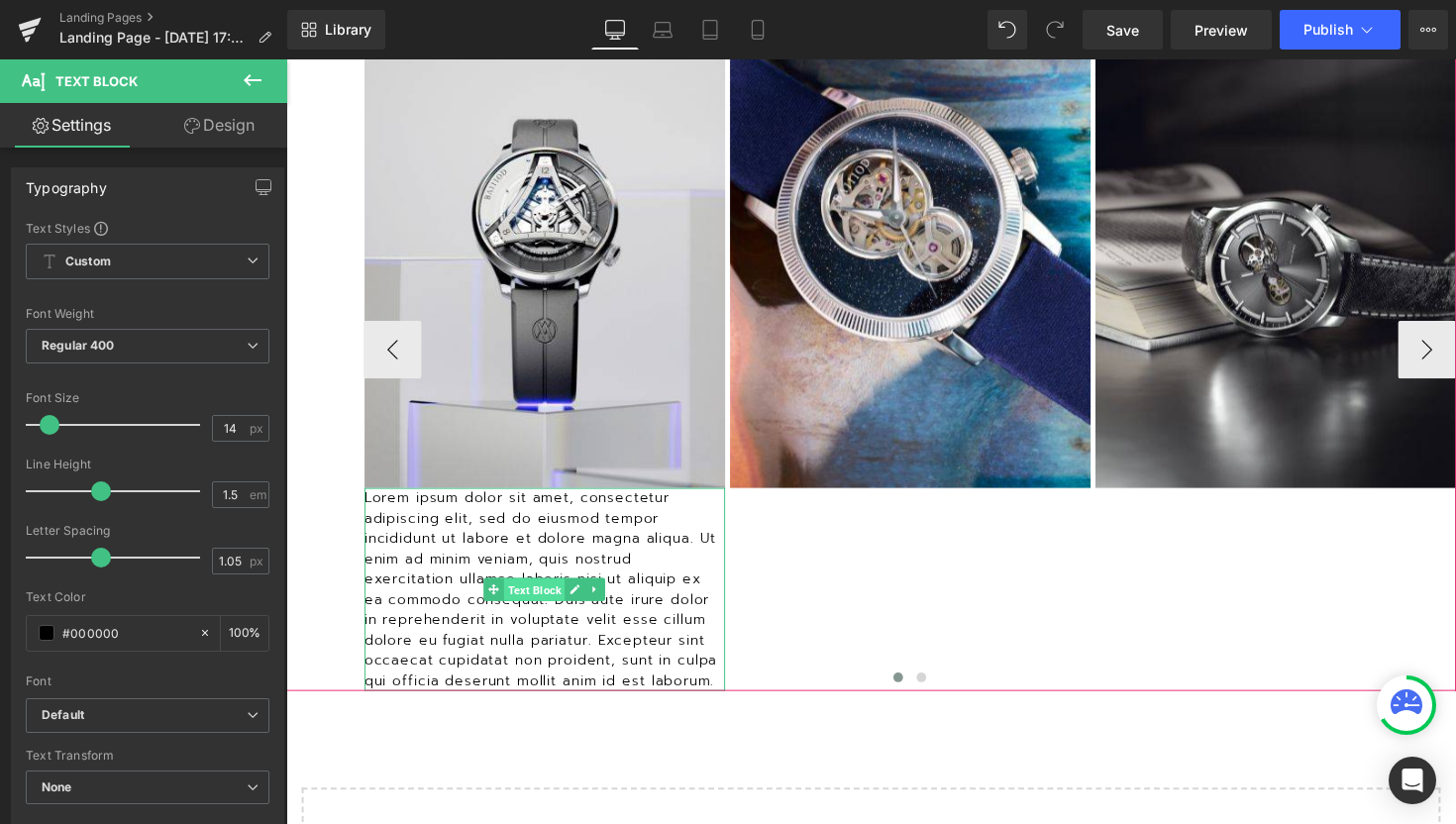click on "Text Block" at bounding box center [540, 603] 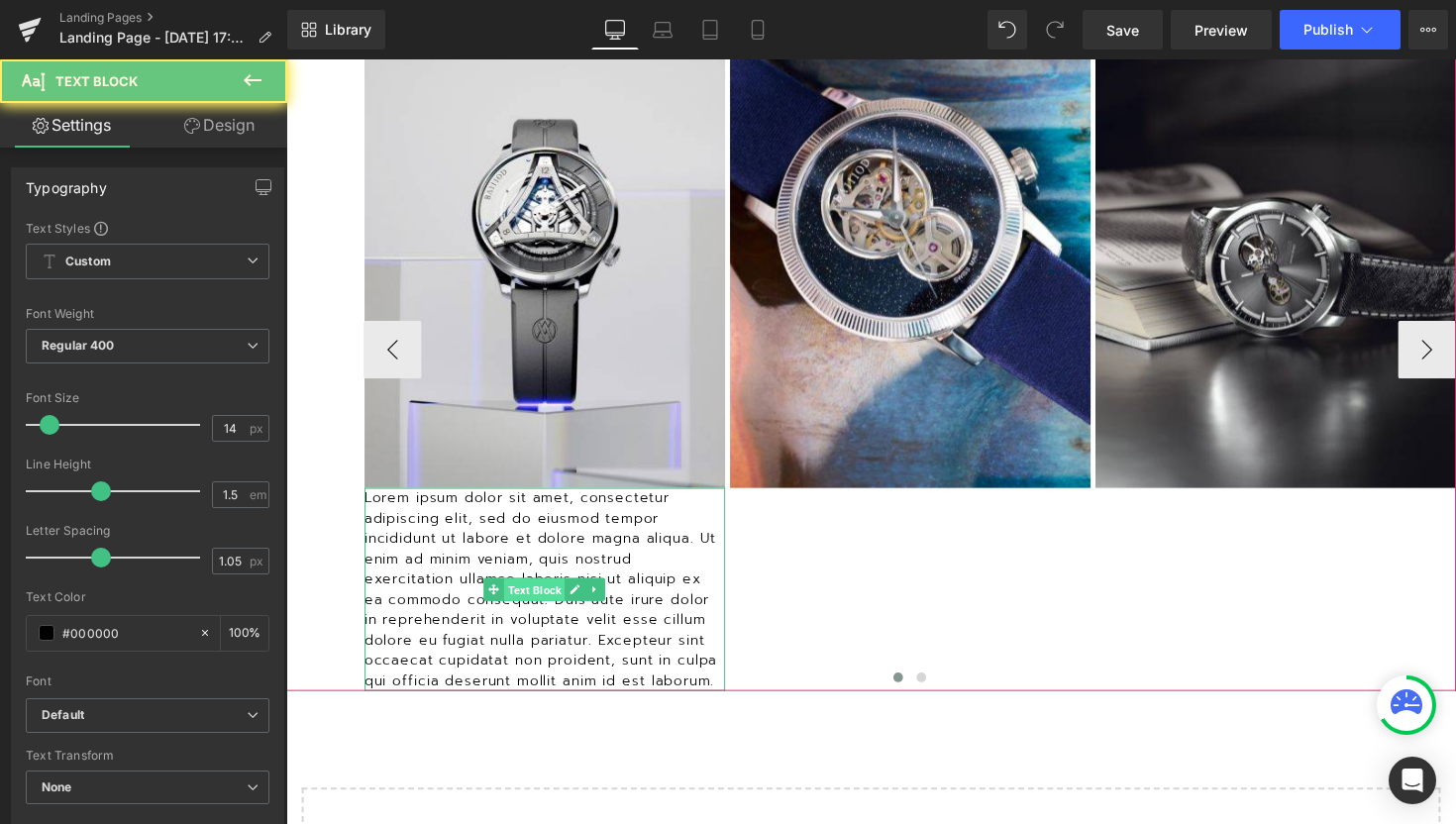 click on "Text Block" at bounding box center (540, 603) 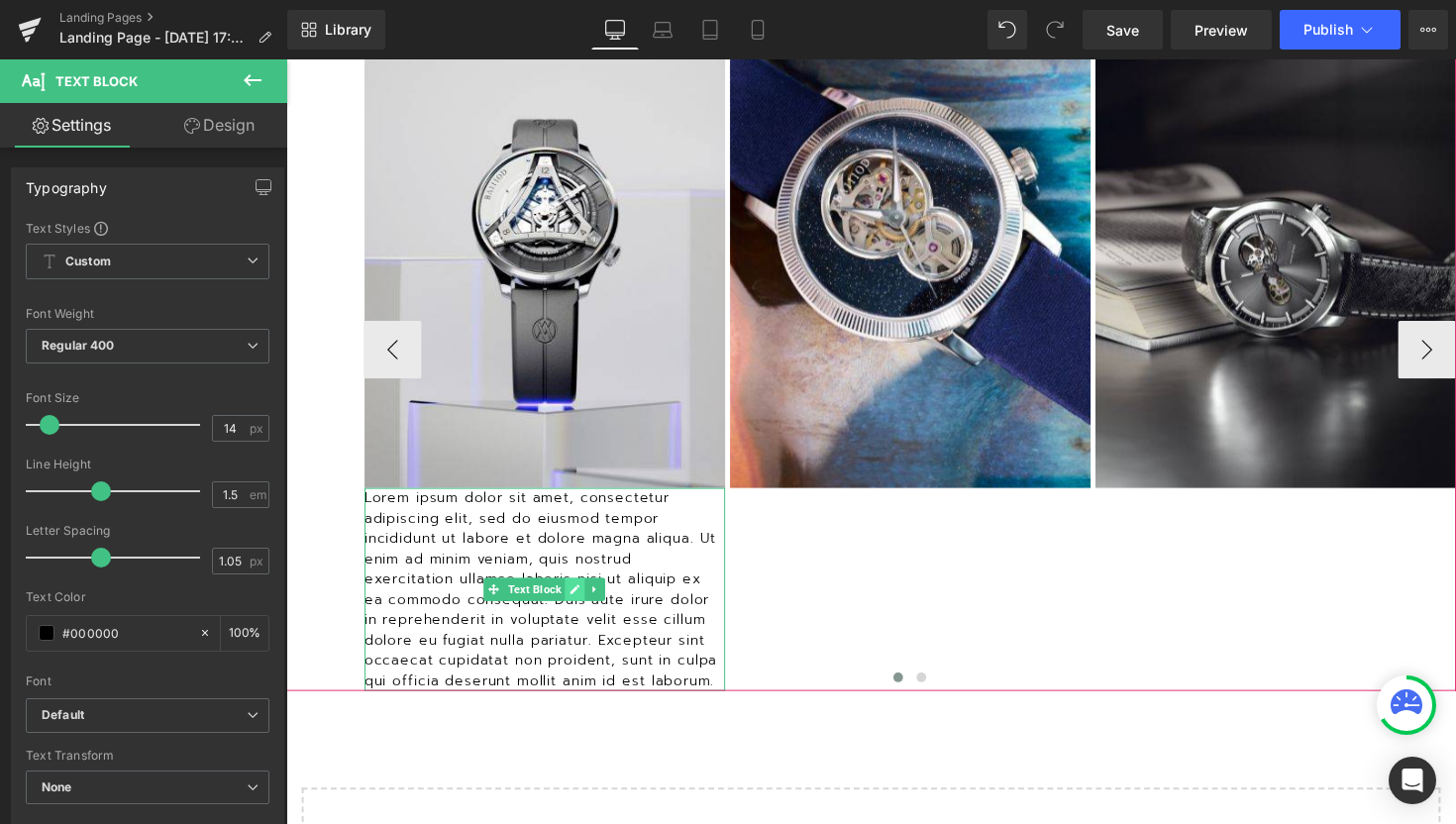 click at bounding box center [582, 602] 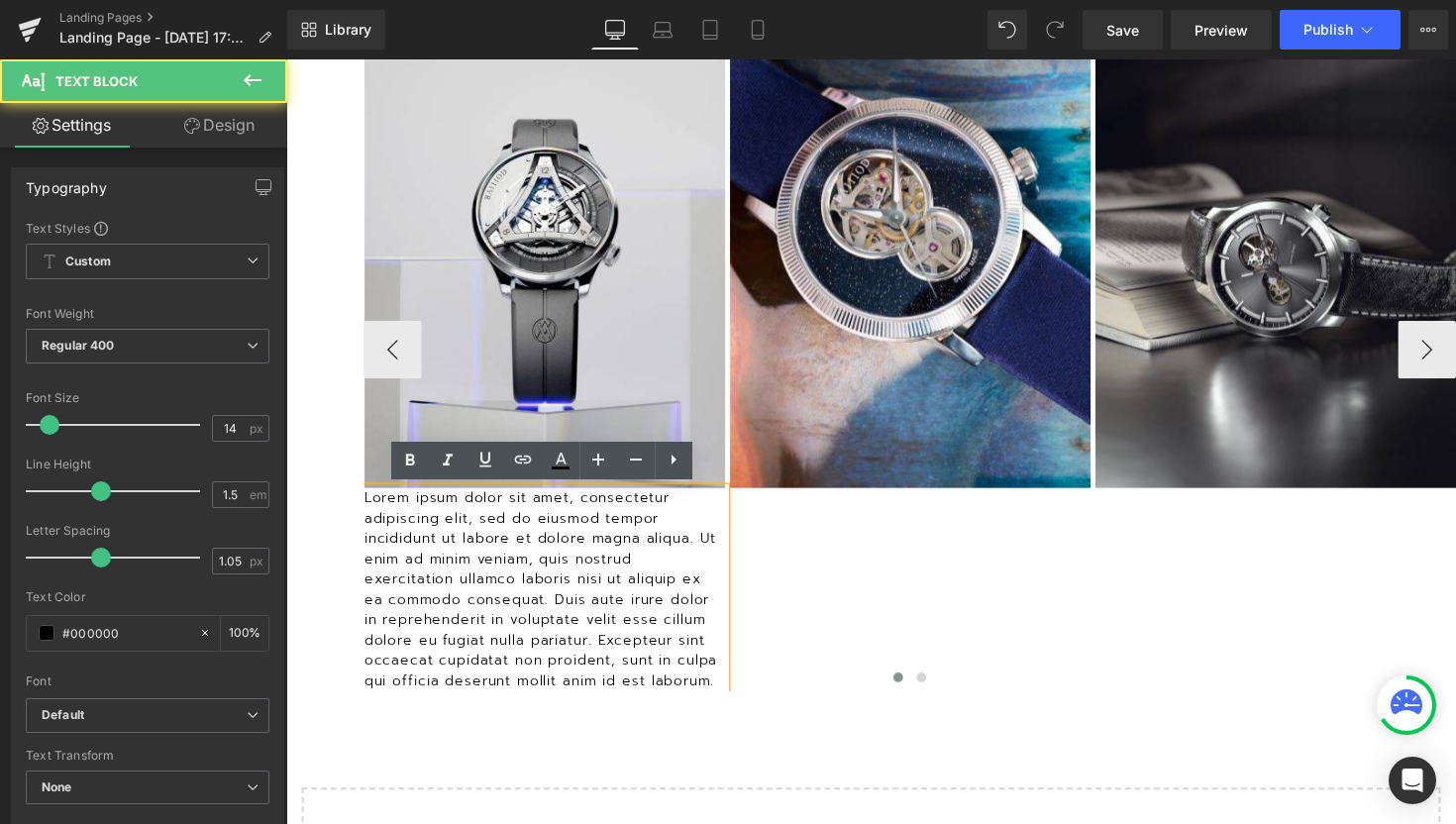 click on "Lorem ipsum dolor sit amet, consectetur adipiscing elit, sed do eiusmod tempor incididunt ut labore et dolore magna aliqua. Ut enim ad minim veniam, quis nostrud exercitation ullamco laboris nisi ut aliquip ex ea commodo consequat. Duis aute irure dolor in reprehenderit in voluptate velit esse cillum dolore eu fugiat nulla pariatur. Excepteur sint occaecat cupidatat non proident, sunt in culpa qui officia deserunt mollit anim id est laborum." at bounding box center (551, 602) 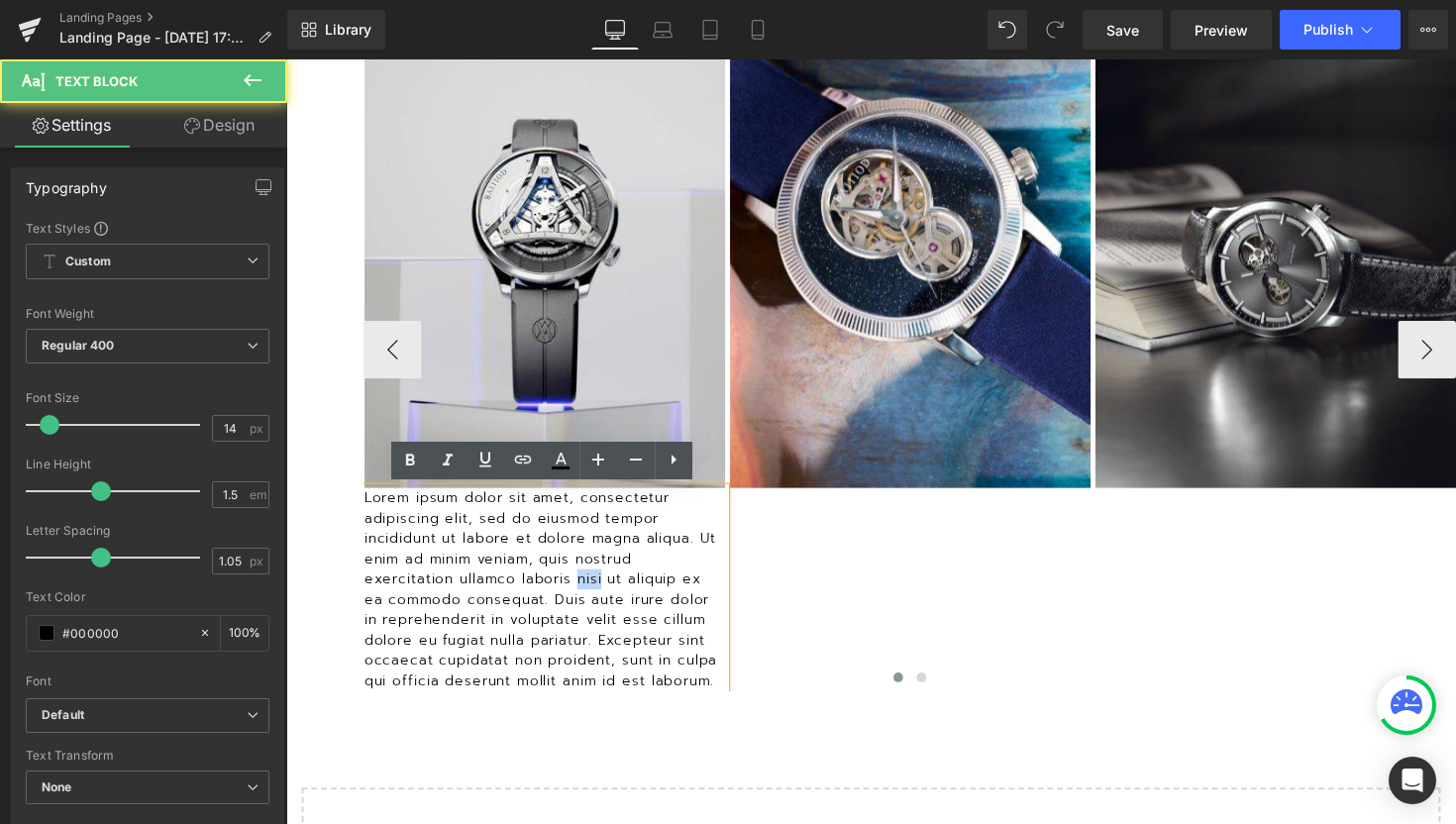 click on "Lorem ipsum dolor sit amet, consectetur adipiscing elit, sed do eiusmod tempor incididunt ut labore et dolore magna aliqua. Ut enim ad minim veniam, quis nostrud exercitation ullamco laboris nisi ut aliquip ex ea commodo consequat. Duis aute irure dolor in reprehenderit in voluptate velit esse cillum dolore eu fugiat nulla pariatur. Excepteur sint occaecat cupidatat non proident, sunt in culpa qui officia deserunt mollit anim id est laborum." at bounding box center (551, 602) 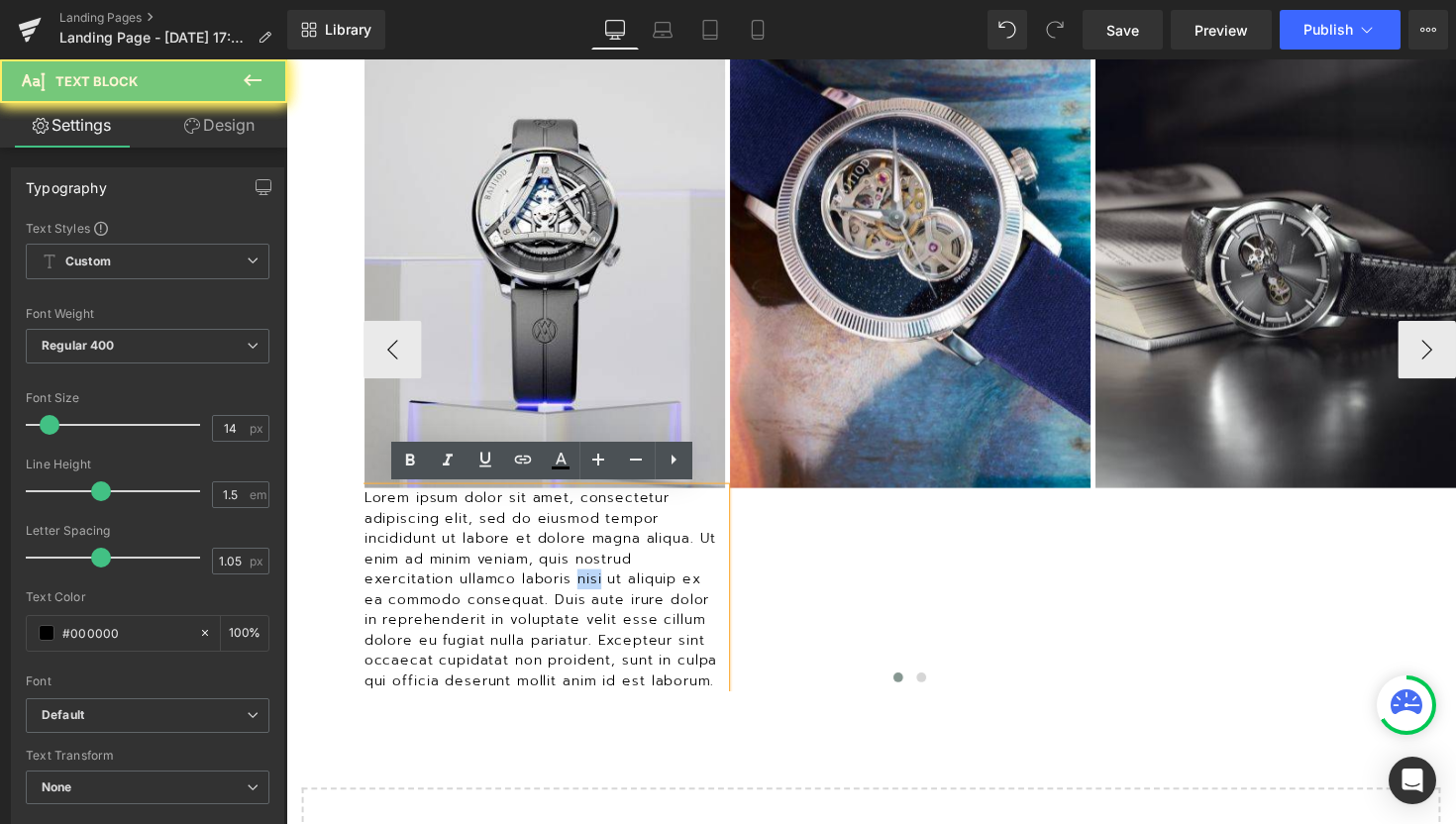 click on "Lorem ipsum dolor sit amet, consectetur adipiscing elit, sed do eiusmod tempor incididunt ut labore et dolore magna aliqua. Ut enim ad minim veniam, quis nostrud exercitation ullamco laboris nisi ut aliquip ex ea commodo consequat. Duis aute irure dolor in reprehenderit in voluptate velit esse cillum dolore eu fugiat nulla pariatur. Excepteur sint occaecat cupidatat non proident, sunt in culpa qui officia deserunt mollit anim id est laborum." at bounding box center [551, 602] 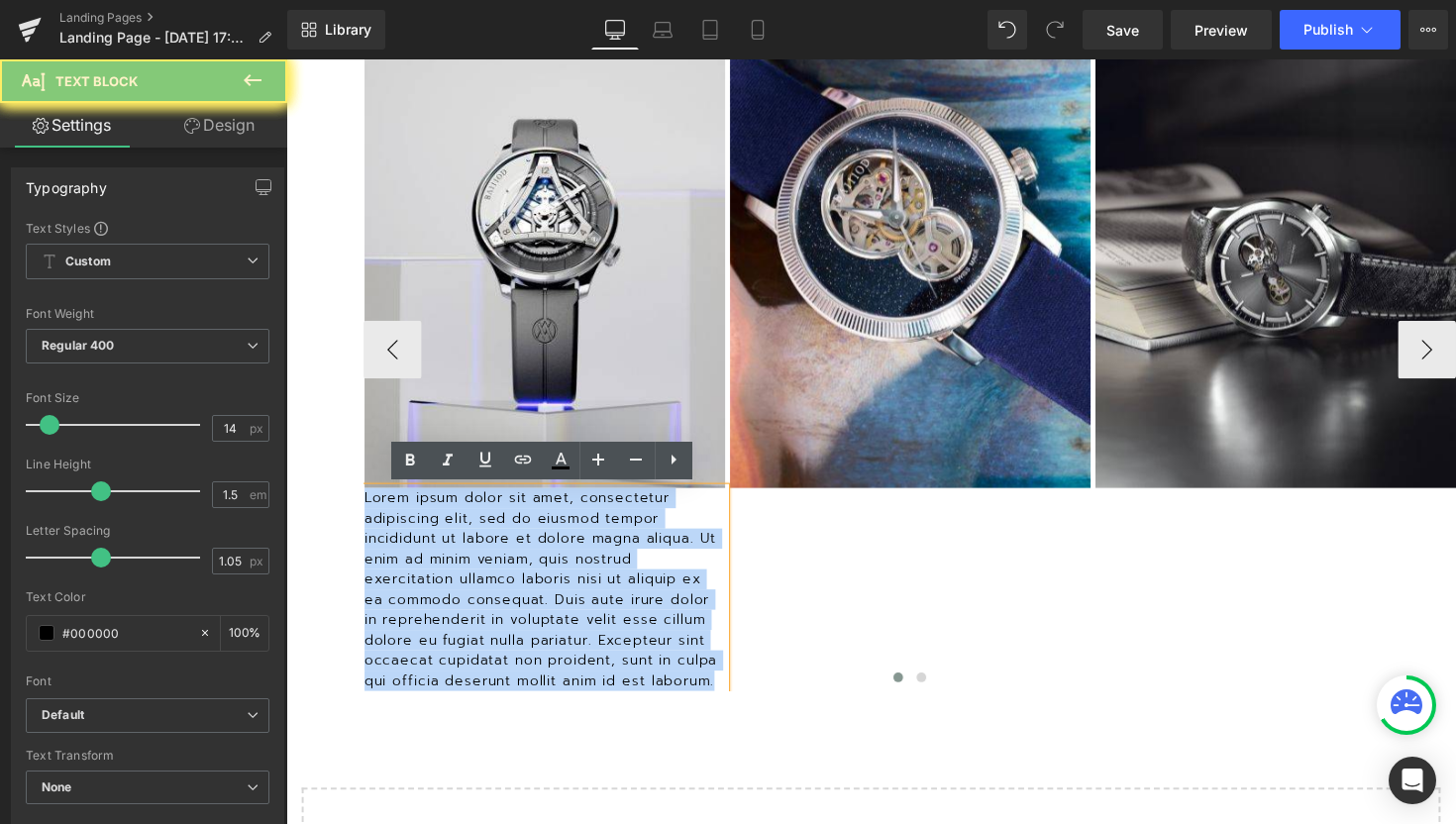 click on "Lorem ipsum dolor sit amet, consectetur adipiscing elit, sed do eiusmod tempor incididunt ut labore et dolore magna aliqua. Ut enim ad minim veniam, quis nostrud exercitation ullamco laboris nisi ut aliquip ex ea commodo consequat. Duis aute irure dolor in reprehenderit in voluptate velit esse cillum dolore eu fugiat nulla pariatur. Excepteur sint occaecat cupidatat non proident, sunt in culpa qui officia deserunt mollit anim id est laborum." at bounding box center [551, 602] 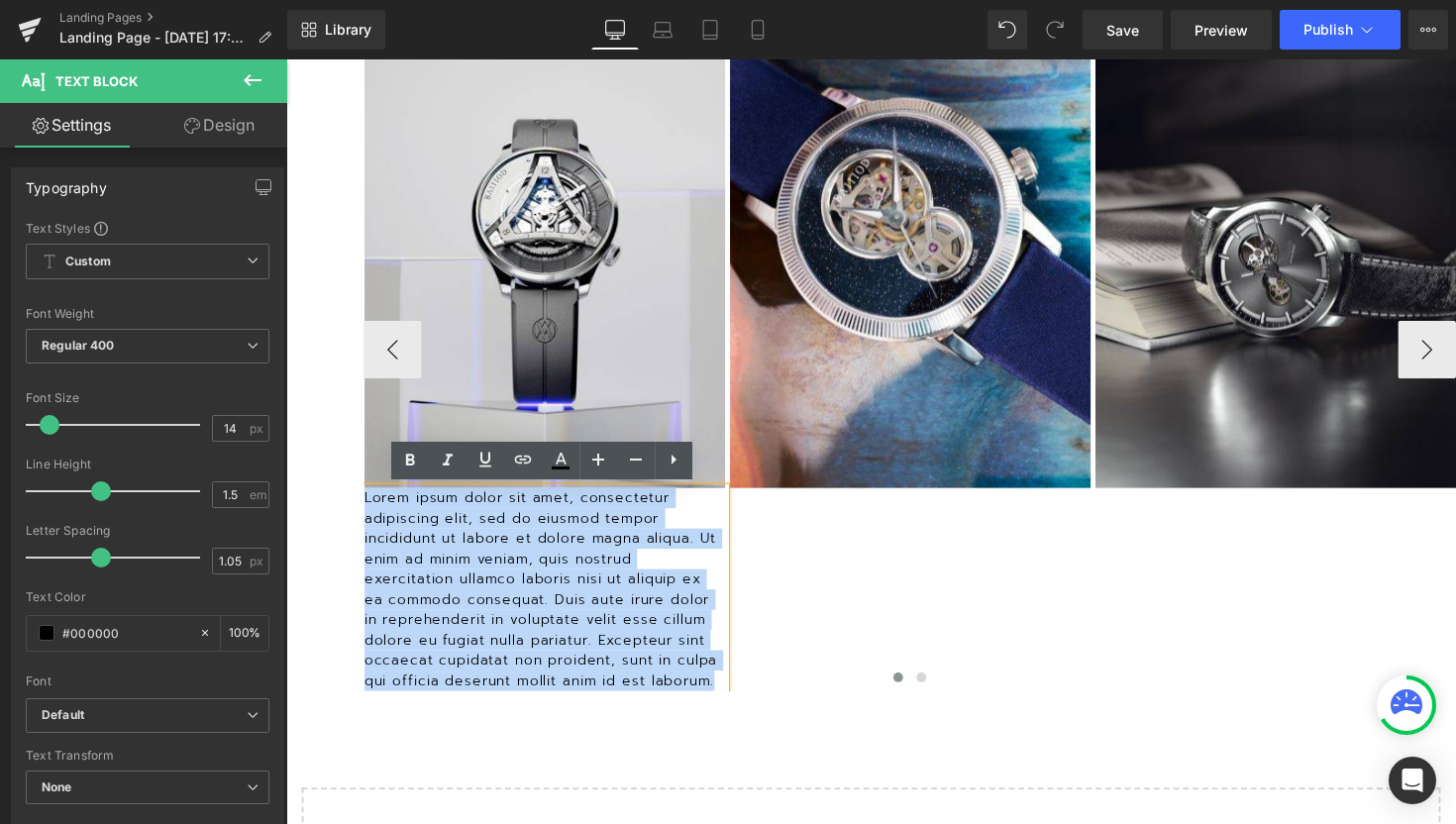 type 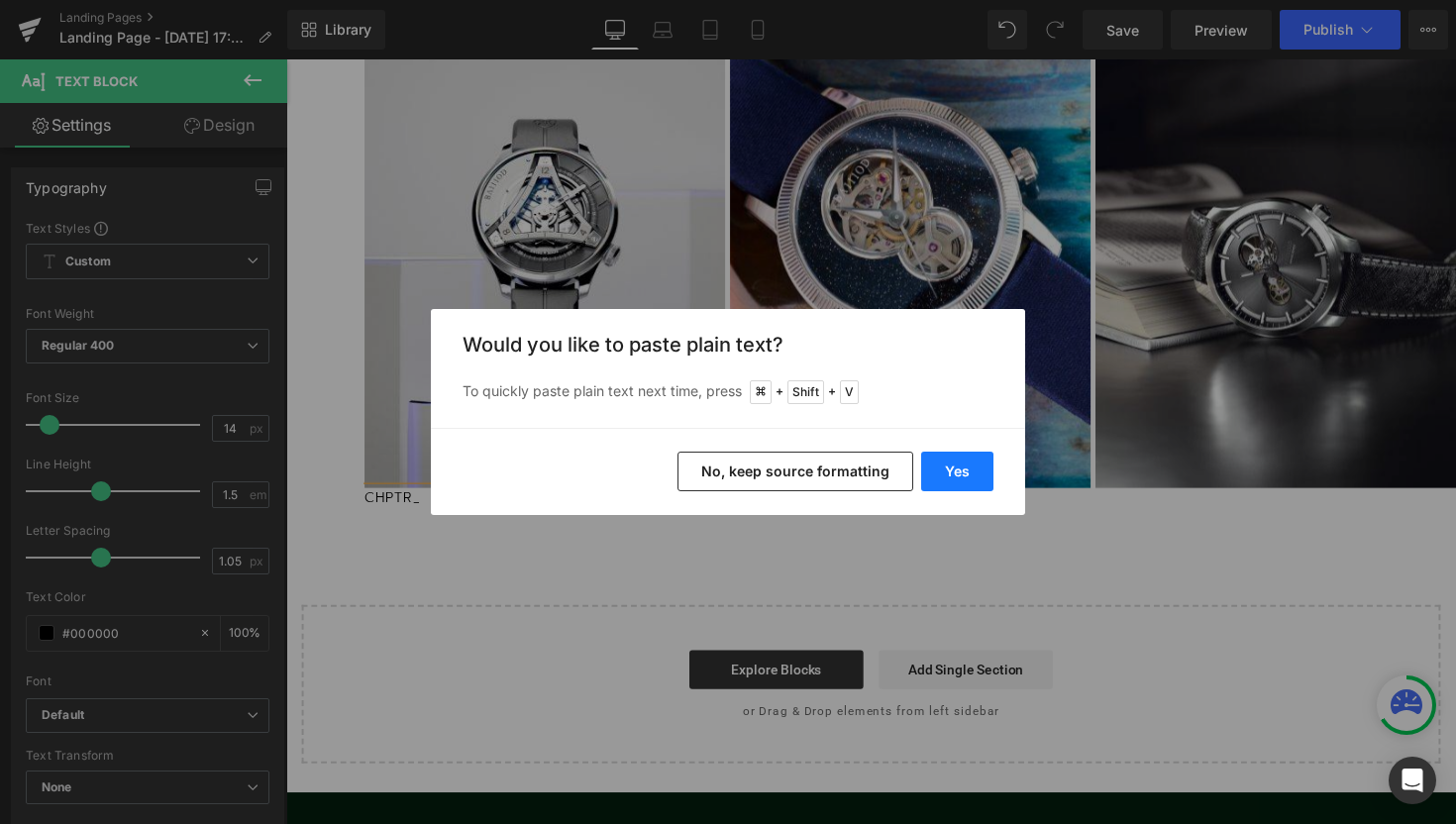 click on "Yes" at bounding box center [957, 471] 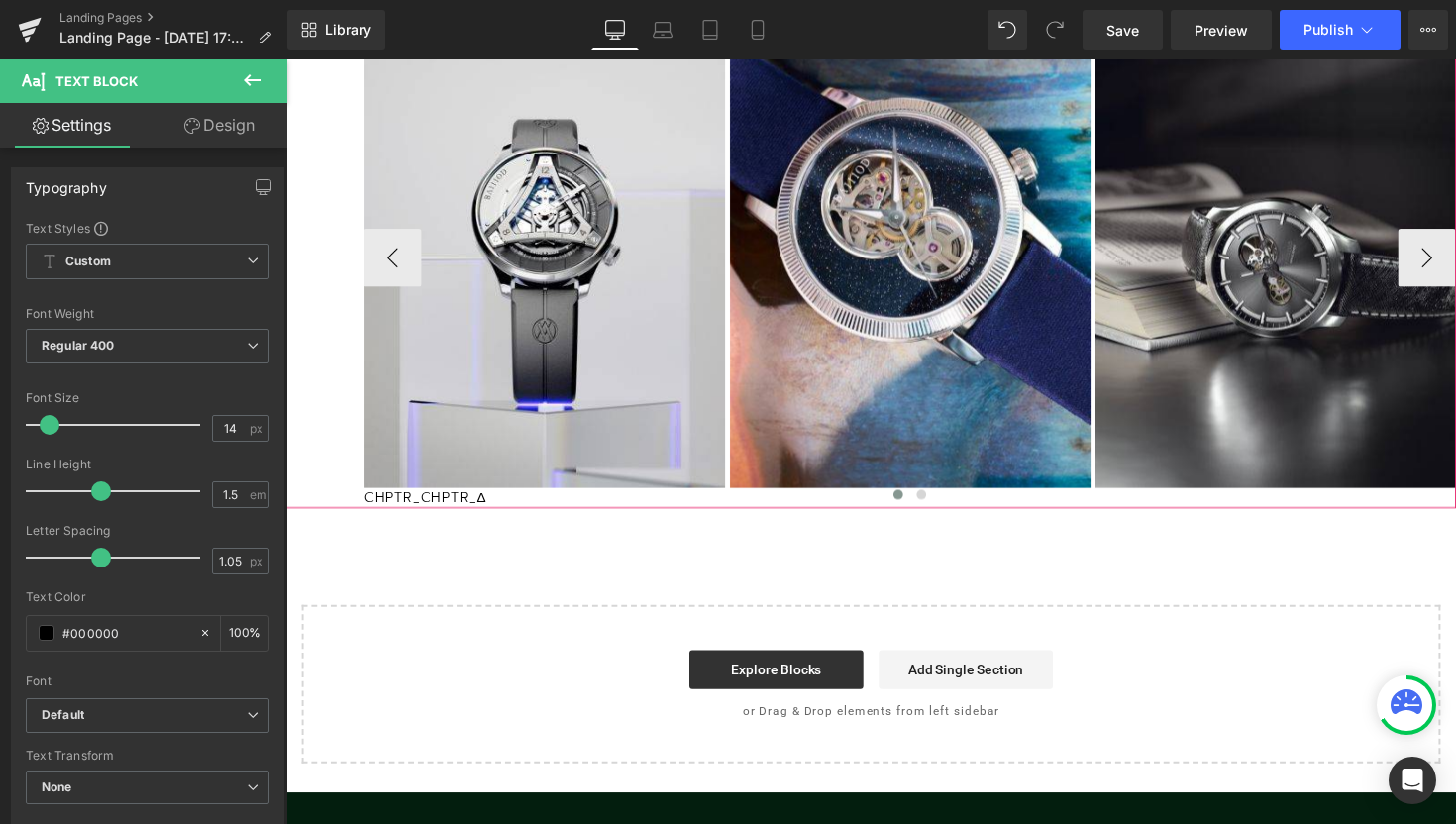 click at bounding box center (925, 508) 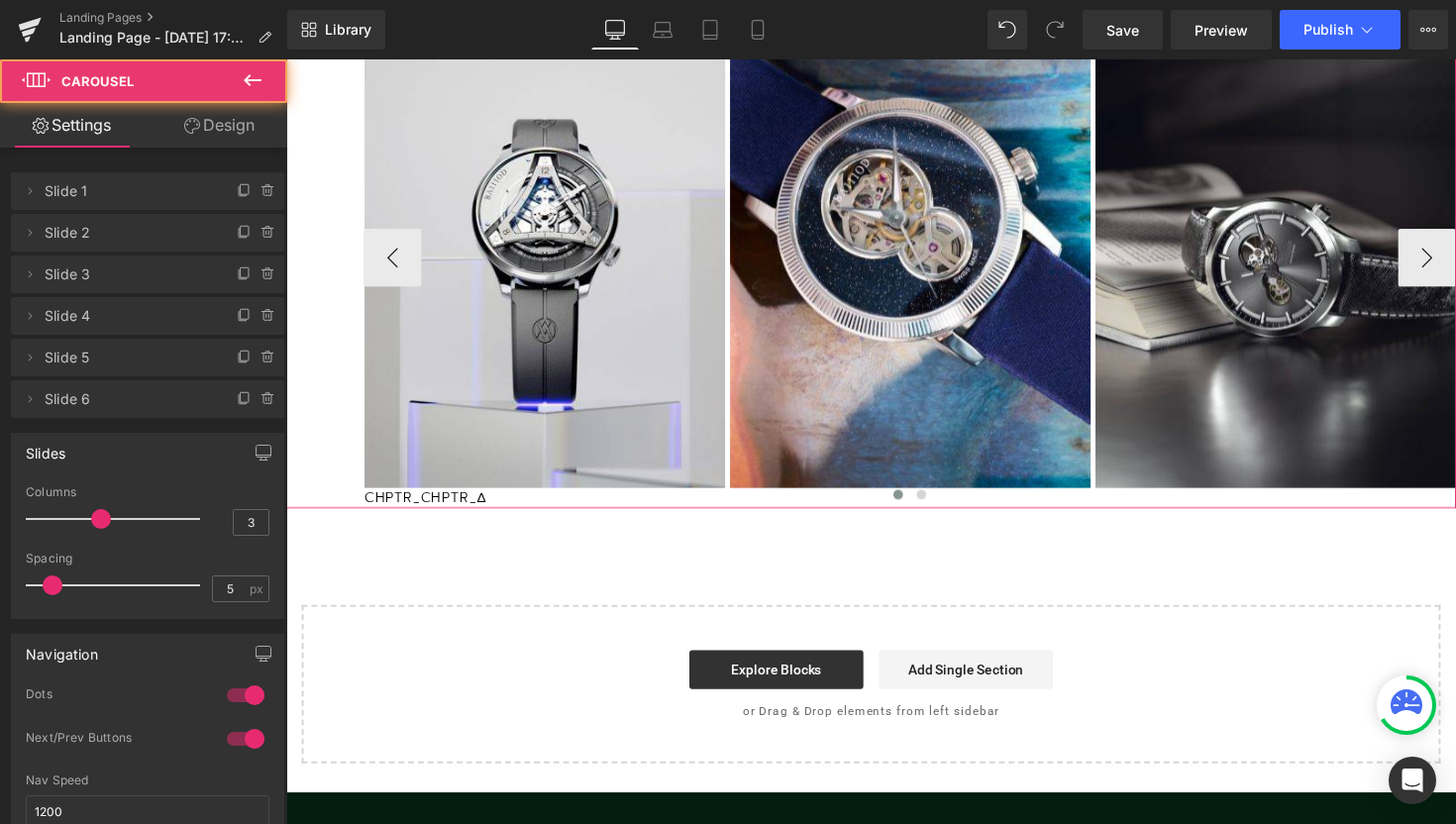 click at bounding box center [925, 508] 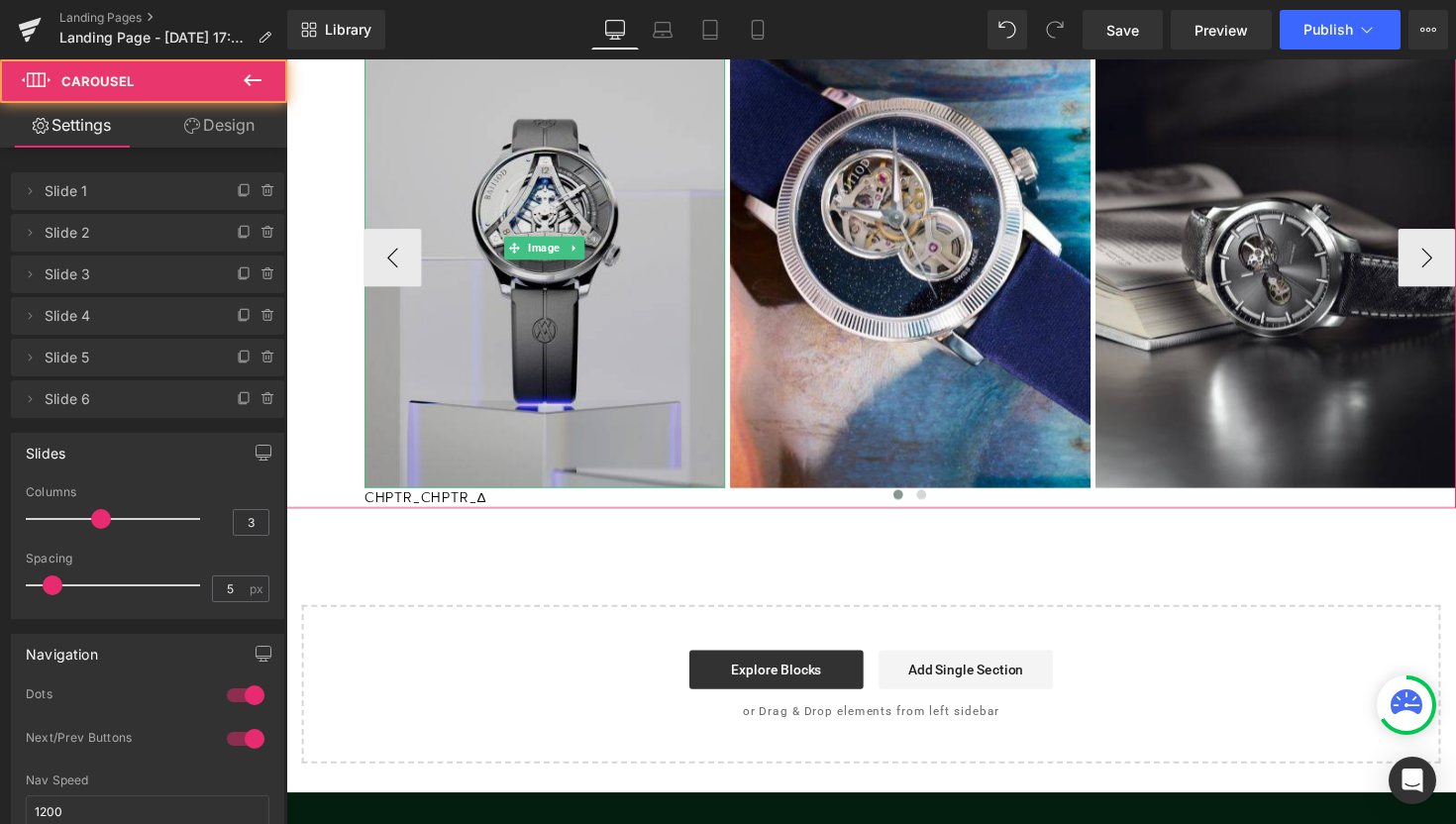 click on "Image
Image
Image
CHPTR_CHPTR_Δ
Text Block
Image
Image
Image
‹ ›" at bounding box center (925, 262) 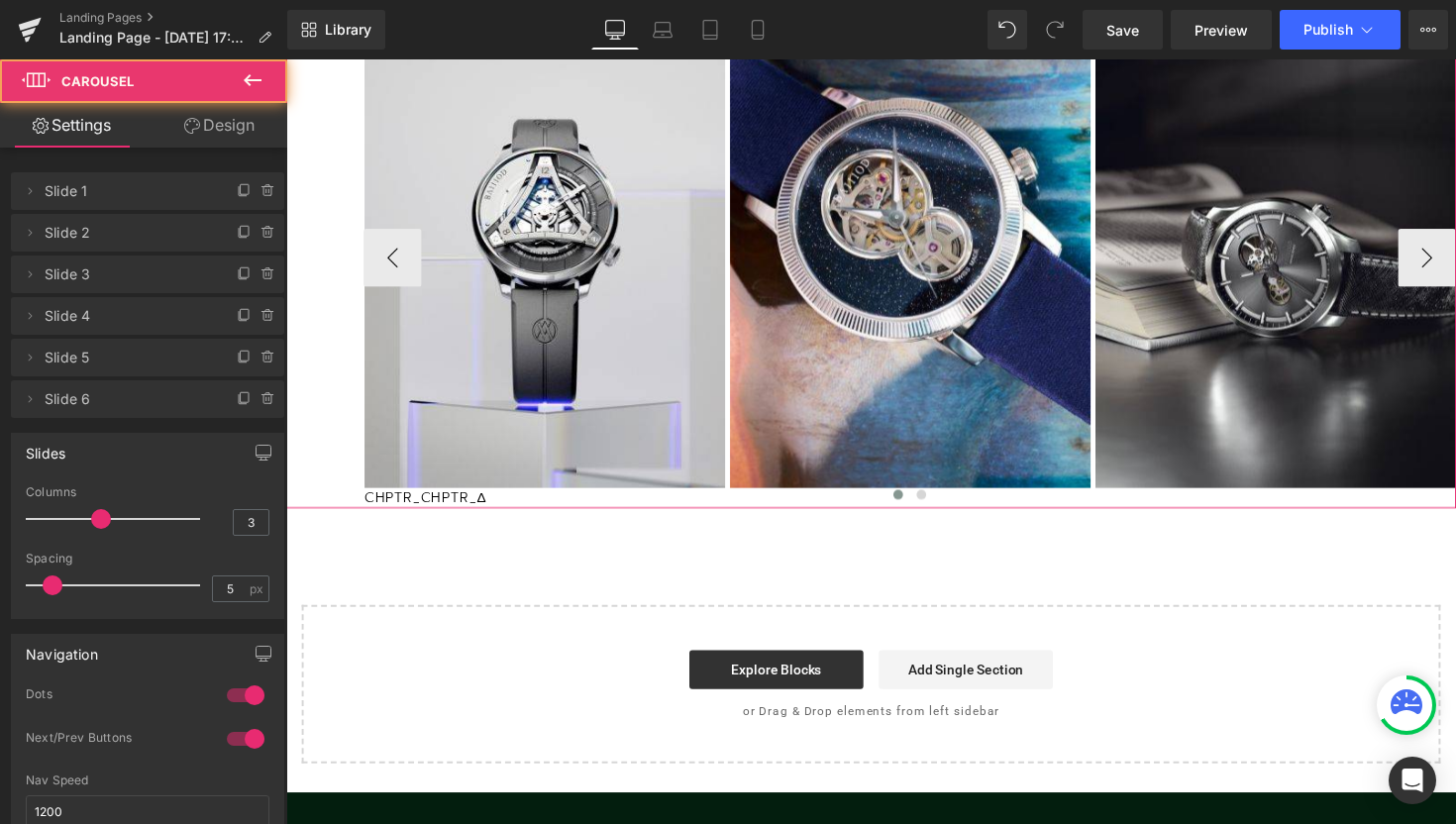 click at bounding box center [925, 508] 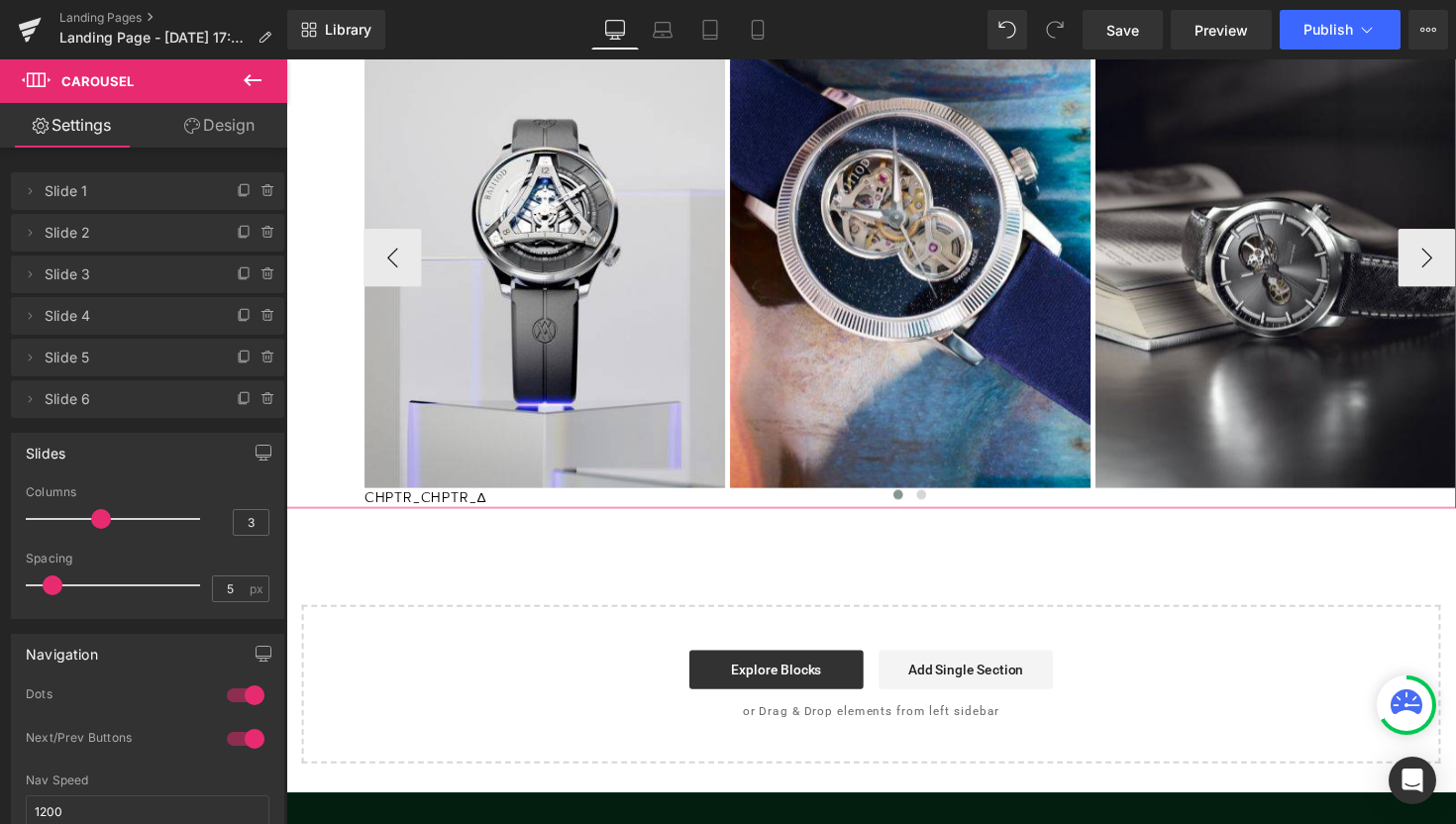 click at bounding box center [925, 508] 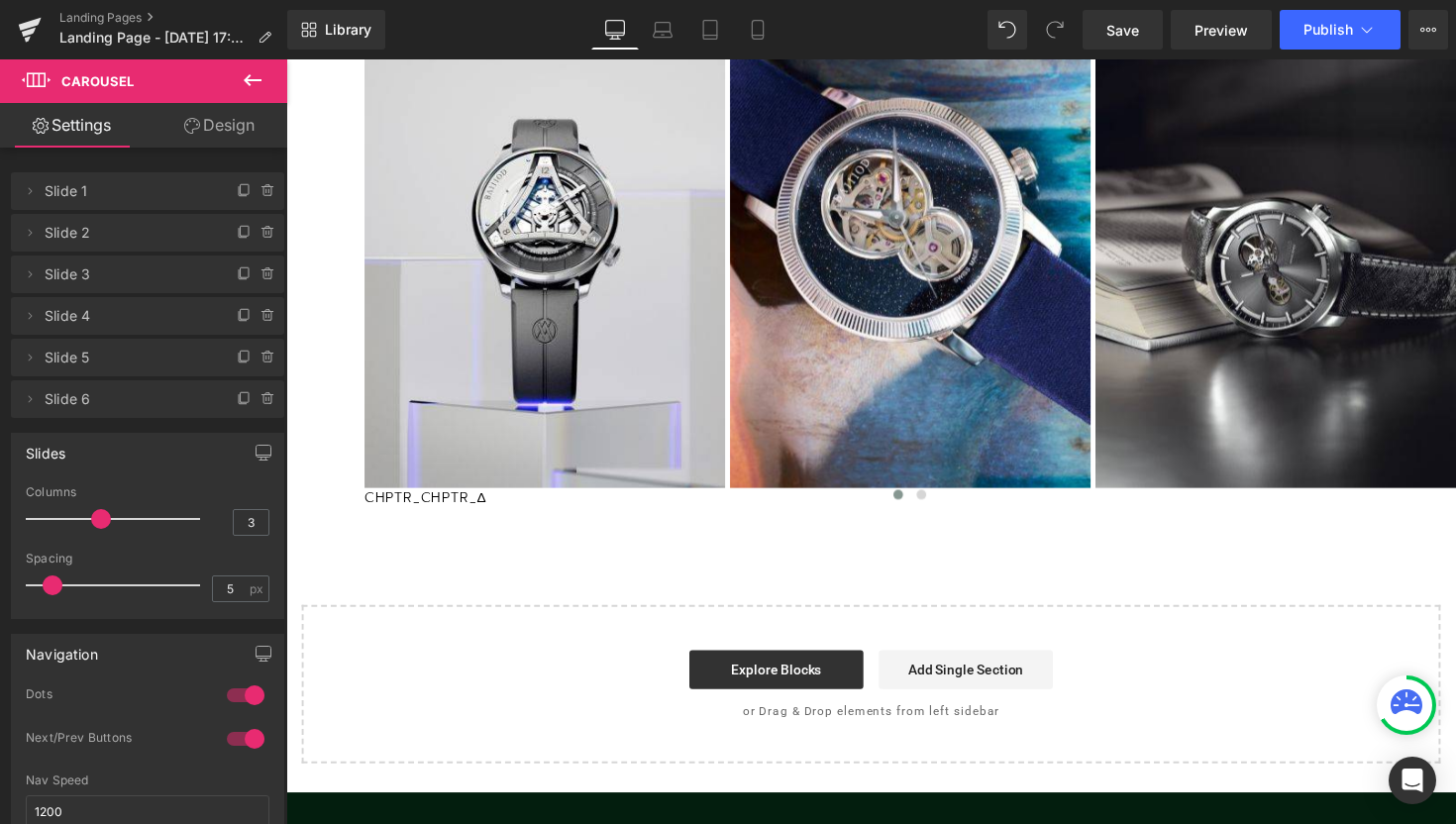 click 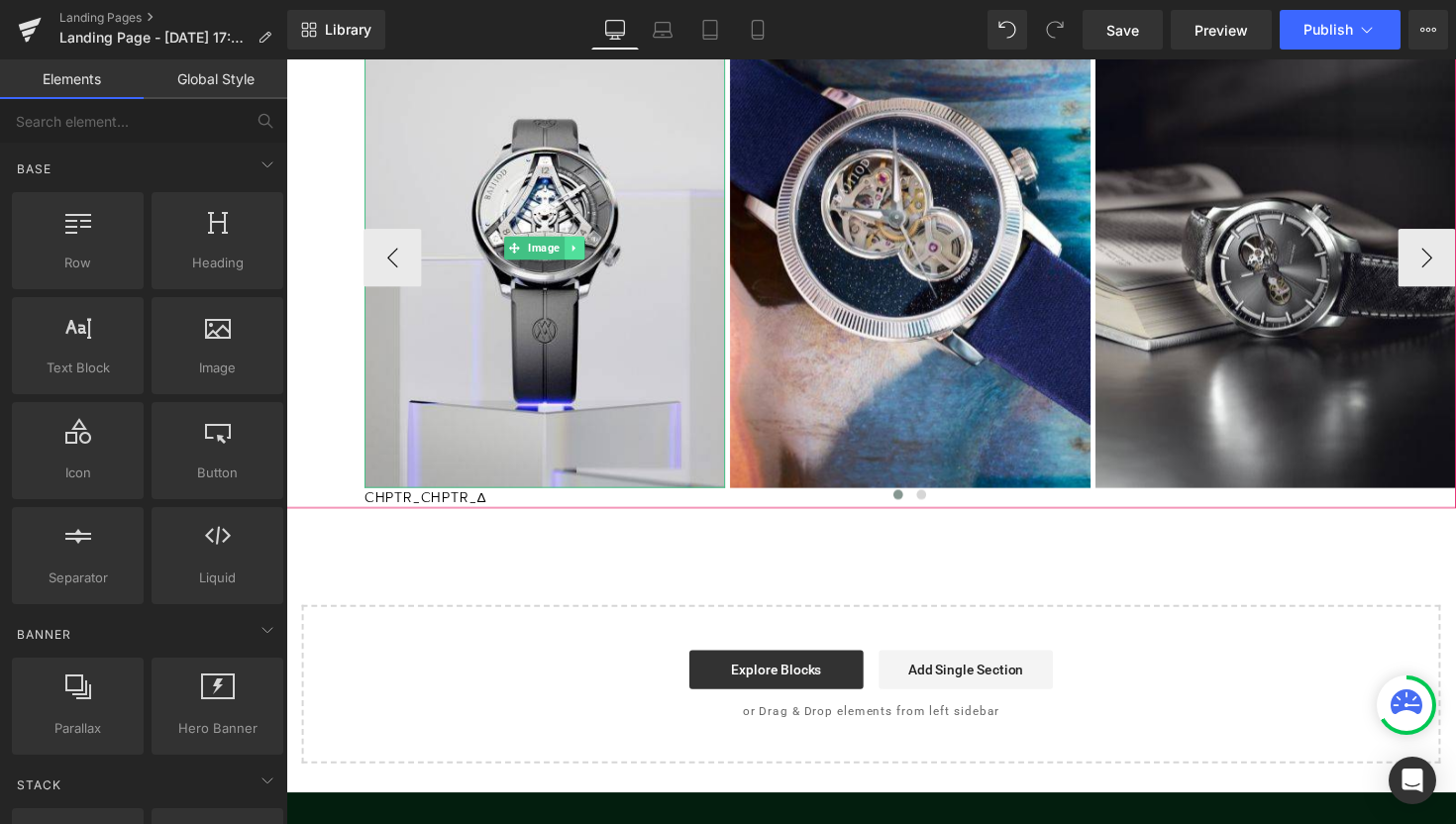 click 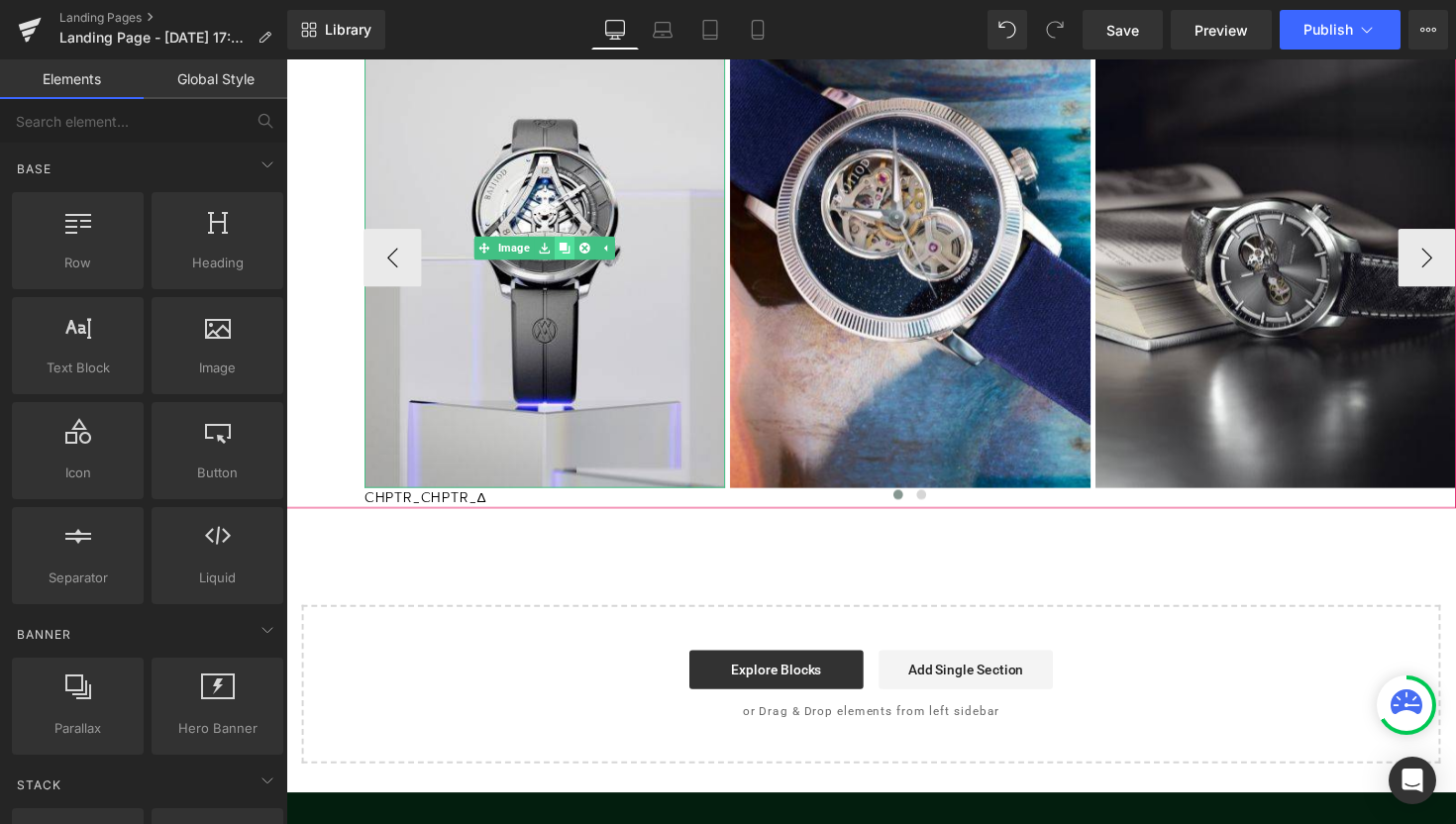 click 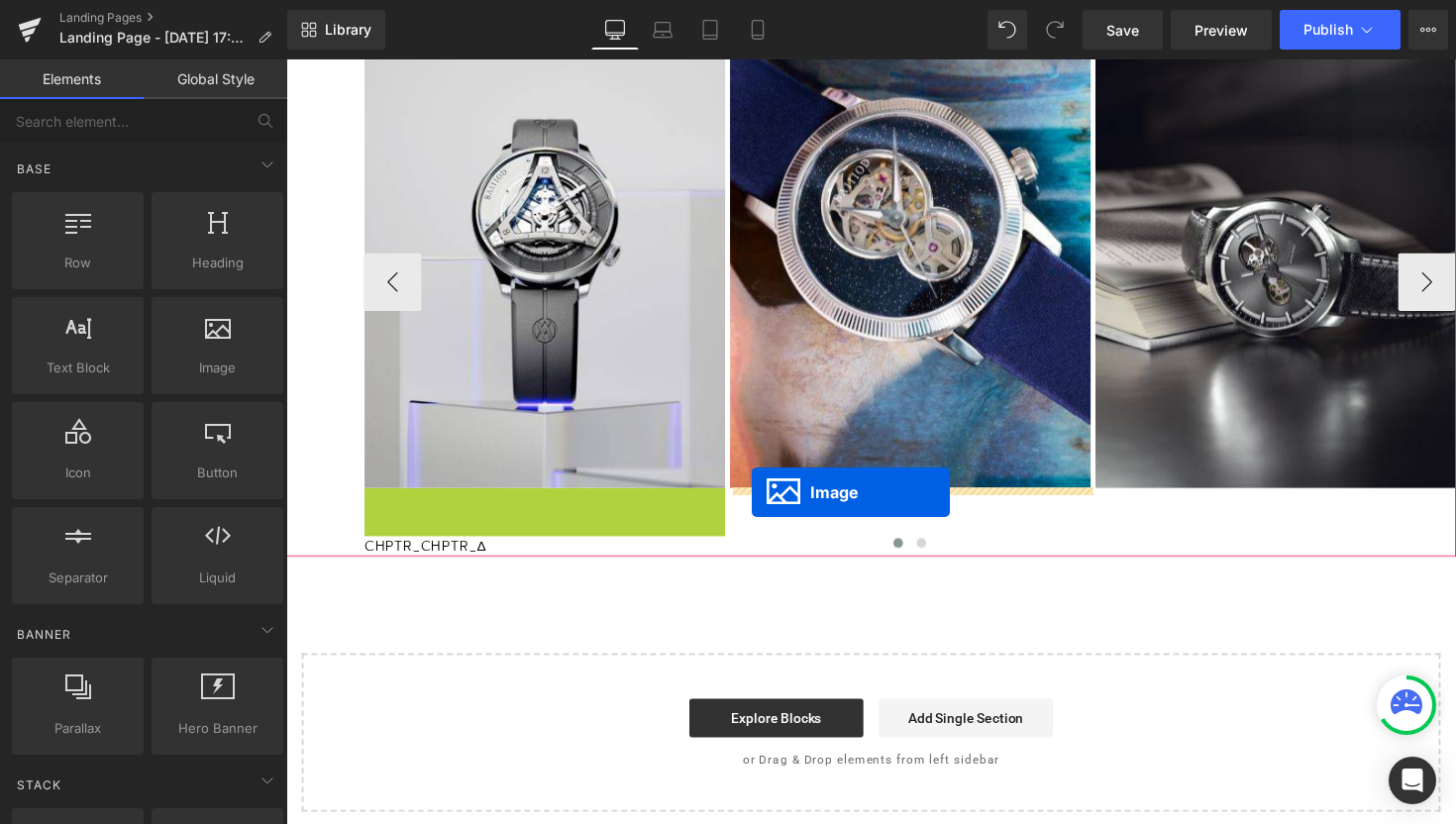 drag, startPoint x: 520, startPoint y: 742, endPoint x: 764, endPoint y: 503, distance: 341.55087 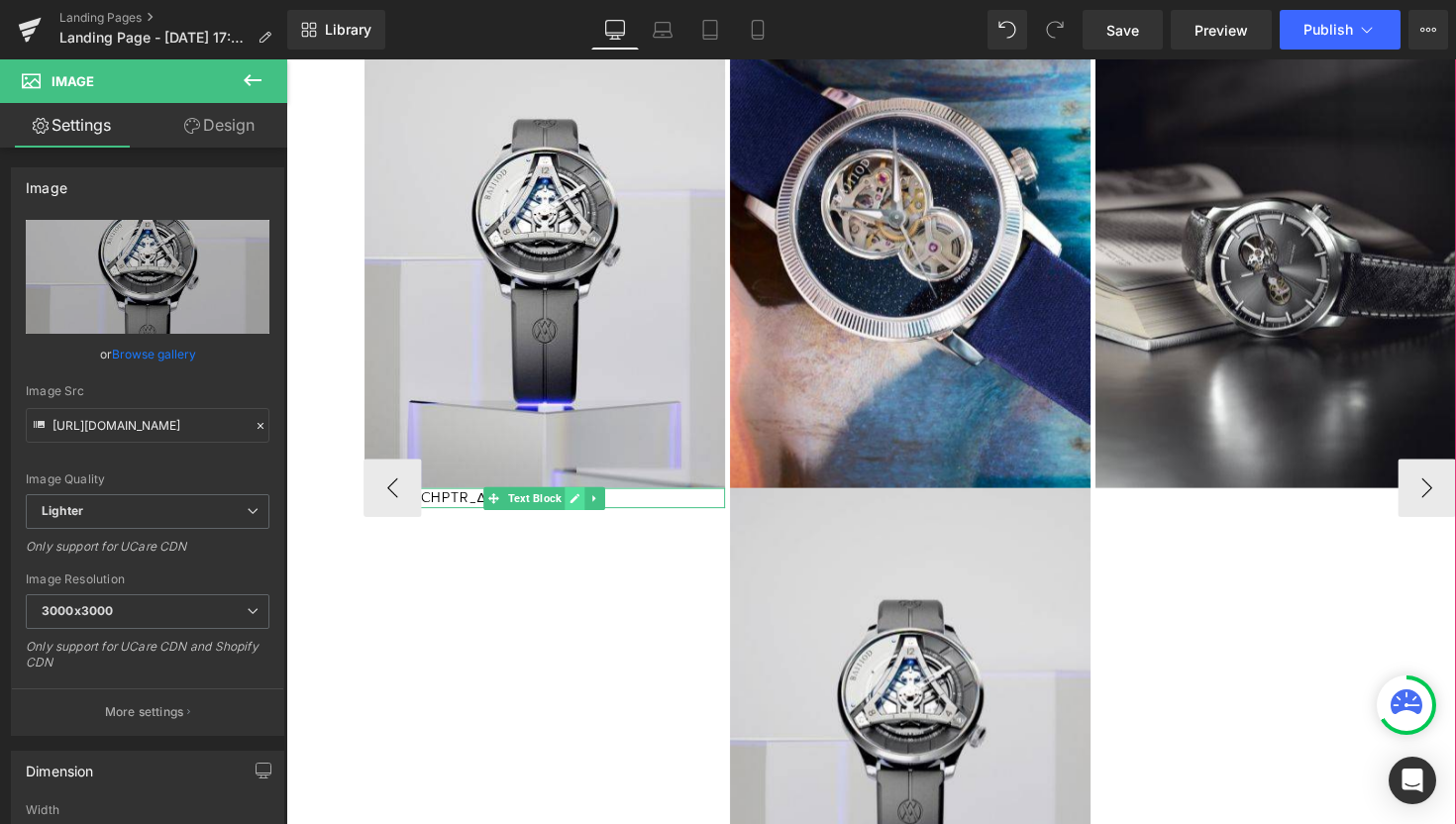 click 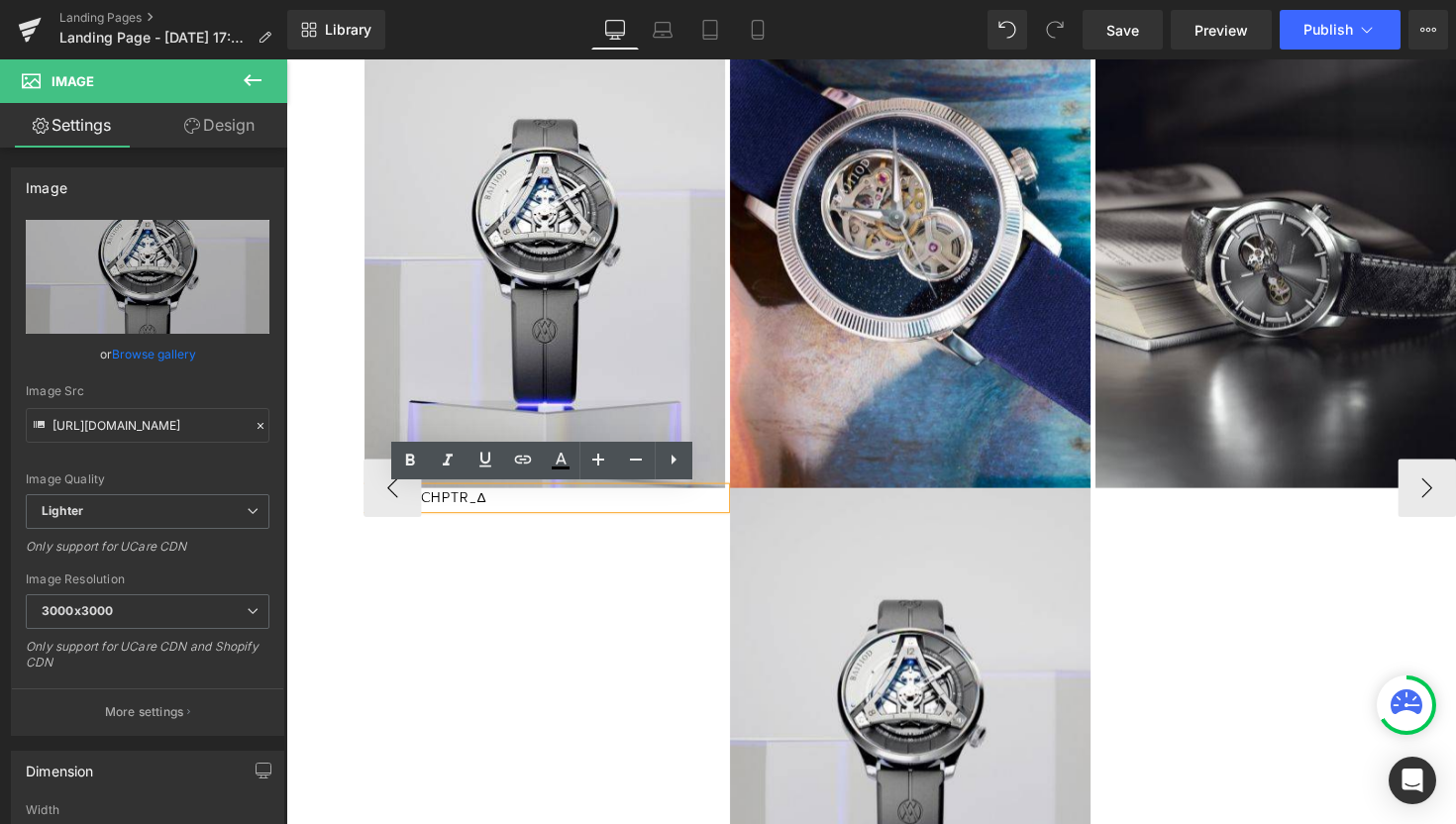 click on "CHPTR_CHPTR_Δ" at bounding box center [551, 508] 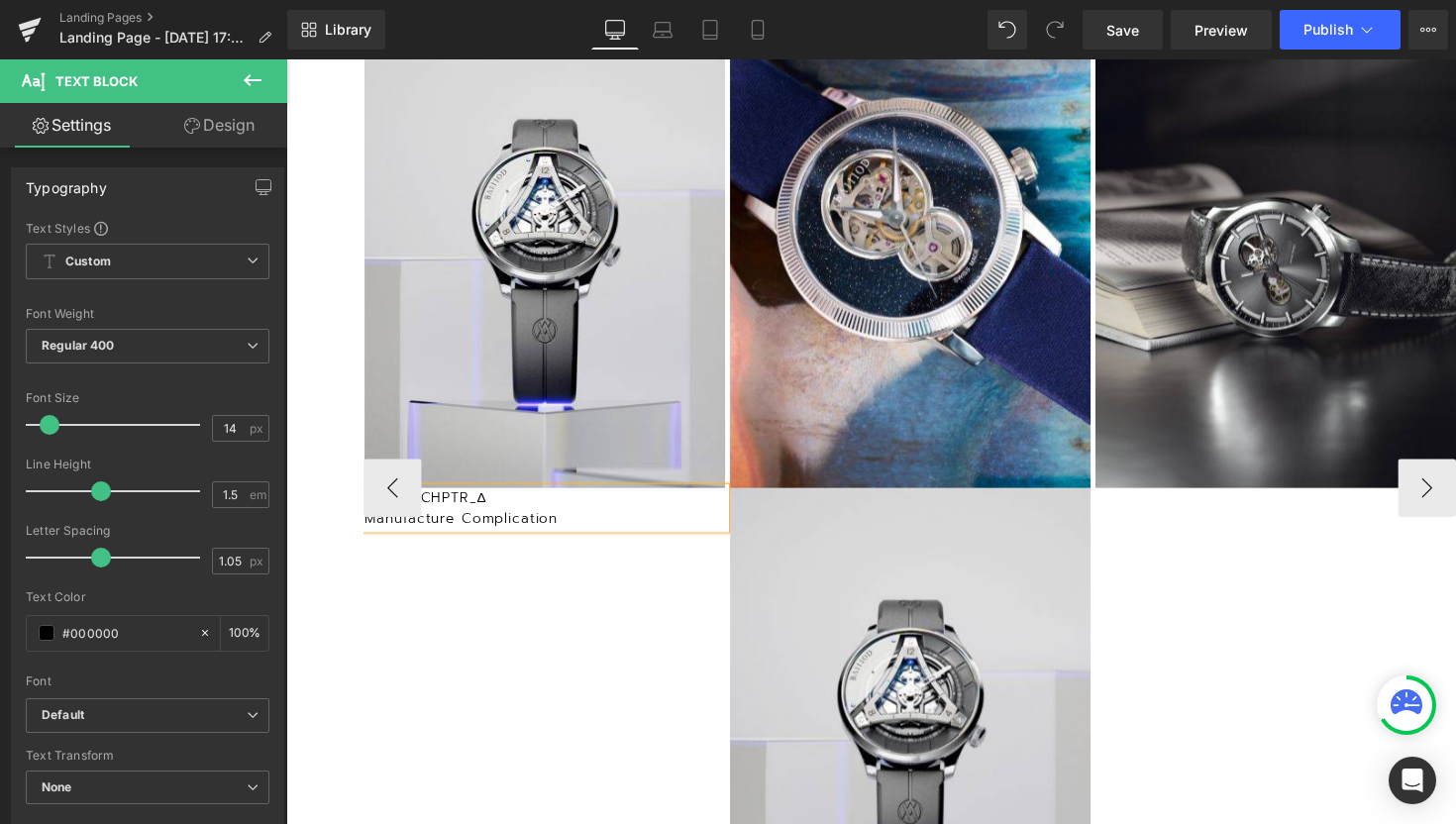 click on "CHPTR_CHPTR_Δ" at bounding box center [551, 508] 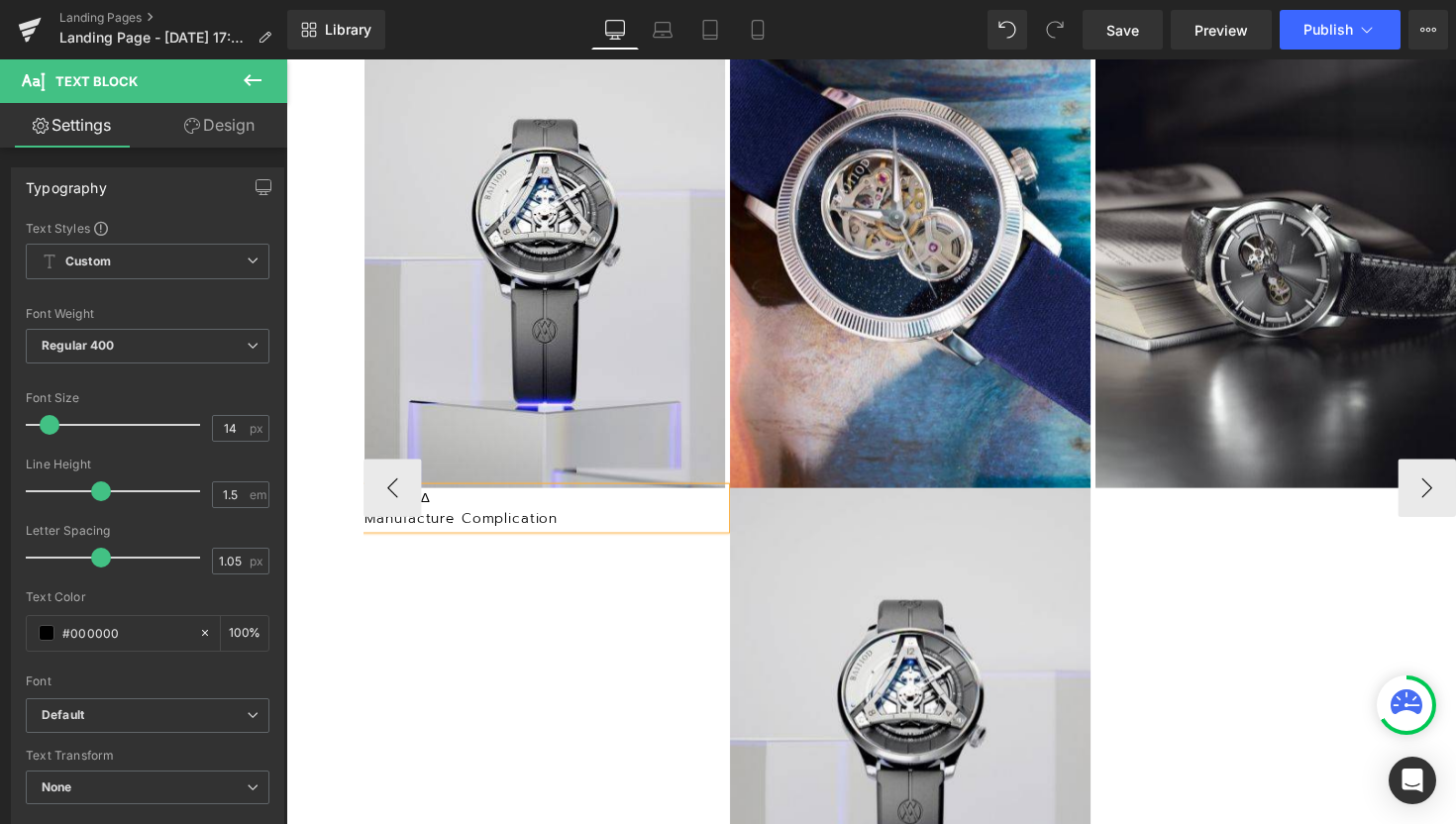 click on "Image
Image
Image
CHPTR_Δ Manufacture Complication
Text Block
Image         Image
Image
Image
‹ ›
Carousel       80px   NaNpx" at bounding box center (885, 483) 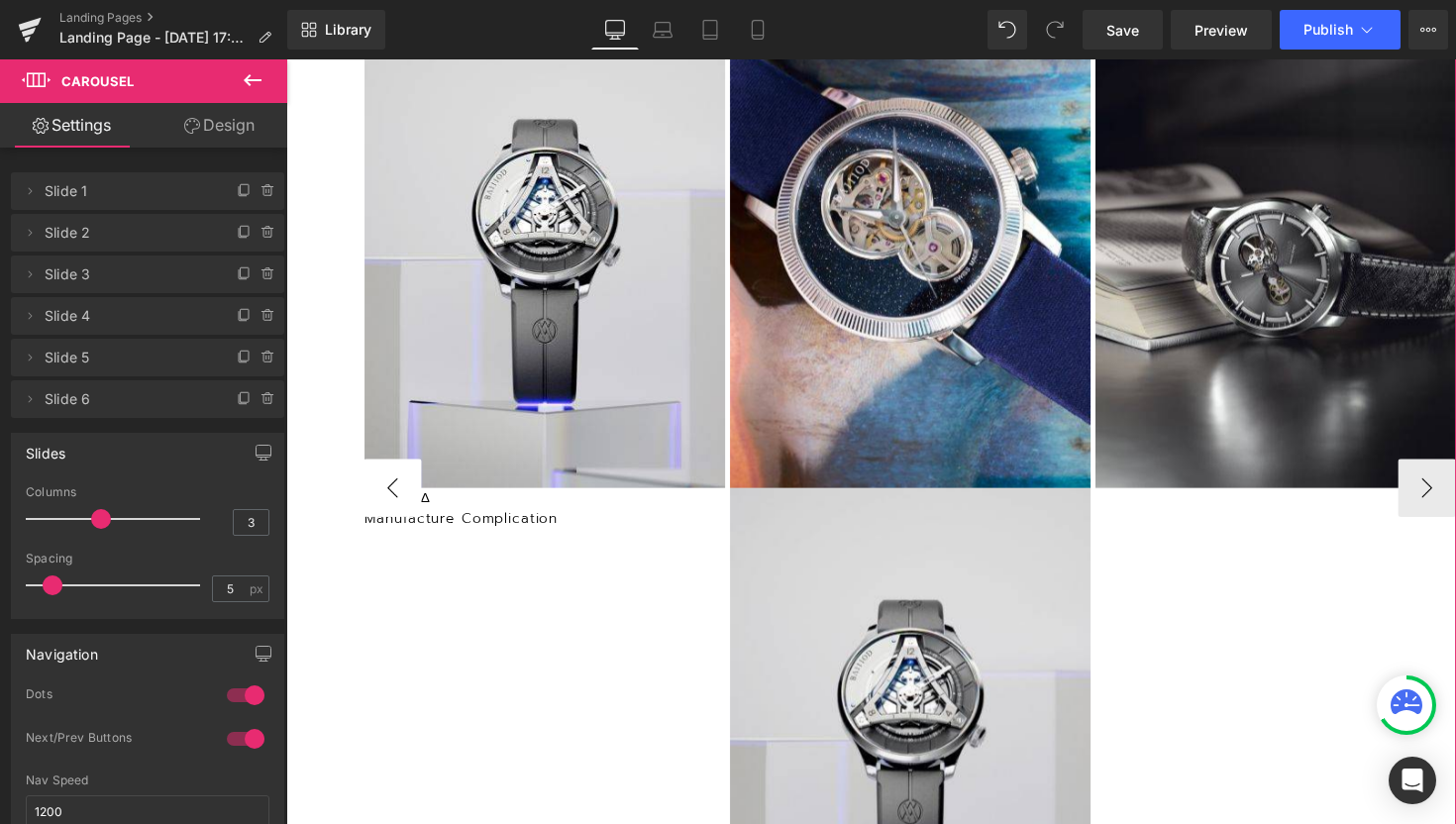 click on "‹" at bounding box center [395, 498] 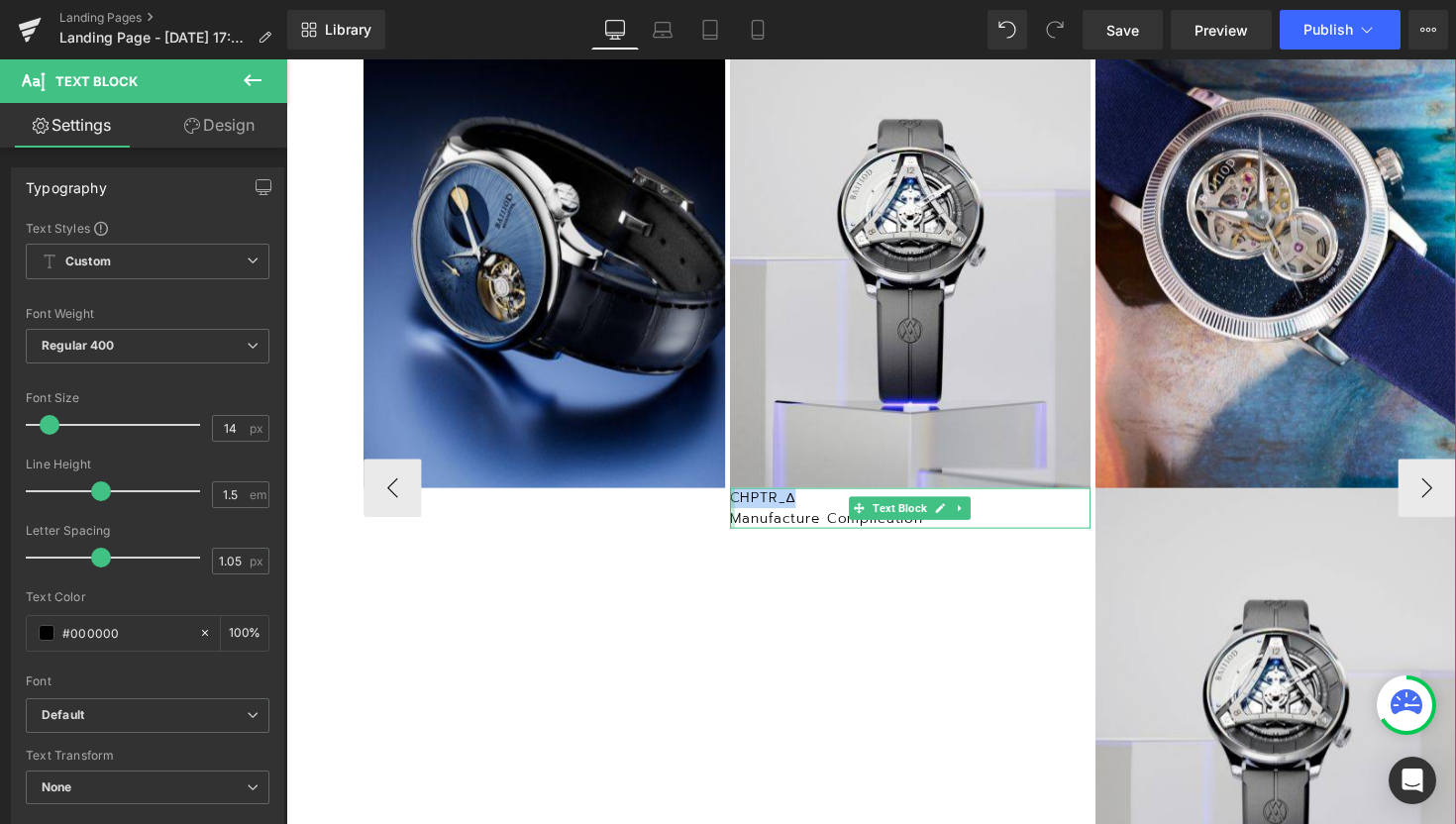 drag, startPoint x: 811, startPoint y: 507, endPoint x: 740, endPoint y: 511, distance: 71.11259 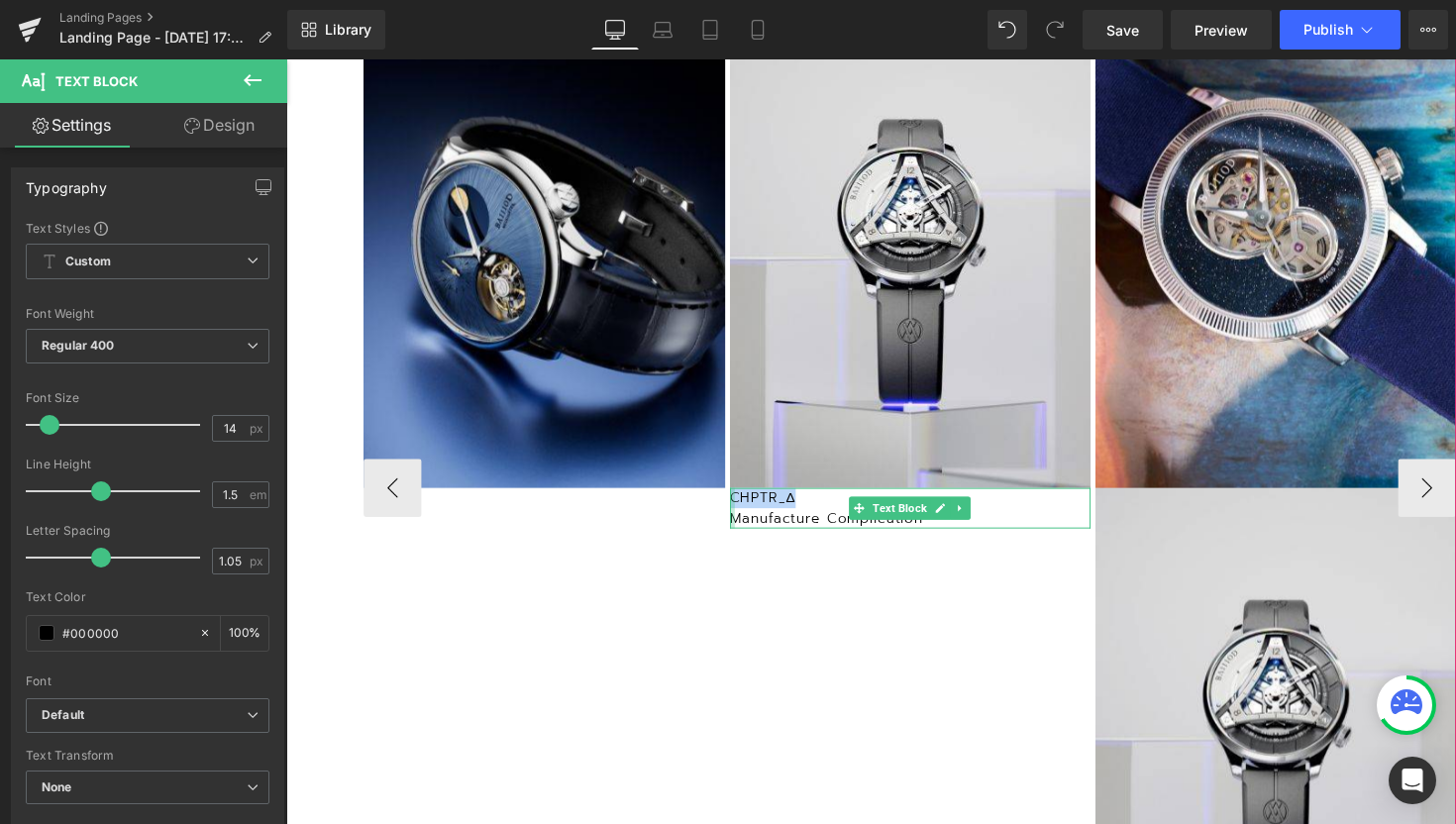 click on "CHPTR_Δ Manufacture Complication
Text Block" at bounding box center [925, 519] 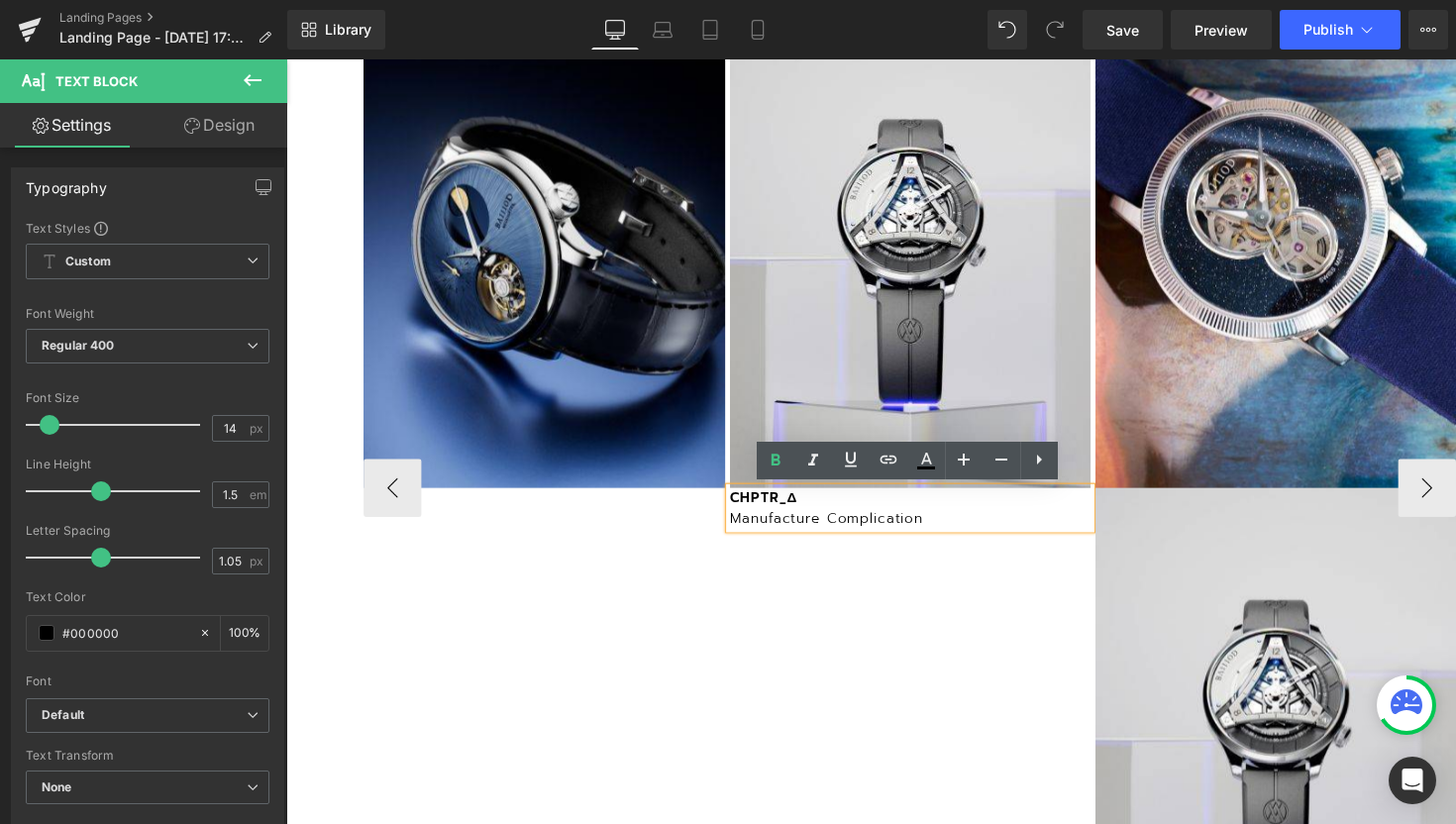 click on "Manufacture Complication" at bounding box center [925, 529] 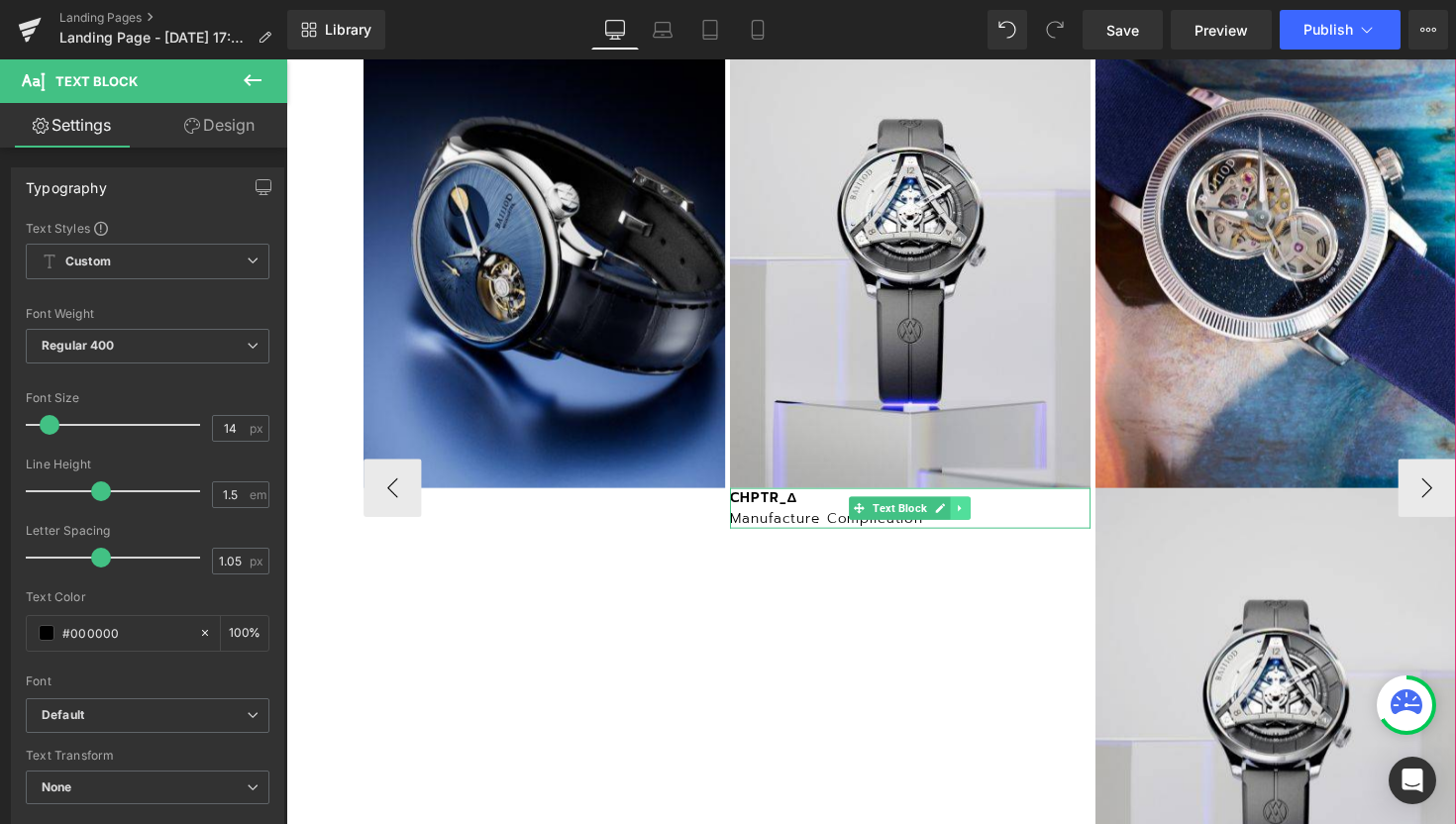 click 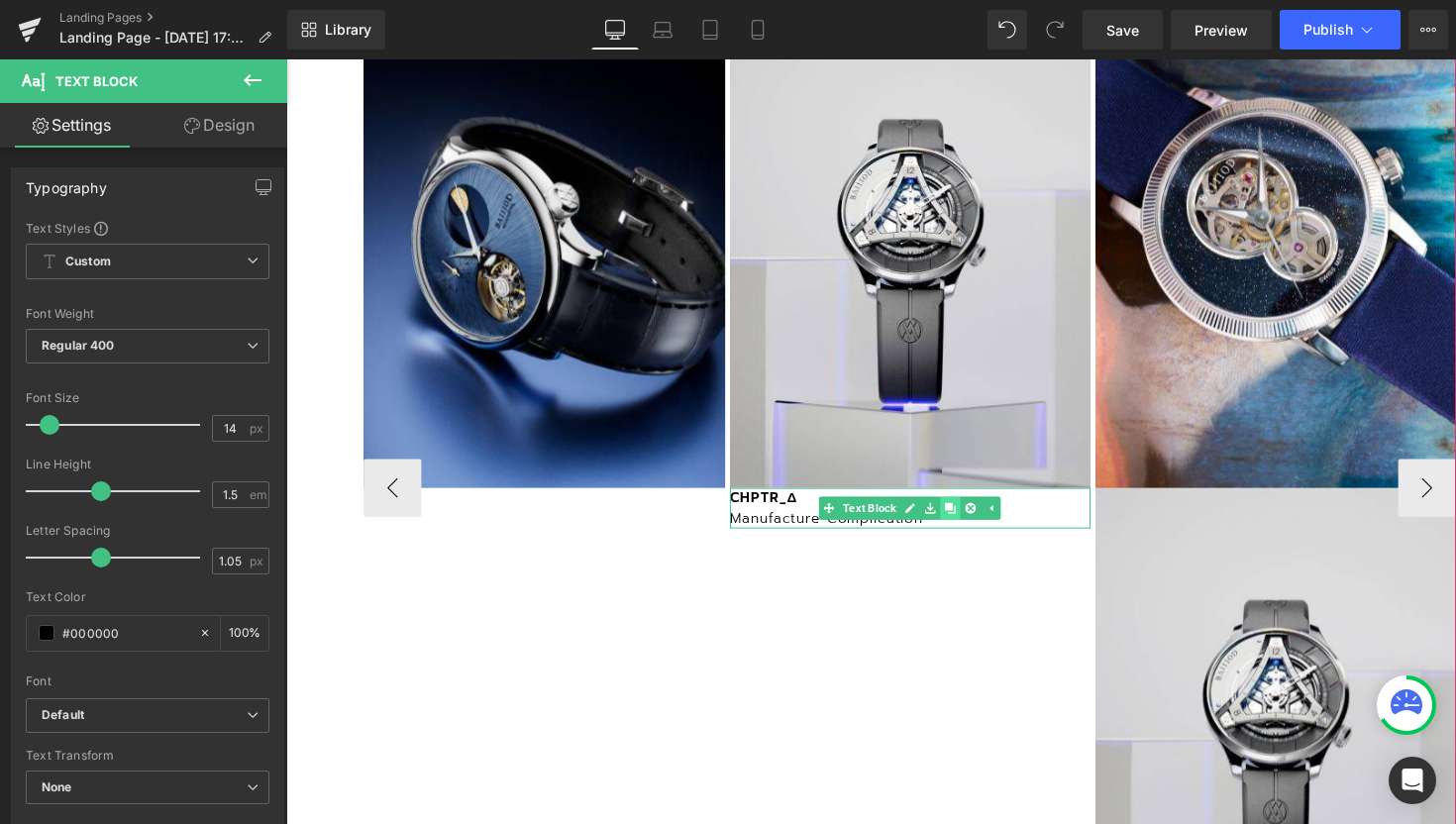 click 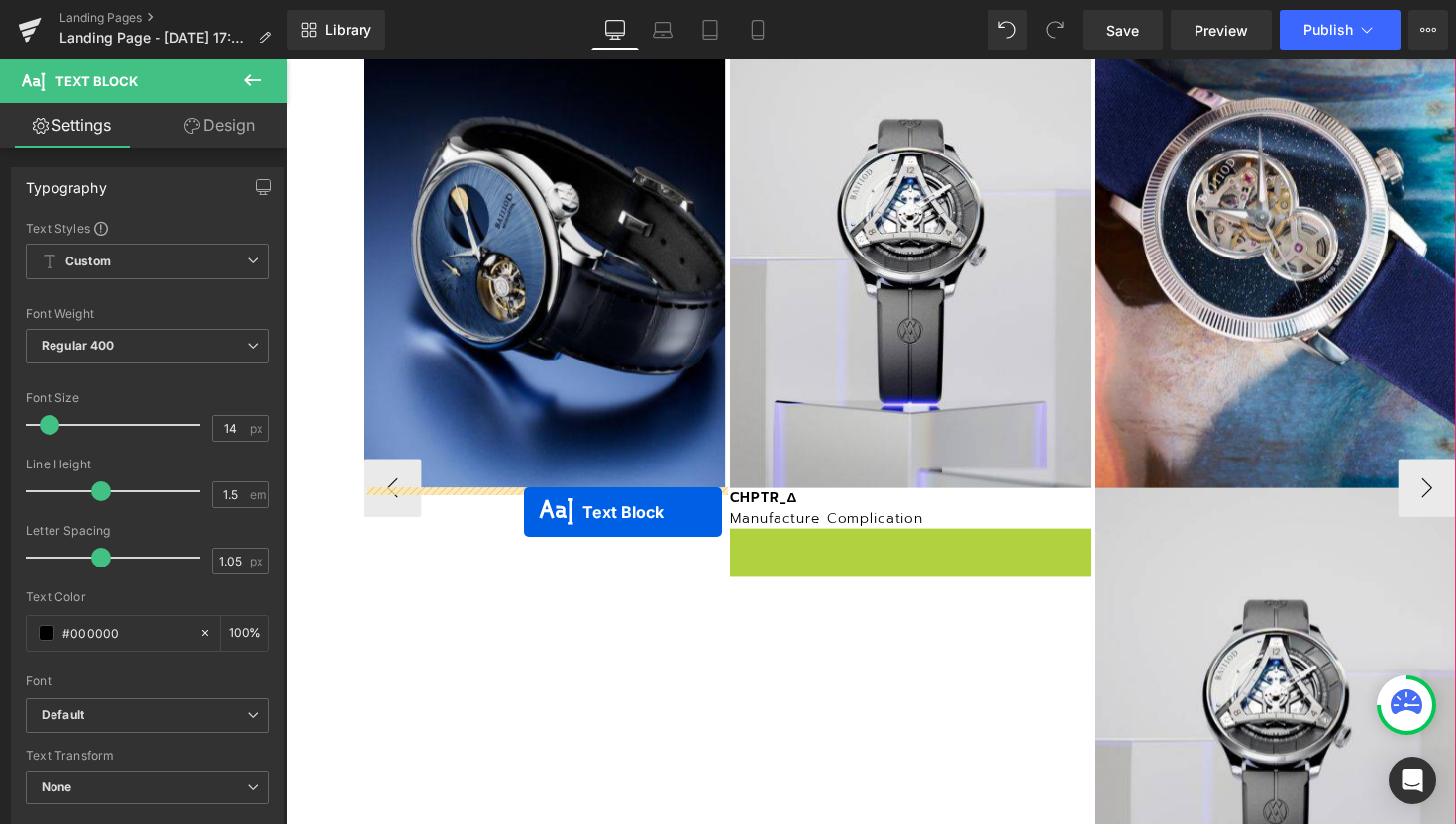 drag, startPoint x: 873, startPoint y: 557, endPoint x: 530, endPoint y: 523, distance: 344.681 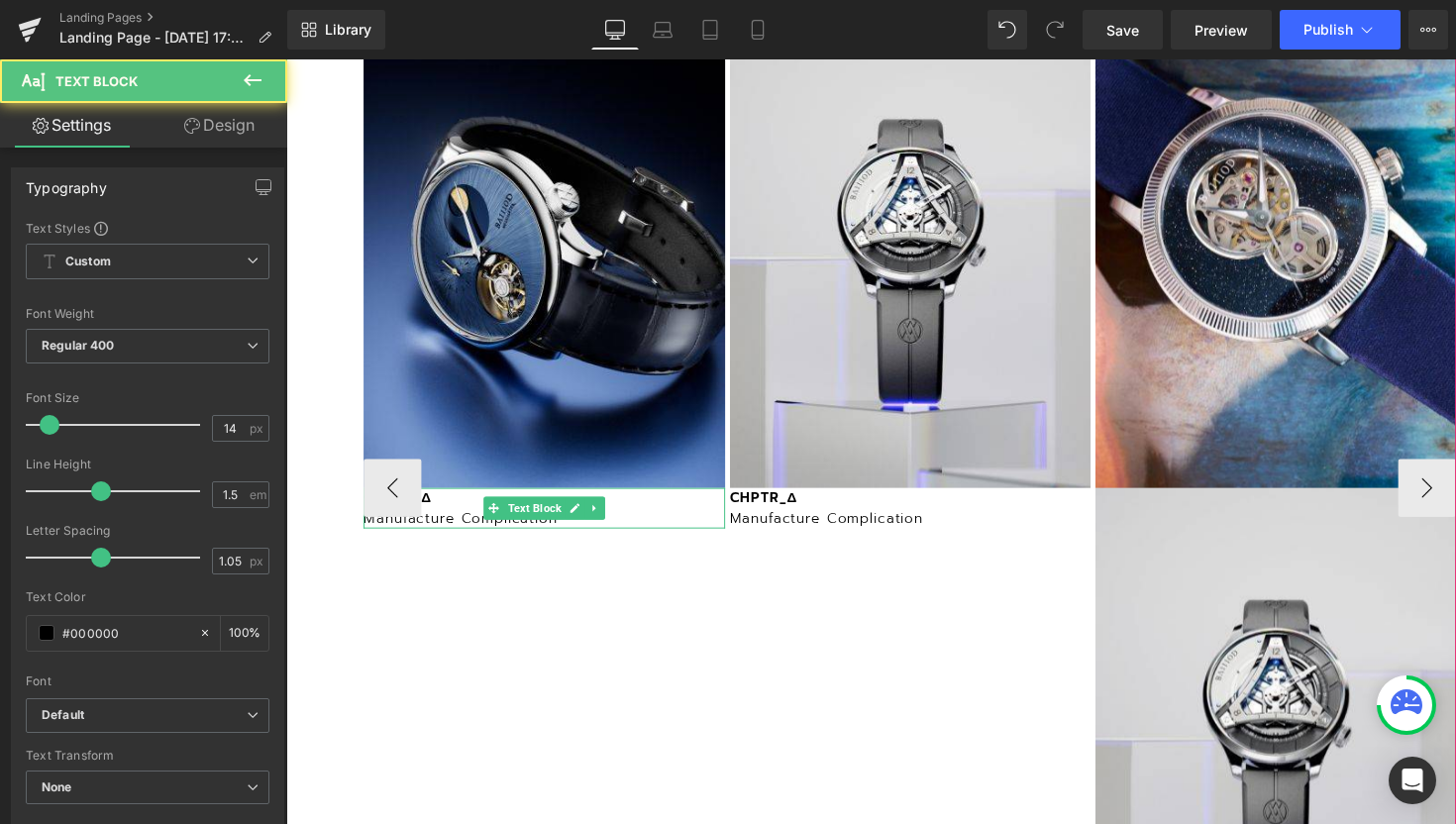 click on "CHPTR_Δ" at bounding box center [550, 508] 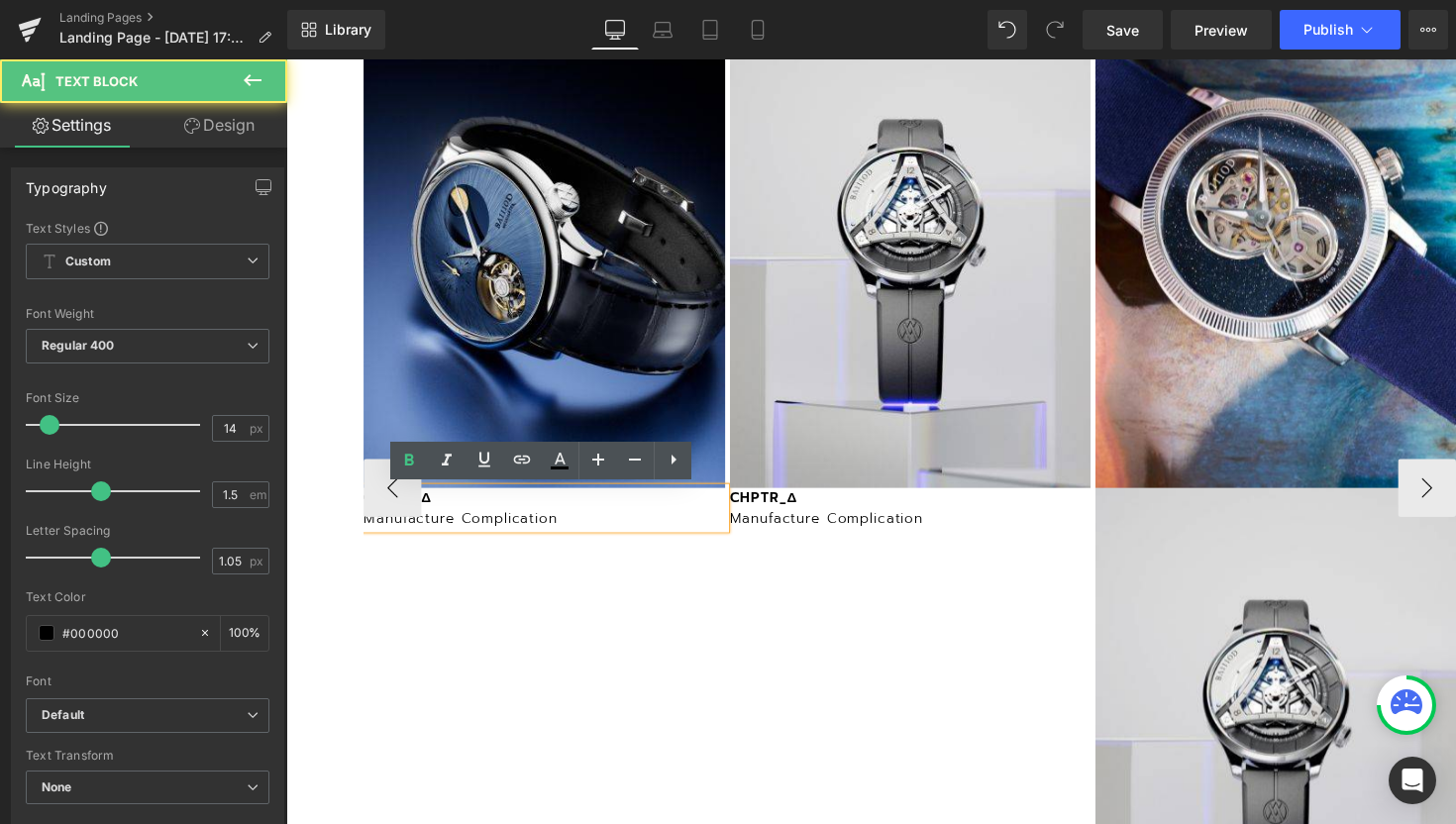 click on "CHPTR_Δ" at bounding box center (550, 508) 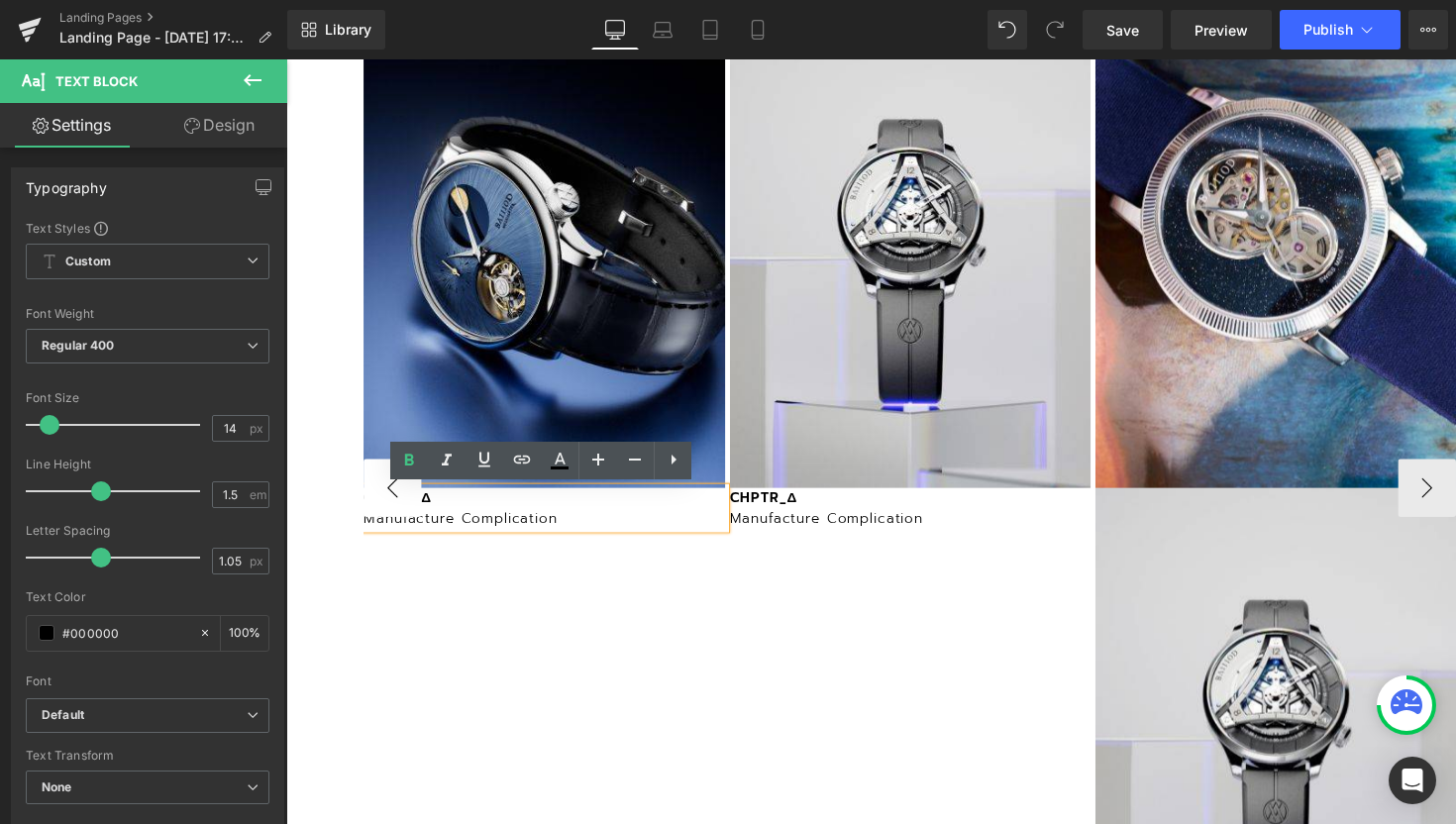 click on "‹" at bounding box center [395, 498] 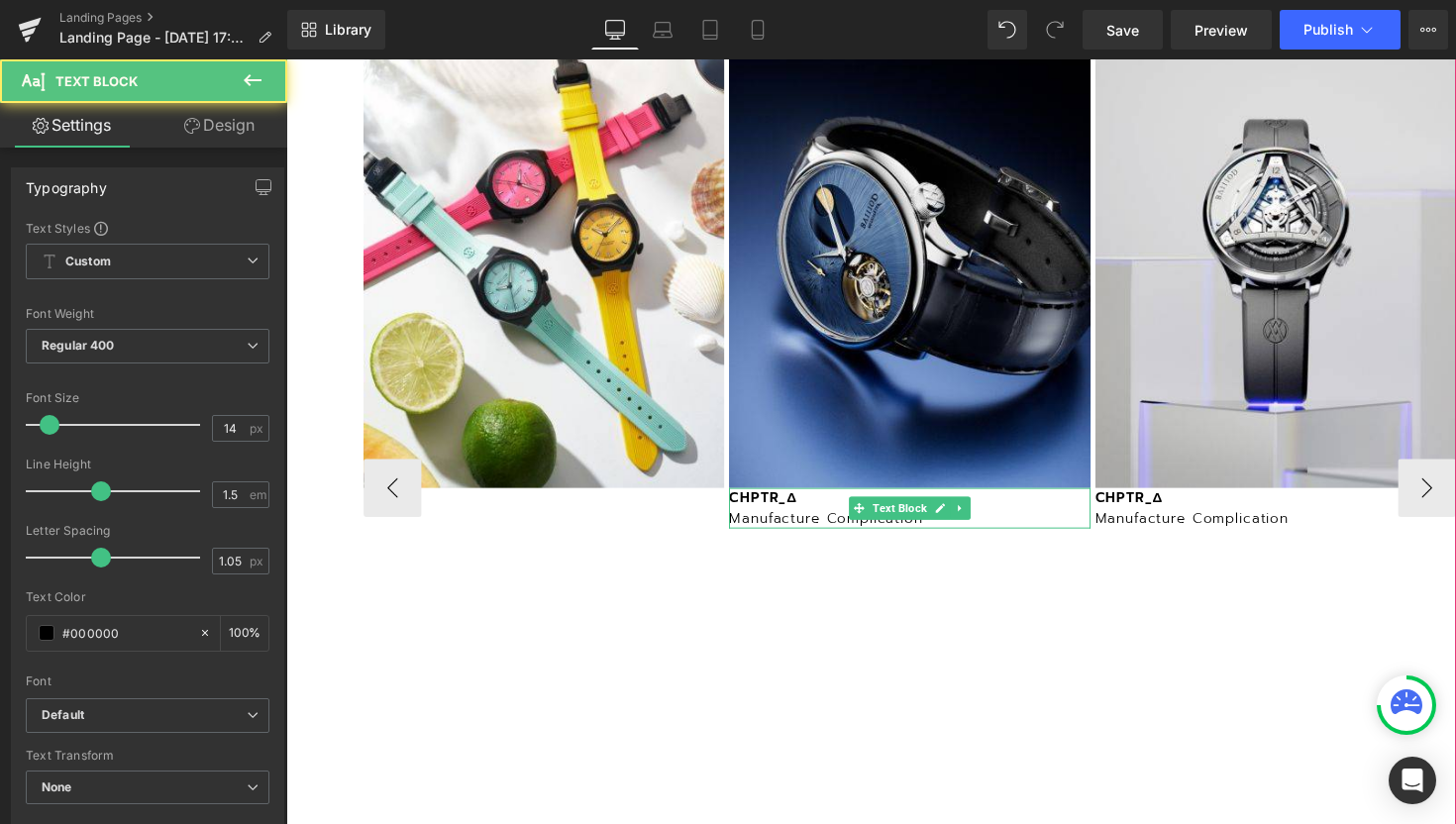 click on "CHPTR_Δ" at bounding box center (924, 508) 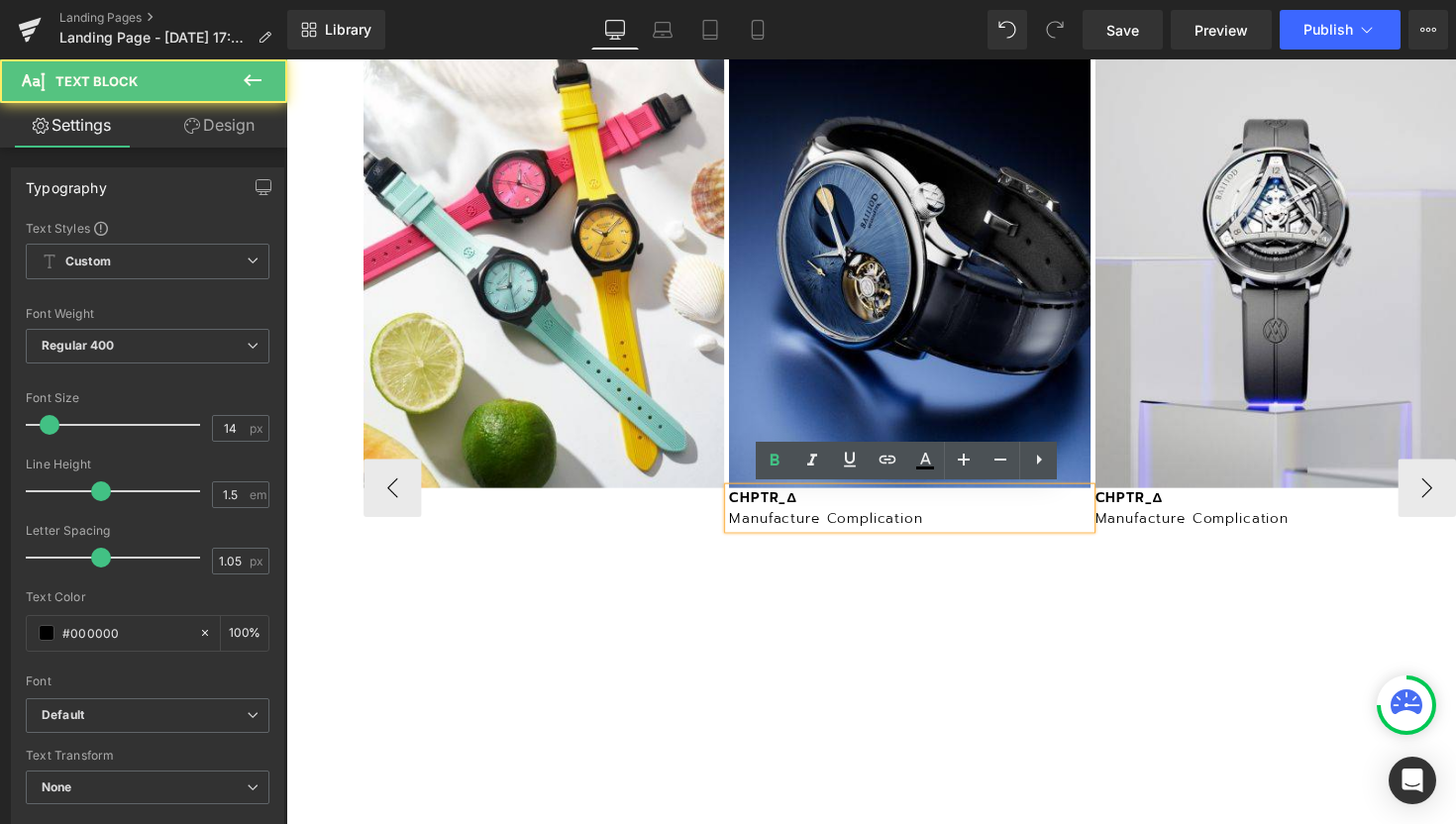 type 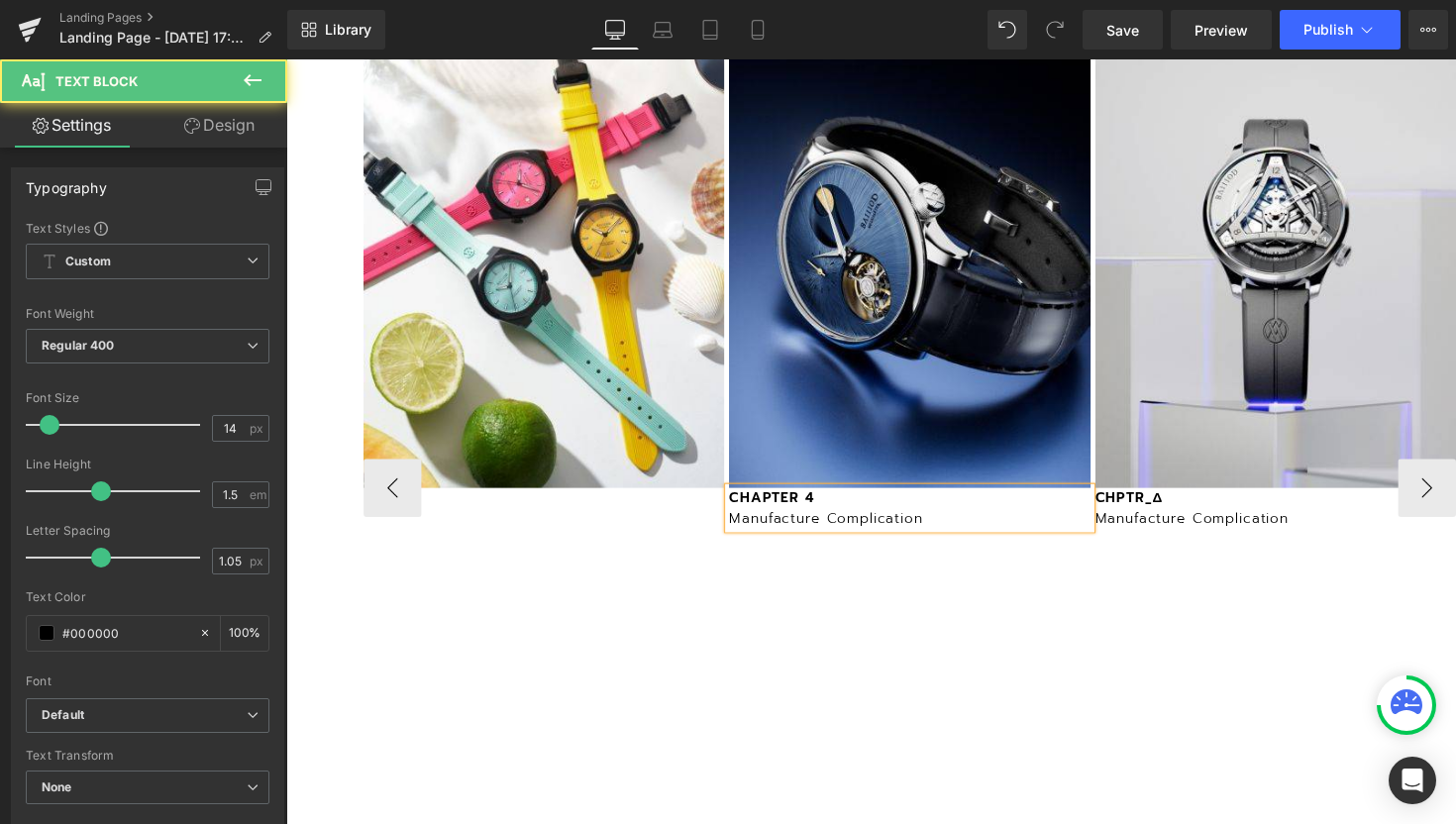 click on "Manufacture Complication" at bounding box center (924, 529) 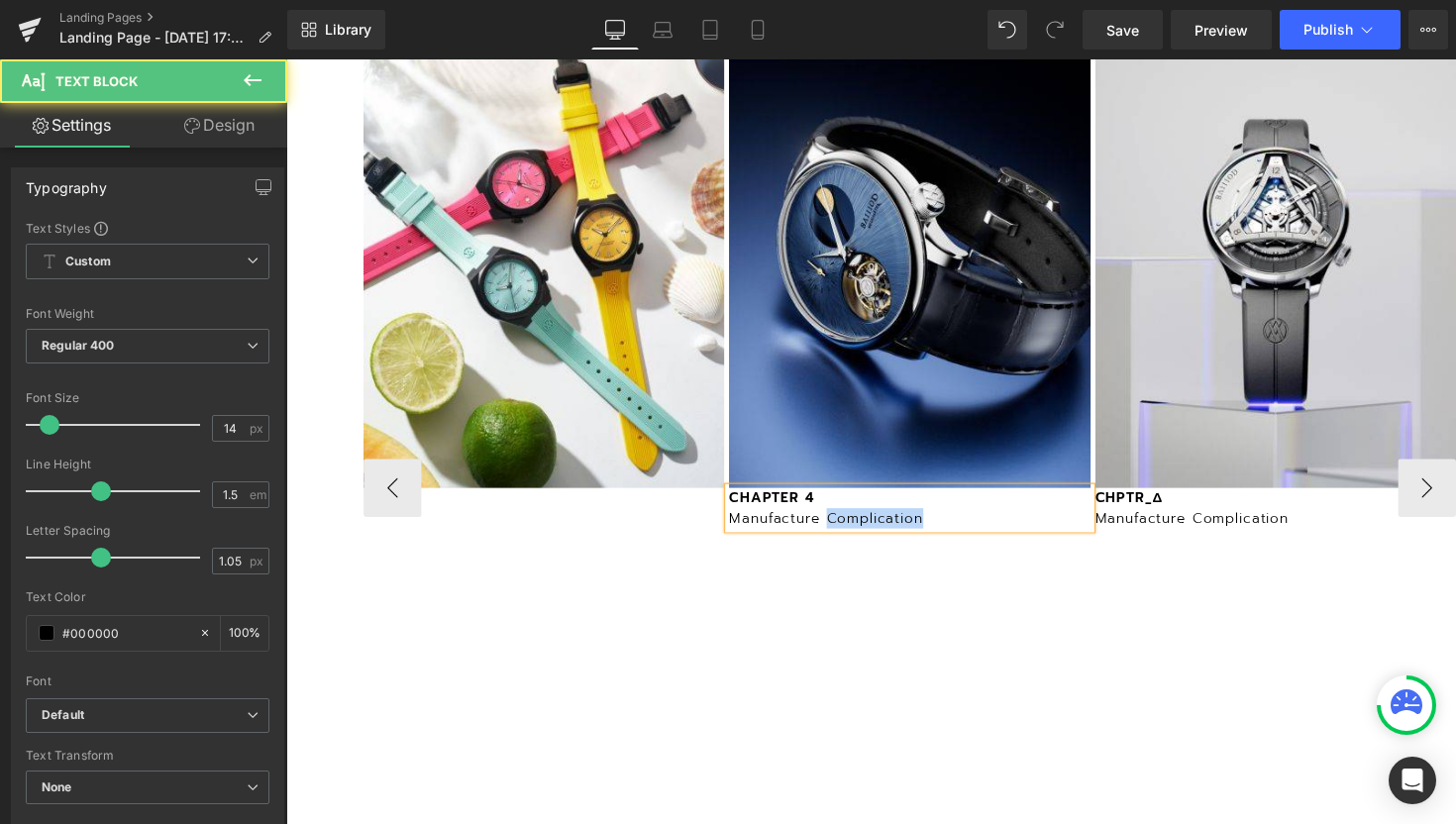 click on "Manufacture Complication" at bounding box center [924, 529] 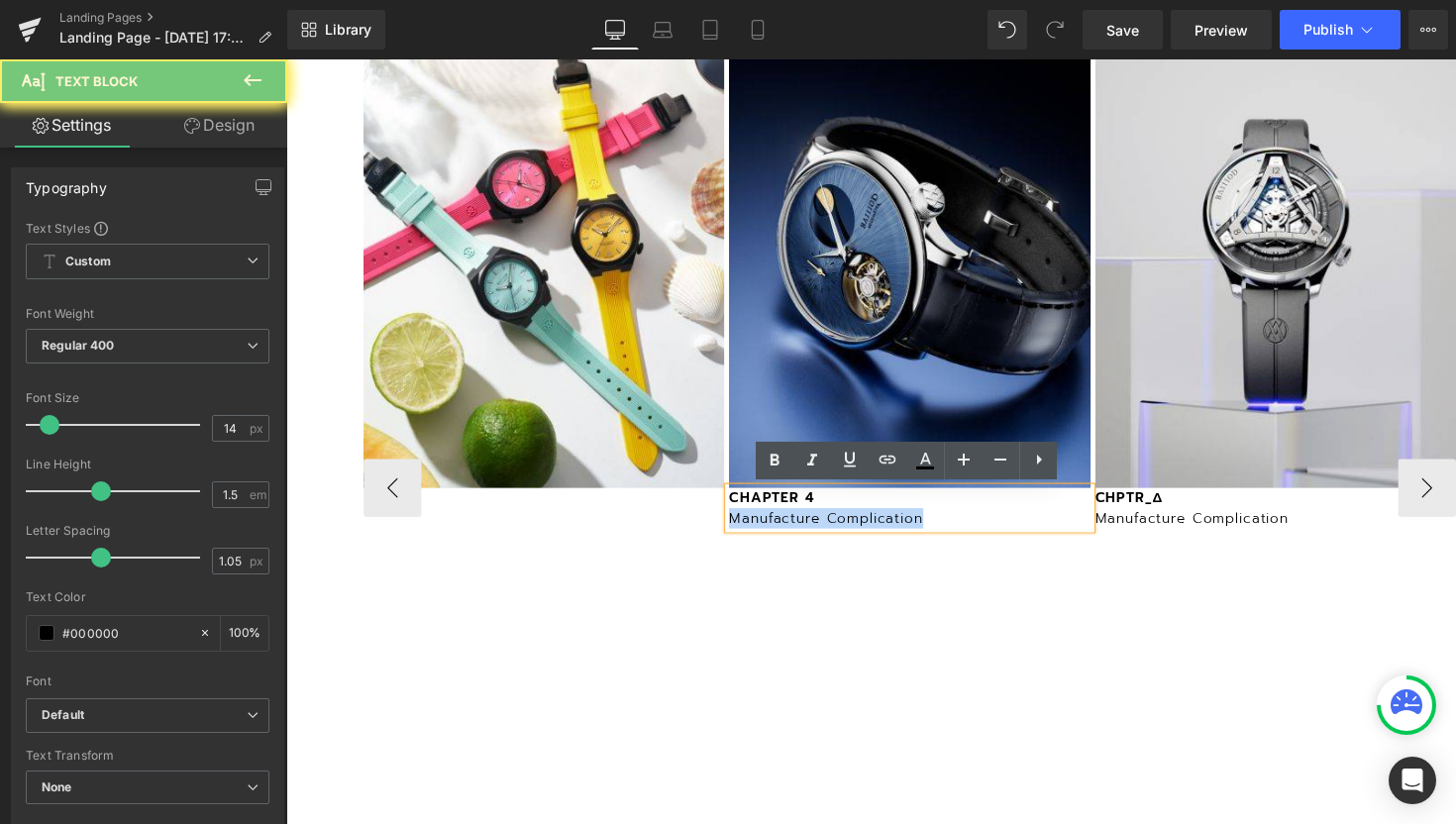 click on "Manufacture Complication" at bounding box center [924, 529] 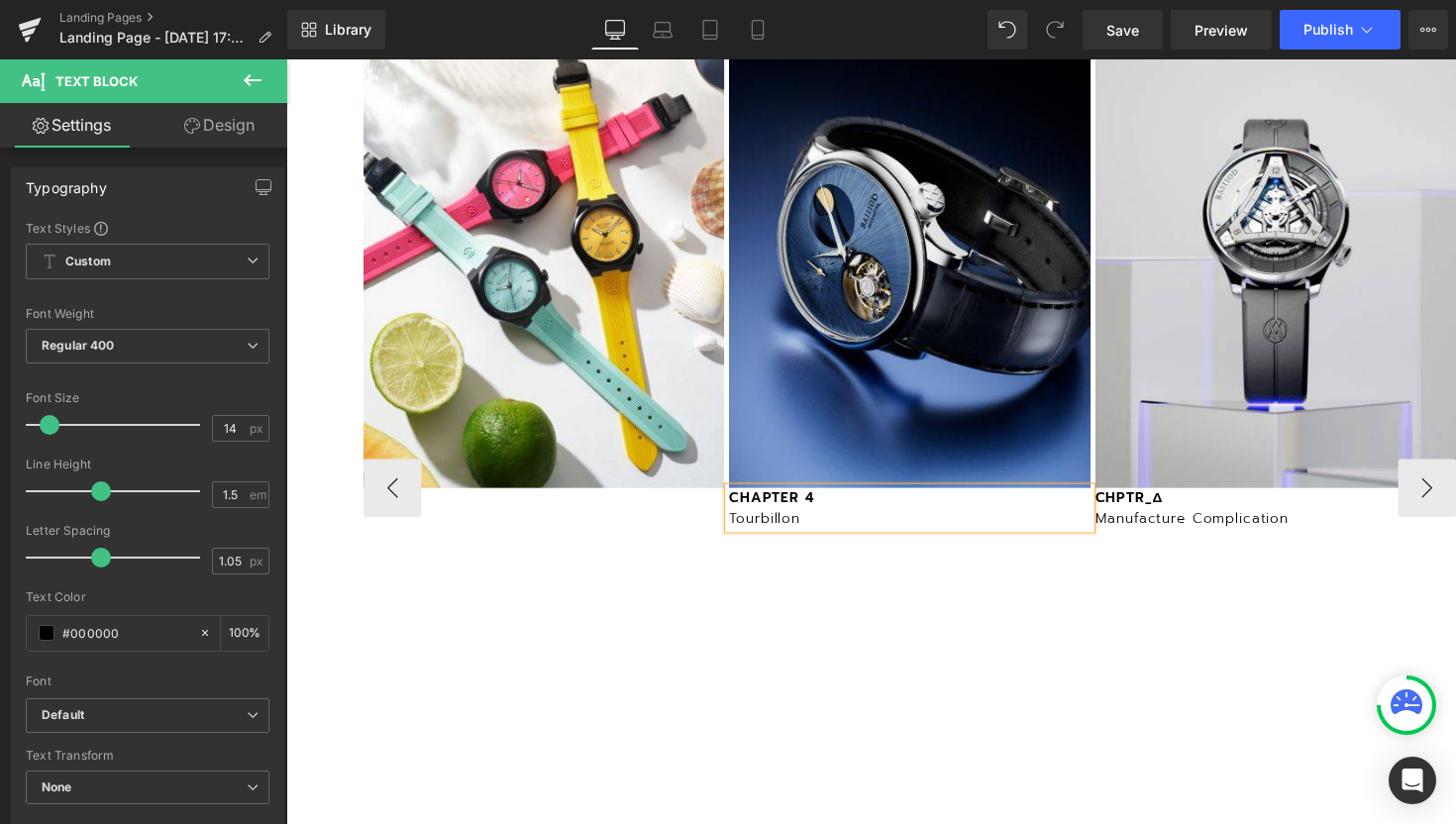 click on "Image
Image         CHAPTER 4 Tourbillon Text Block
Image
CHPTR_Δ Manufacture Complication
Text Block
Image         Image
Image
Image" at bounding box center [1490, 498] 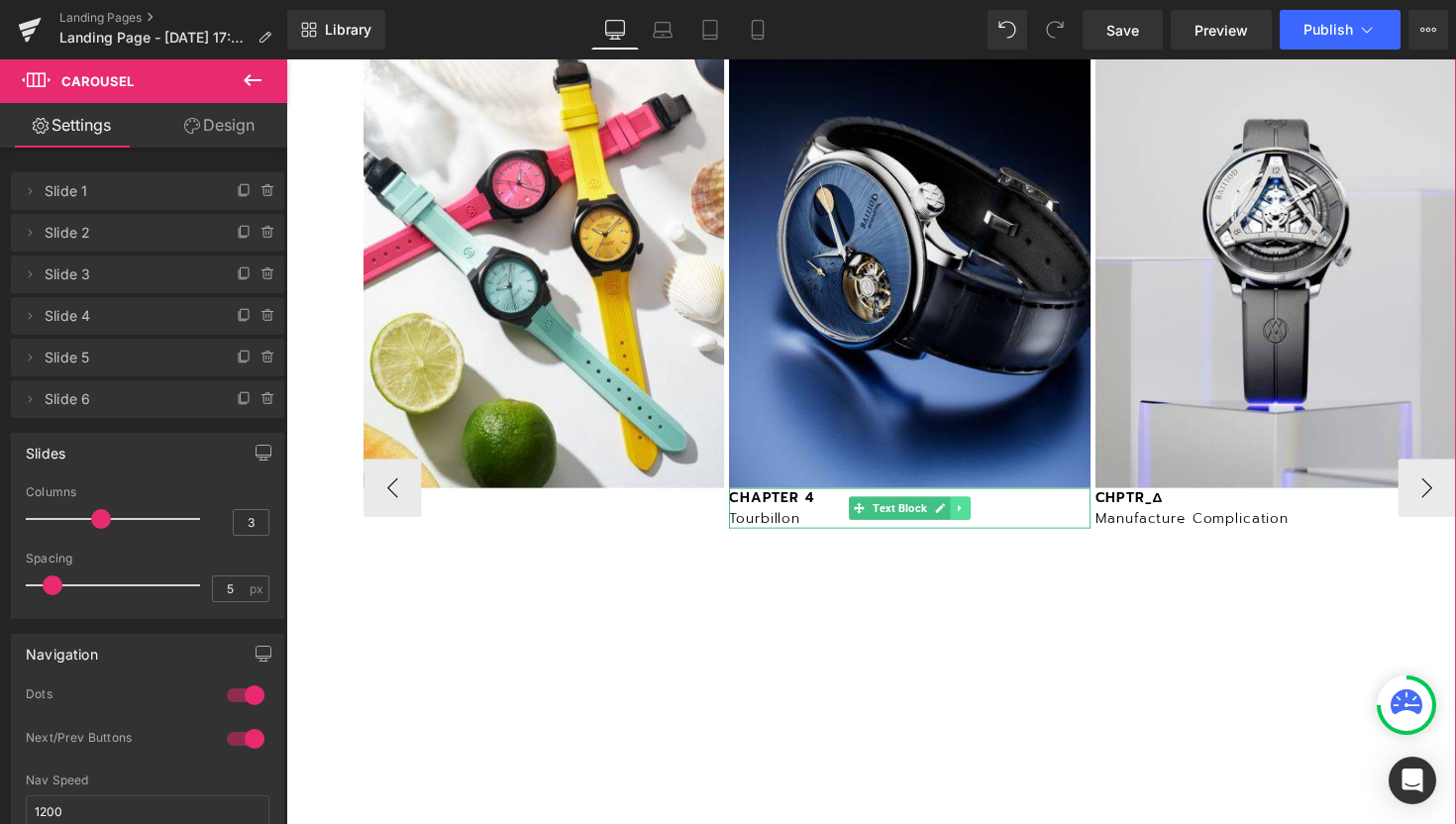click 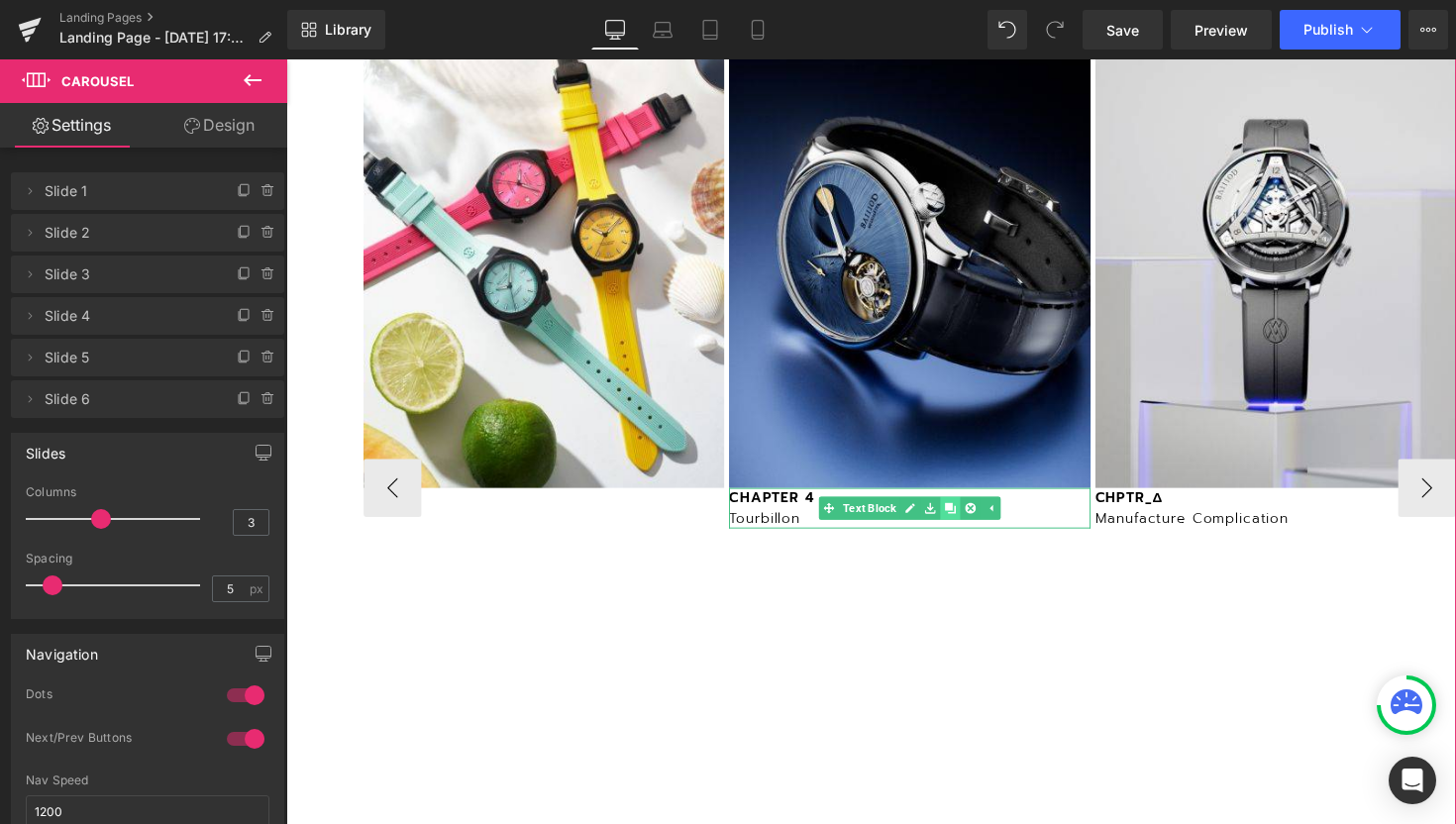 click 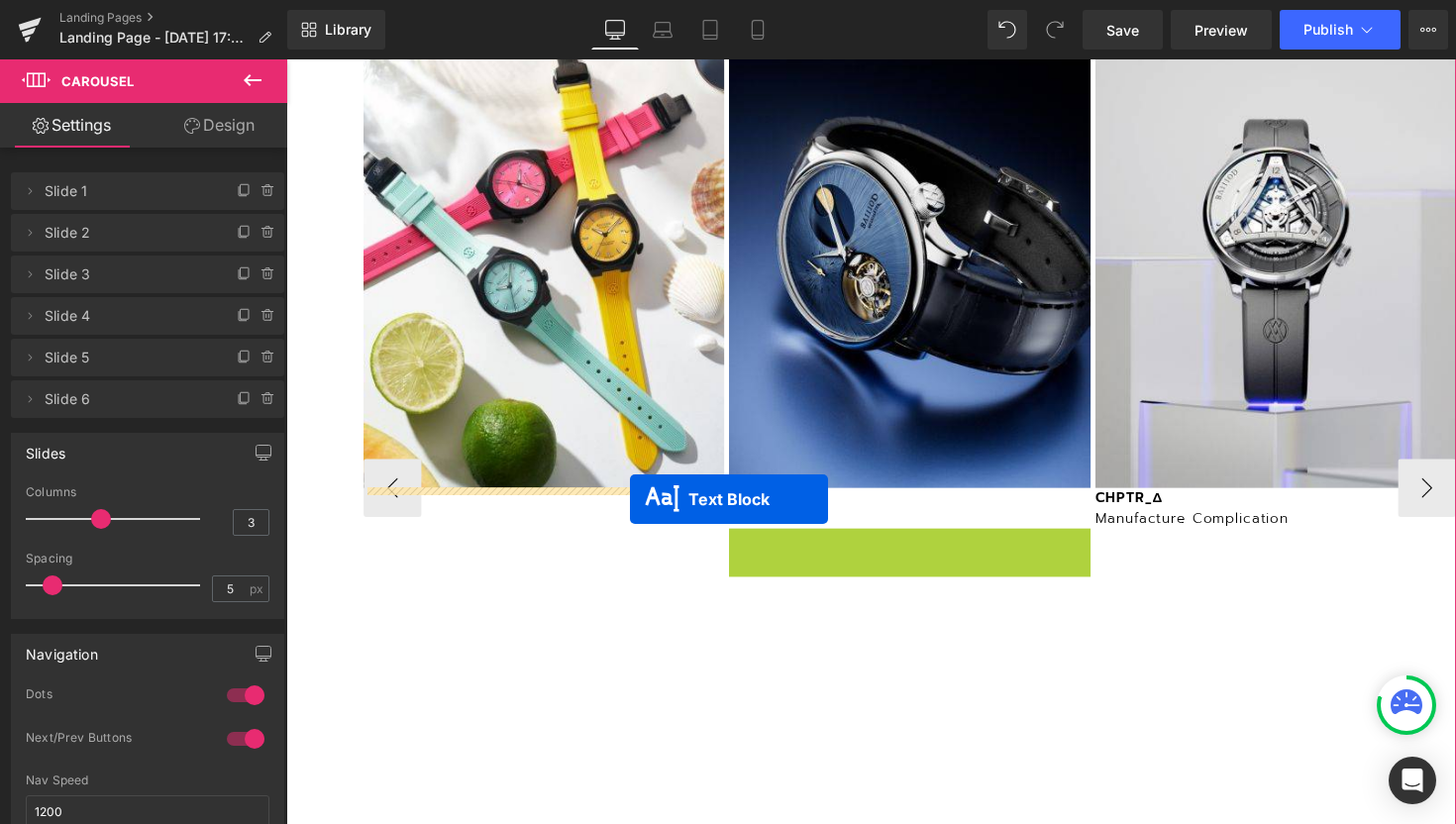 drag, startPoint x: 871, startPoint y: 561, endPoint x: 641, endPoint y: 510, distance: 235.5865 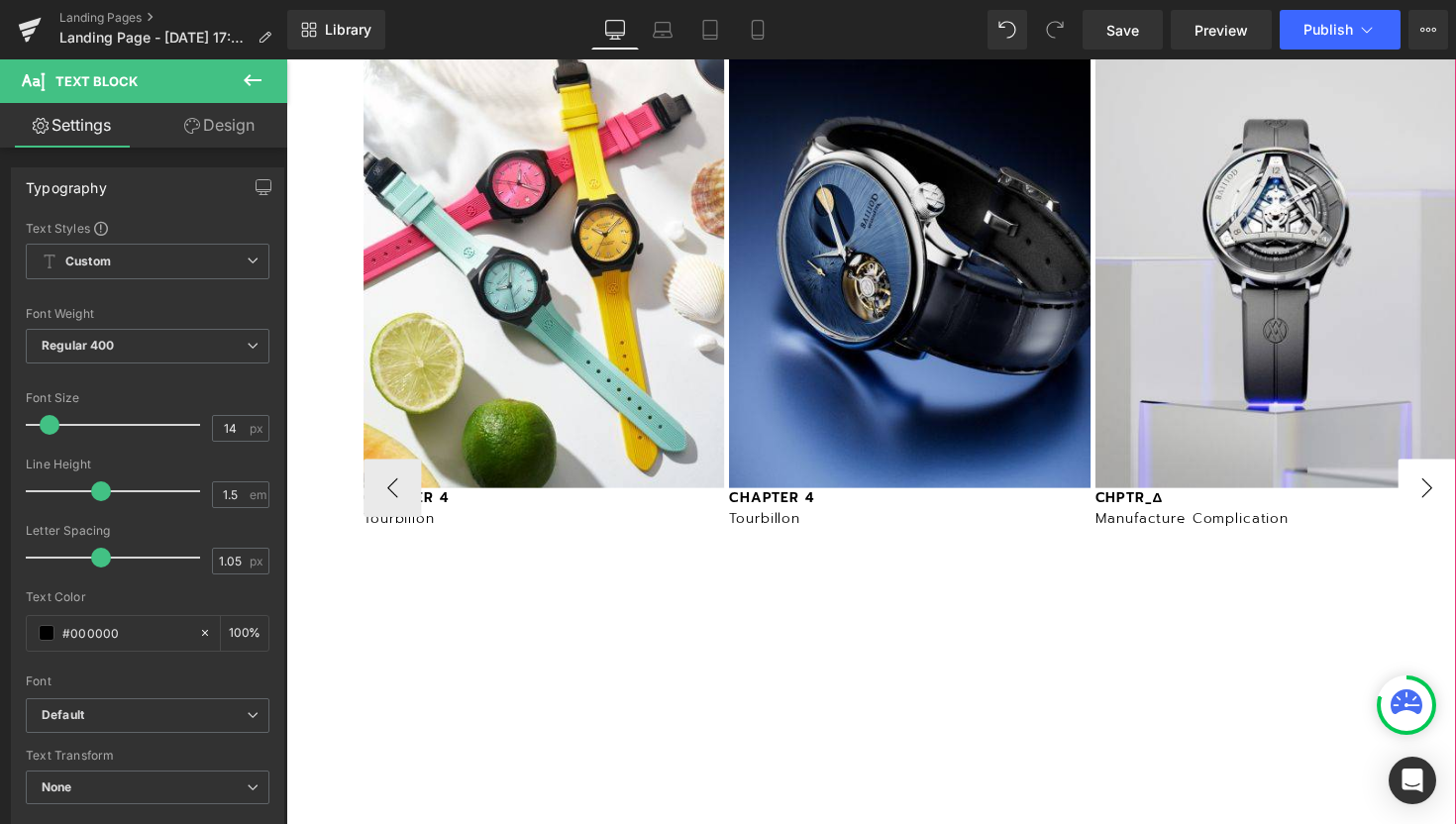 click on "›" at bounding box center (1455, 498) 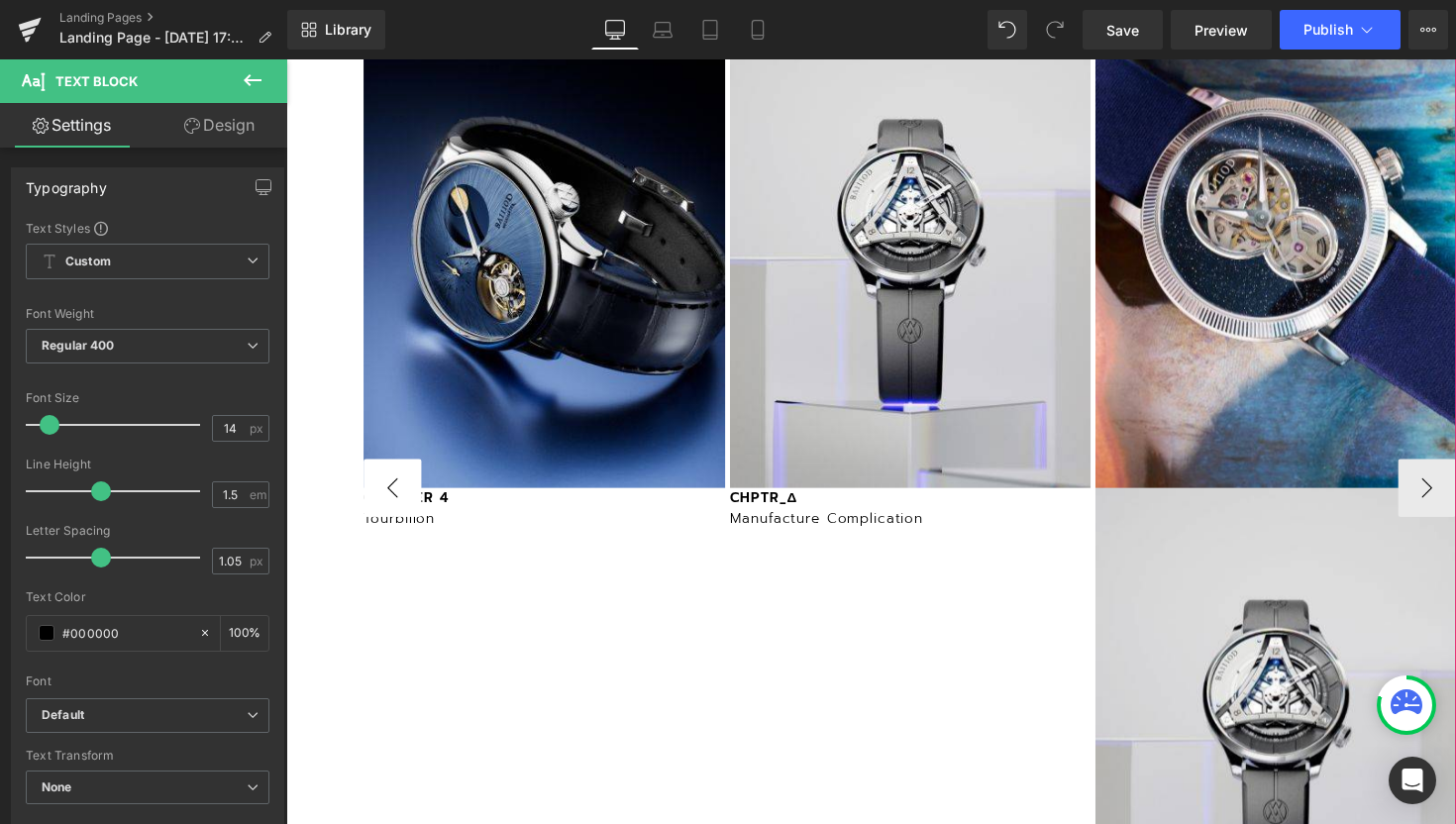 click on "‹" at bounding box center (395, 498) 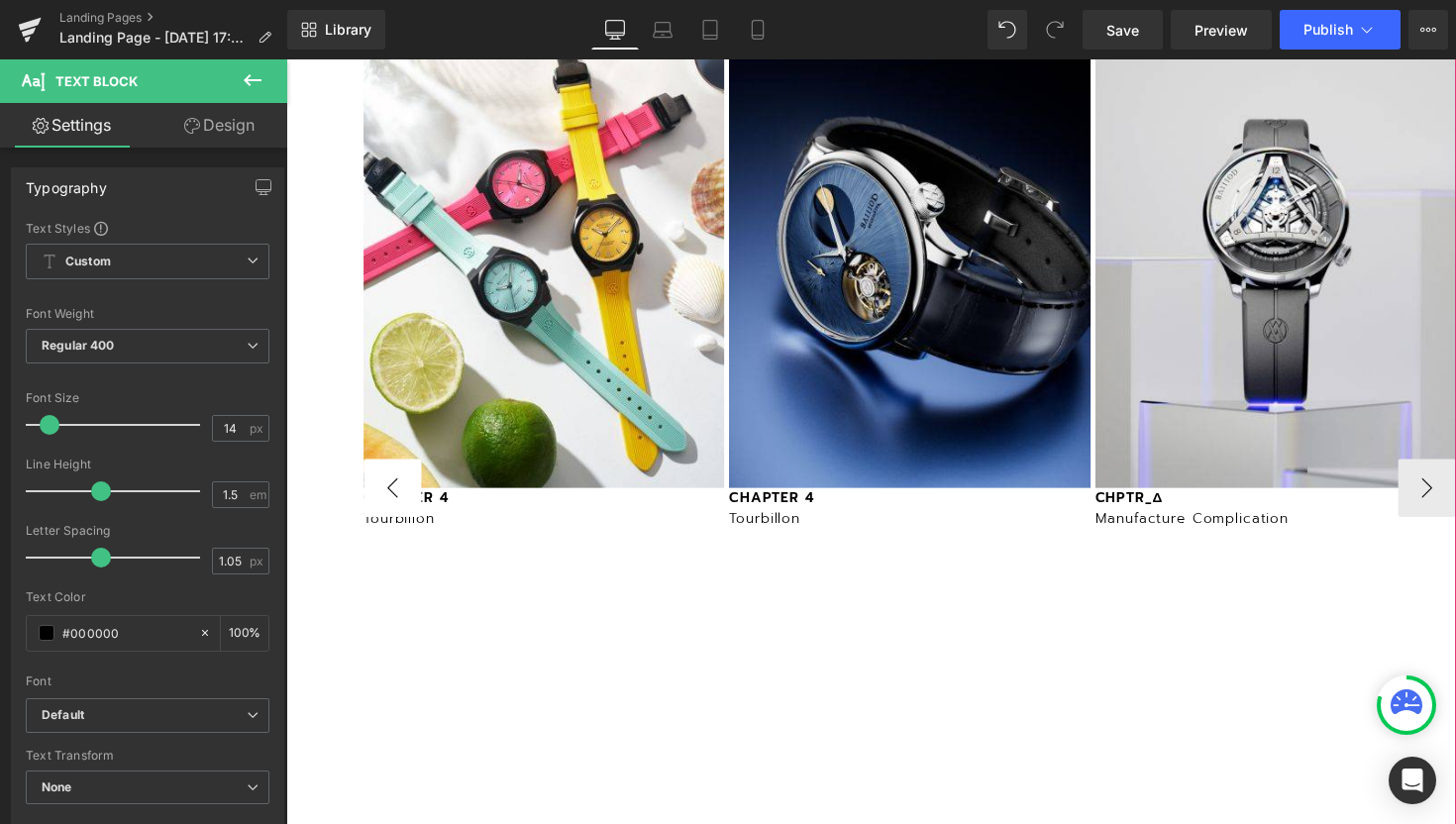 click on "‹" at bounding box center (395, 498) 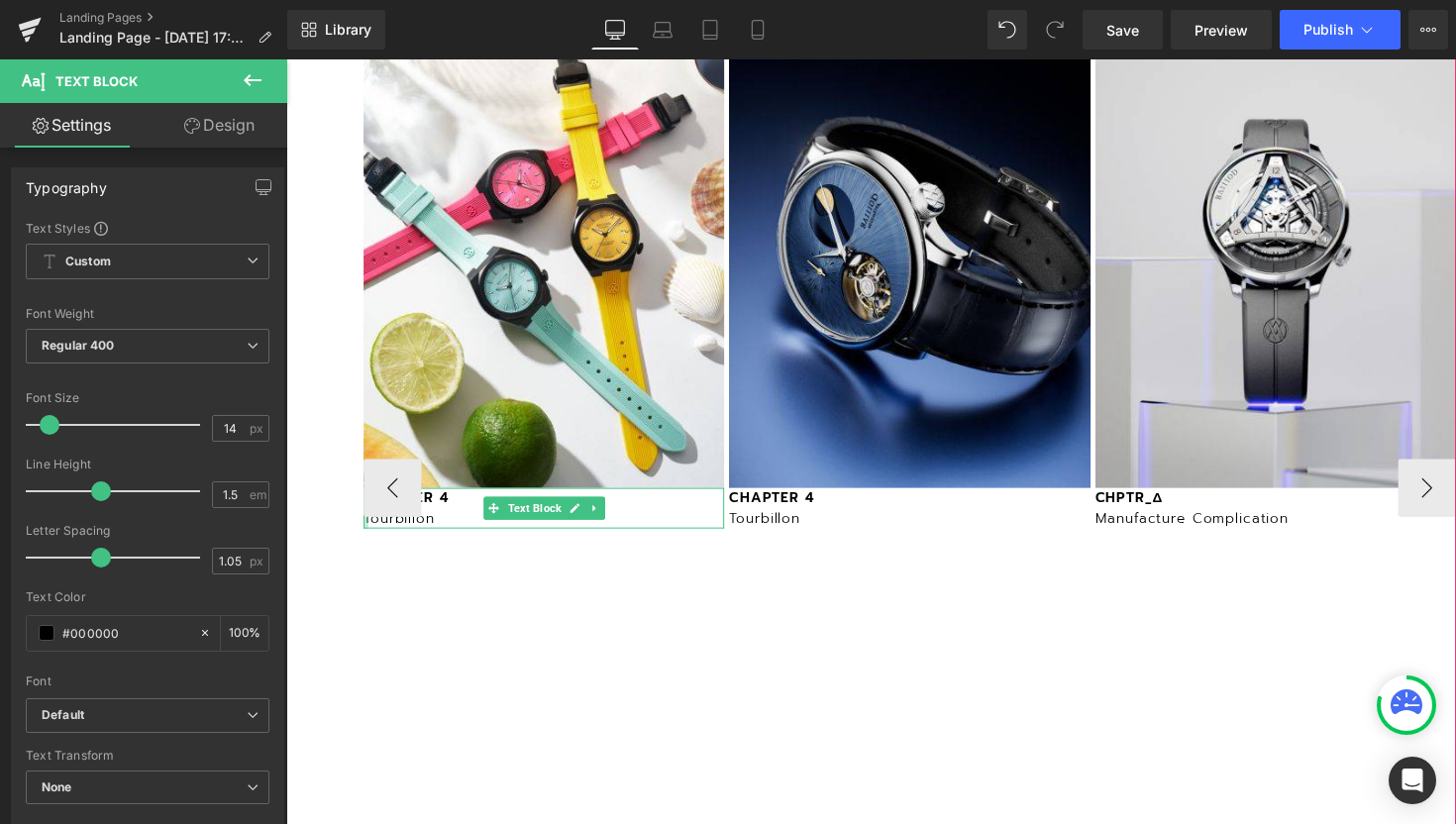 click on "CHAPTER 4" at bounding box center (550, 508) 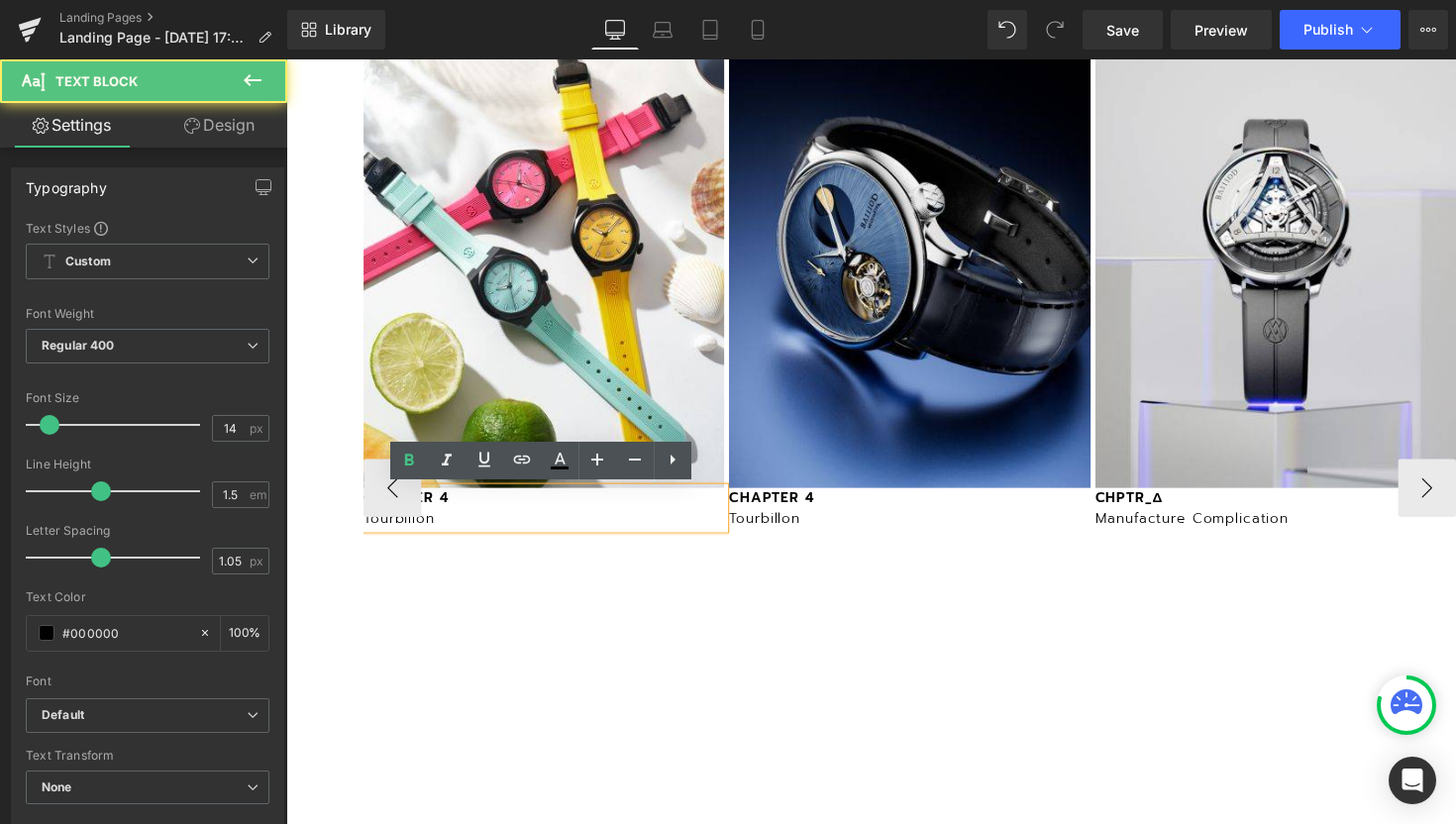 click on "CHAPTER 4" at bounding box center (550, 508) 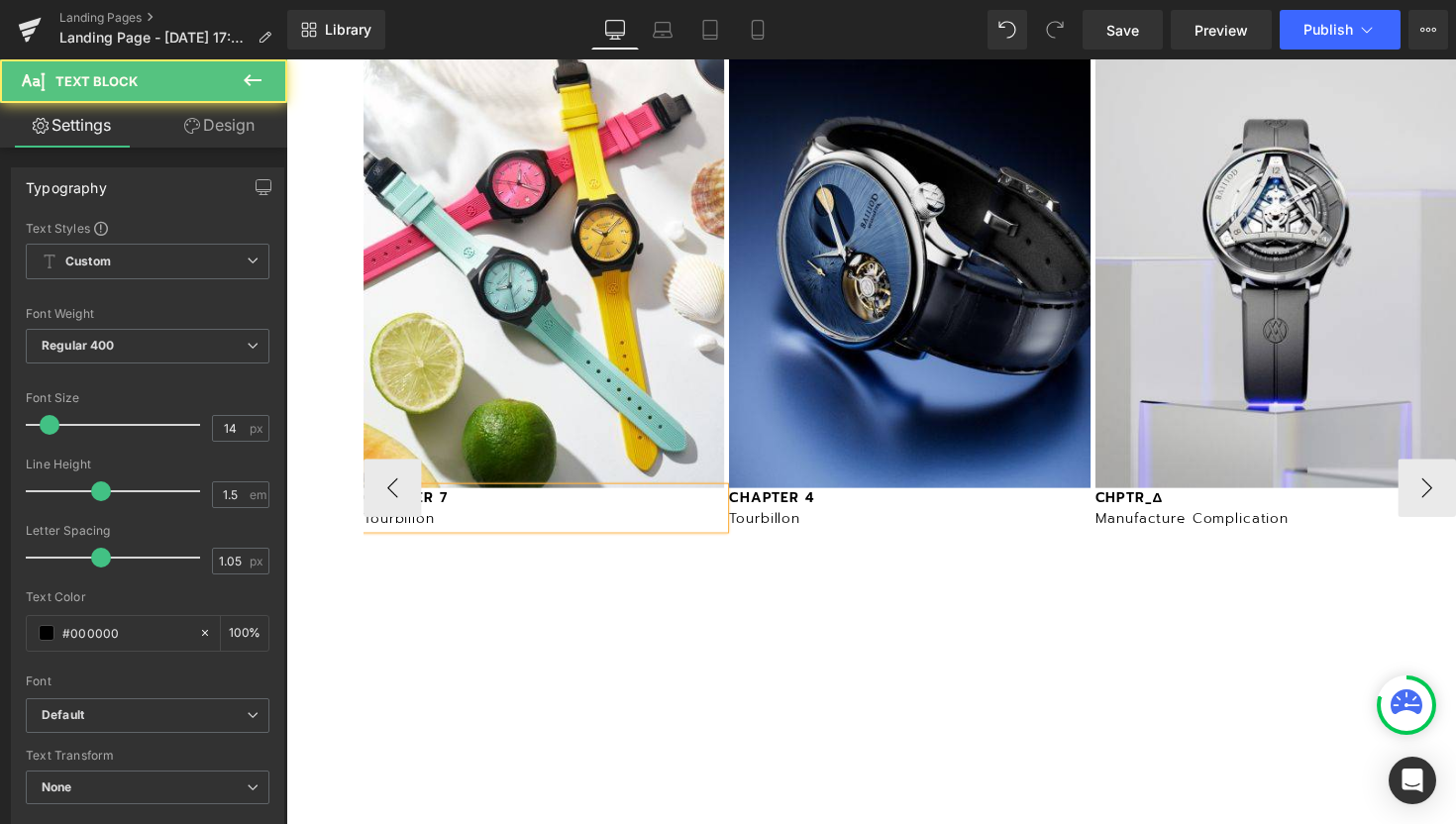 click on "Tourbillon" at bounding box center [550, 529] 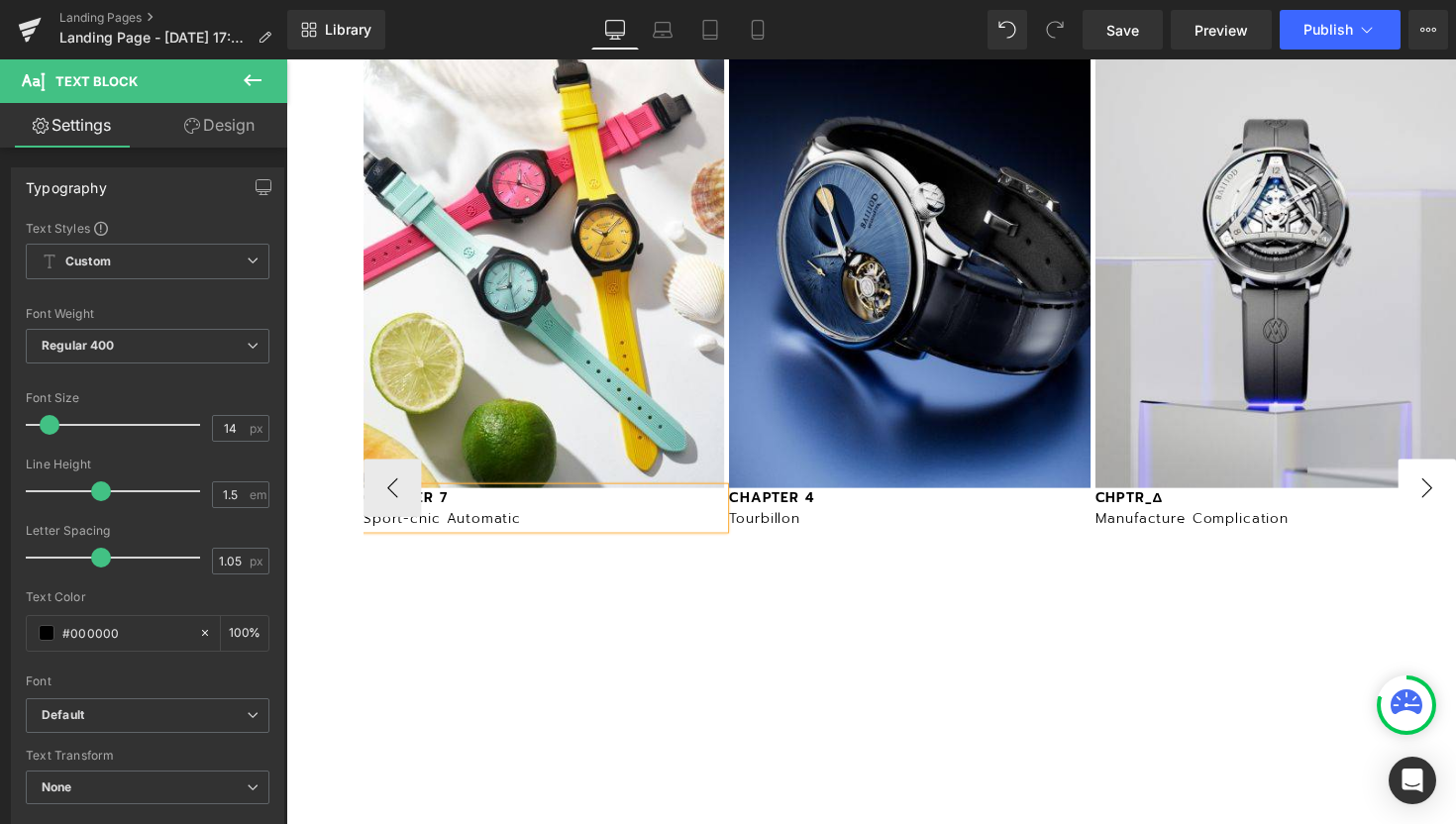 click on "›" at bounding box center [1455, 498] 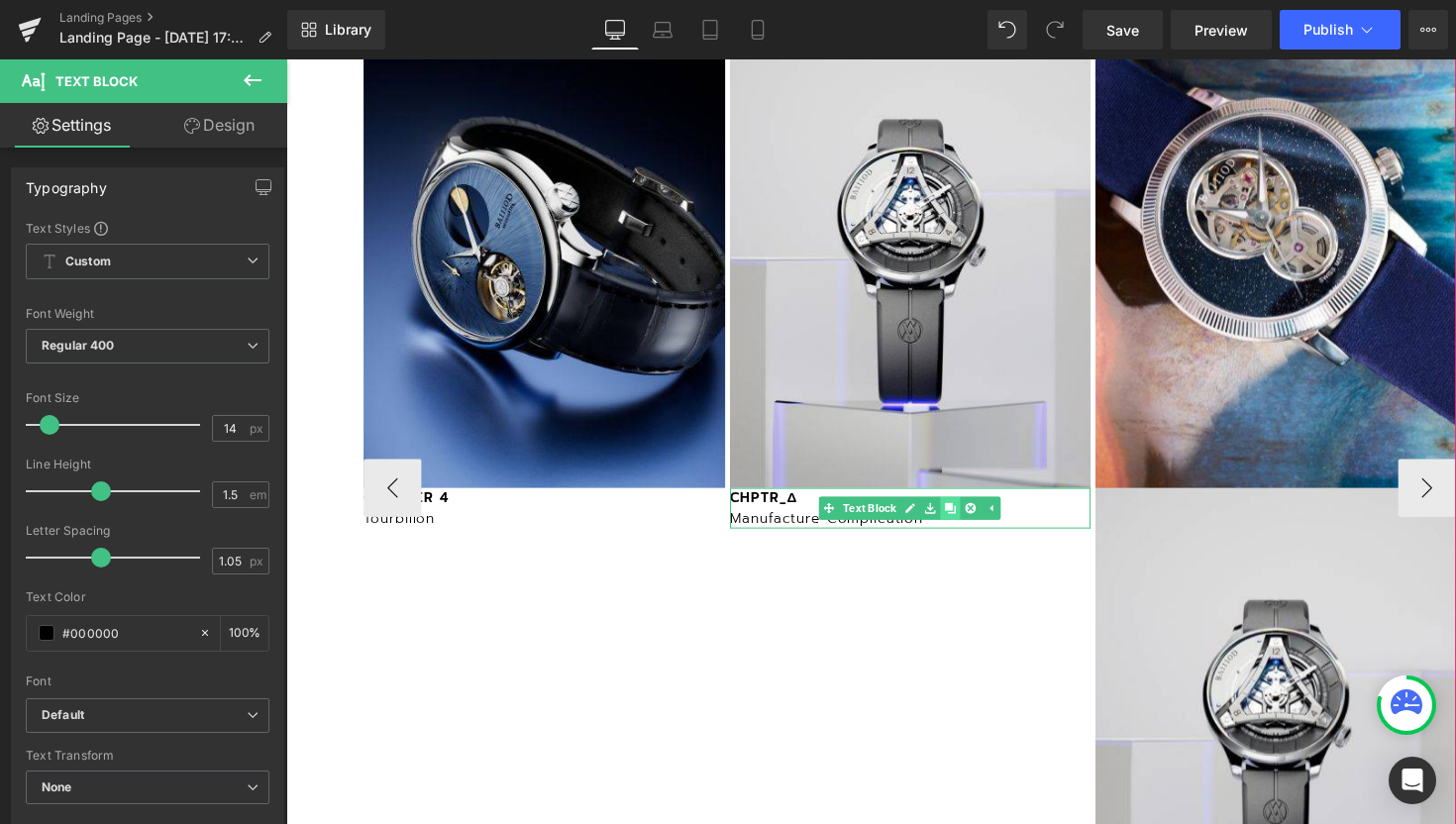 click 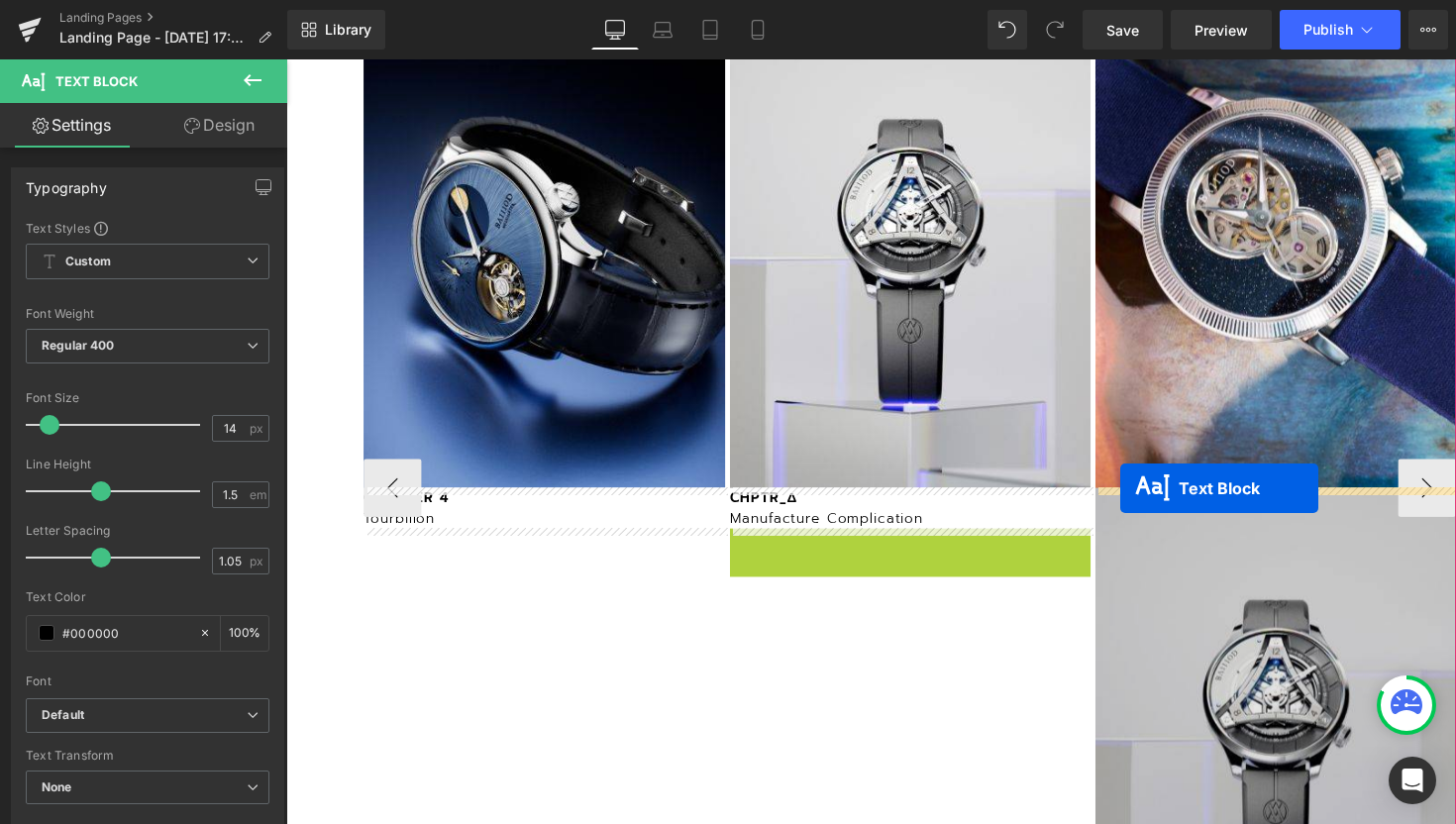 drag, startPoint x: 870, startPoint y: 565, endPoint x: 1141, endPoint y: 499, distance: 278.92114 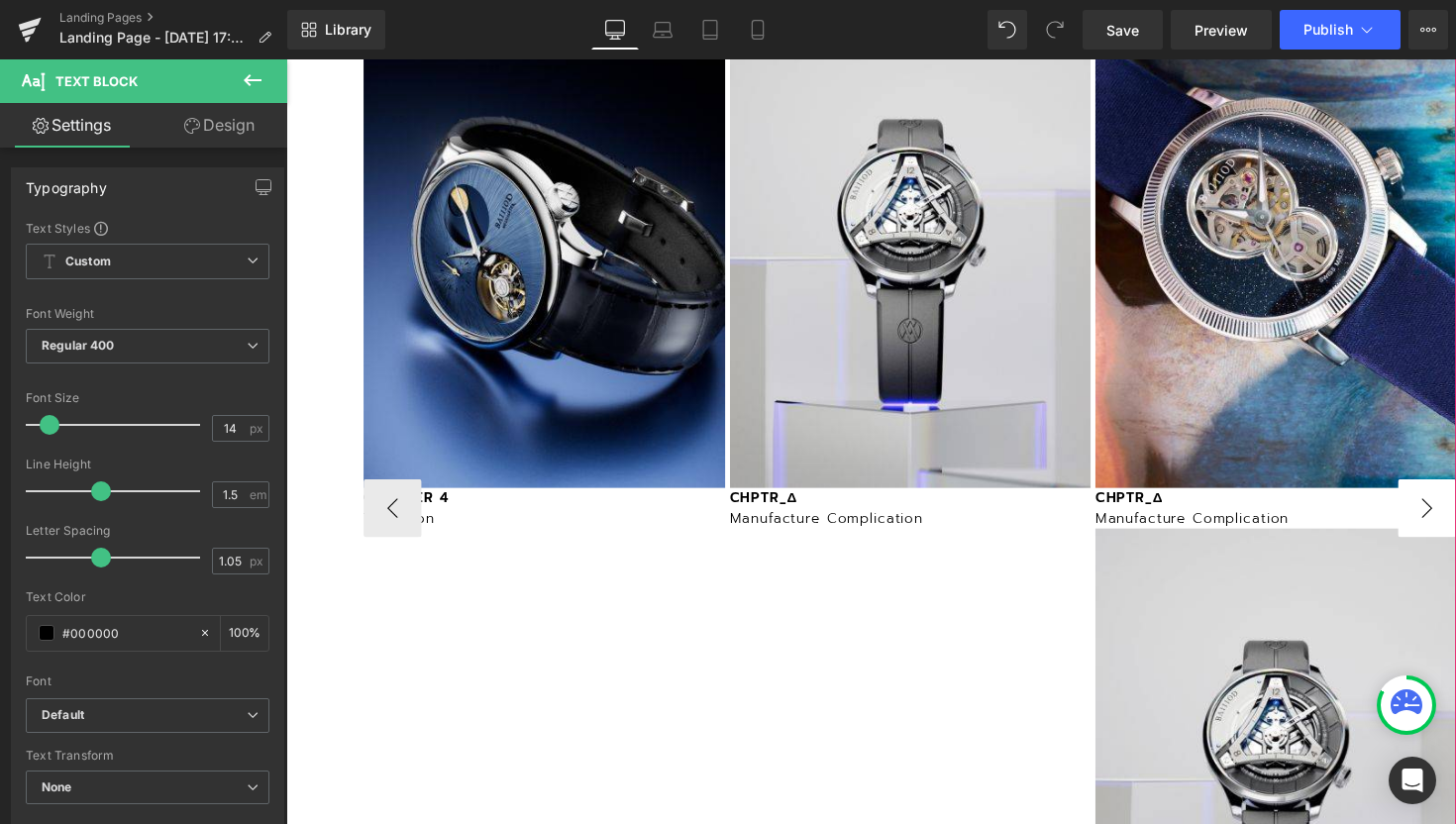 click on "›" at bounding box center [1455, 519] 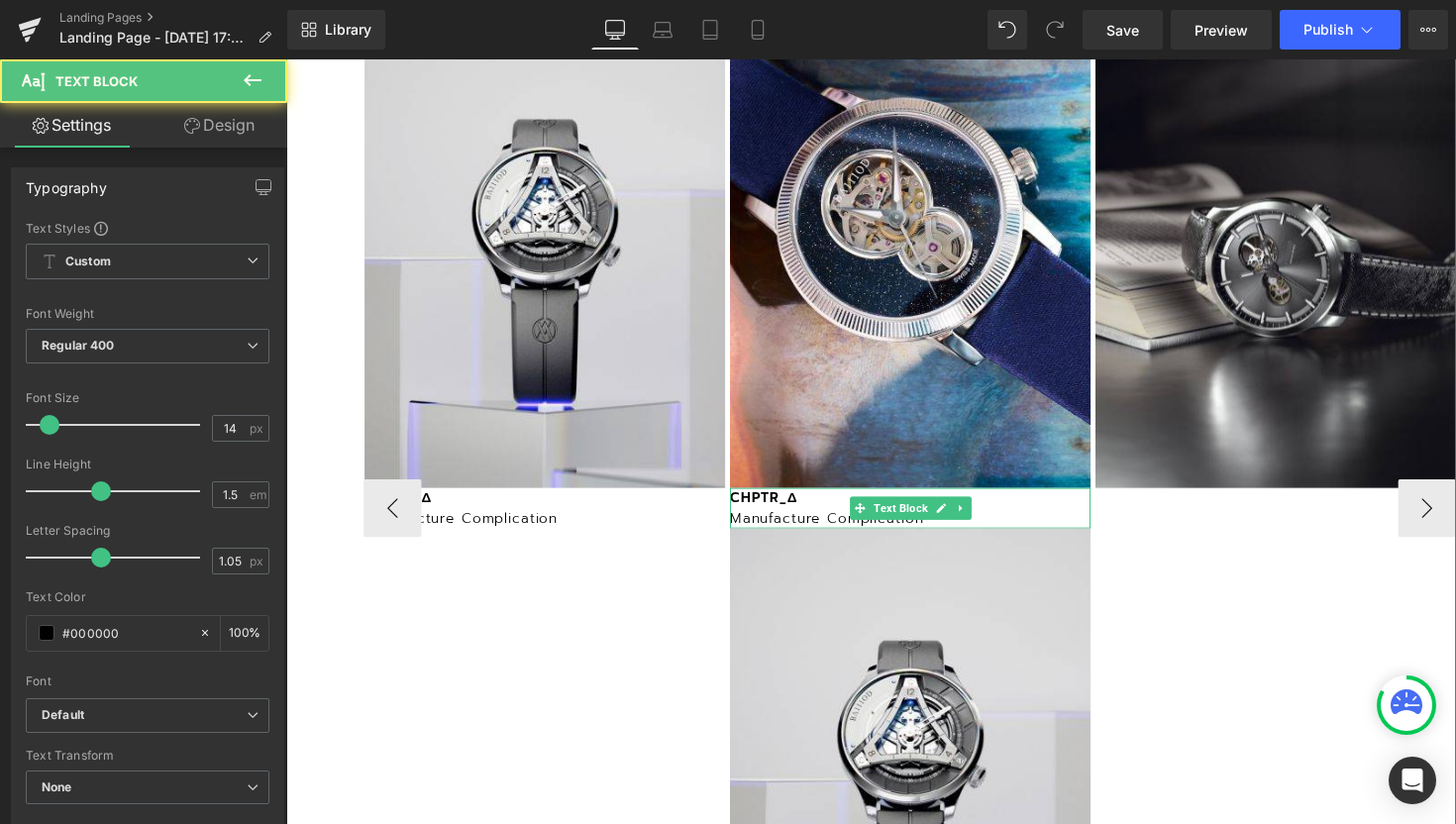 click on "CHPTR_Δ" at bounding box center (776, 508) 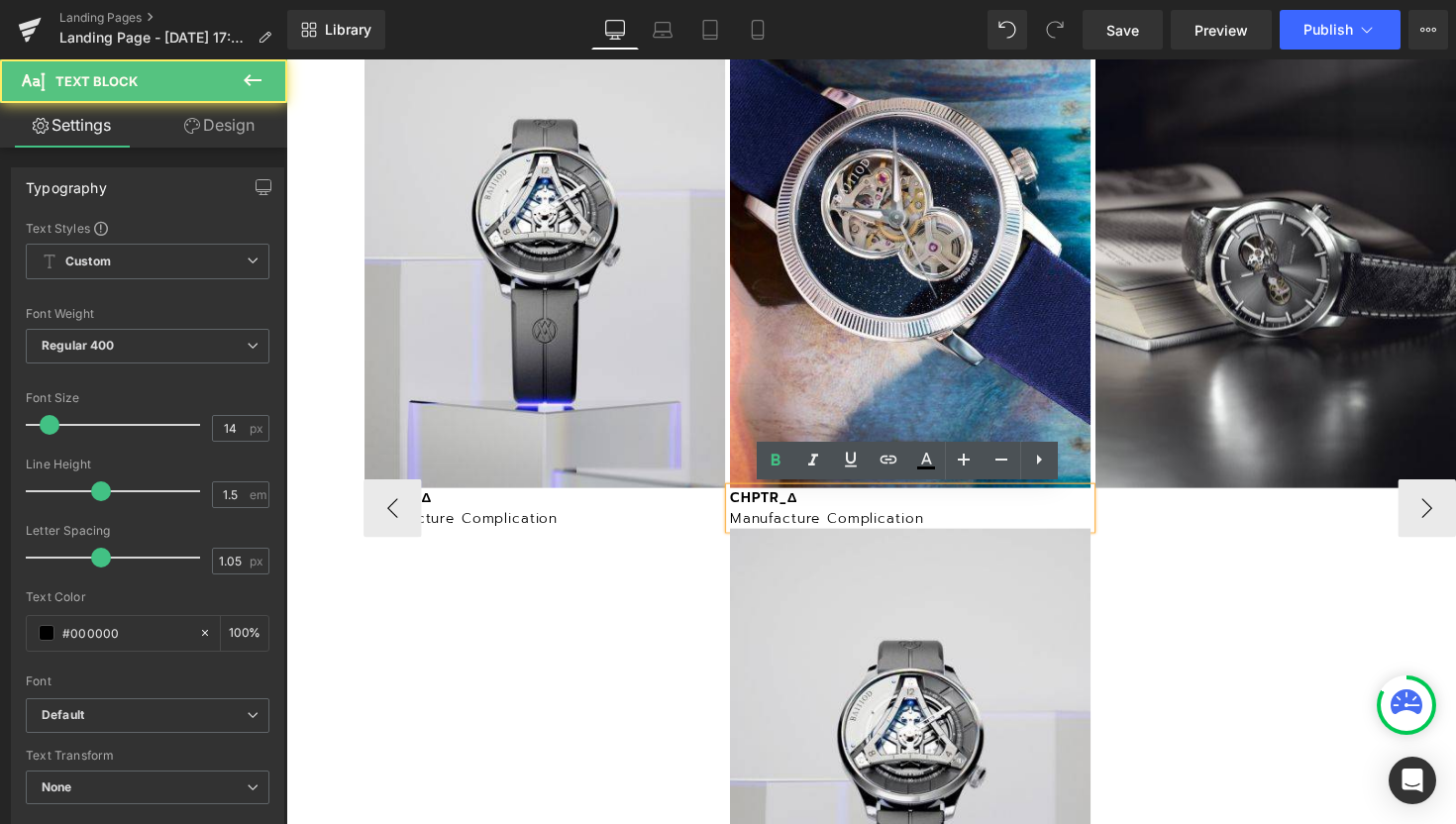 click on "CHPTR_Δ" at bounding box center [925, 508] 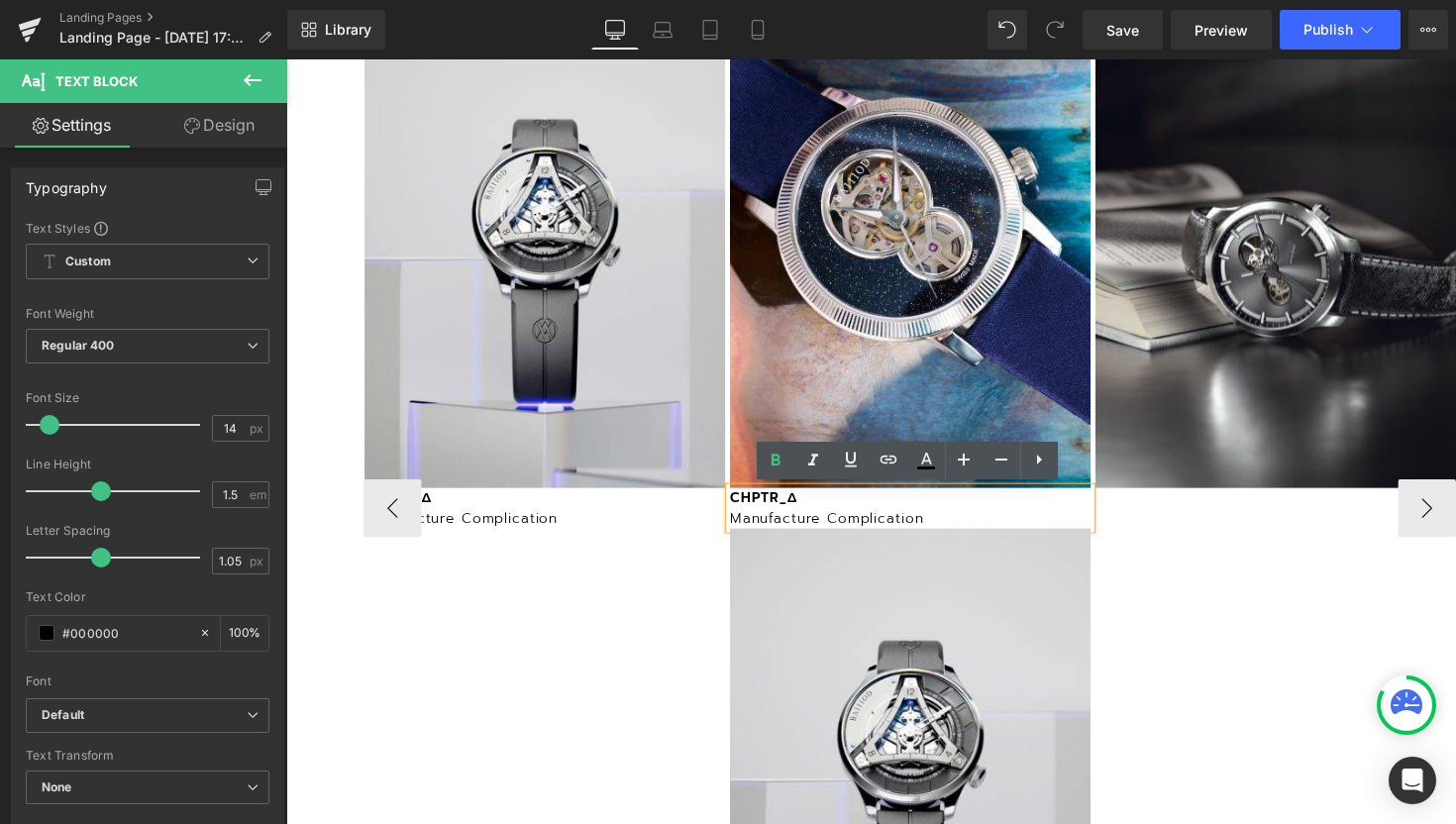 type 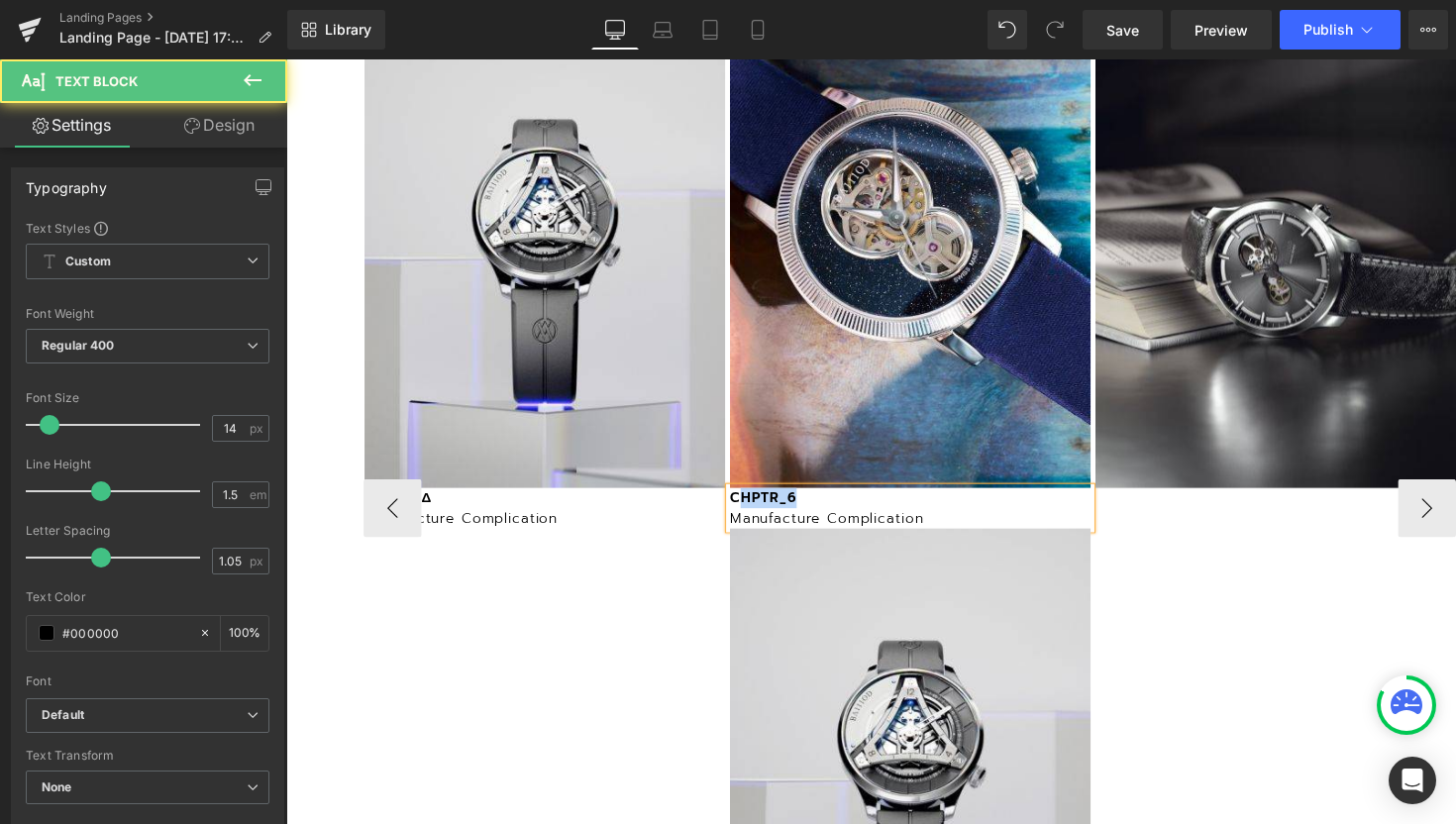 drag, startPoint x: 812, startPoint y: 511, endPoint x: 754, endPoint y: 511, distance: 58 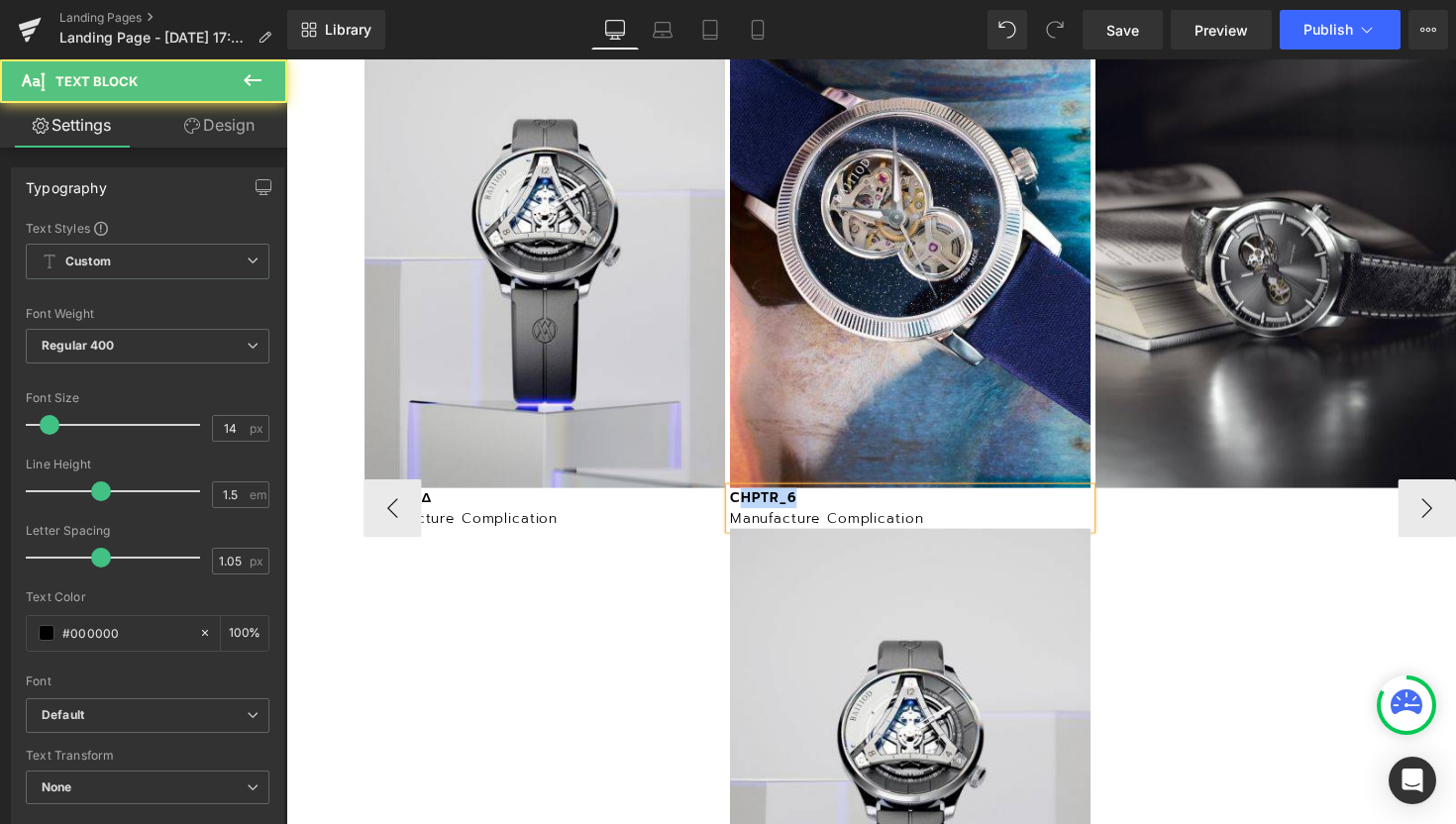 click on "CHPTR_6" at bounding box center (925, 508) 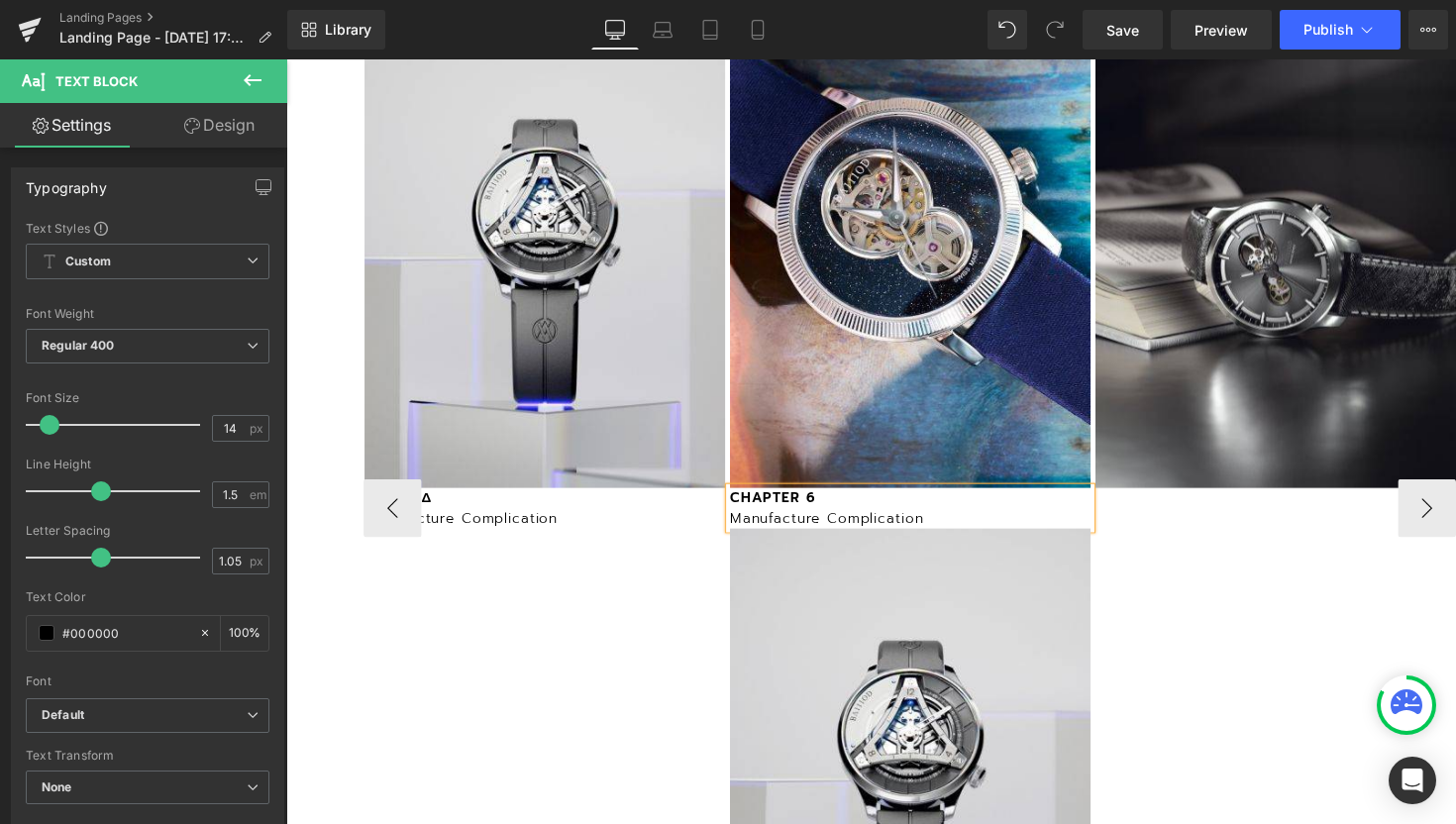 click on "Manufacture Complication" at bounding box center [925, 529] 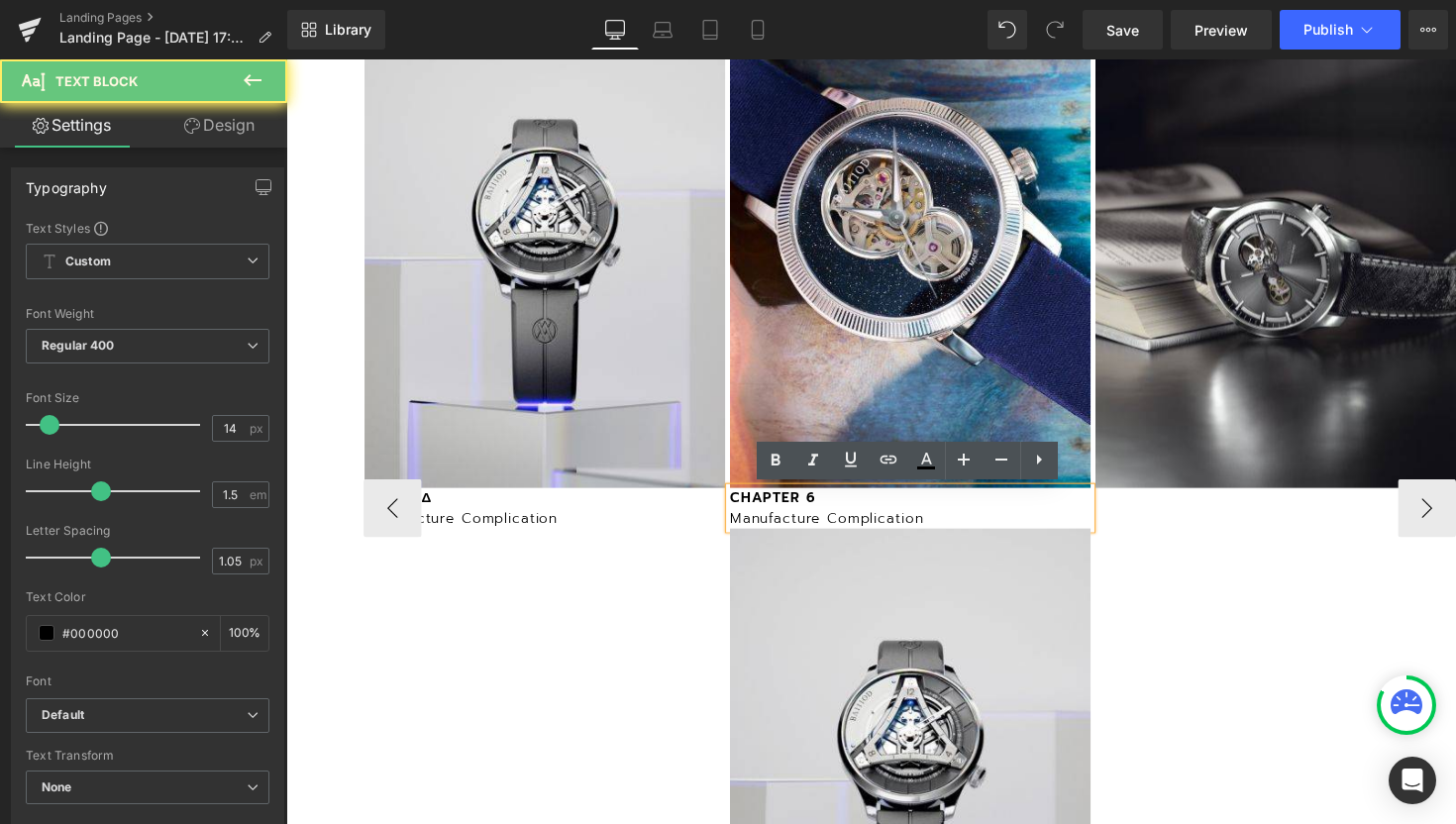 click on "Manufacture Complication" at bounding box center [925, 529] 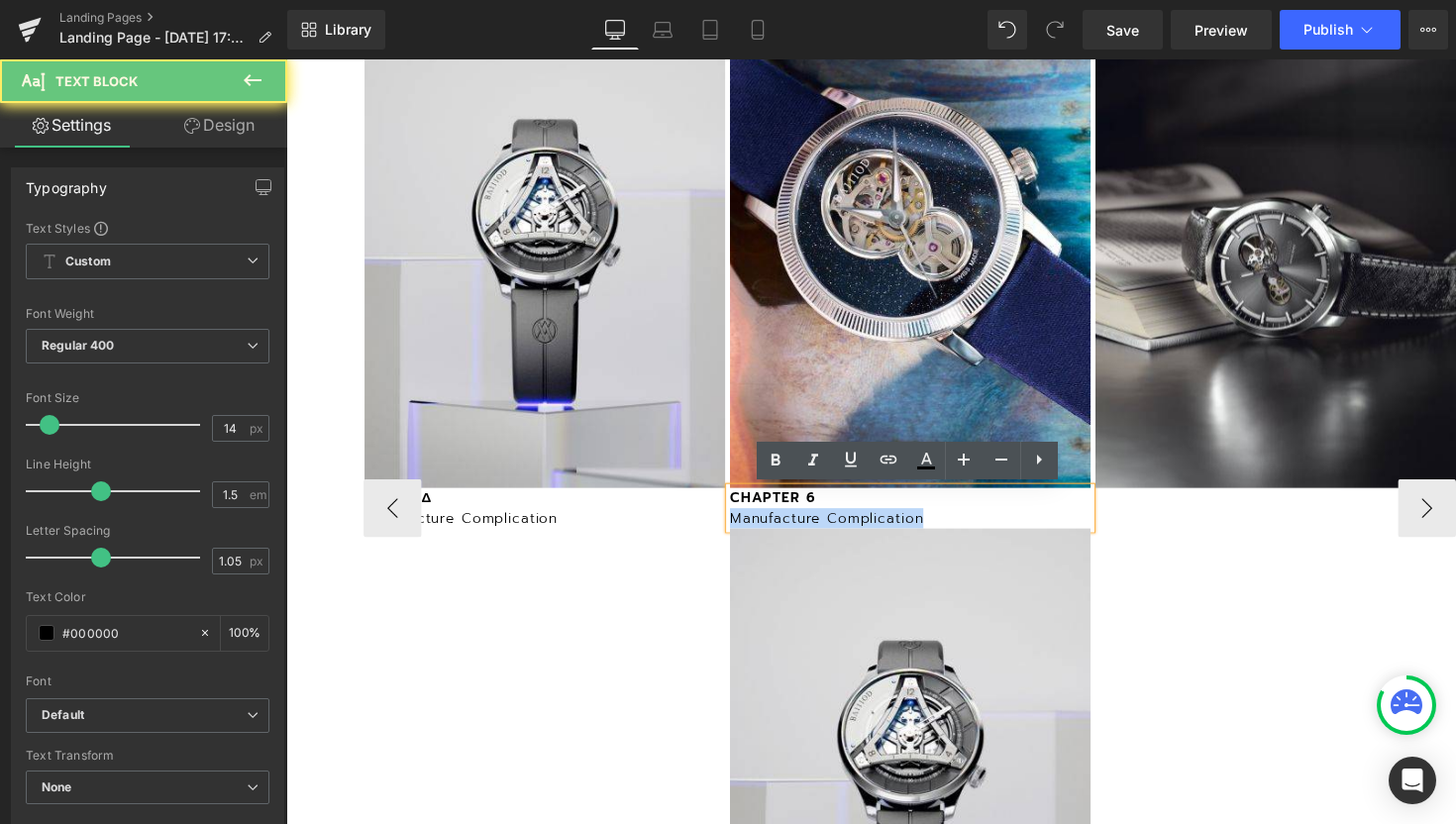 click on "Manufacture Complication" at bounding box center [925, 529] 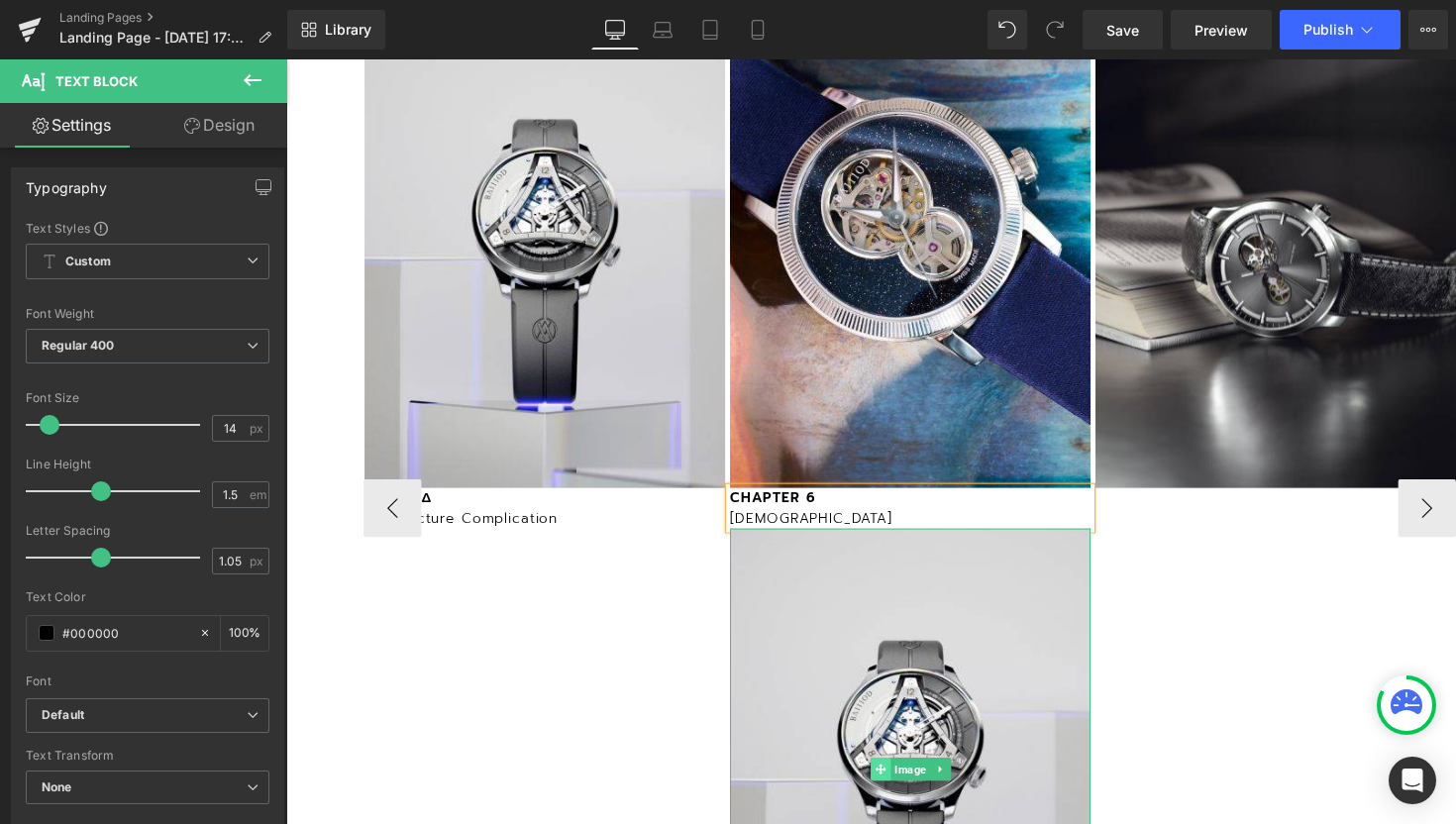 click at bounding box center [894, 786] 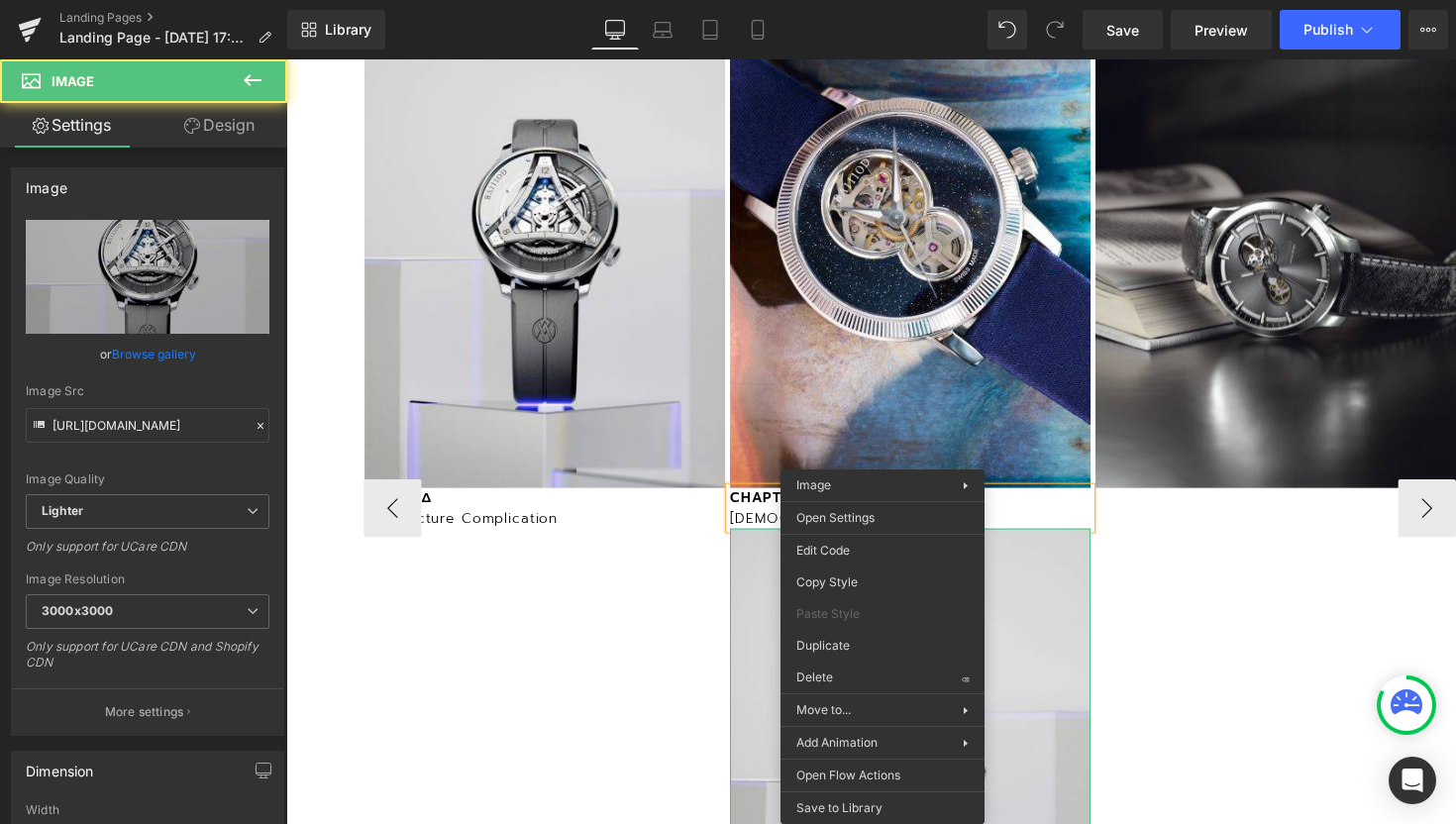 drag, startPoint x: 894, startPoint y: 793, endPoint x: 657, endPoint y: 669, distance: 267.47897 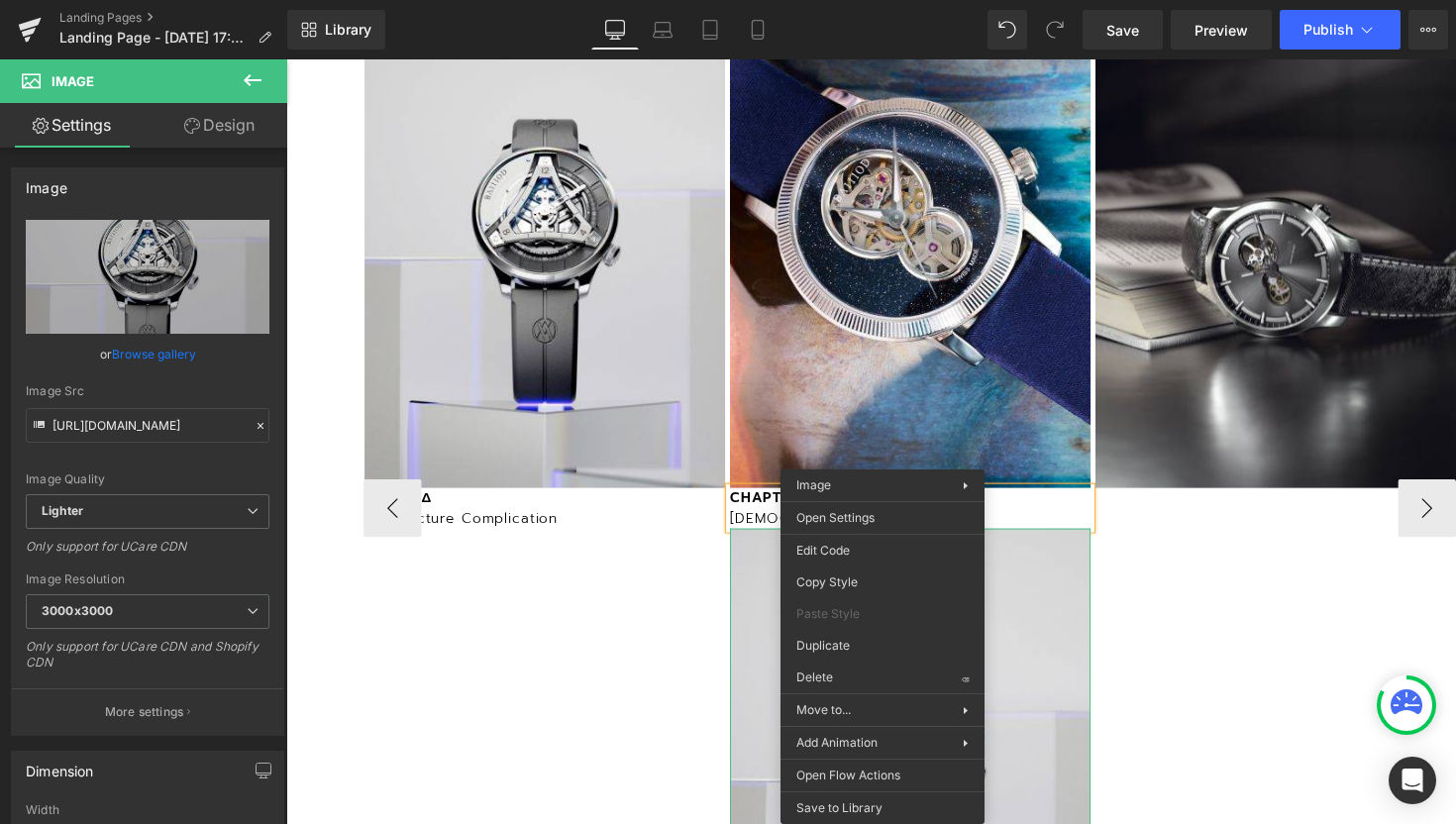 click on "Image         CHAPTER 7 Sport-chic Automatic Text Block
Image         CHAPTER 4 Tourbillon Text Block
Image
CHPTR_Δ Manufacture Complication
Text Block
Image         CHAPTER 6 Ladies Text Block         Image
Image
Image" at bounding box center (741, 519) 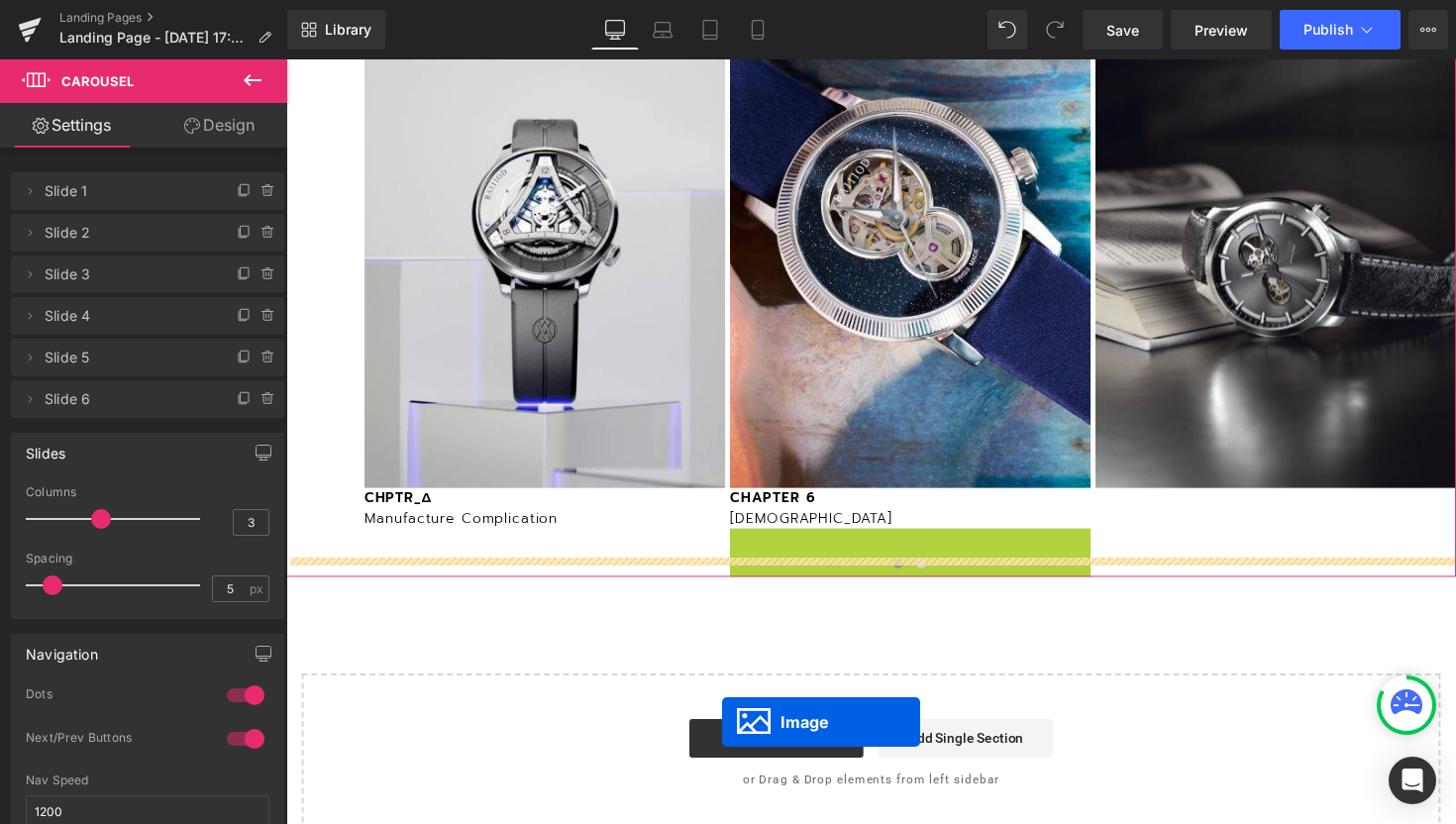 scroll, scrollTop: 258, scrollLeft: 0, axis: vertical 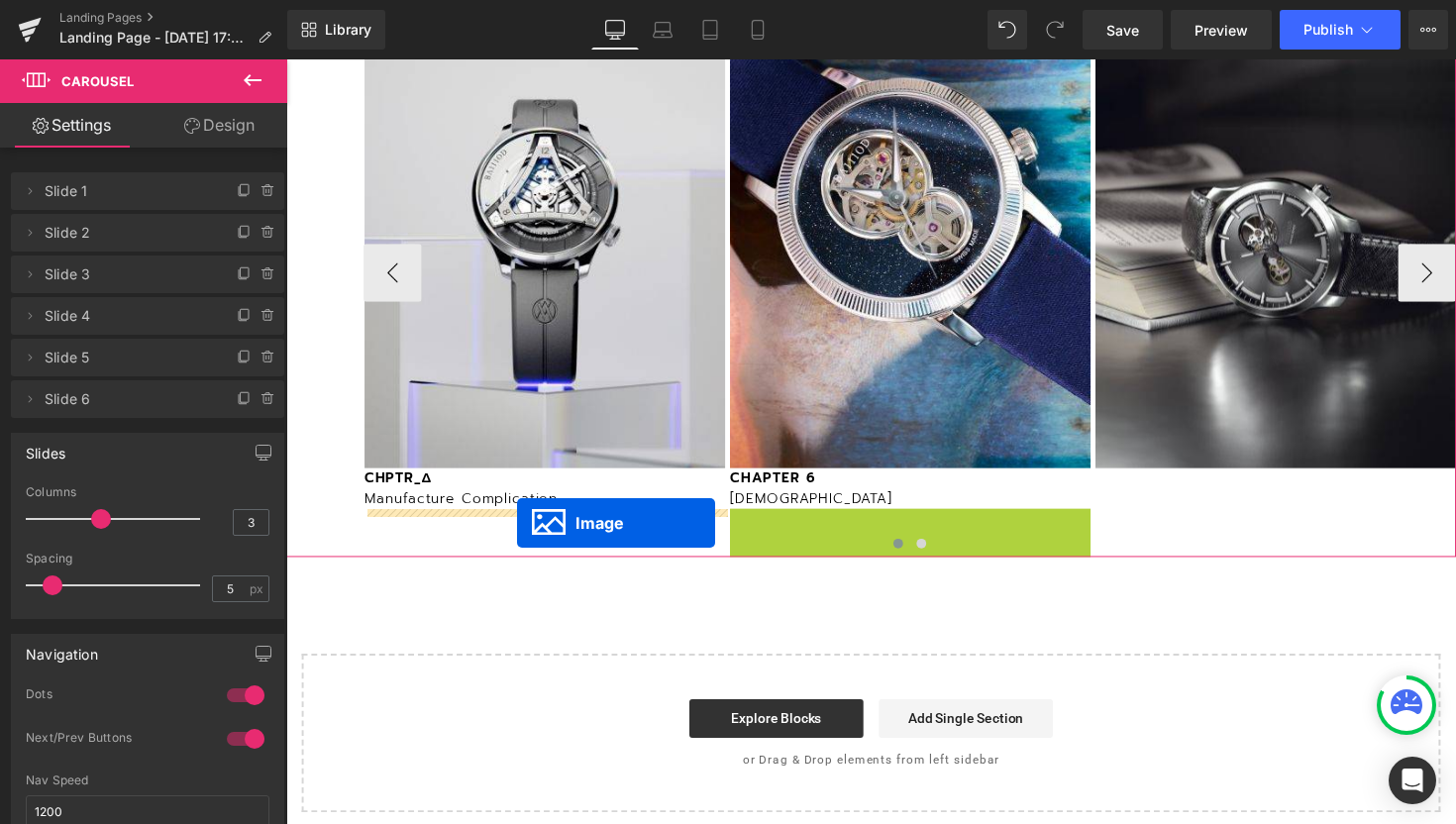 drag, startPoint x: 891, startPoint y: 782, endPoint x: 523, endPoint y: 534, distance: 443.7657 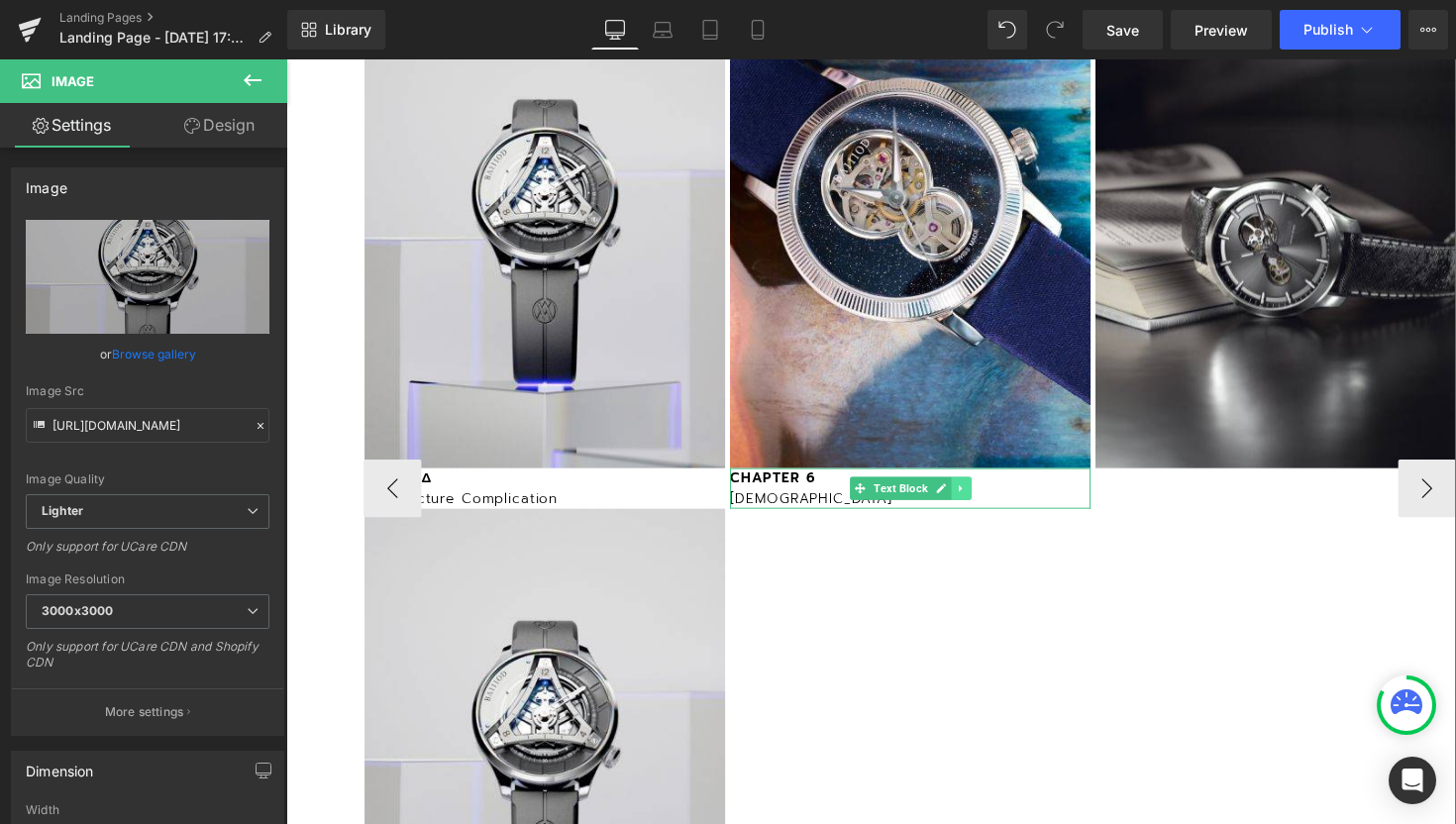 click 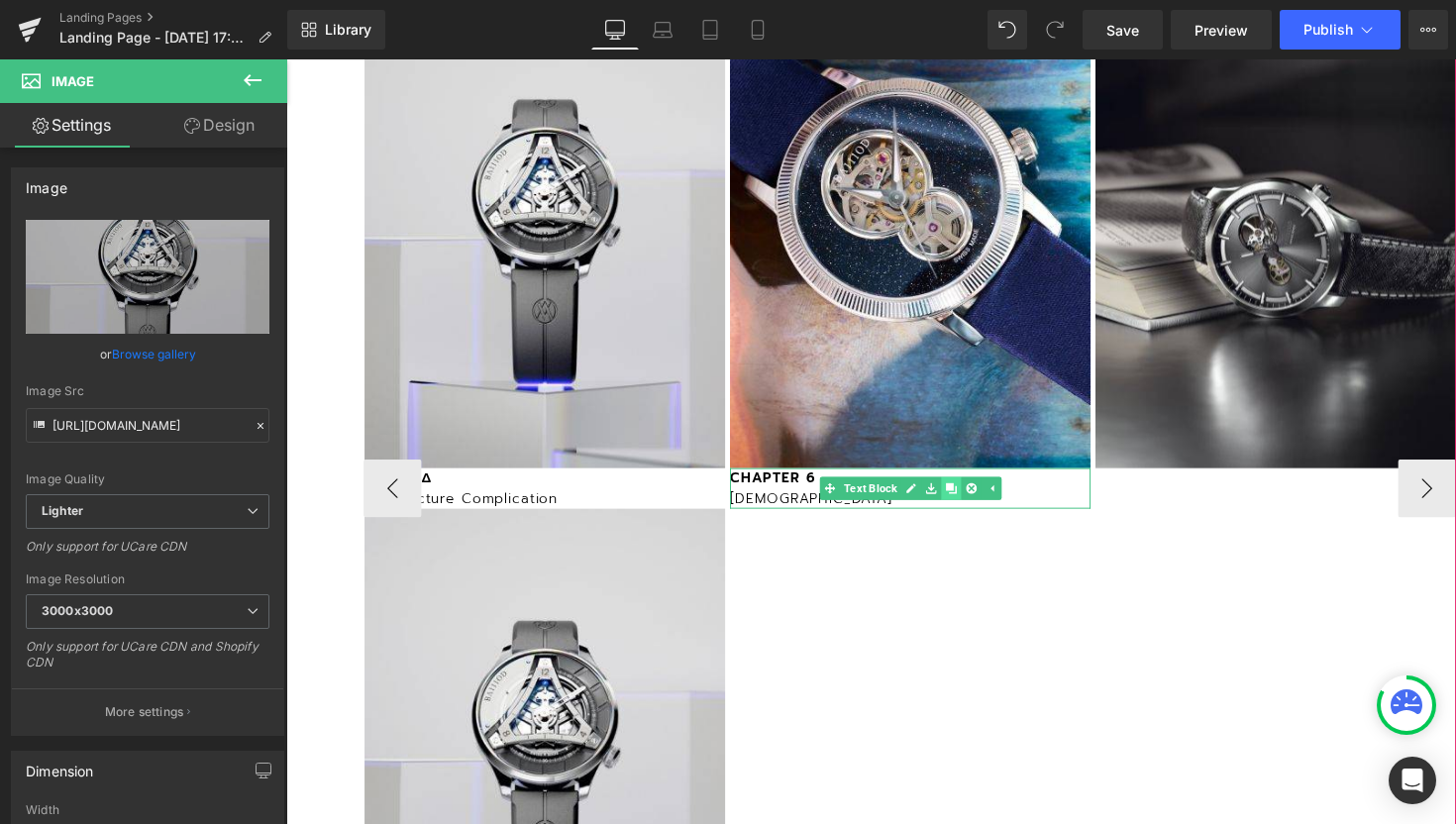 click 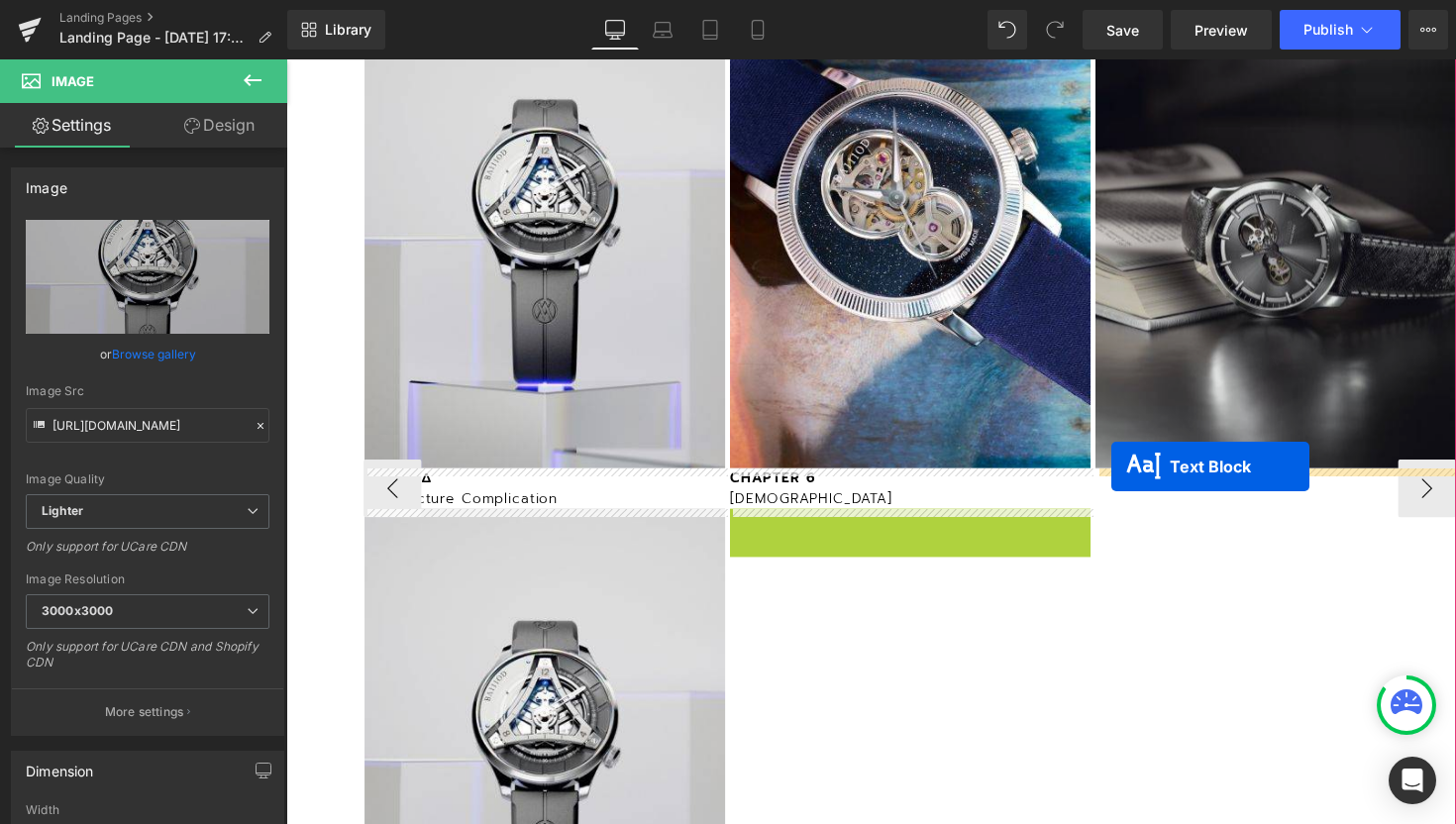 drag, startPoint x: 876, startPoint y: 543, endPoint x: 1131, endPoint y: 476, distance: 263.65508 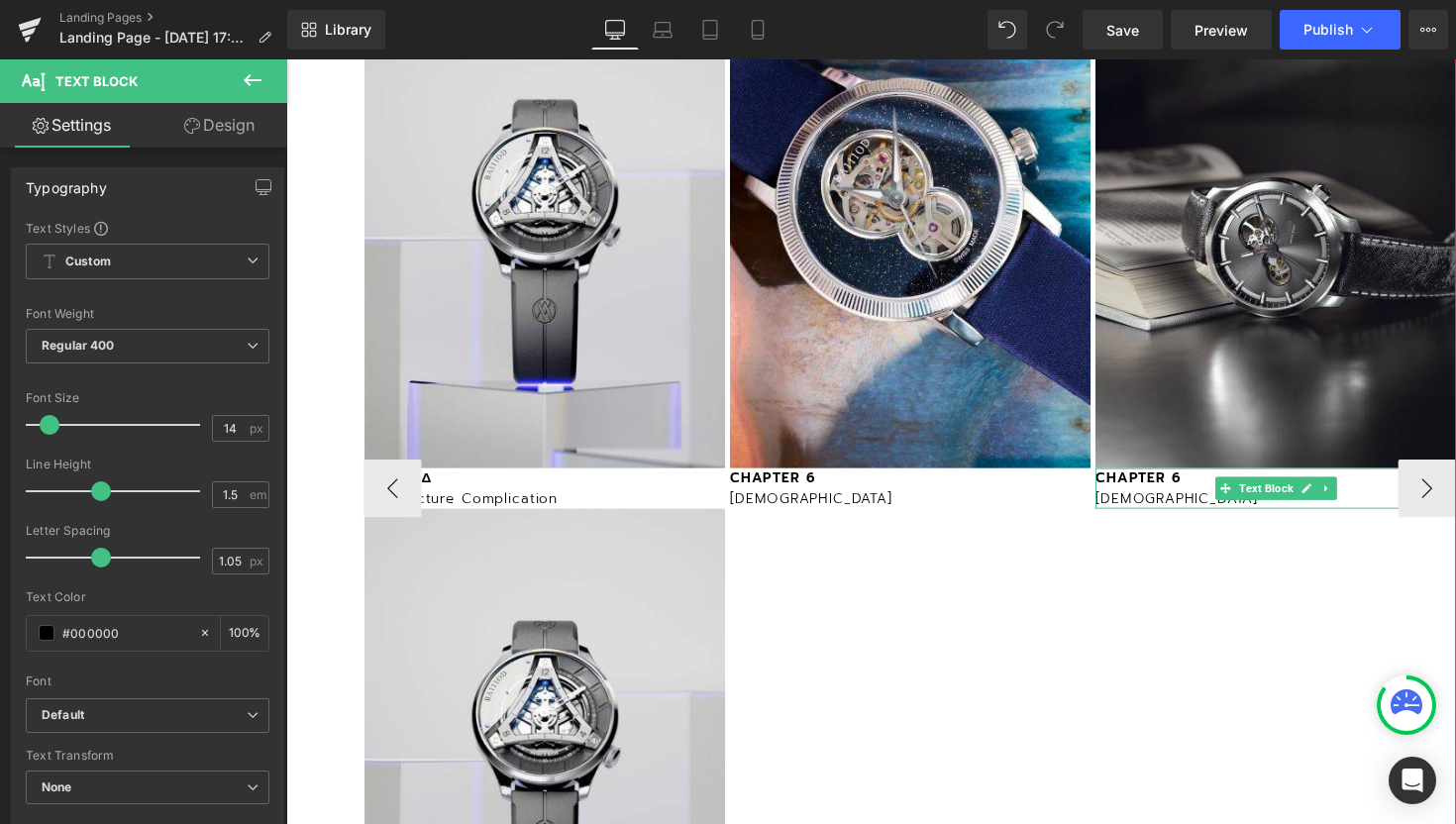 click on "CHAPTER 6" at bounding box center (1300, 488) 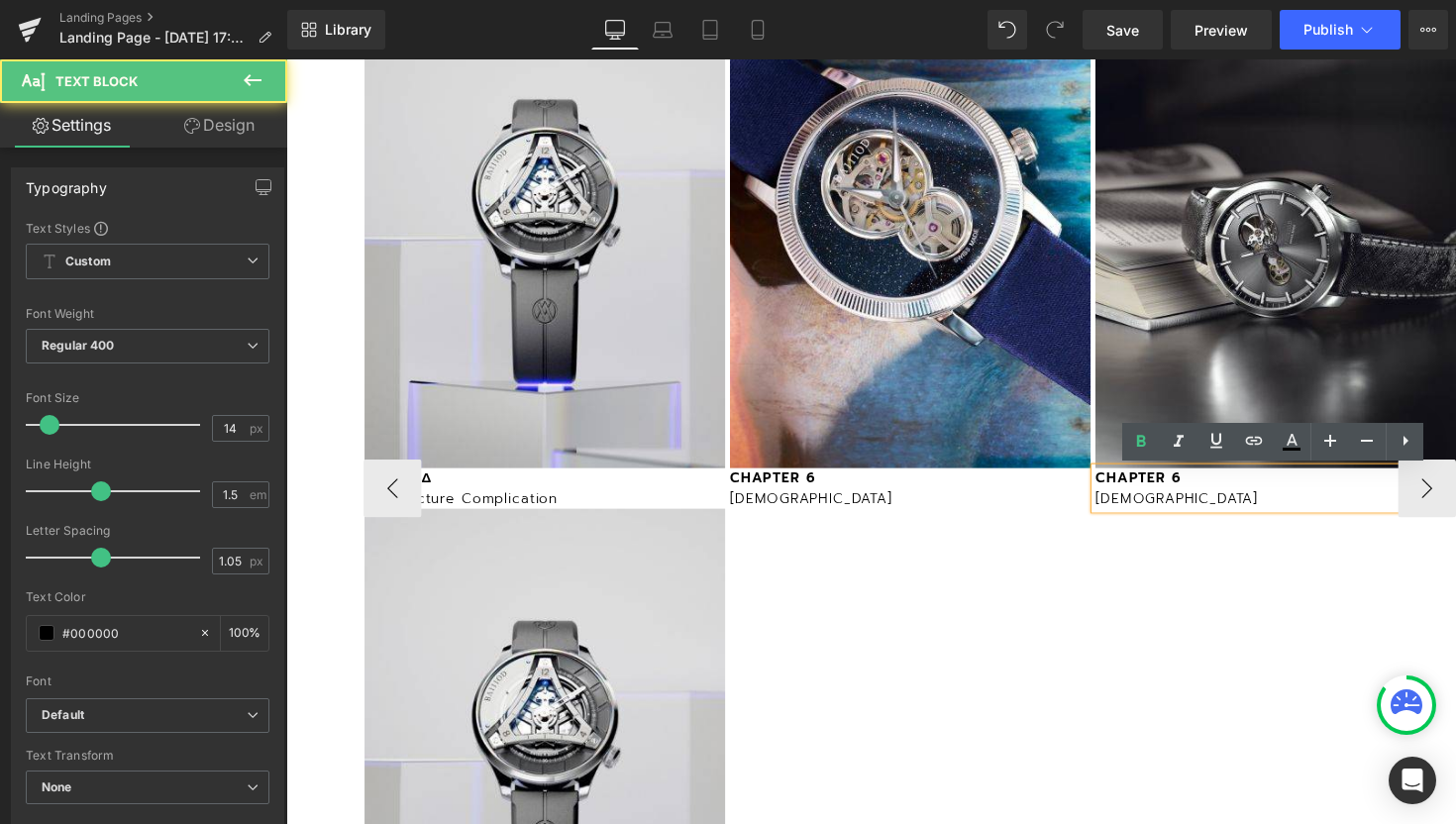 click on "CHAPTER 6" at bounding box center (1300, 488) 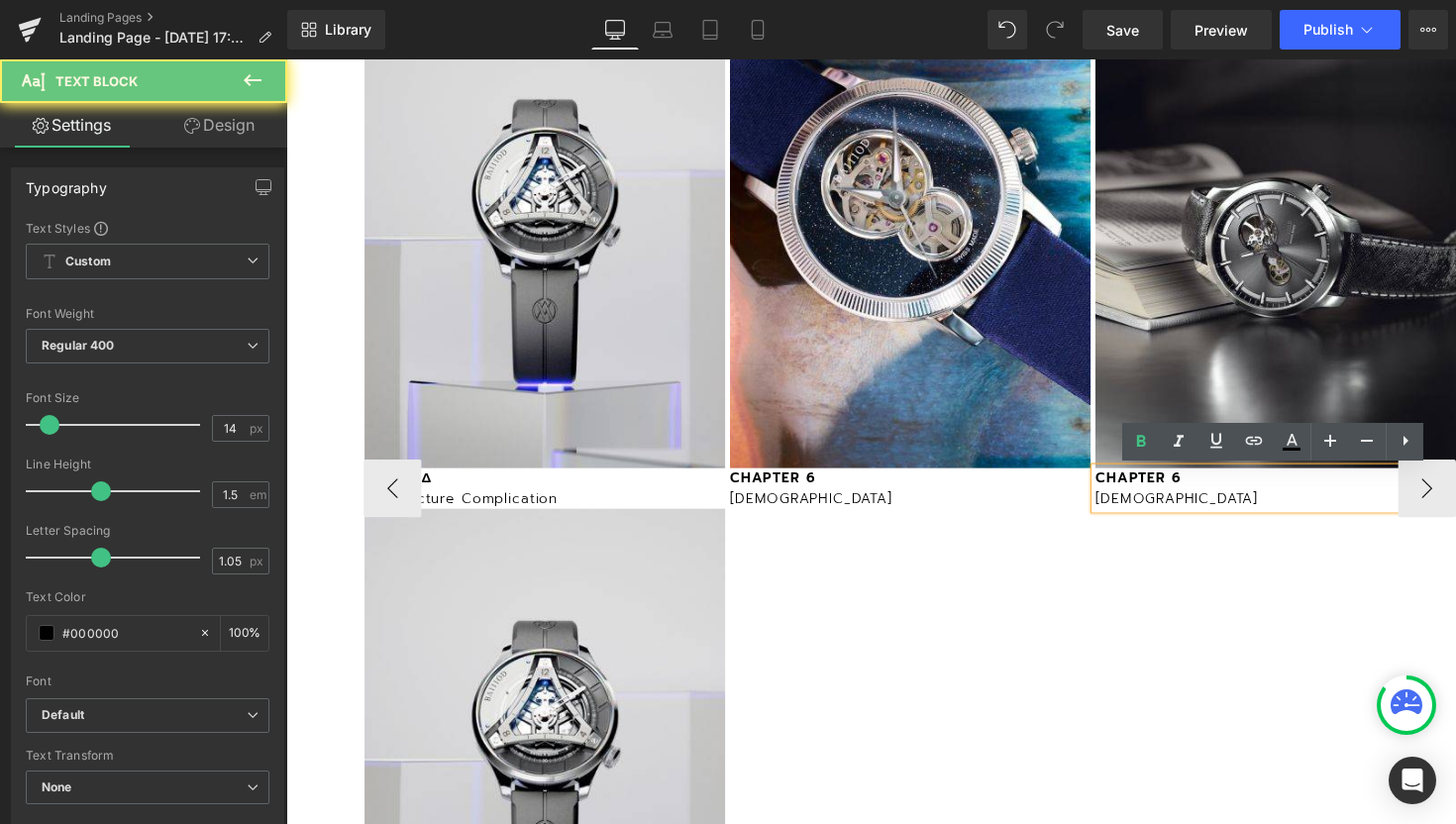 type 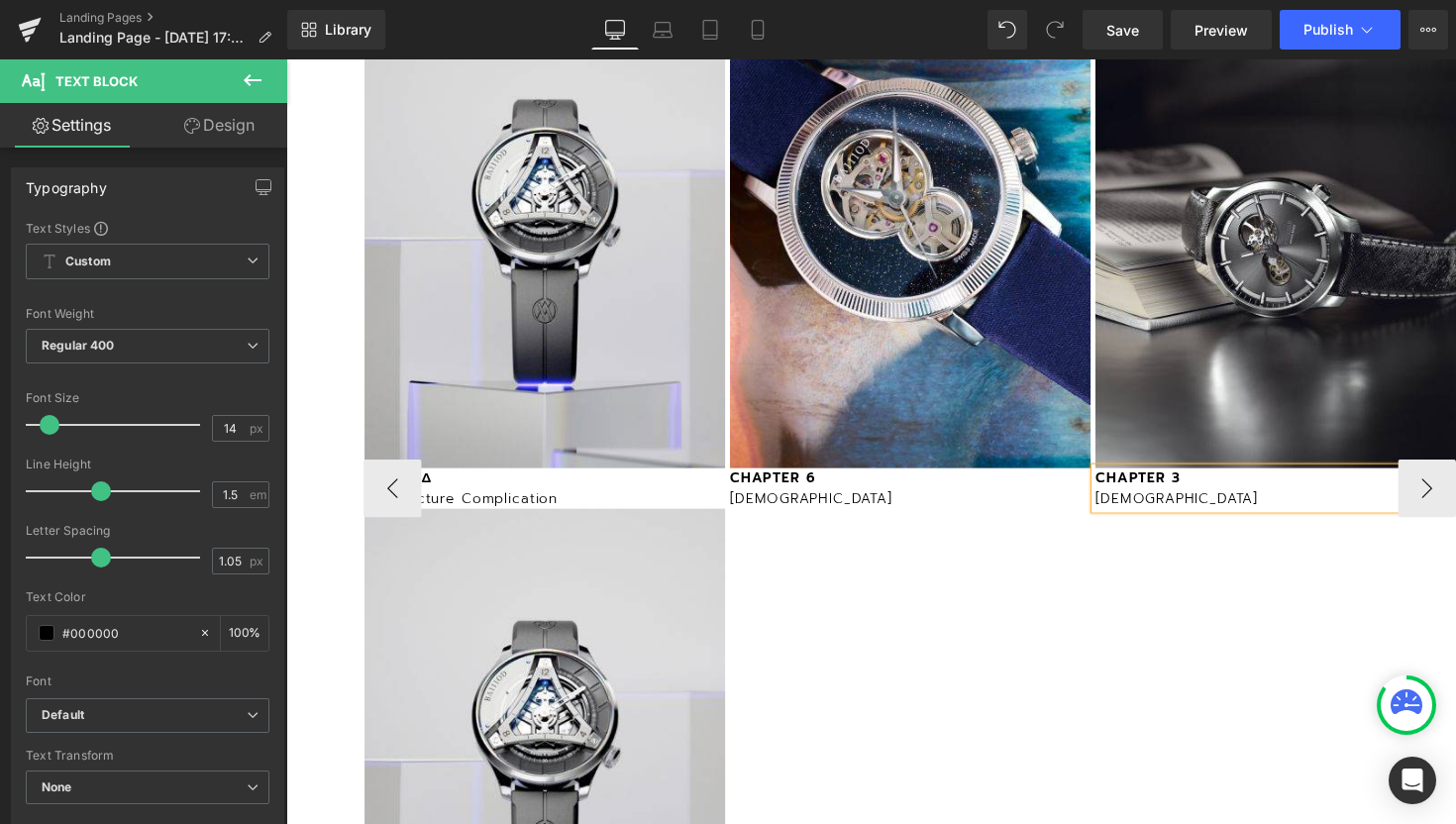 click on "Ladies" at bounding box center [1300, 509] 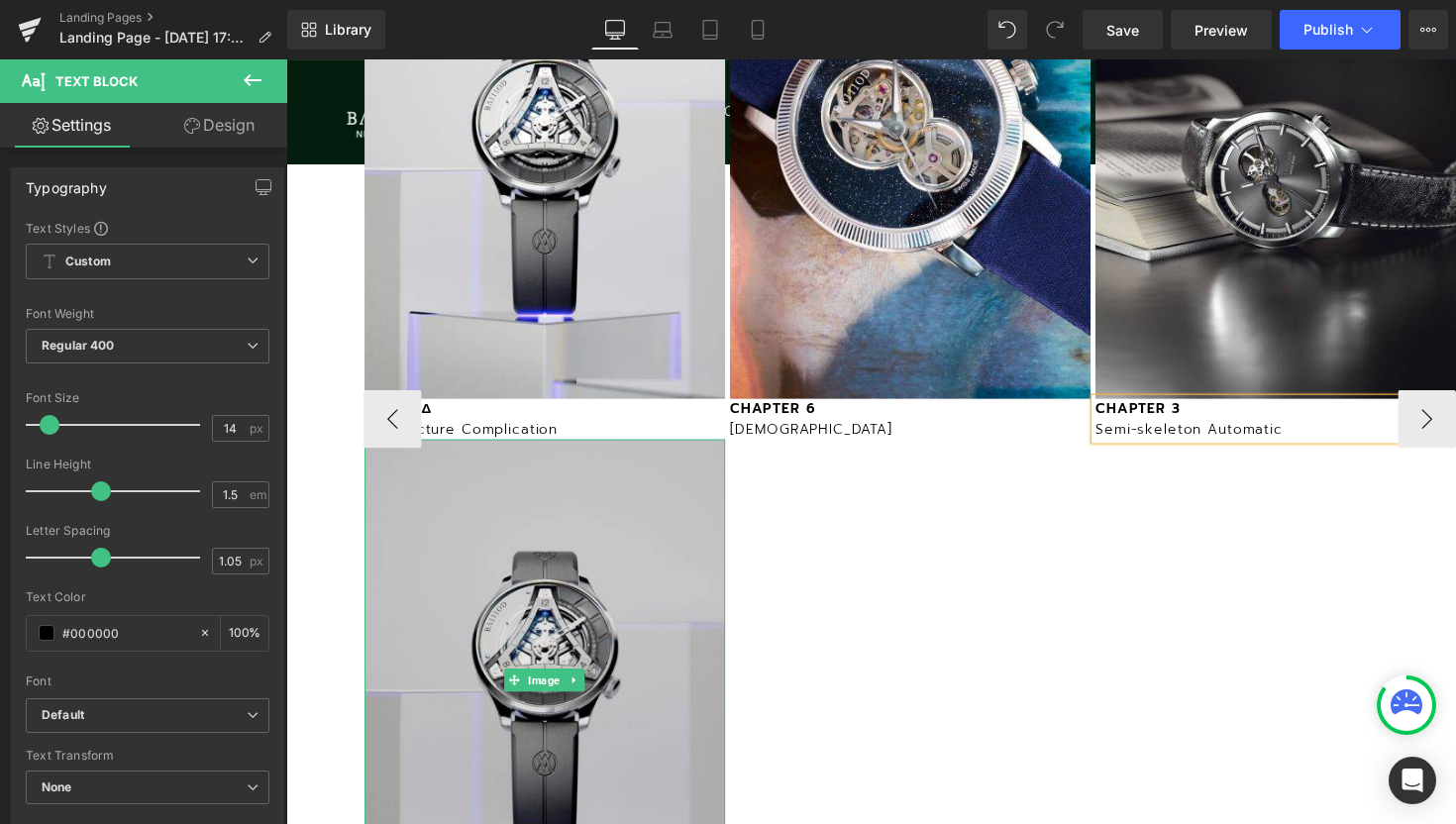 scroll, scrollTop: 343, scrollLeft: 0, axis: vertical 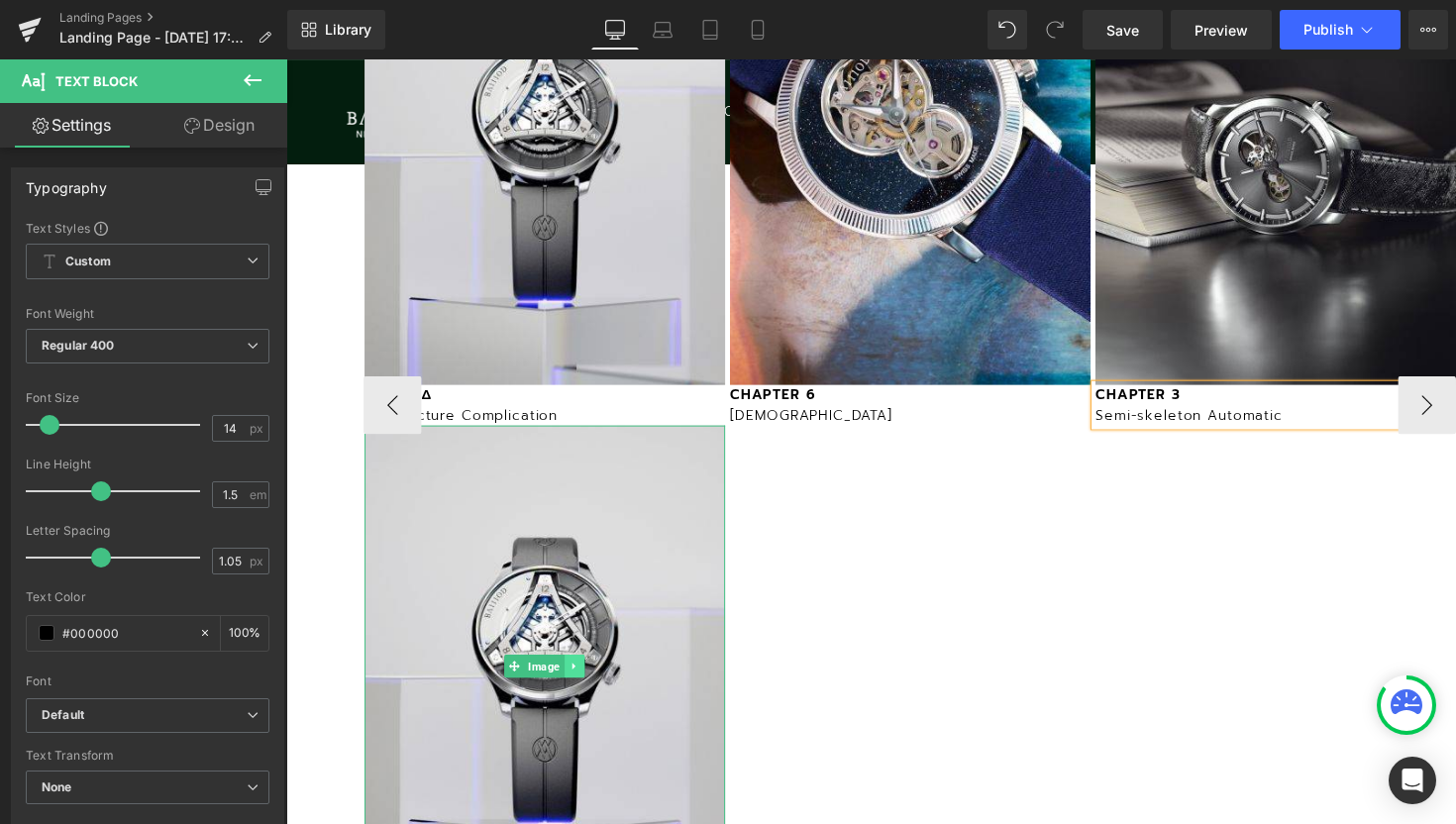 click 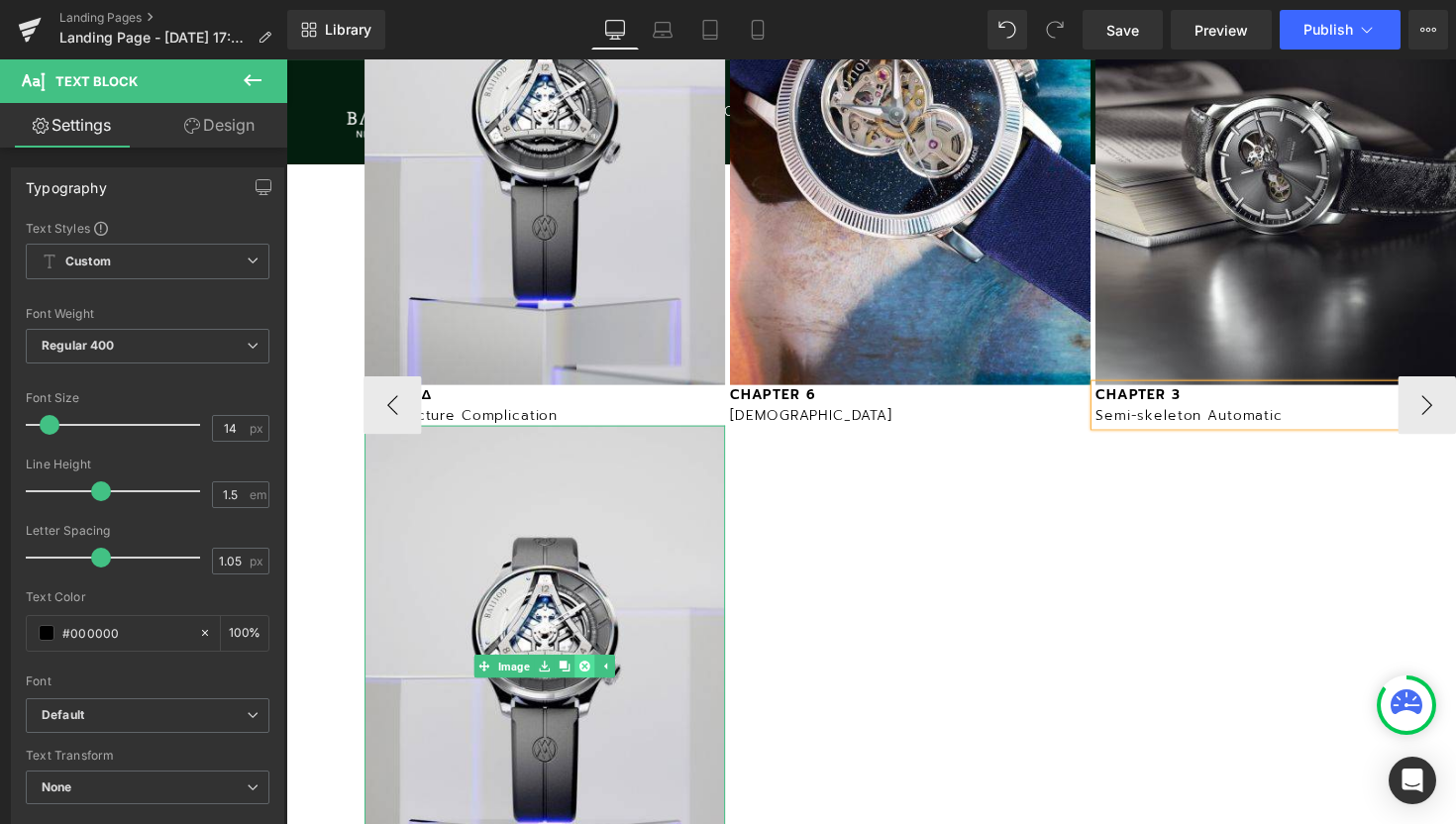 click 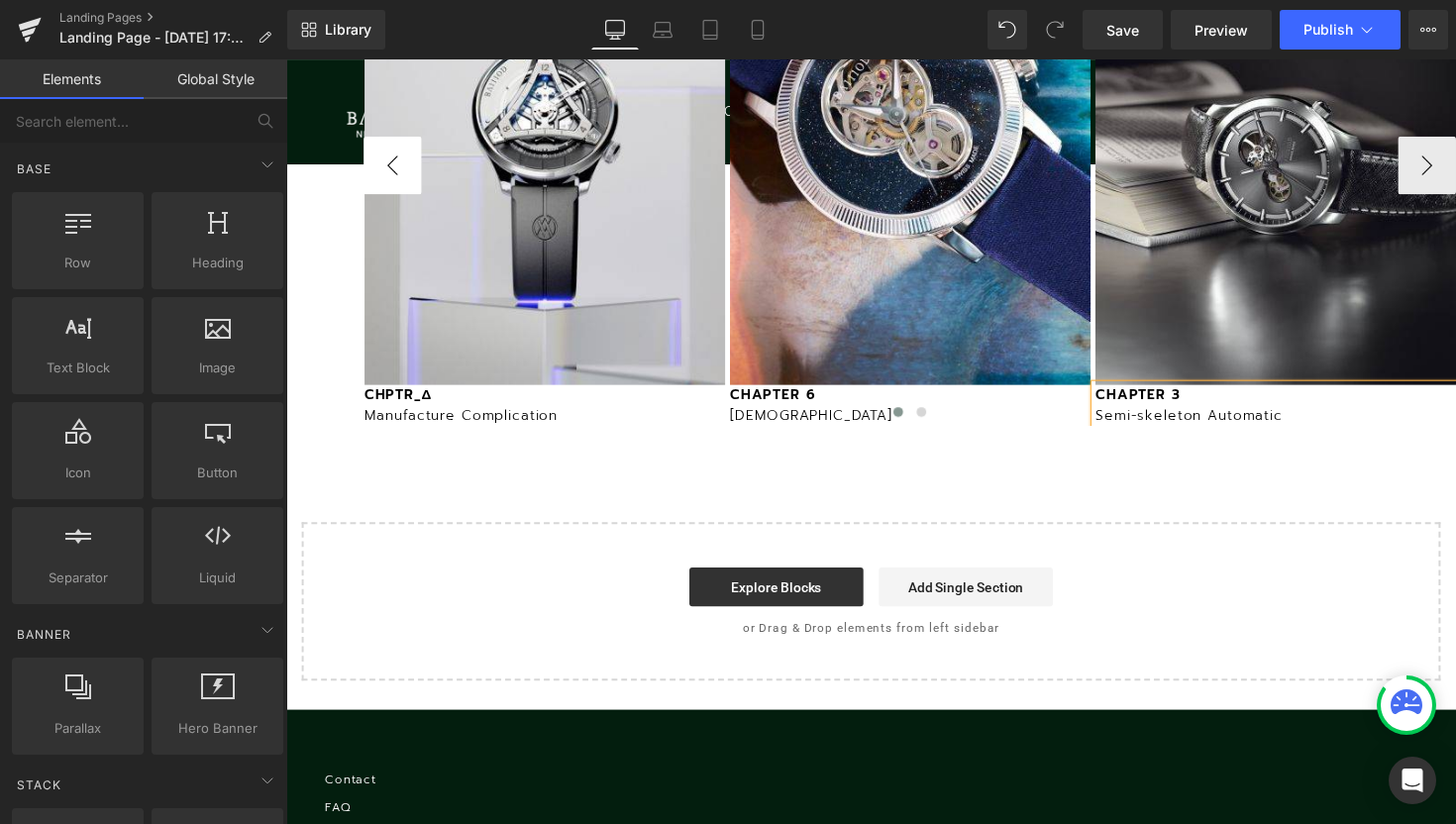 click on "‹" at bounding box center (395, 168) 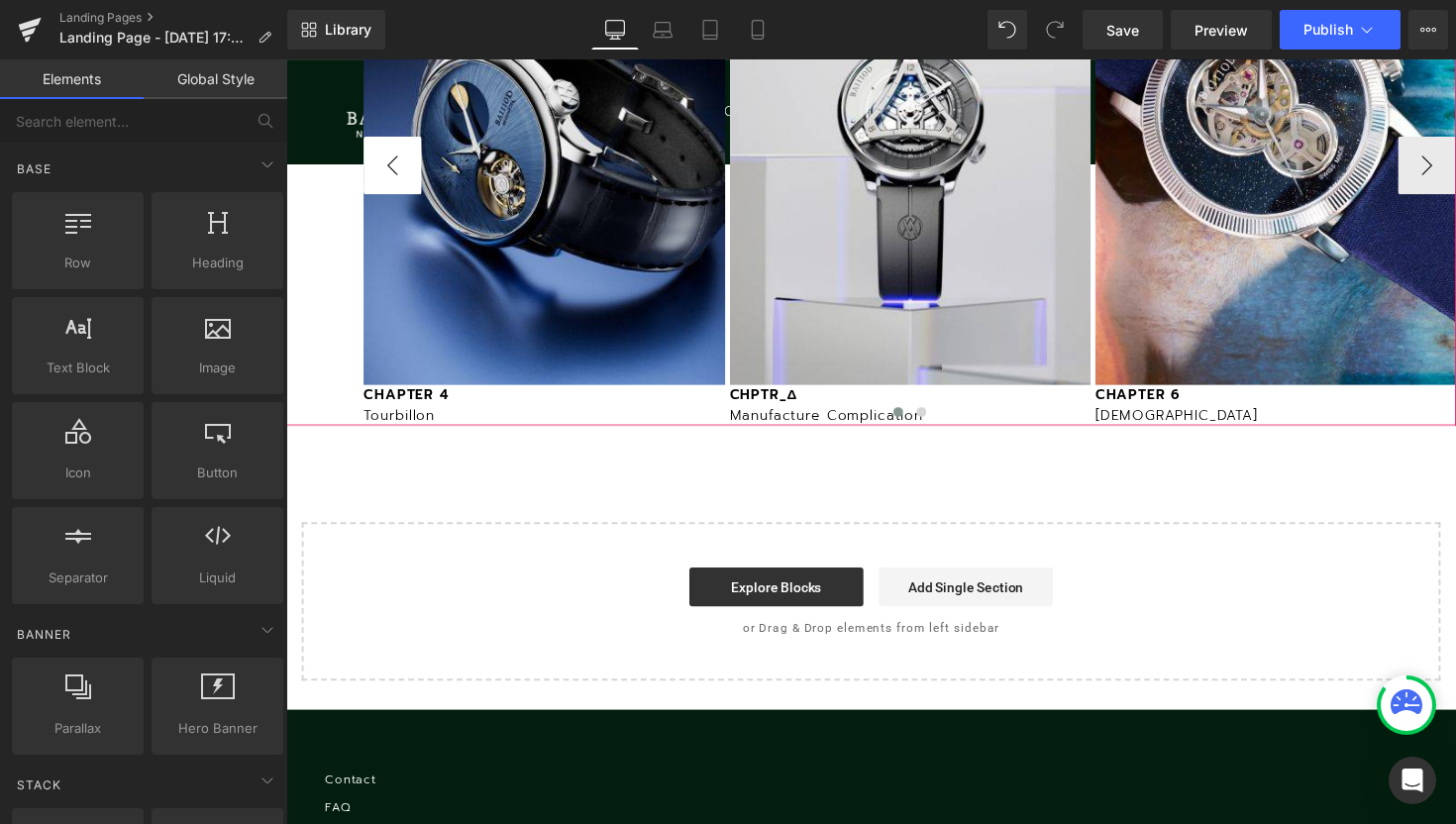 click on "‹" at bounding box center (395, 168) 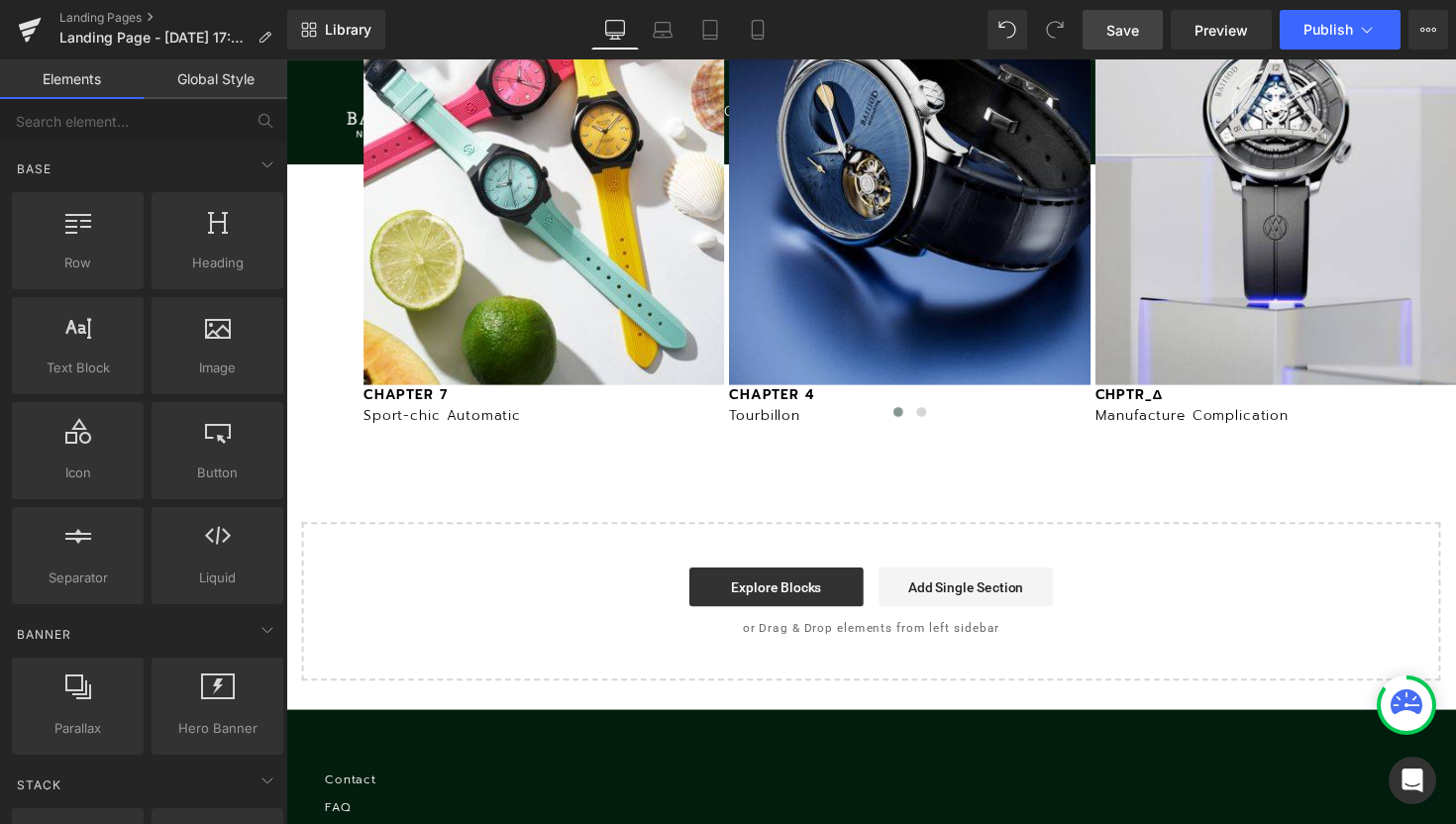 click on "Save" at bounding box center [1122, 30] 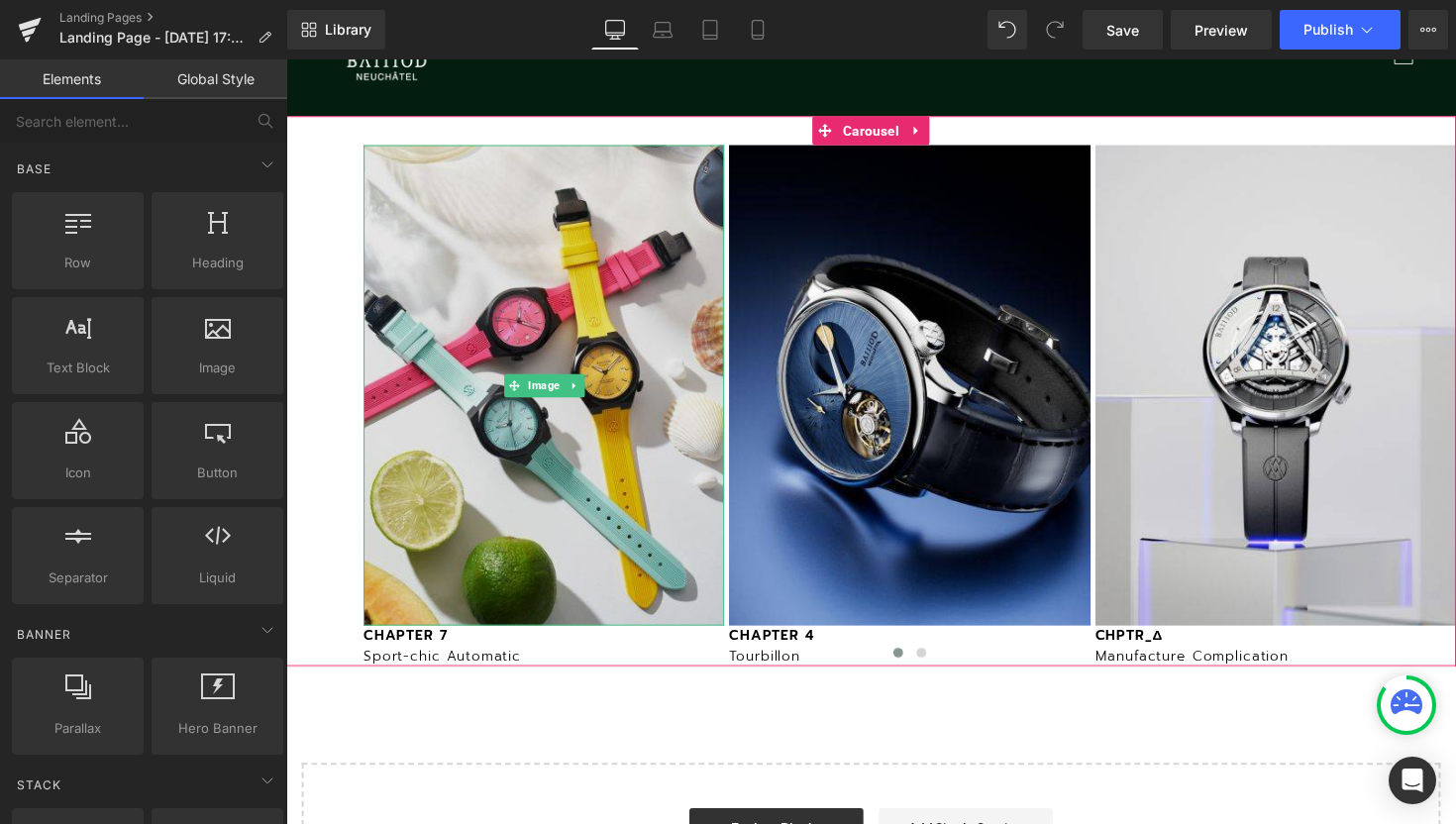 scroll, scrollTop: 0, scrollLeft: 0, axis: both 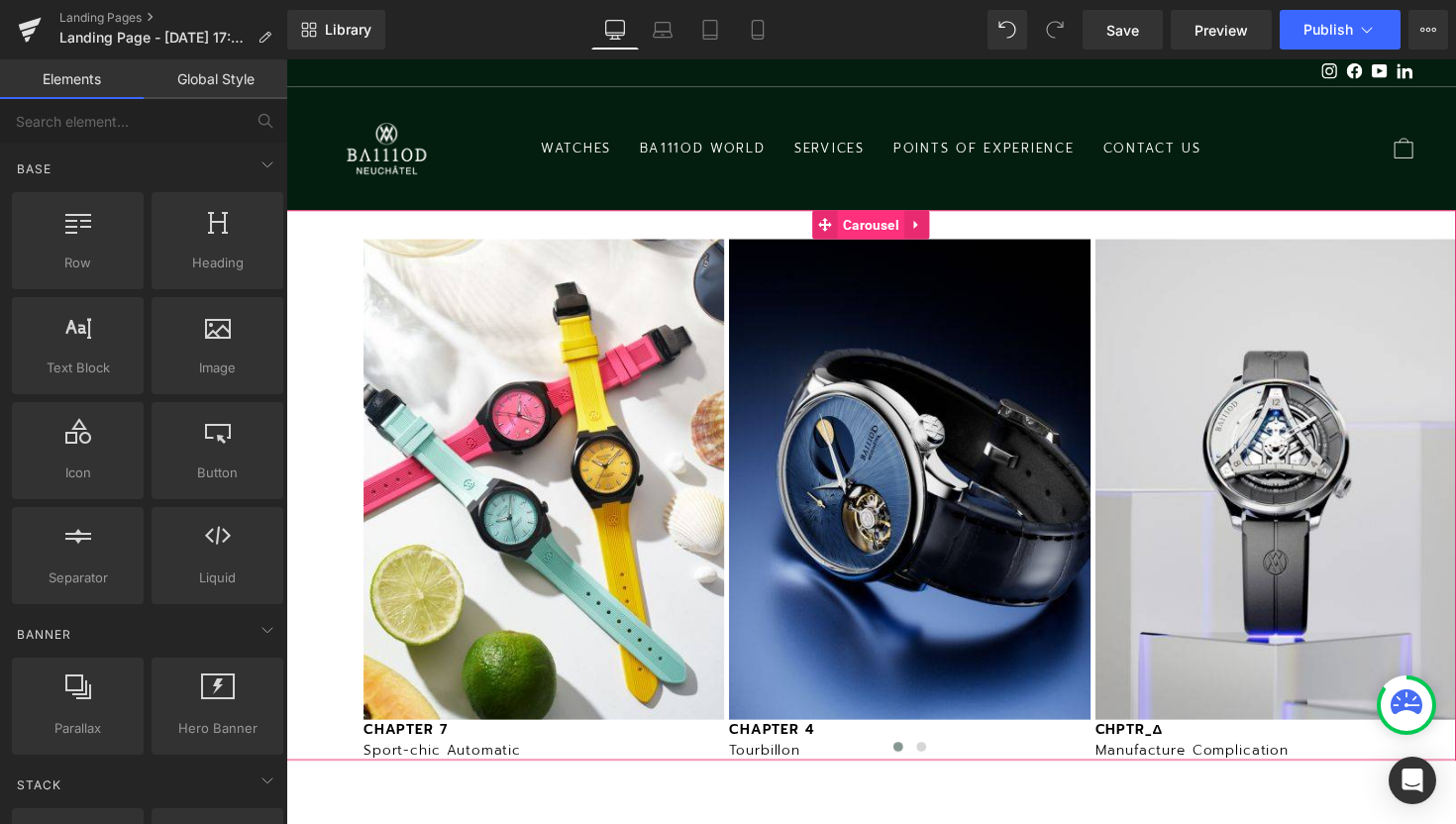 click on "Carousel" at bounding box center [884, 229] 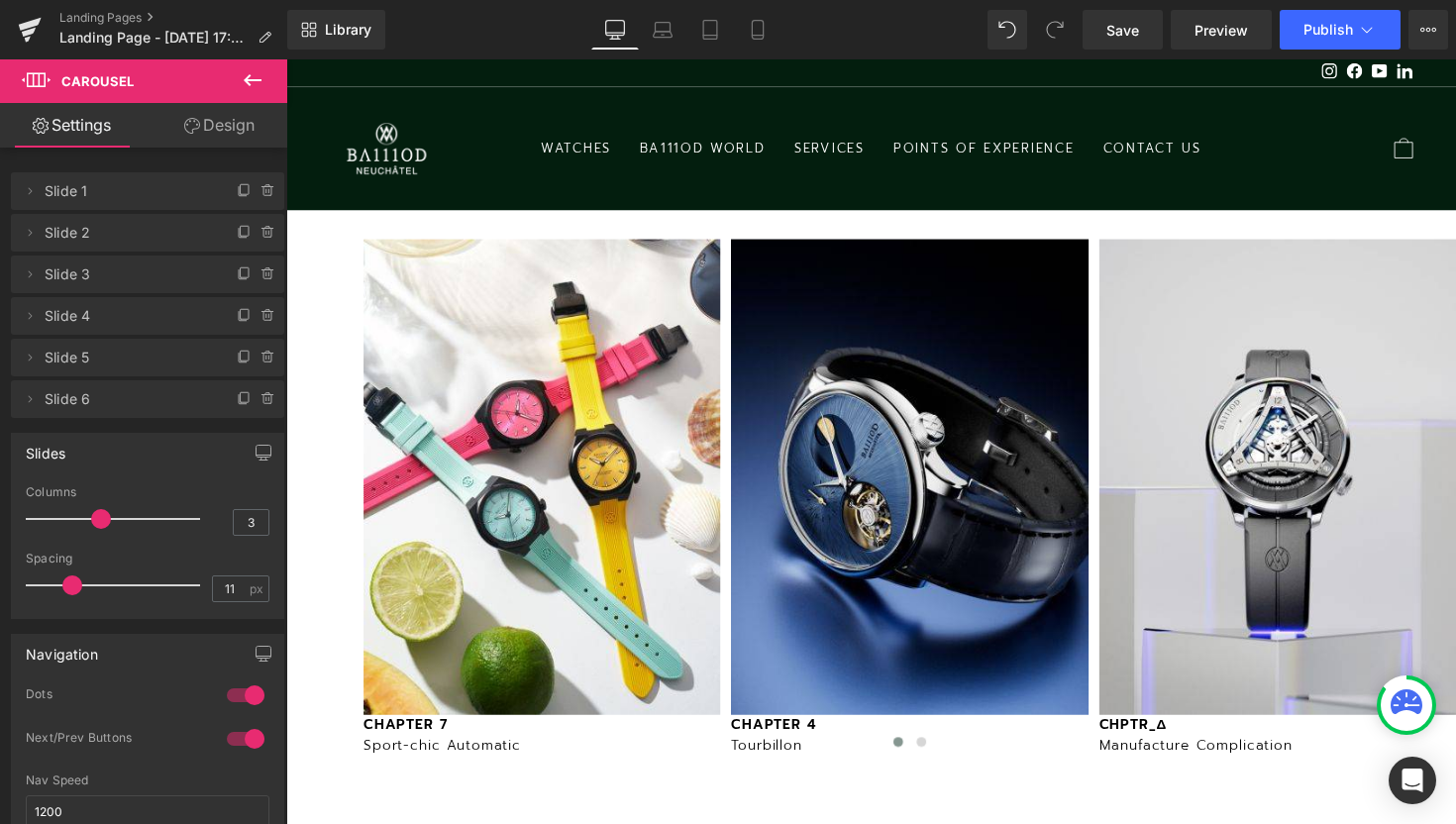 drag, startPoint x: 50, startPoint y: 591, endPoint x: 67, endPoint y: 593, distance: 17.117243 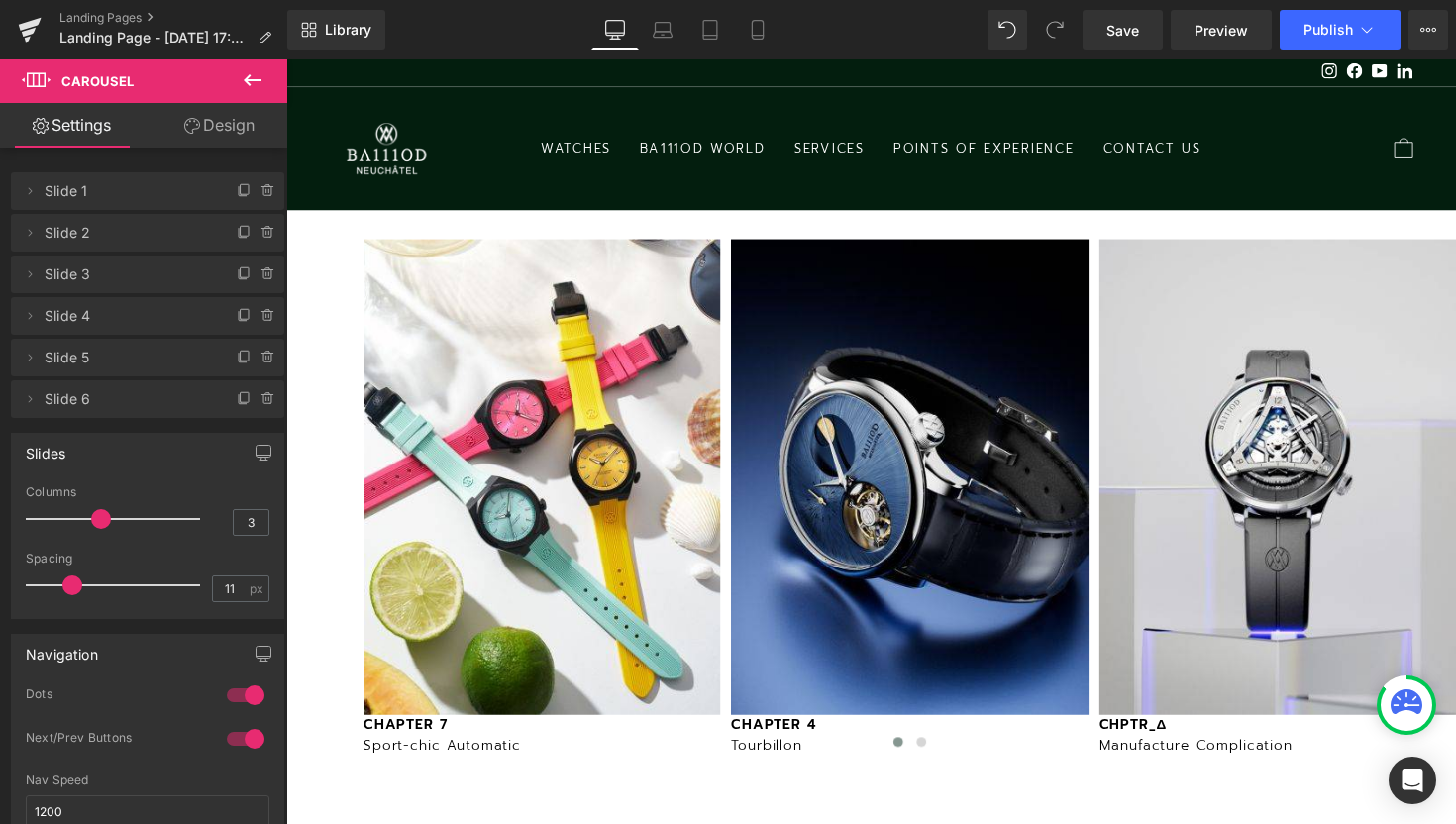 click at bounding box center [72, 585] 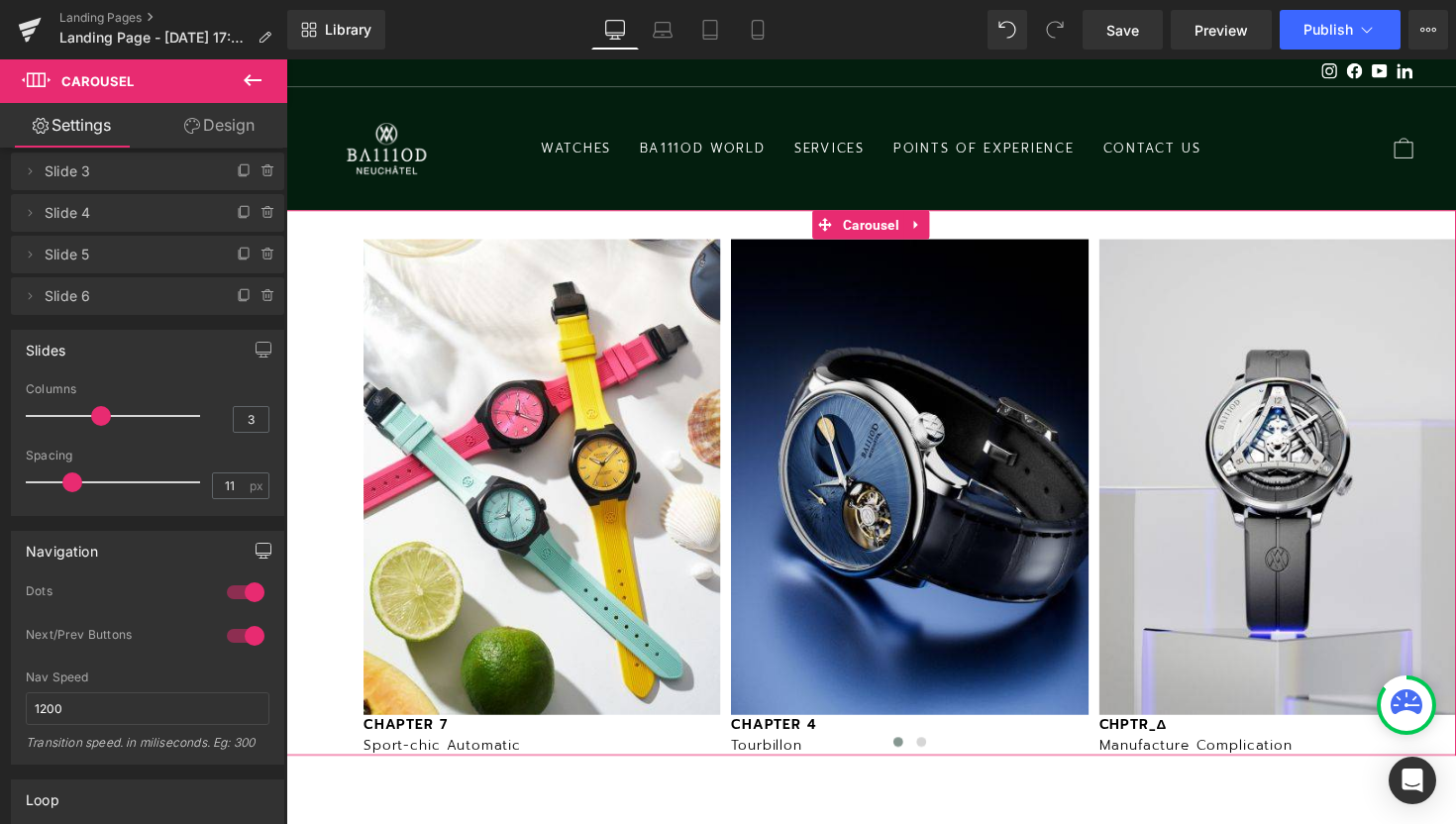 scroll, scrollTop: 128, scrollLeft: 0, axis: vertical 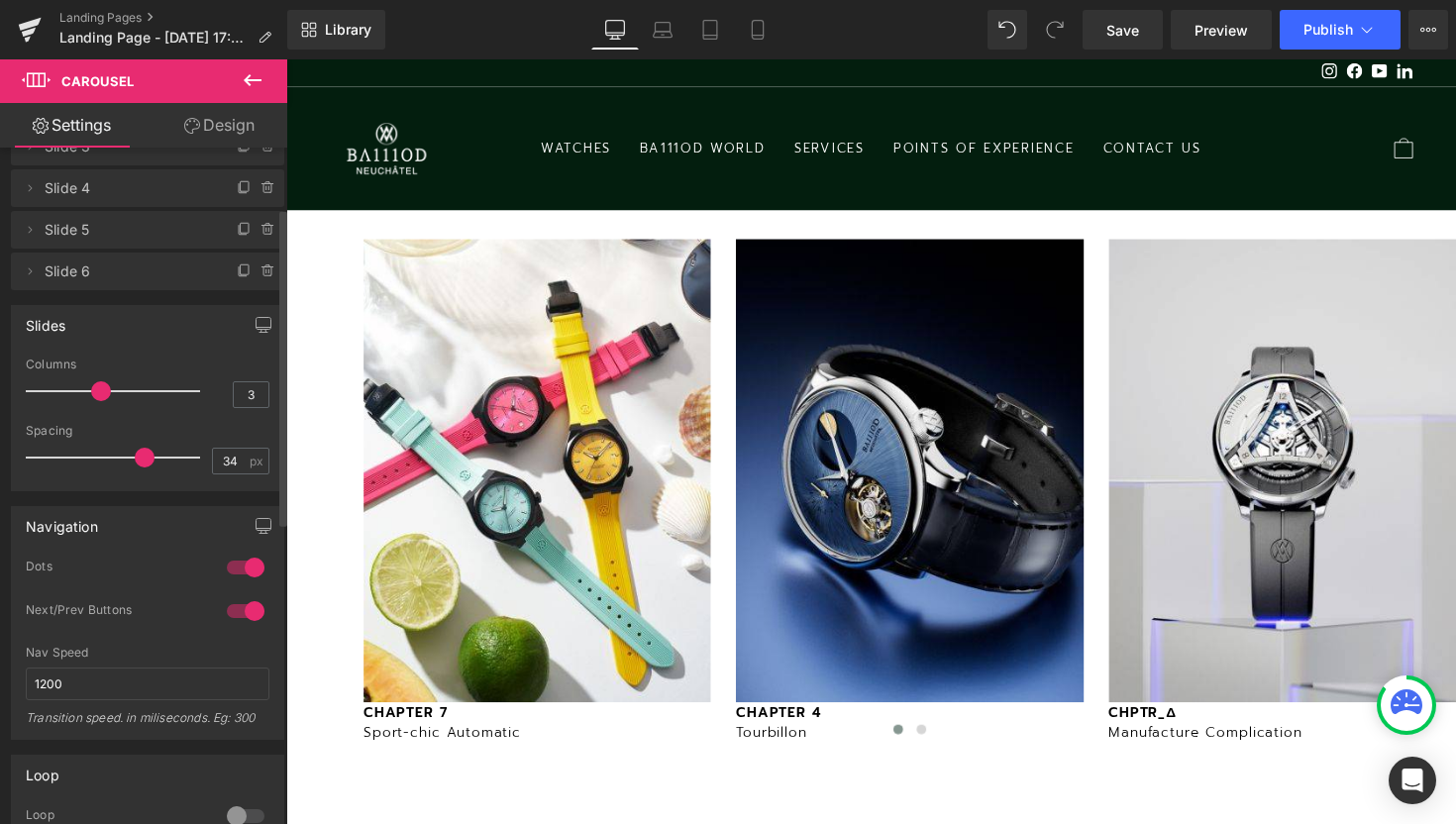 drag, startPoint x: 69, startPoint y: 461, endPoint x: 141, endPoint y: 464, distance: 72.06247 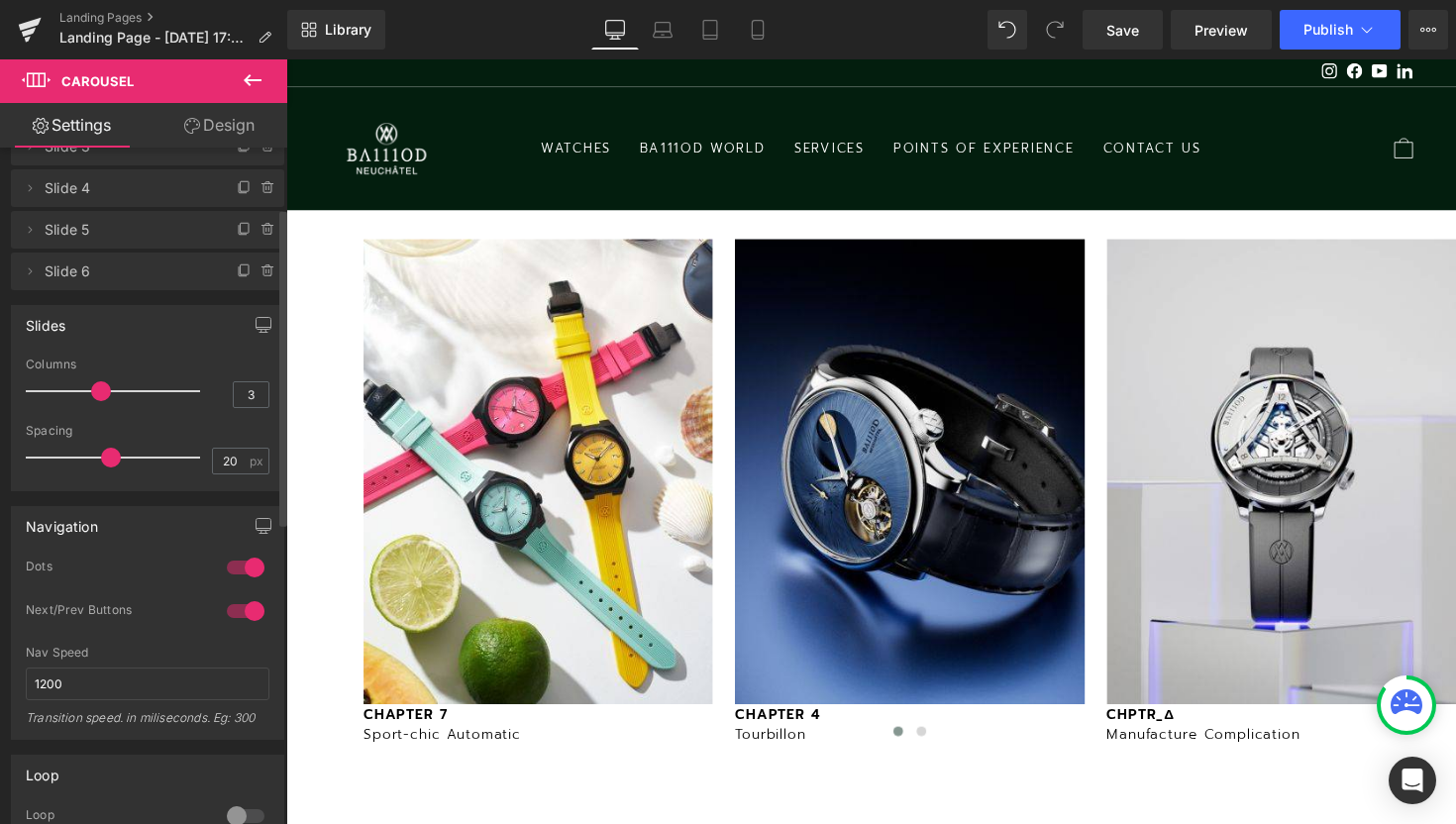 type on "21" 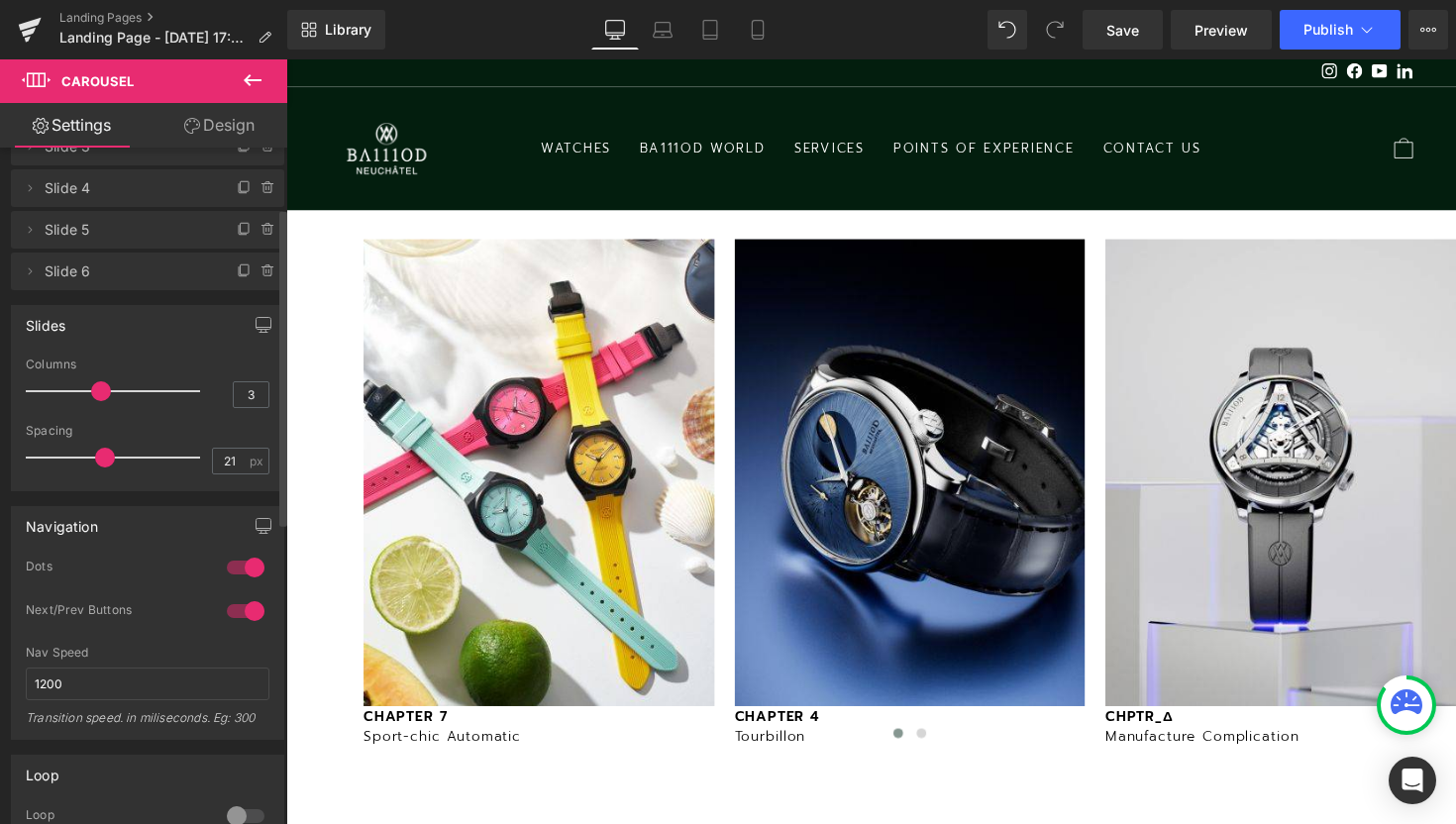 drag, startPoint x: 141, startPoint y: 464, endPoint x: 101, endPoint y: 460, distance: 40.199502 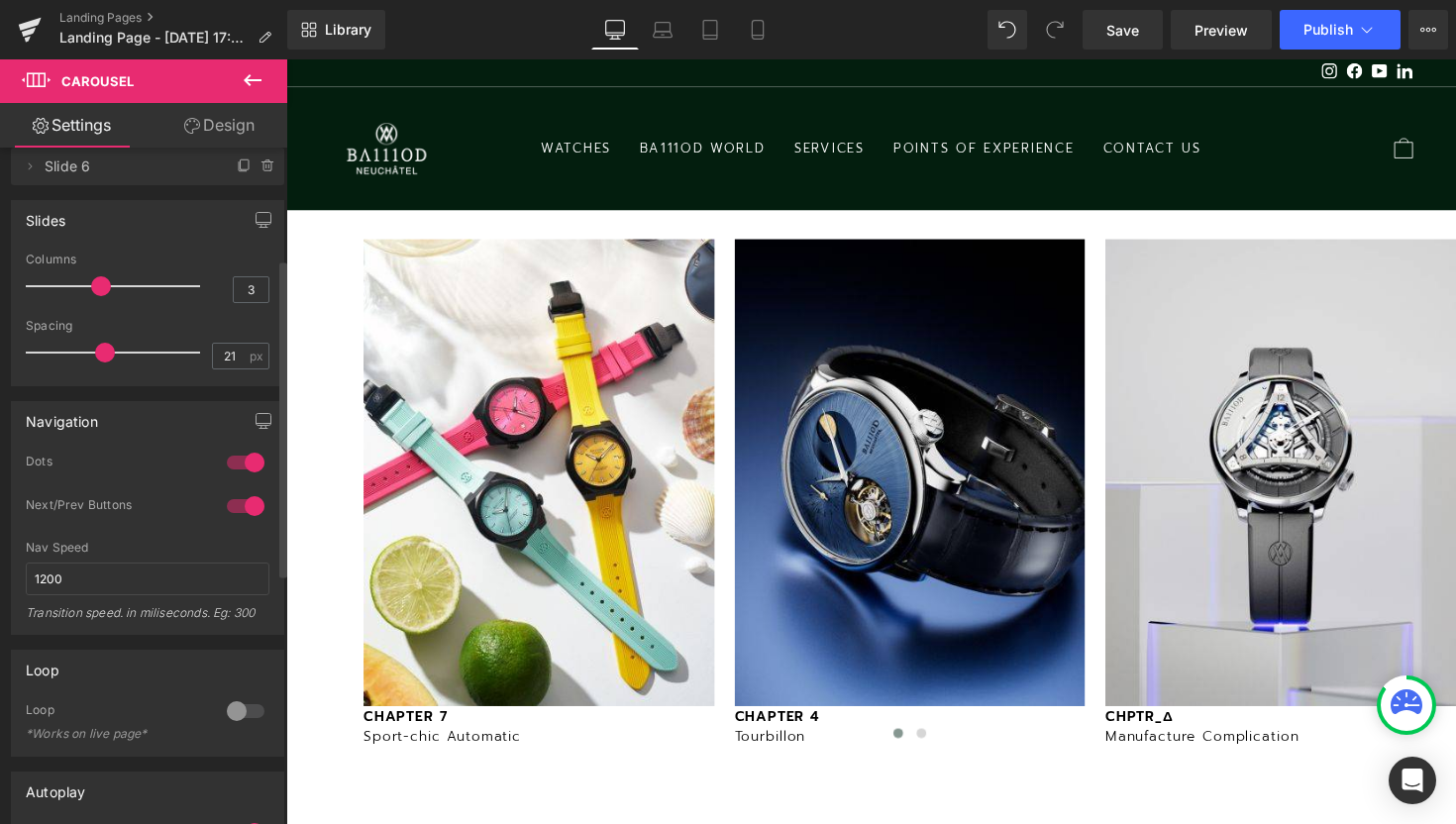 scroll, scrollTop: 237, scrollLeft: 0, axis: vertical 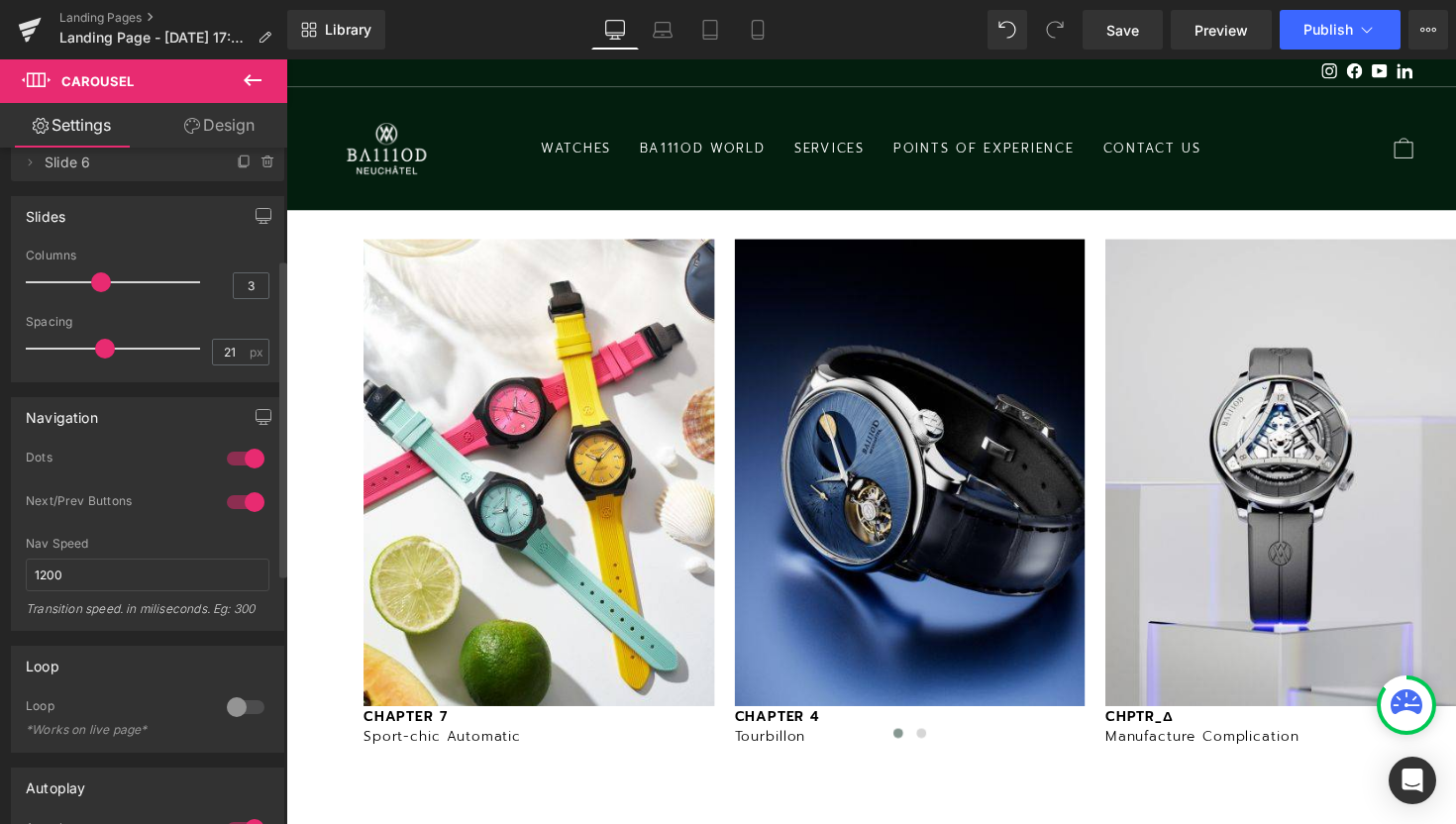 click at bounding box center (246, 459) 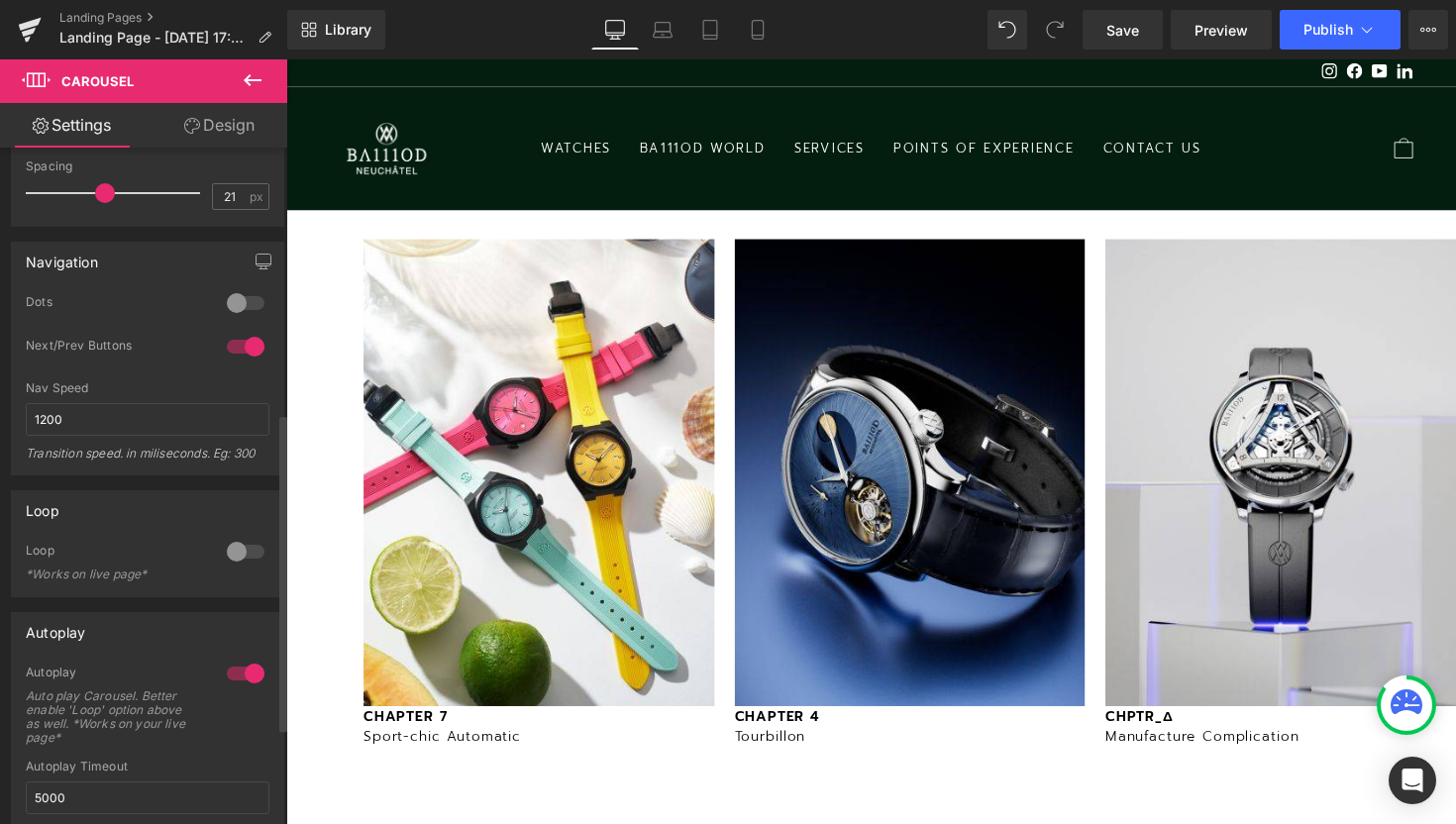 scroll, scrollTop: 0, scrollLeft: 0, axis: both 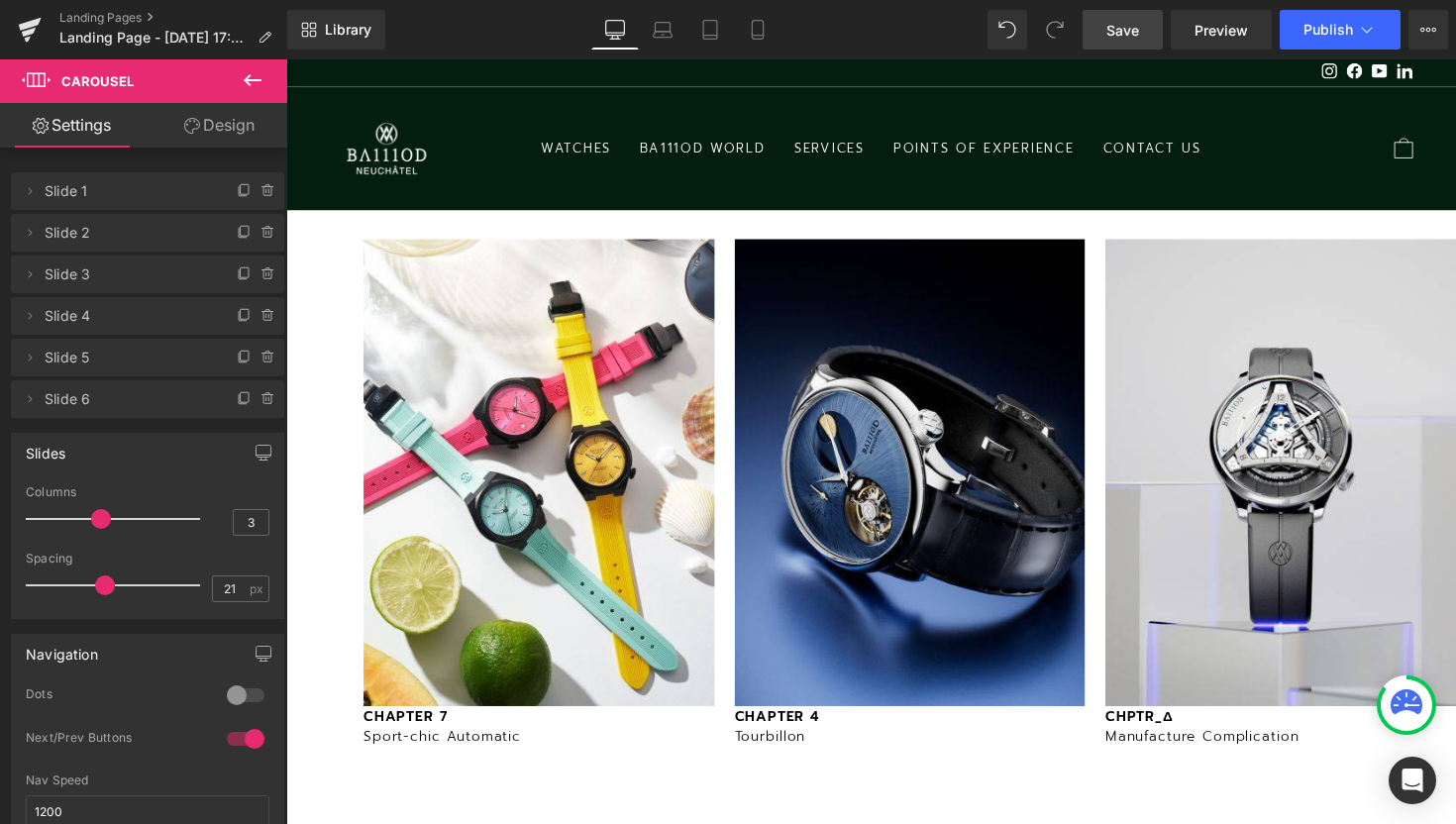click on "Save" at bounding box center [1122, 30] 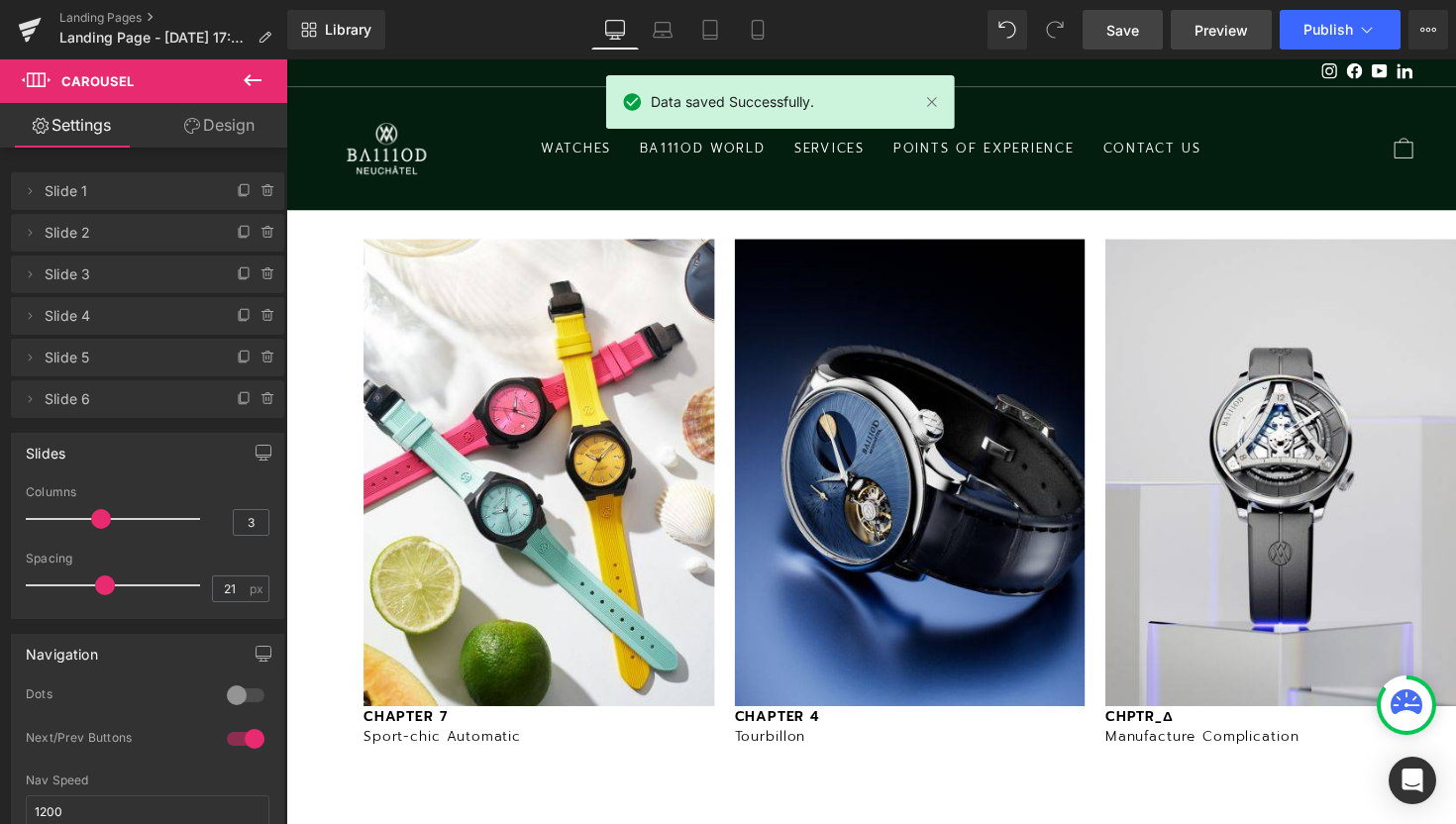 click on "Preview" at bounding box center [1221, 30] 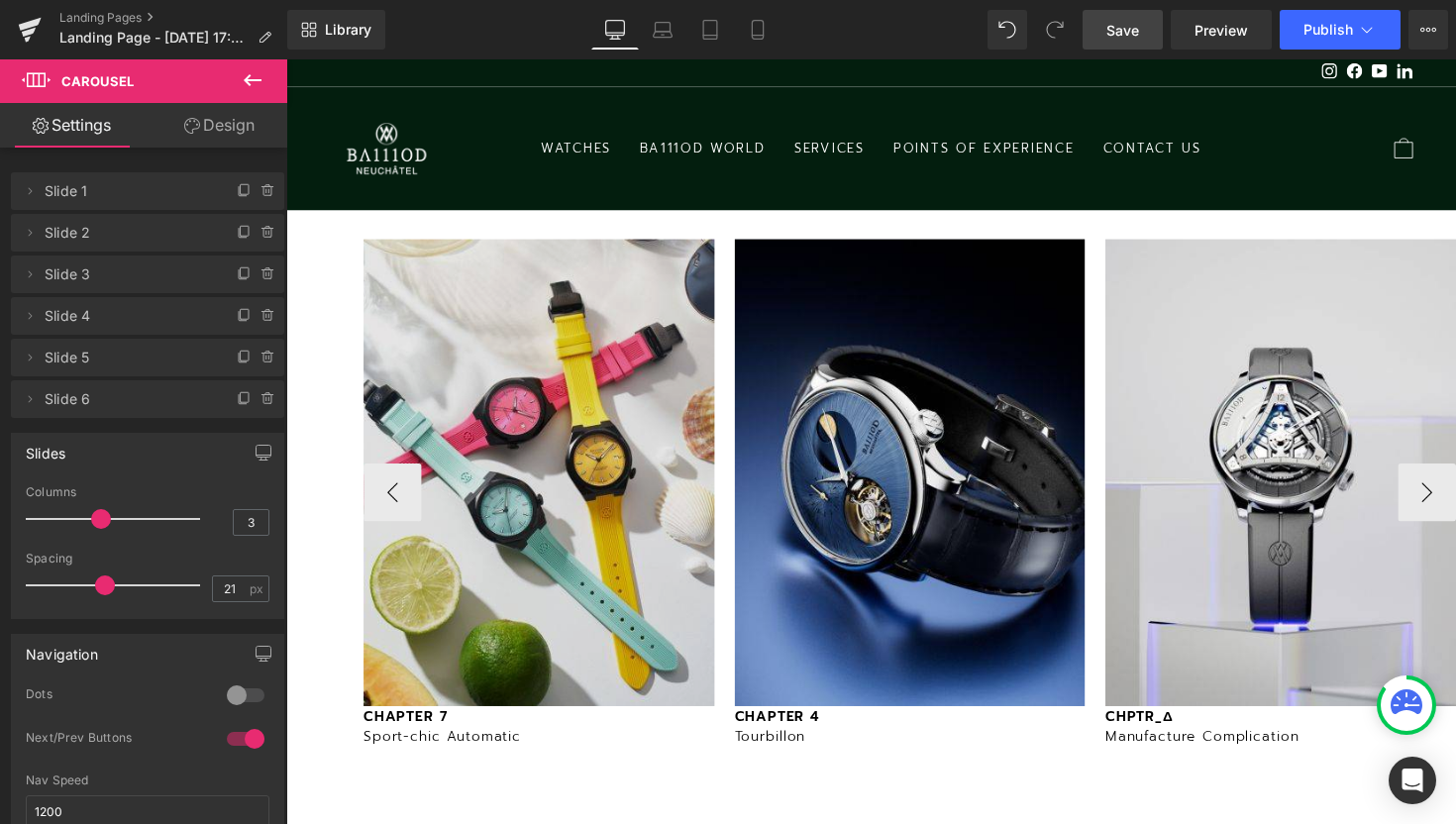 click at bounding box center [545, 482] 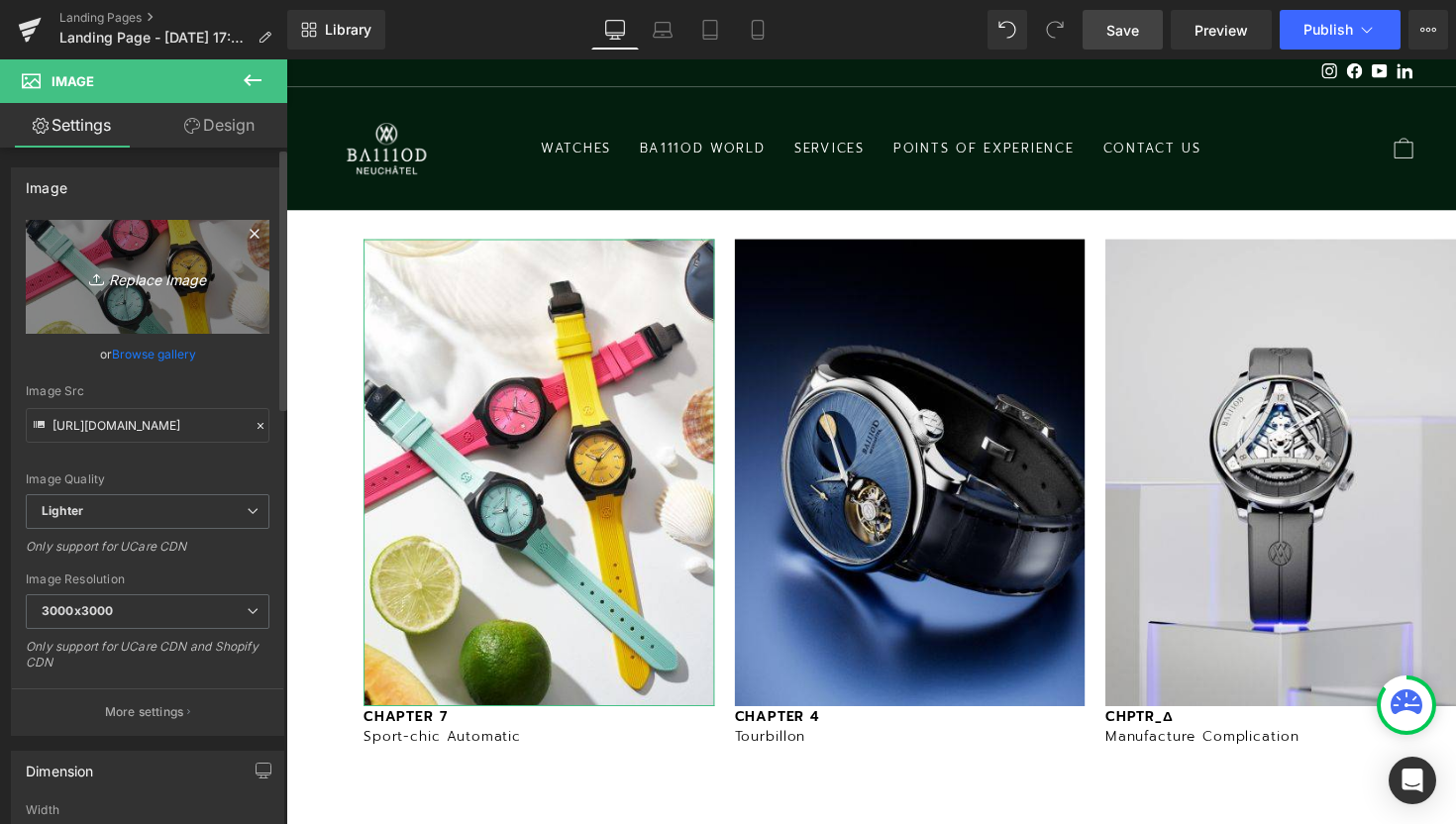 click on "Replace Image" at bounding box center (148, 276) 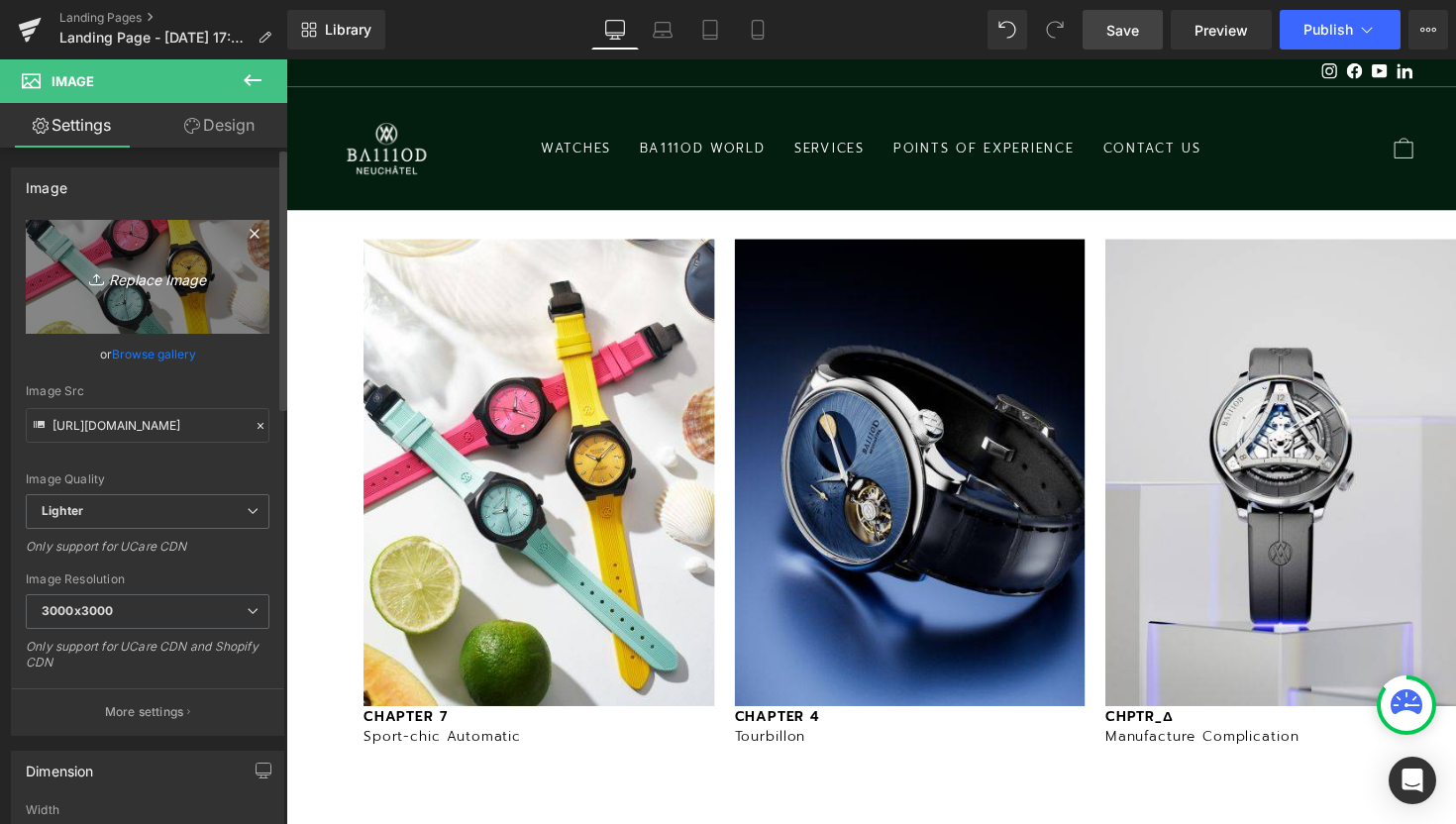 type on "C:\fakepath\1.jpg" 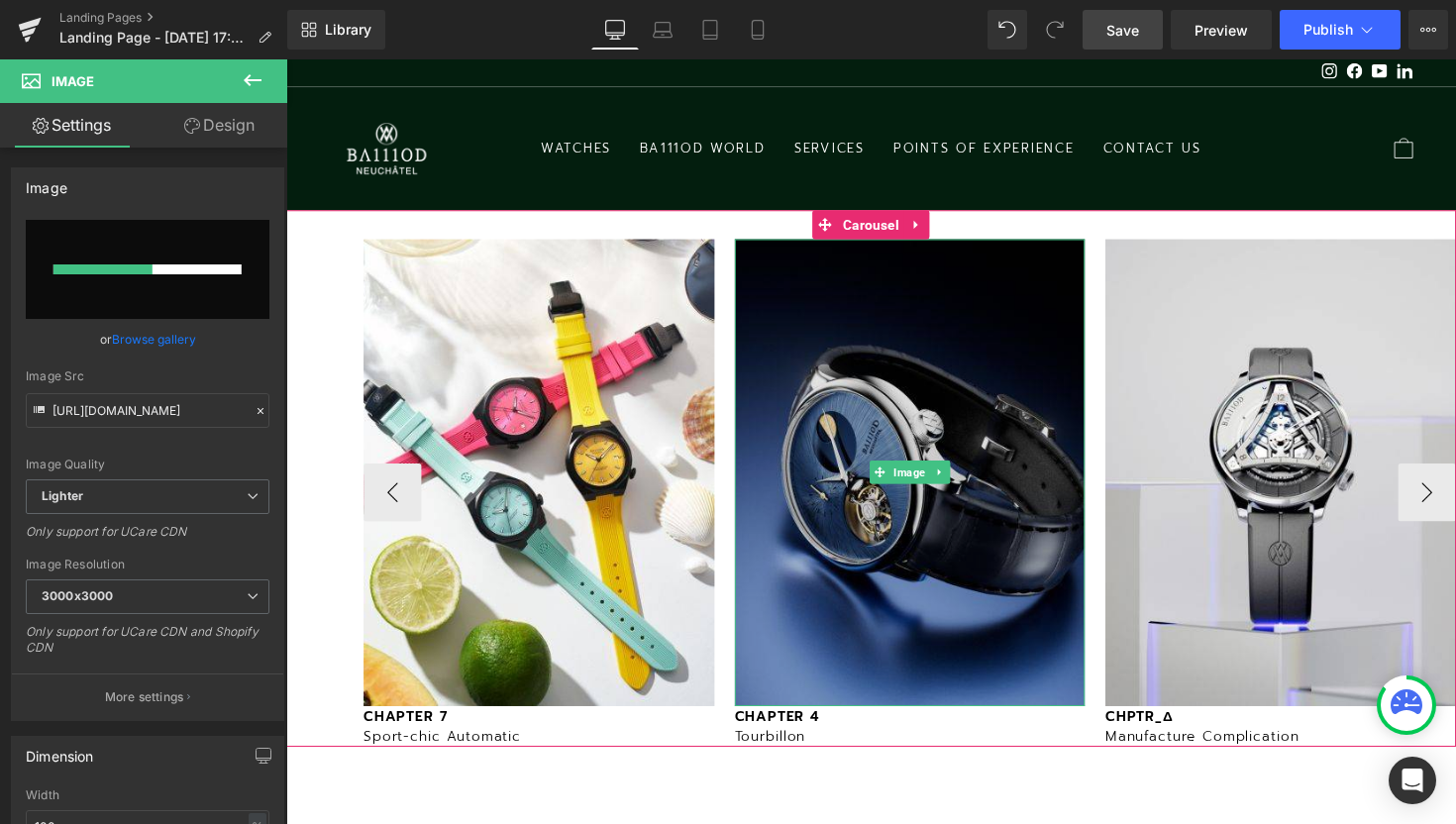 type 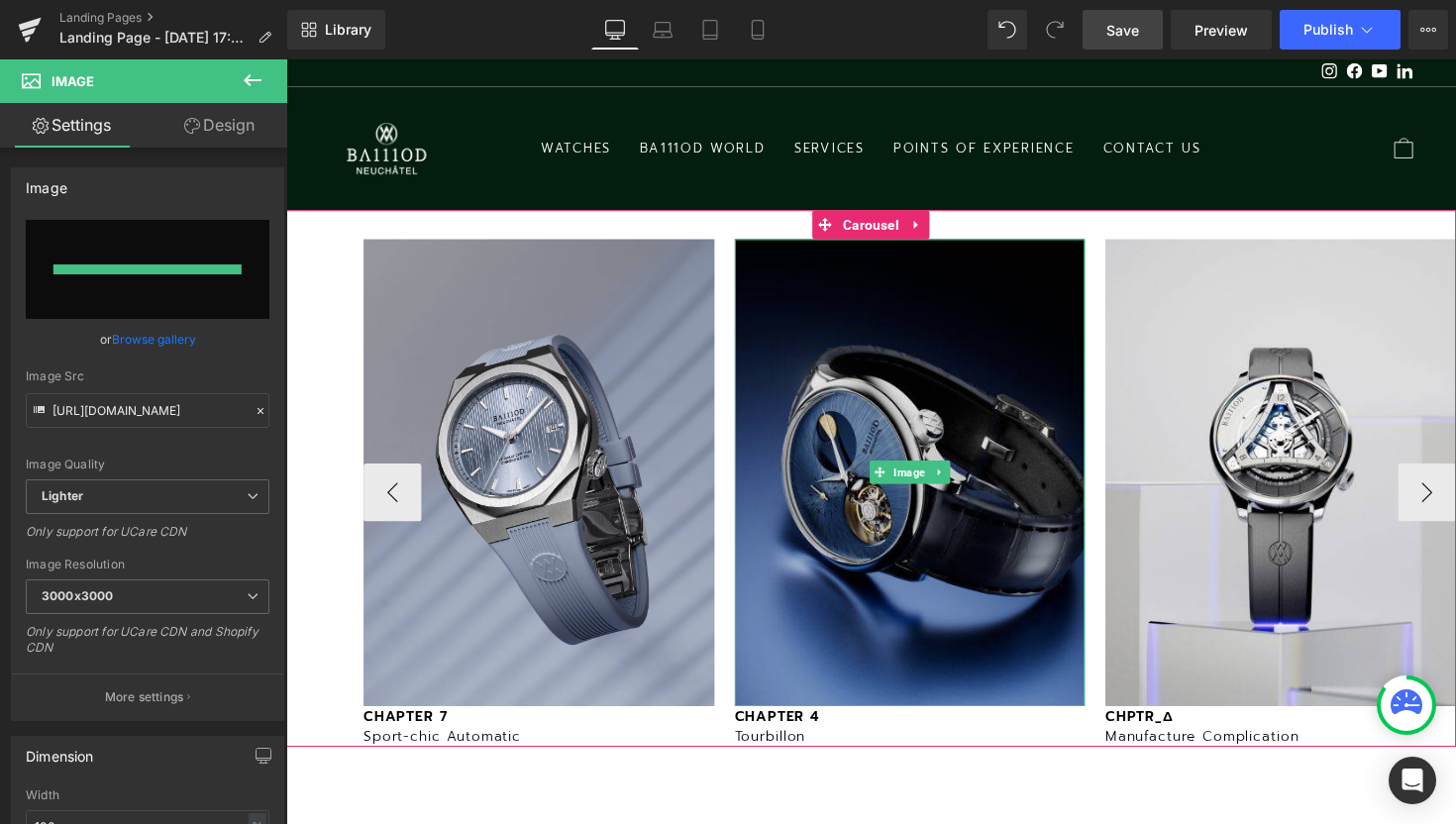type on "https://ucarecdn.com/d6580742-05a0-4ea8-97f3-b389441faf4f/-/format/auto/-/preview/3000x3000/-/quality/lighter/1.jpg" 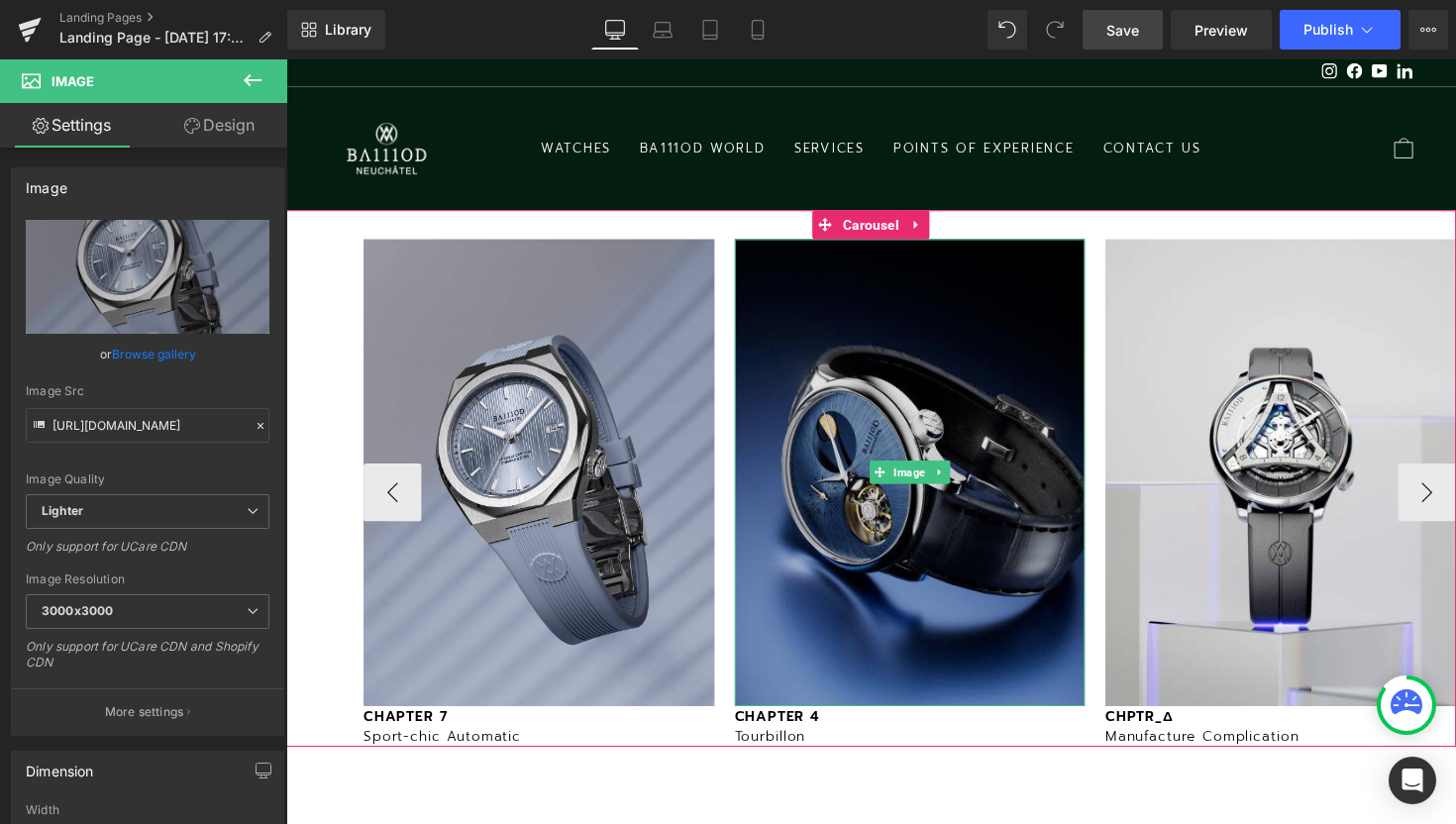 click at bounding box center (925, 482) 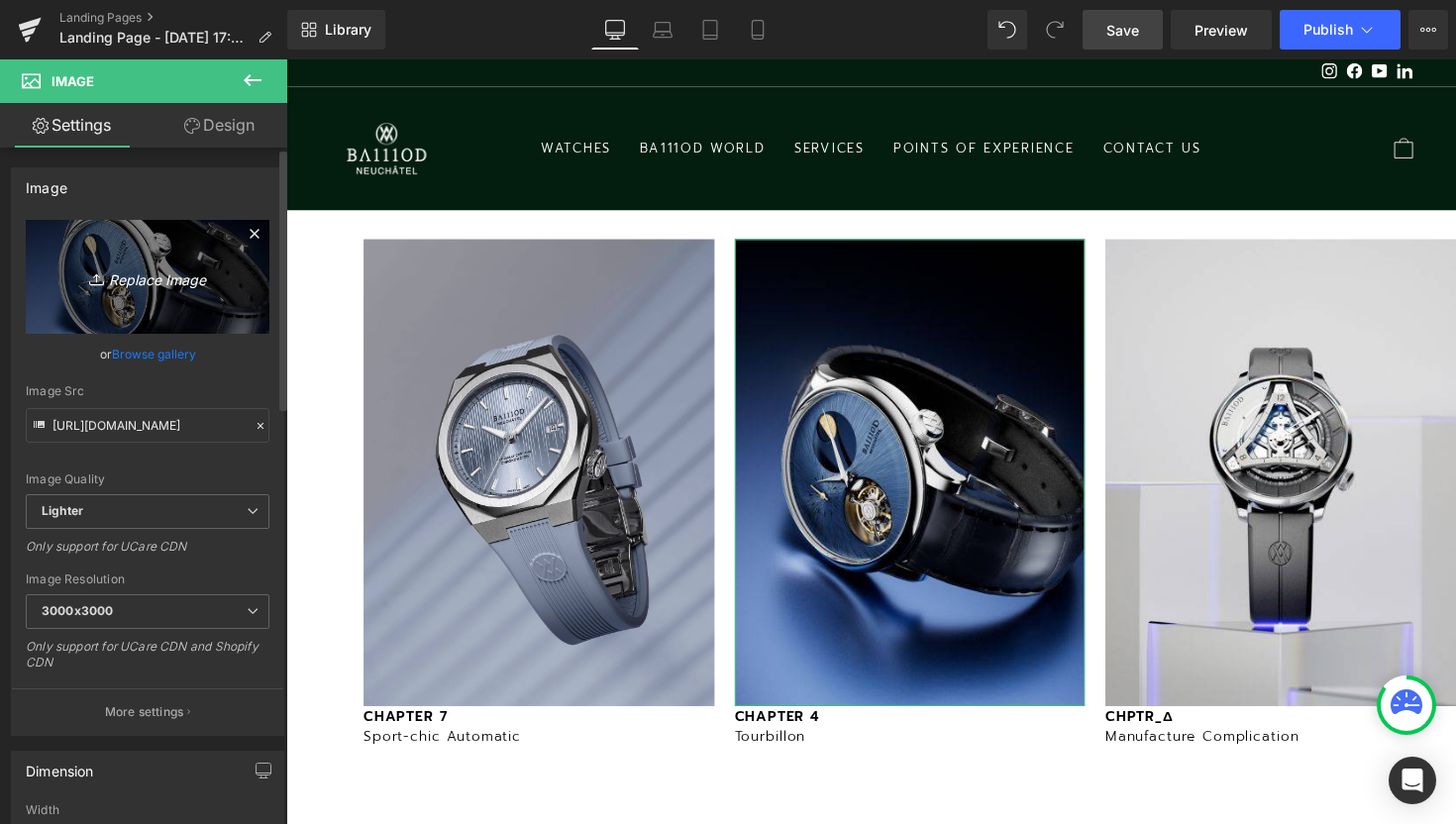click on "Replace Image" at bounding box center (148, 276) 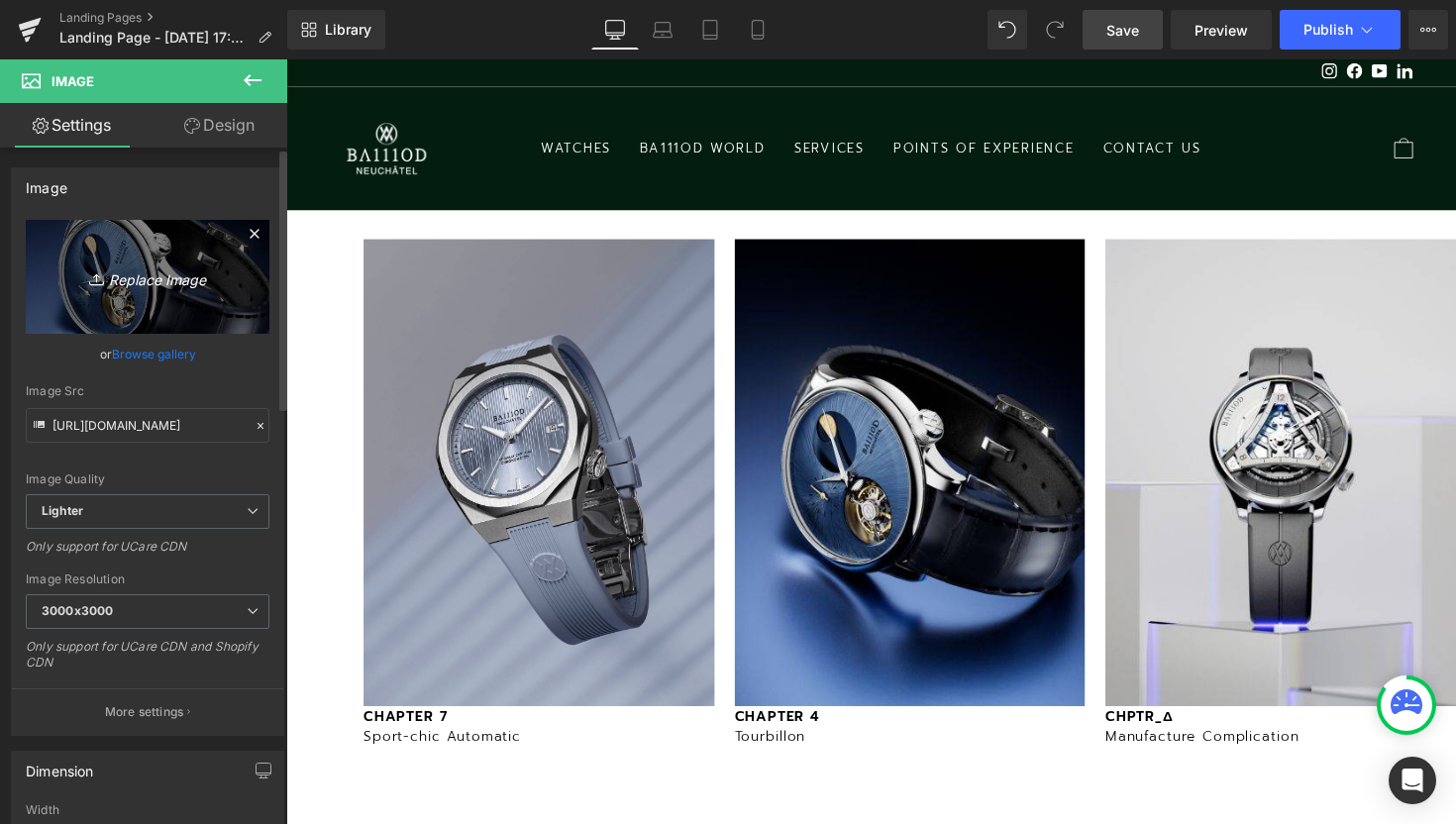 type on "C:\fakepath\2.jpg" 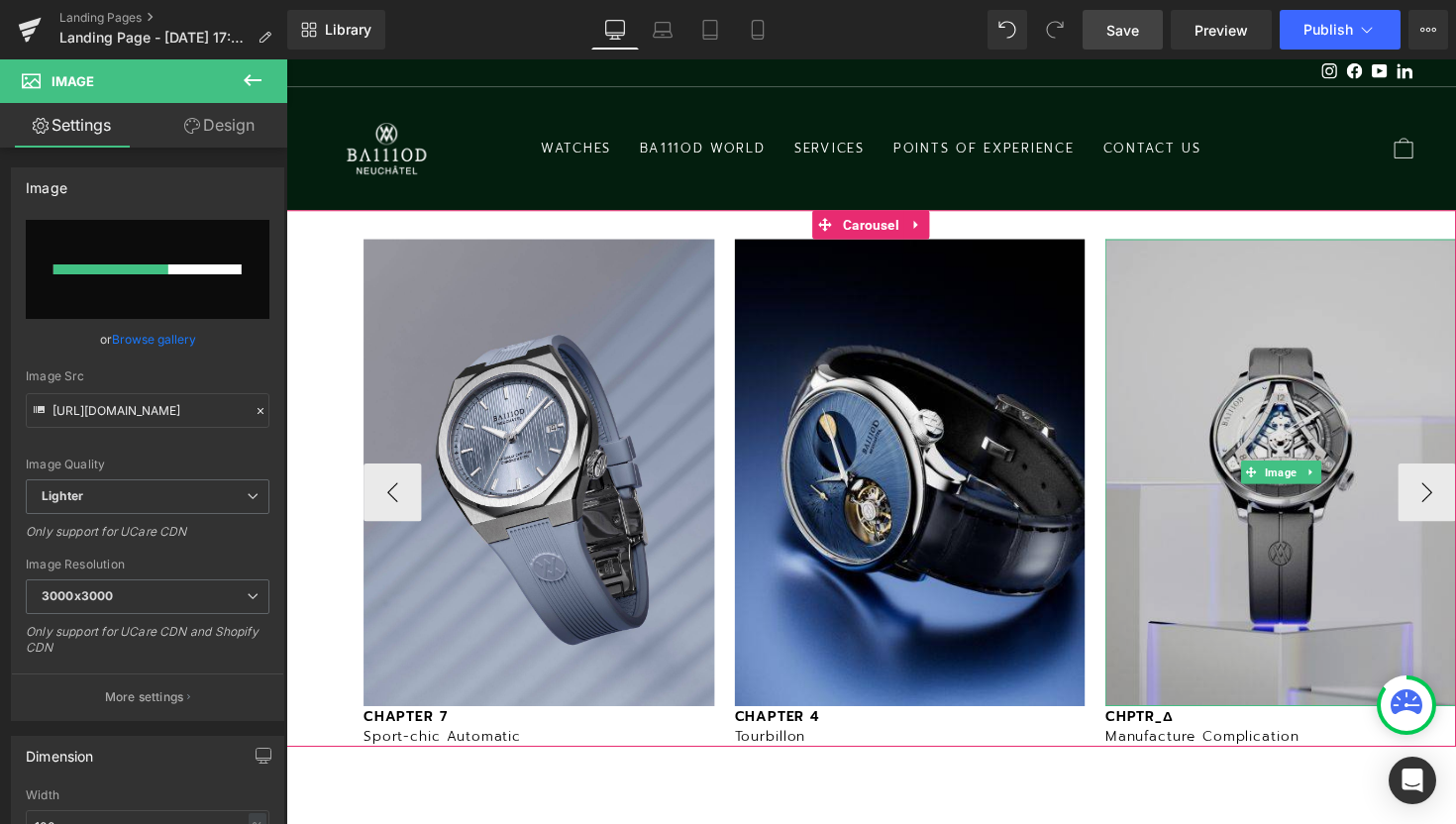 type 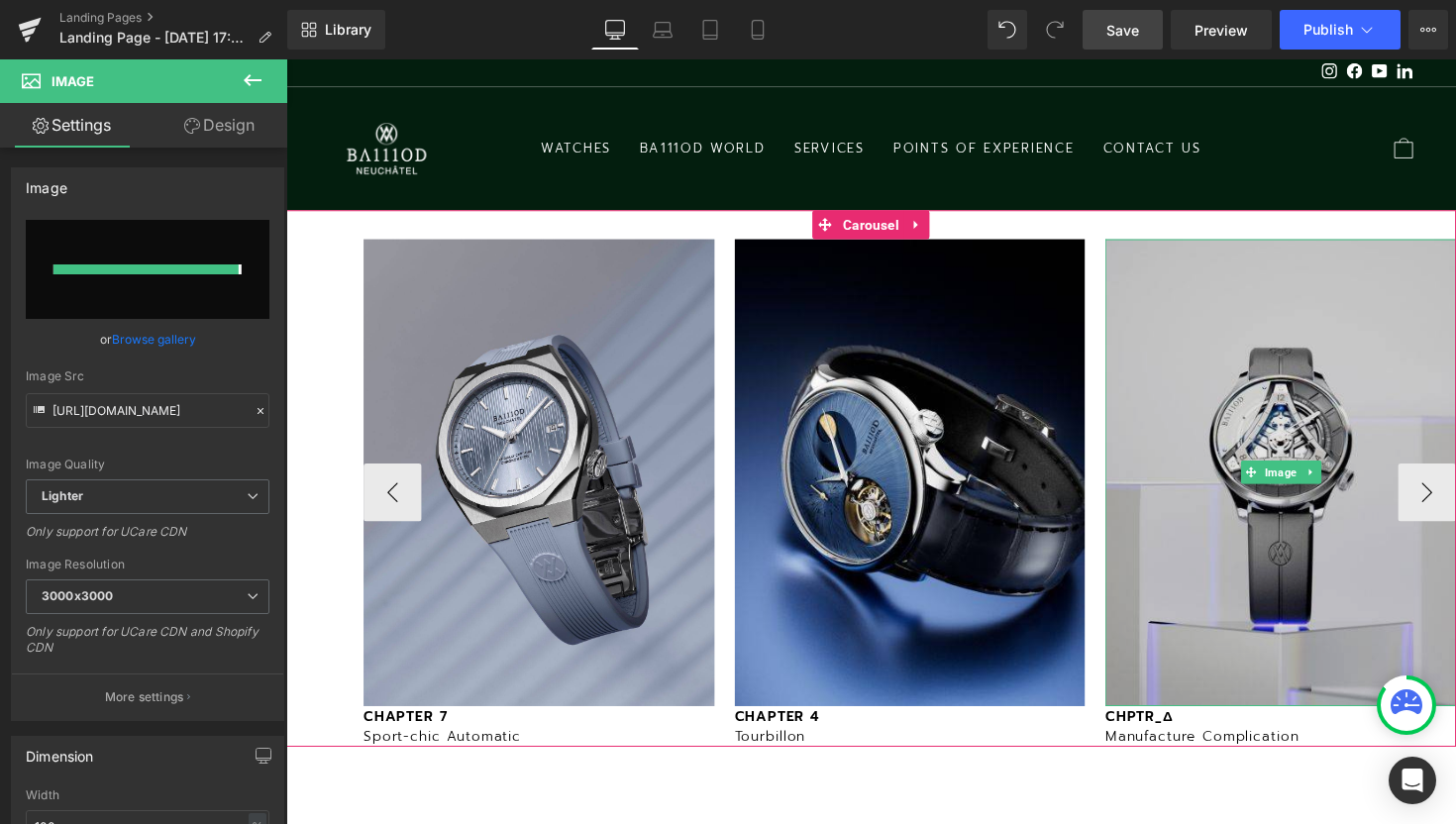 type on "https://ucarecdn.com/2f25b50a-37bb-4b61-a2bb-f72637d11567/-/format/auto/-/preview/3000x3000/-/quality/lighter/2.jpg" 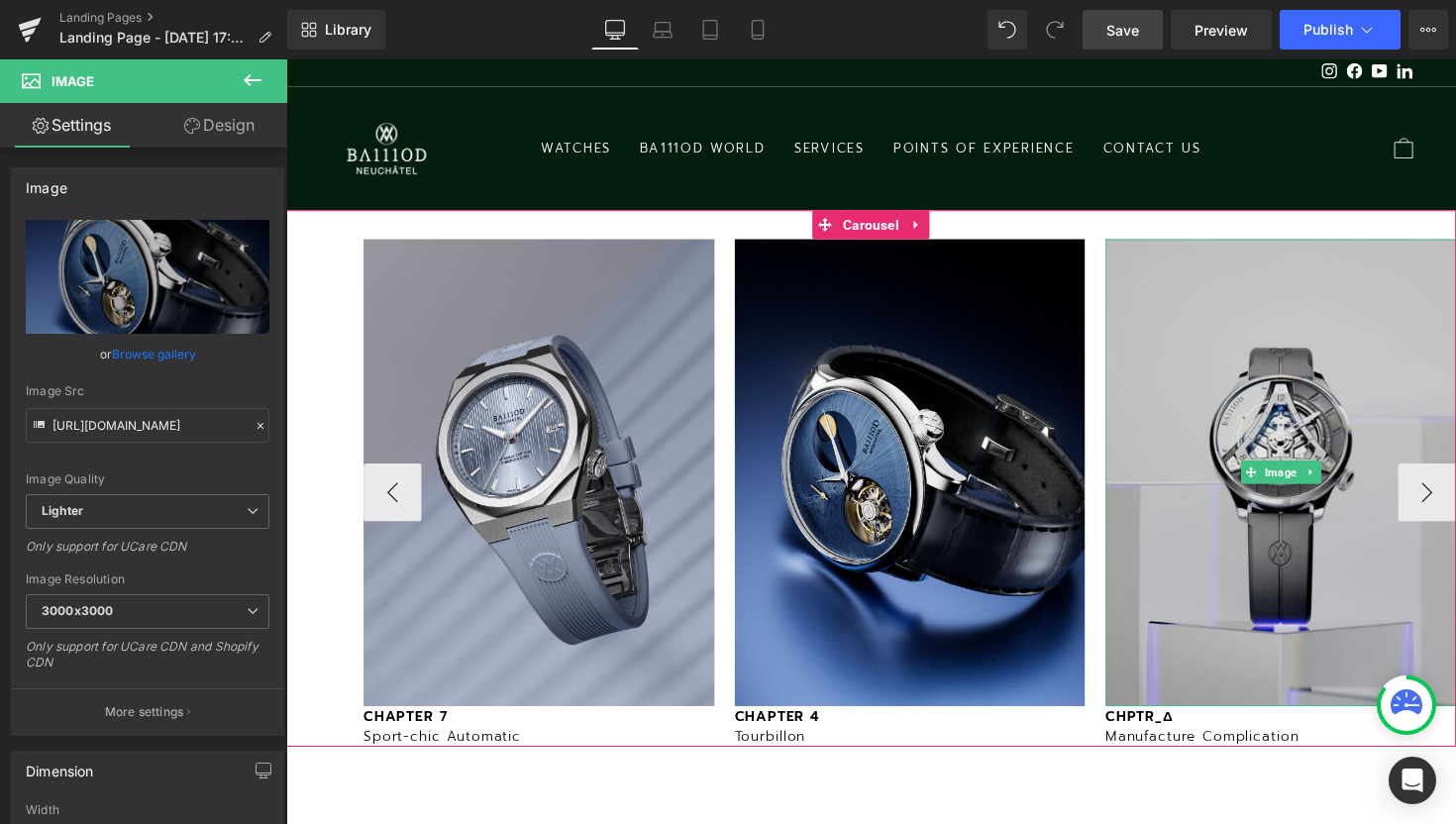 click at bounding box center [1304, 482] 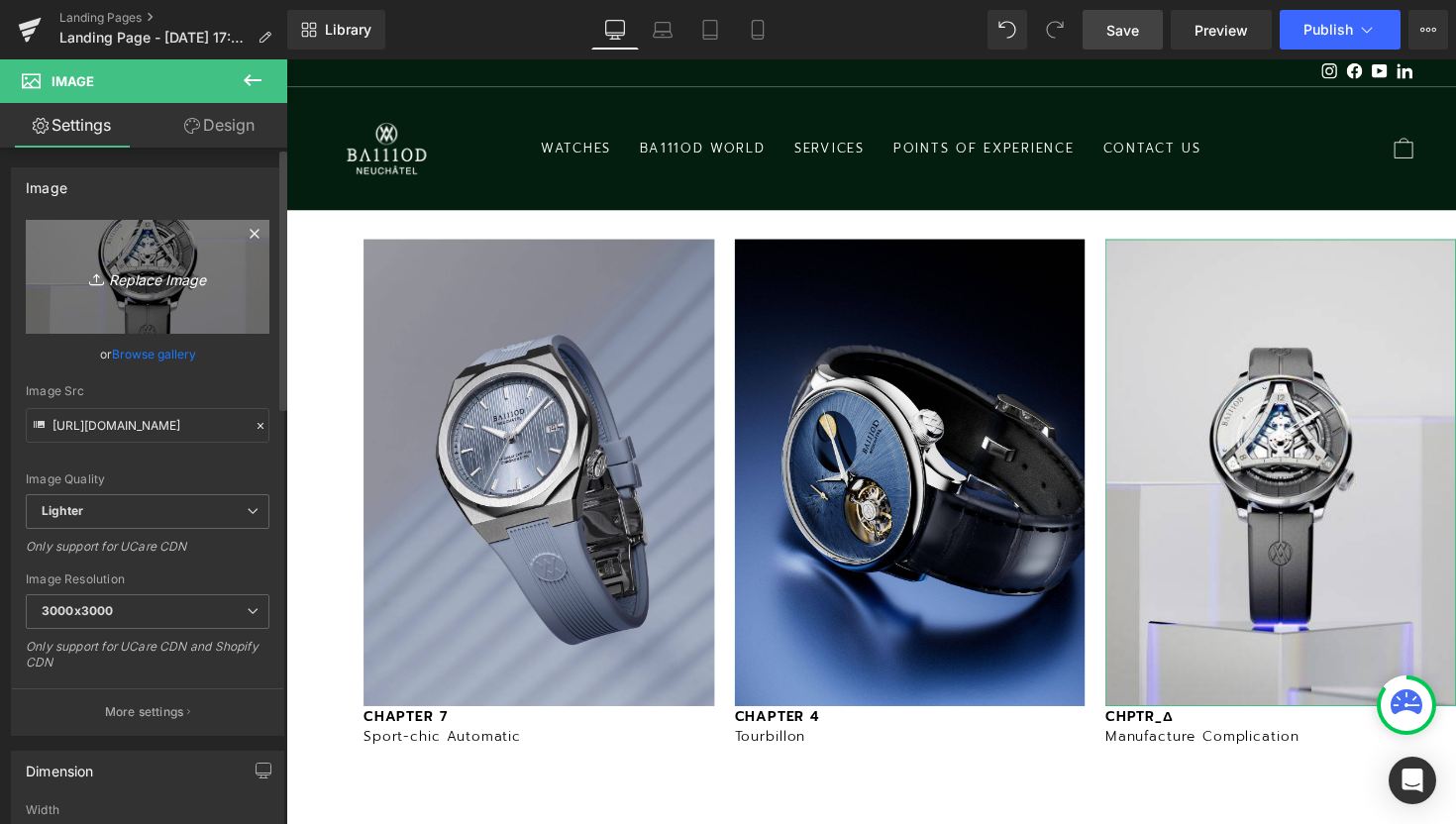 click on "Replace Image" at bounding box center (148, 276) 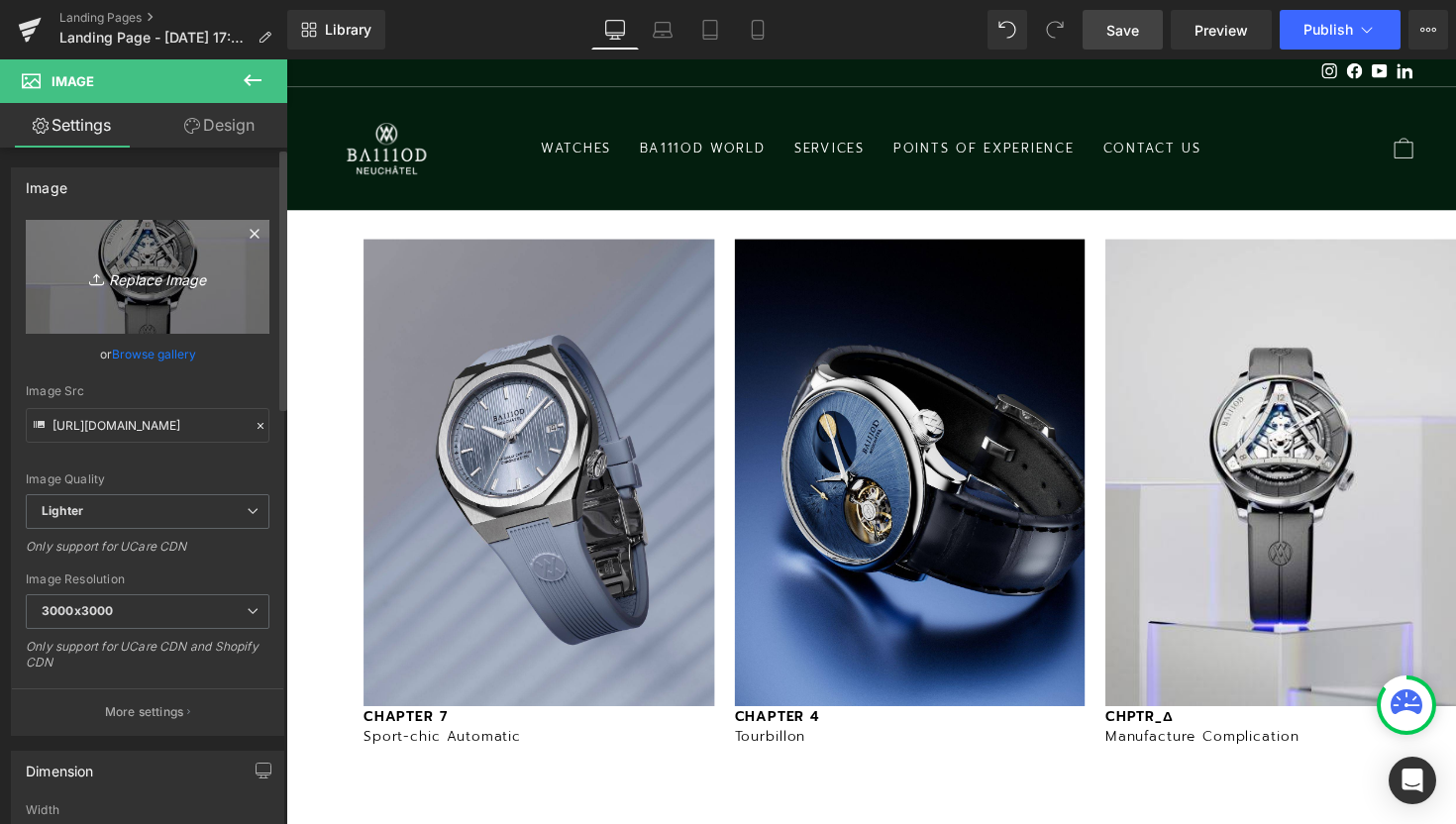 type on "C:\fakepath\5.jpg" 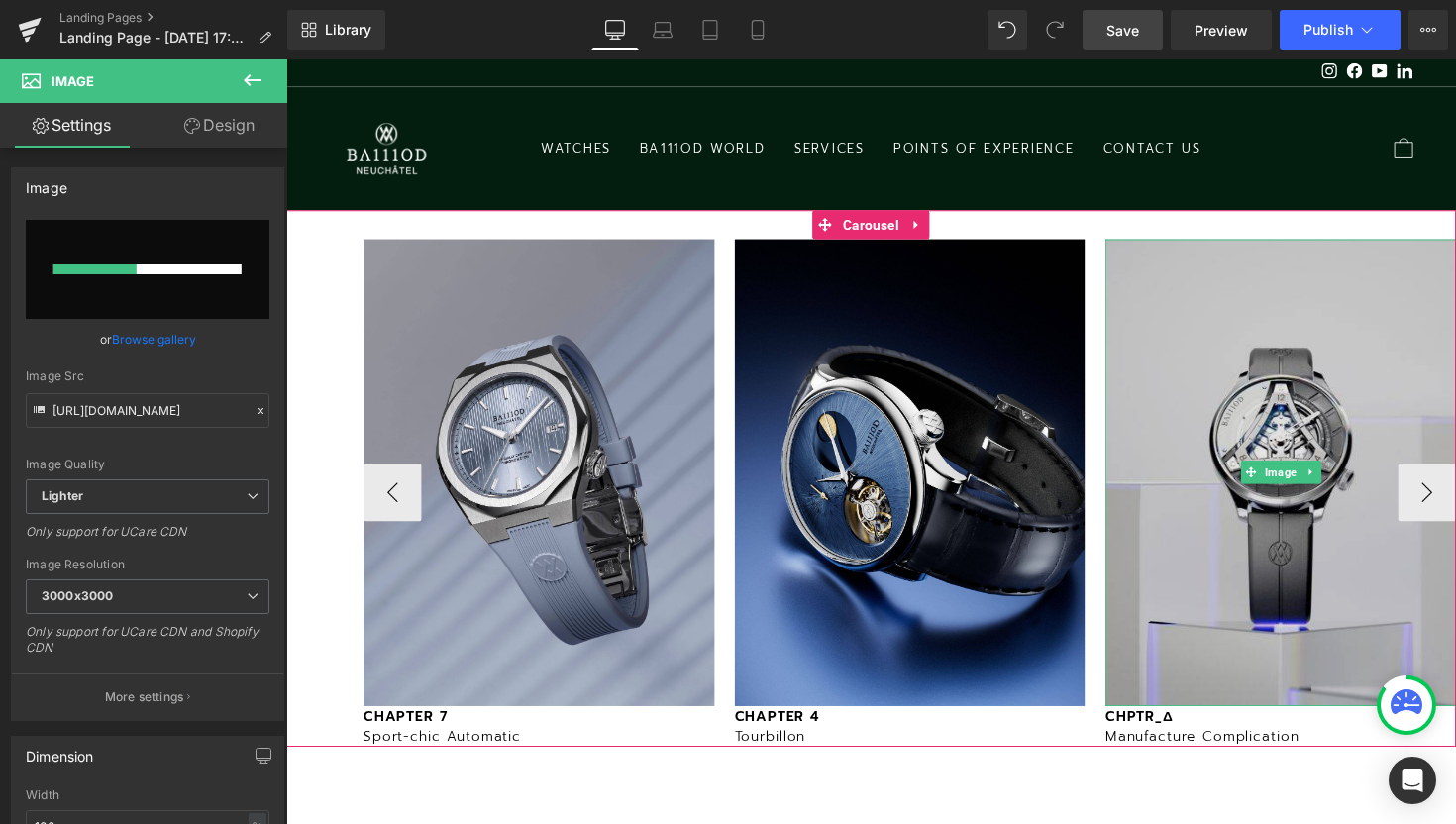 type 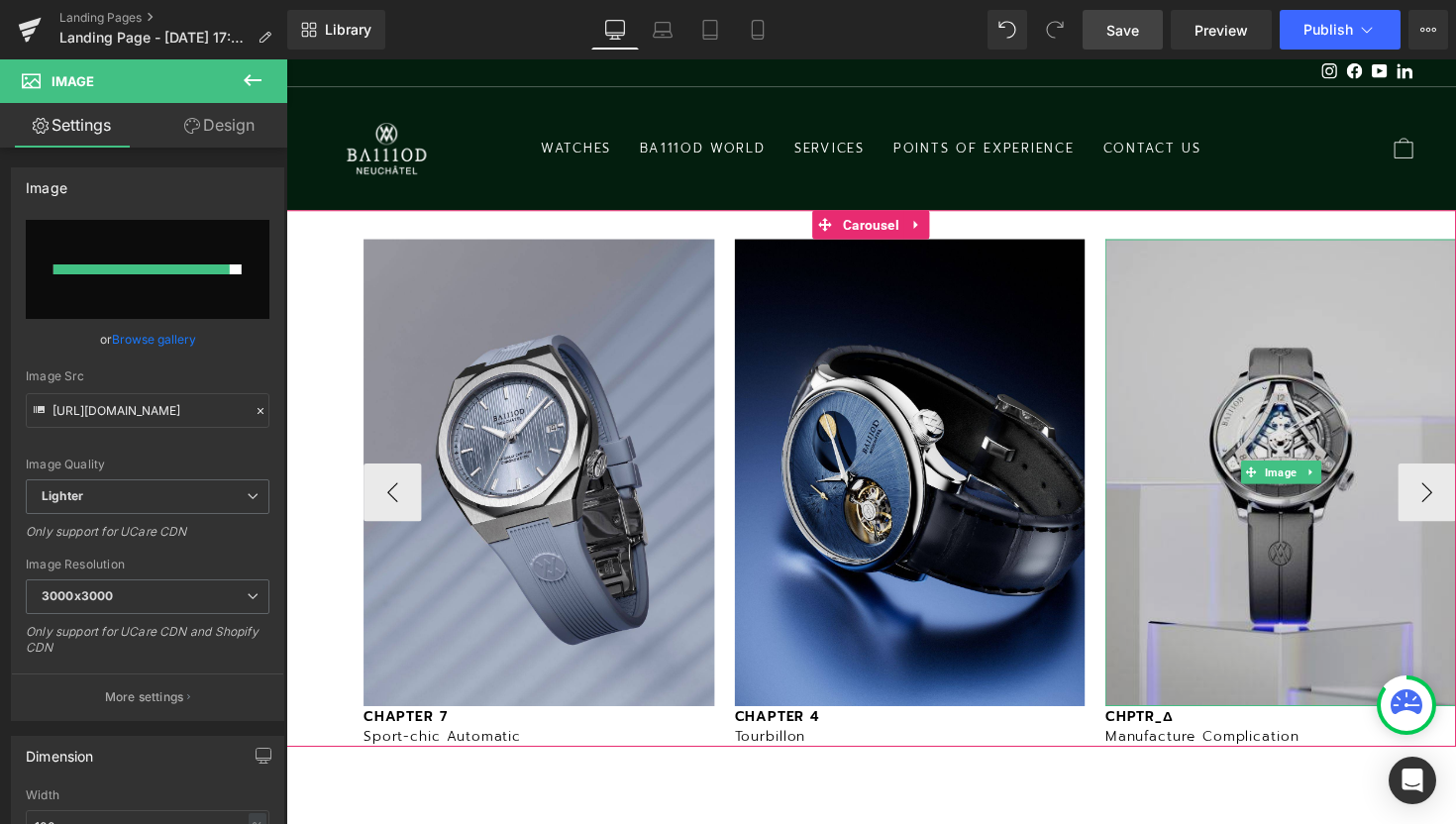type on "https://ucarecdn.com/2492a7b8-64c9-4764-87be-4a24c8a87653/-/format/auto/-/preview/3000x3000/-/quality/lighter/5.jpg" 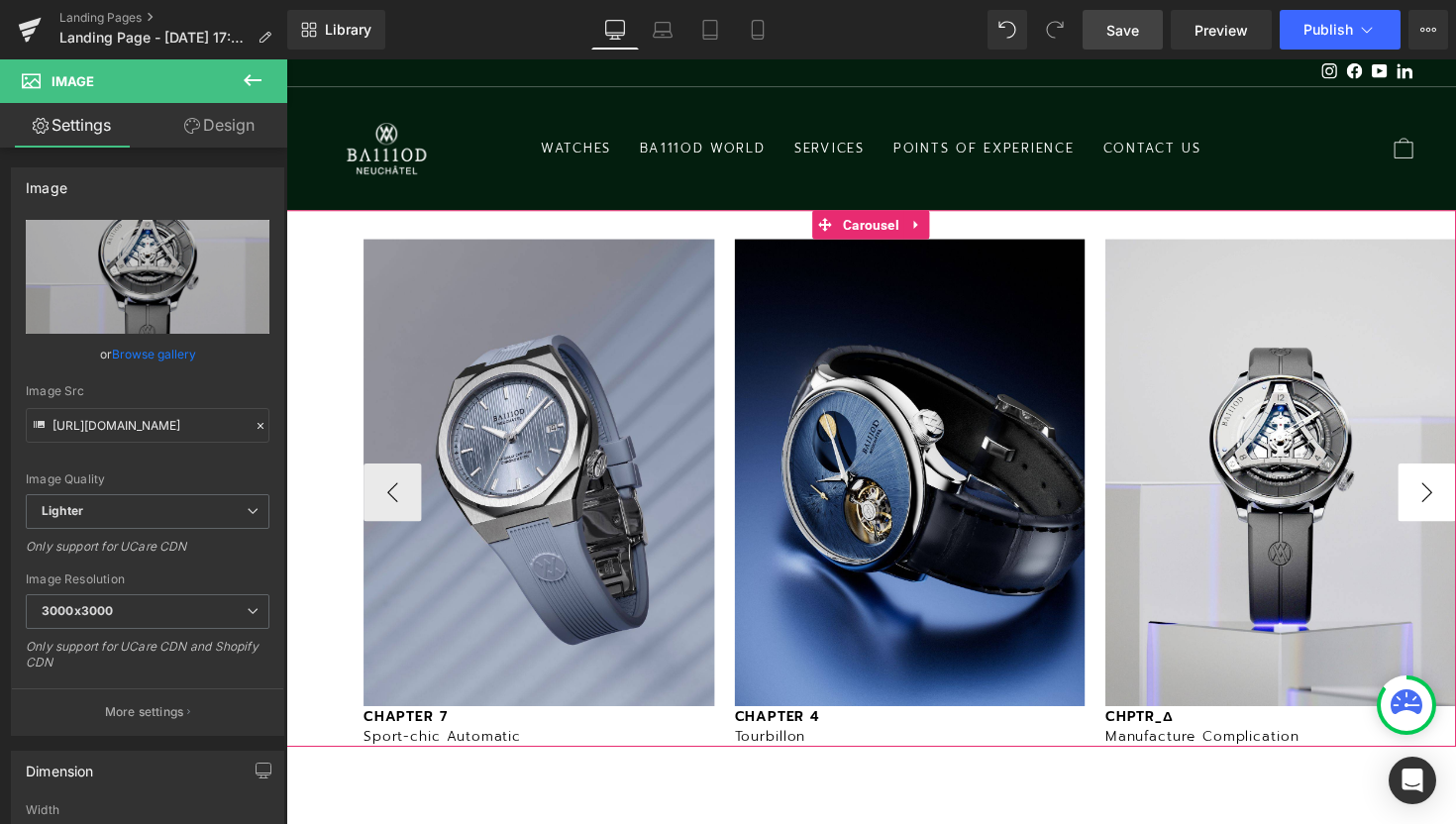 click on "›" at bounding box center [1455, 503] 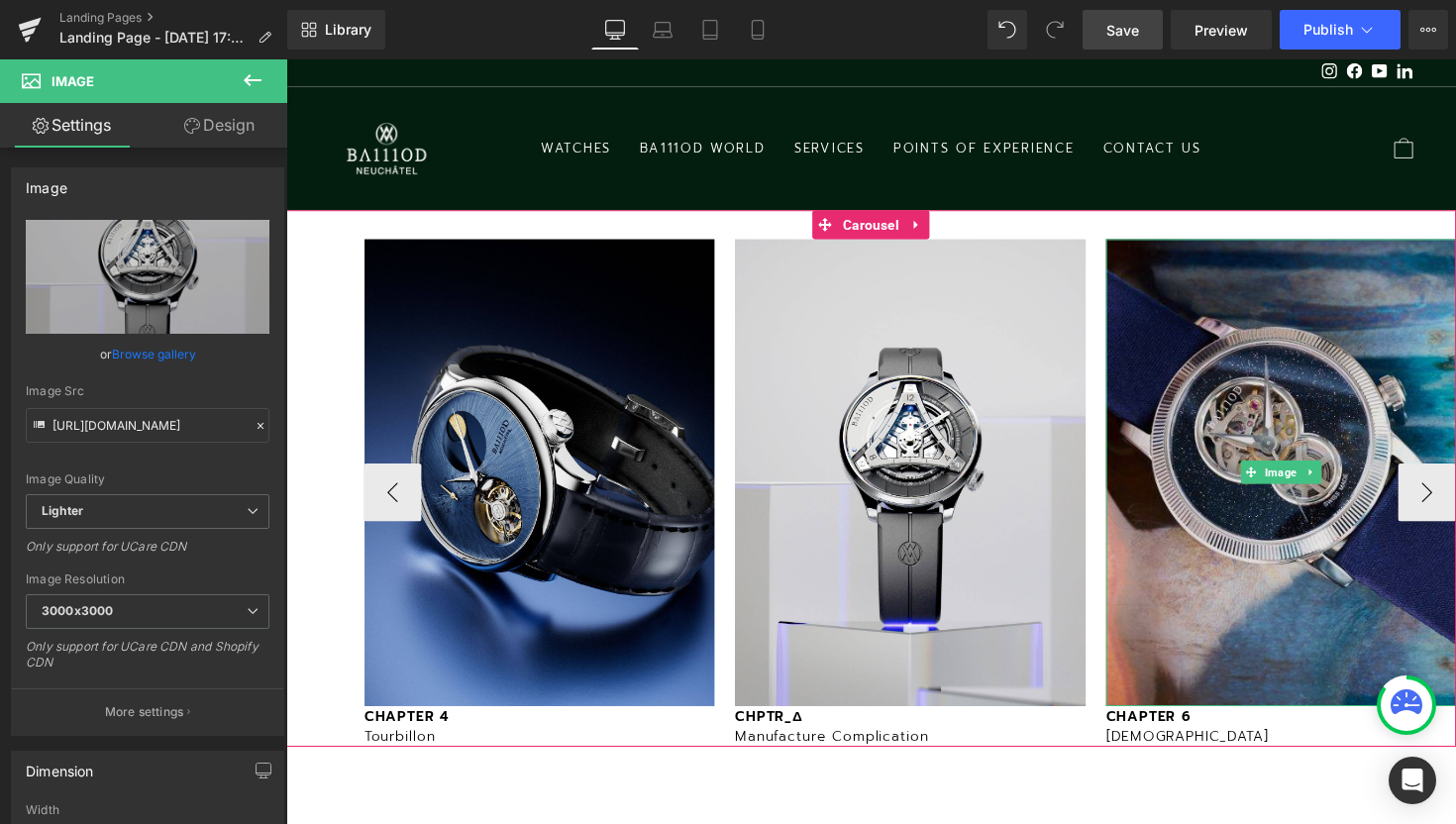 click at bounding box center [1305, 482] 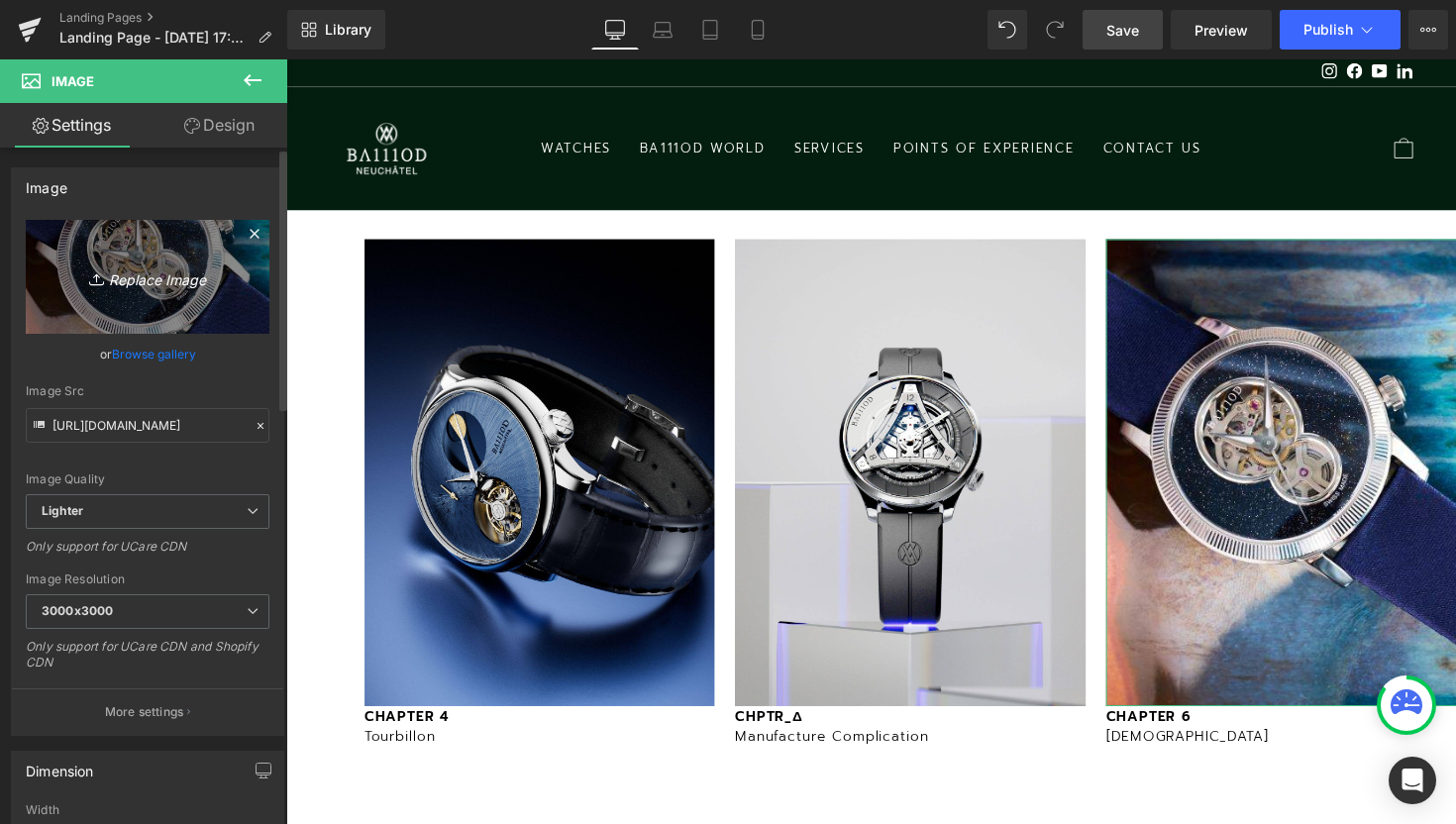 click on "Replace Image" at bounding box center (148, 276) 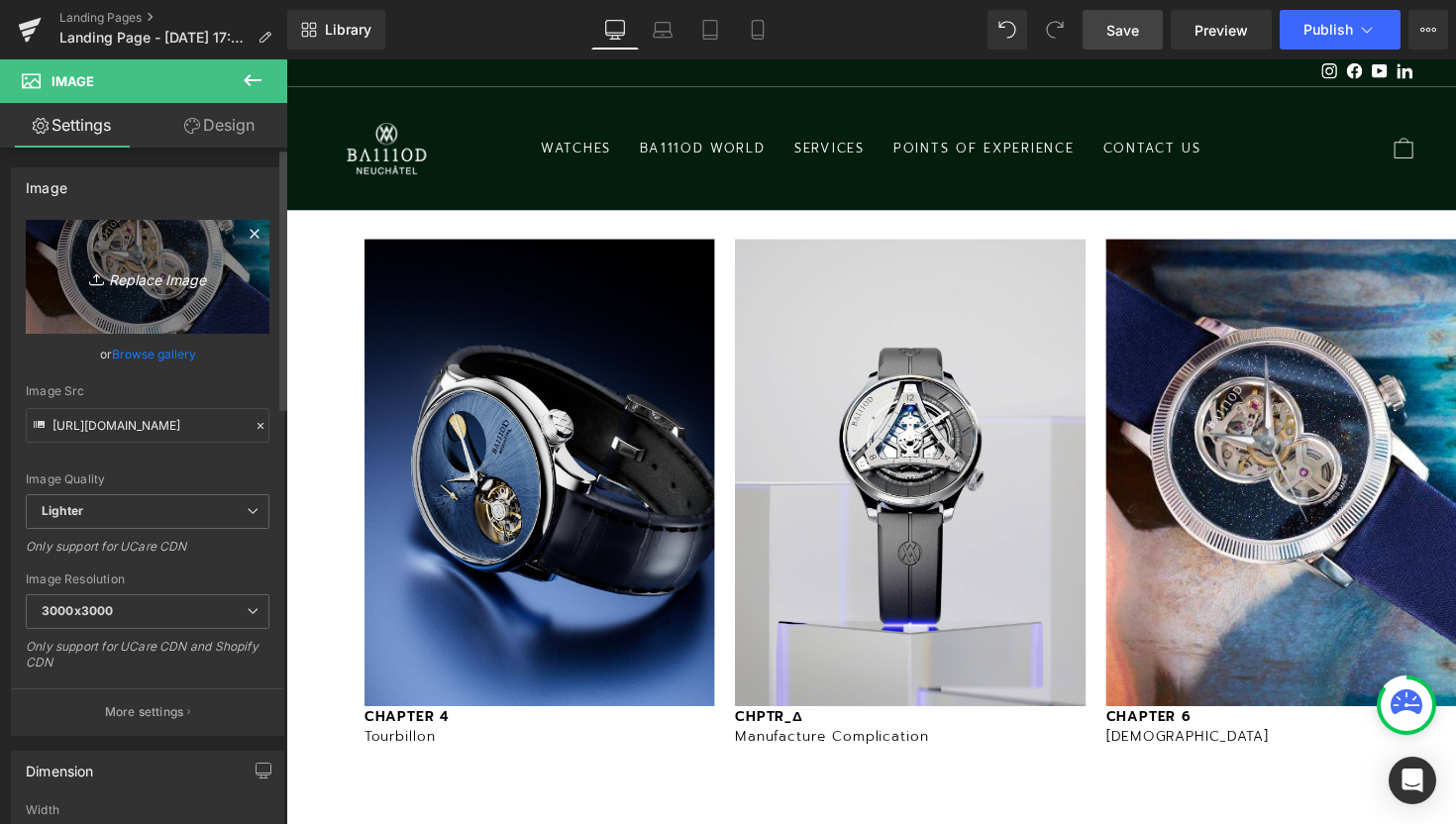 type on "C:\fakepath\4.jpg" 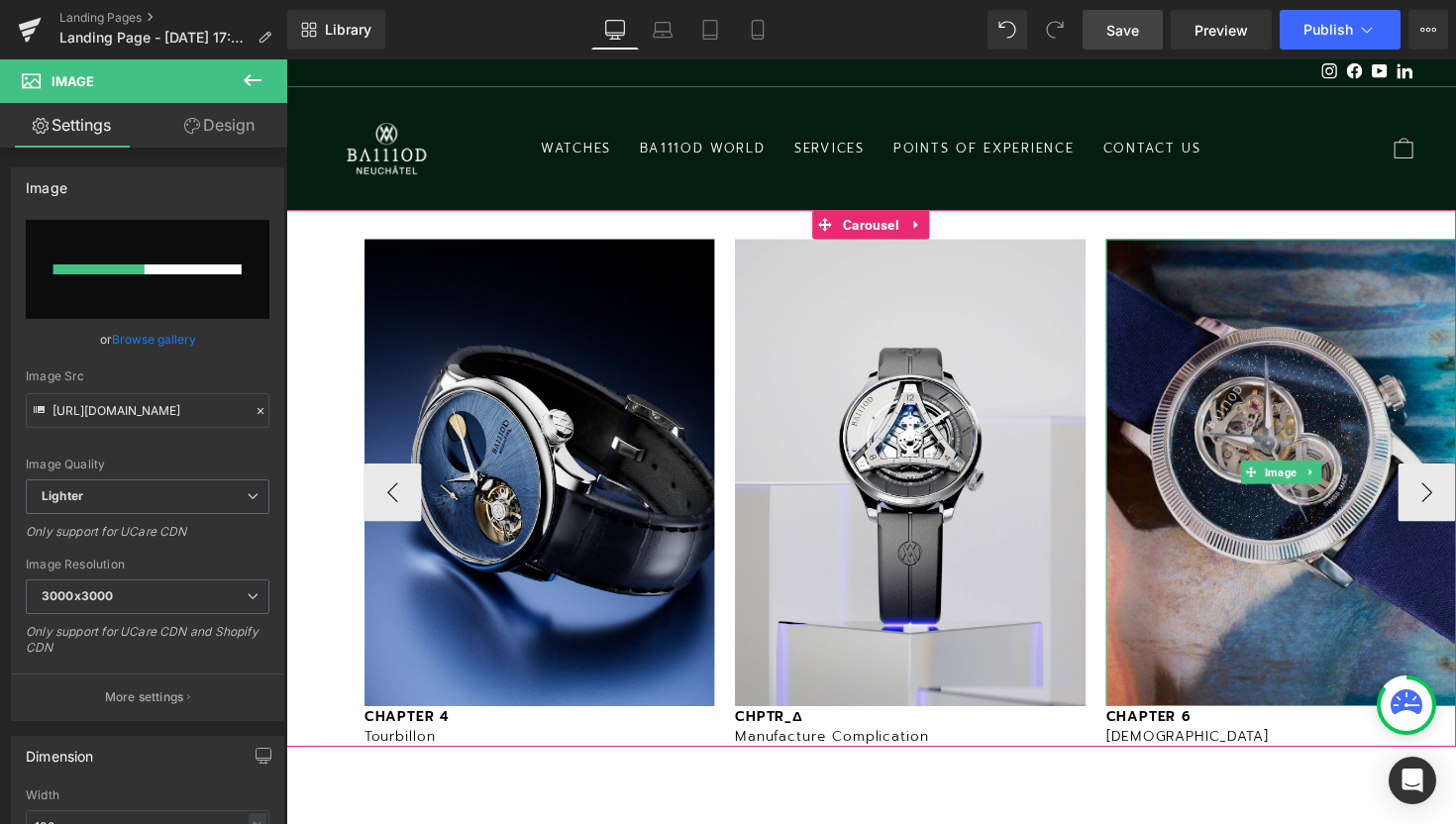 type 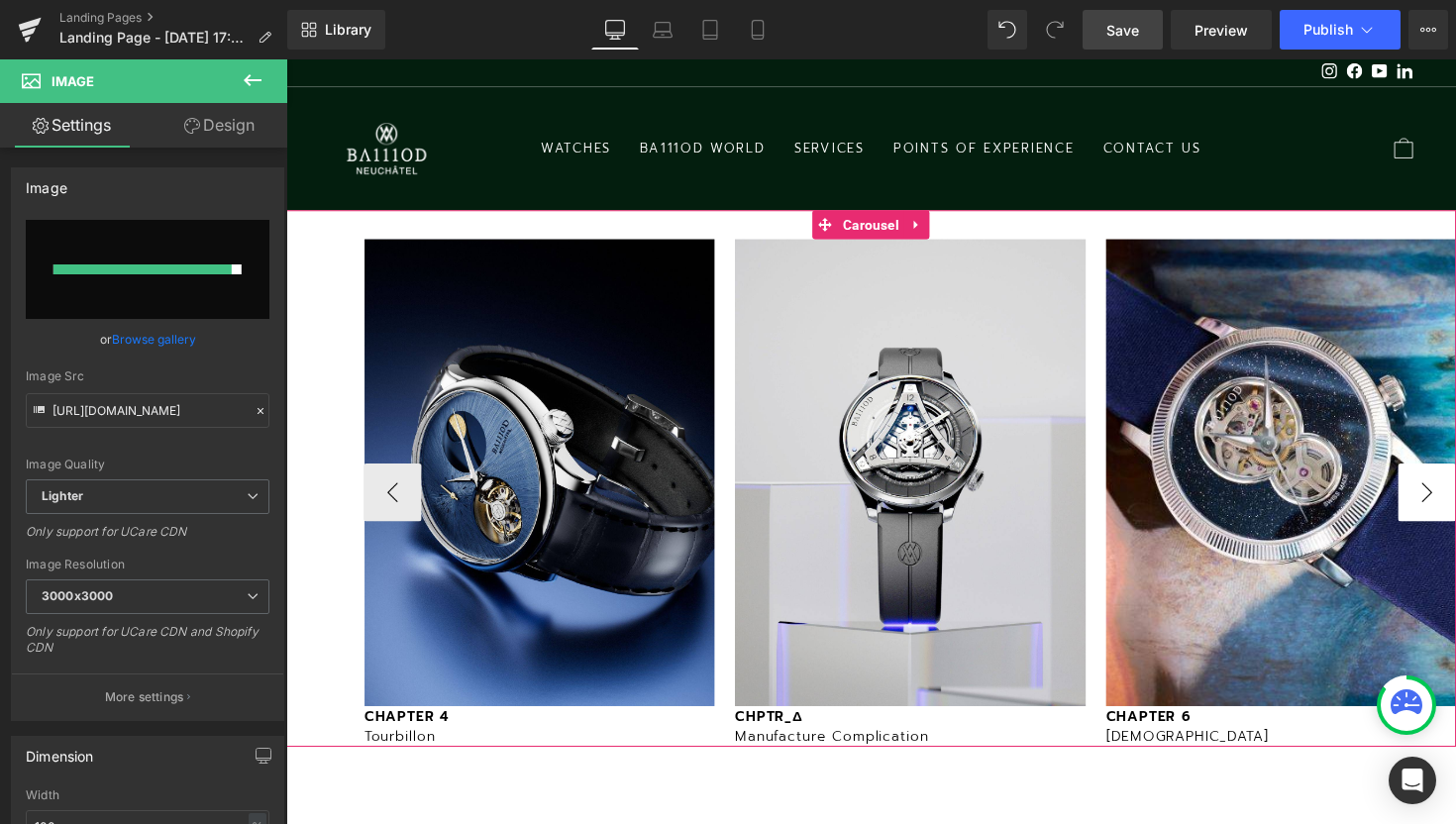 click on "›" at bounding box center (1455, 503) 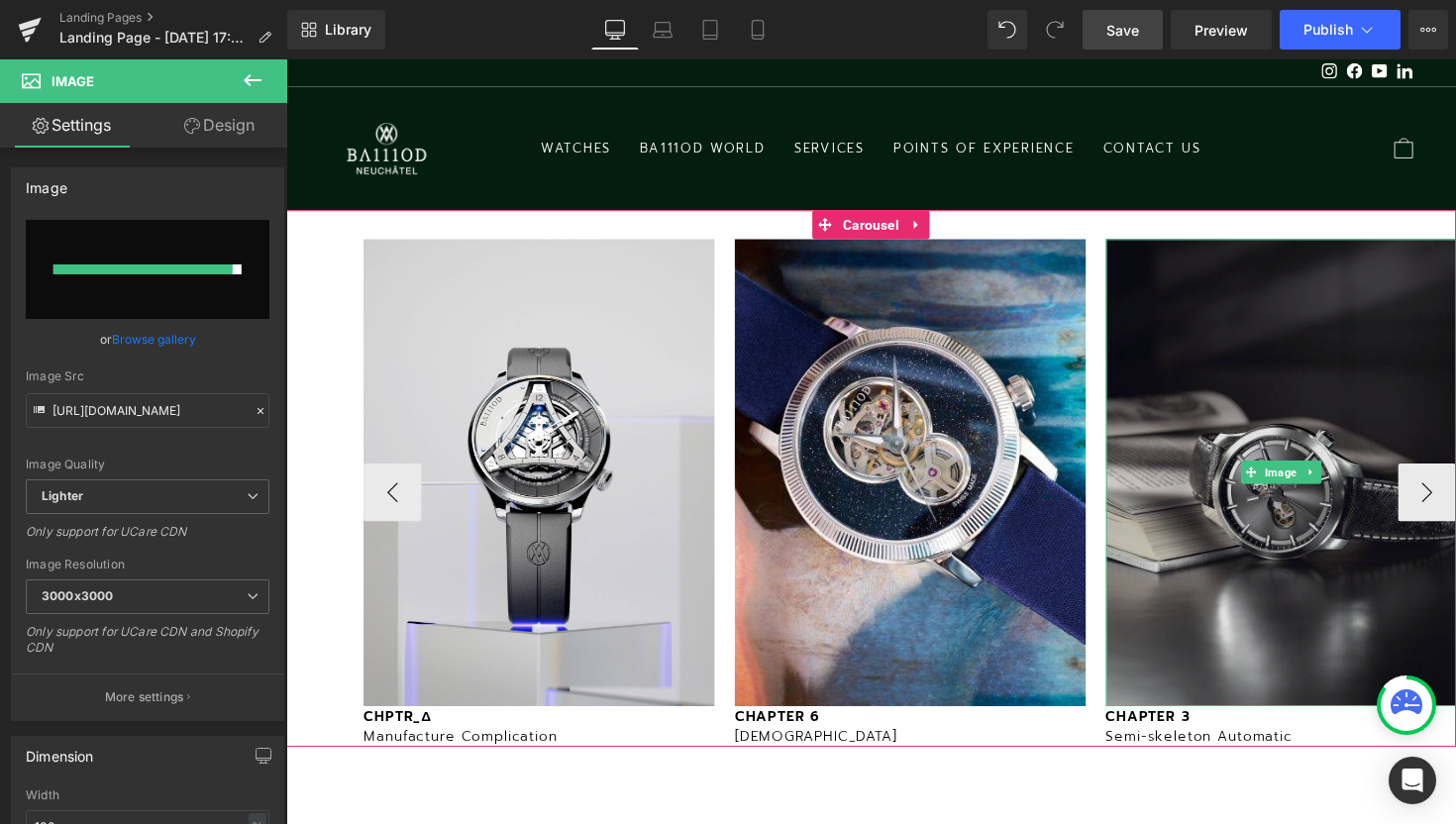 click at bounding box center (1305, 482) 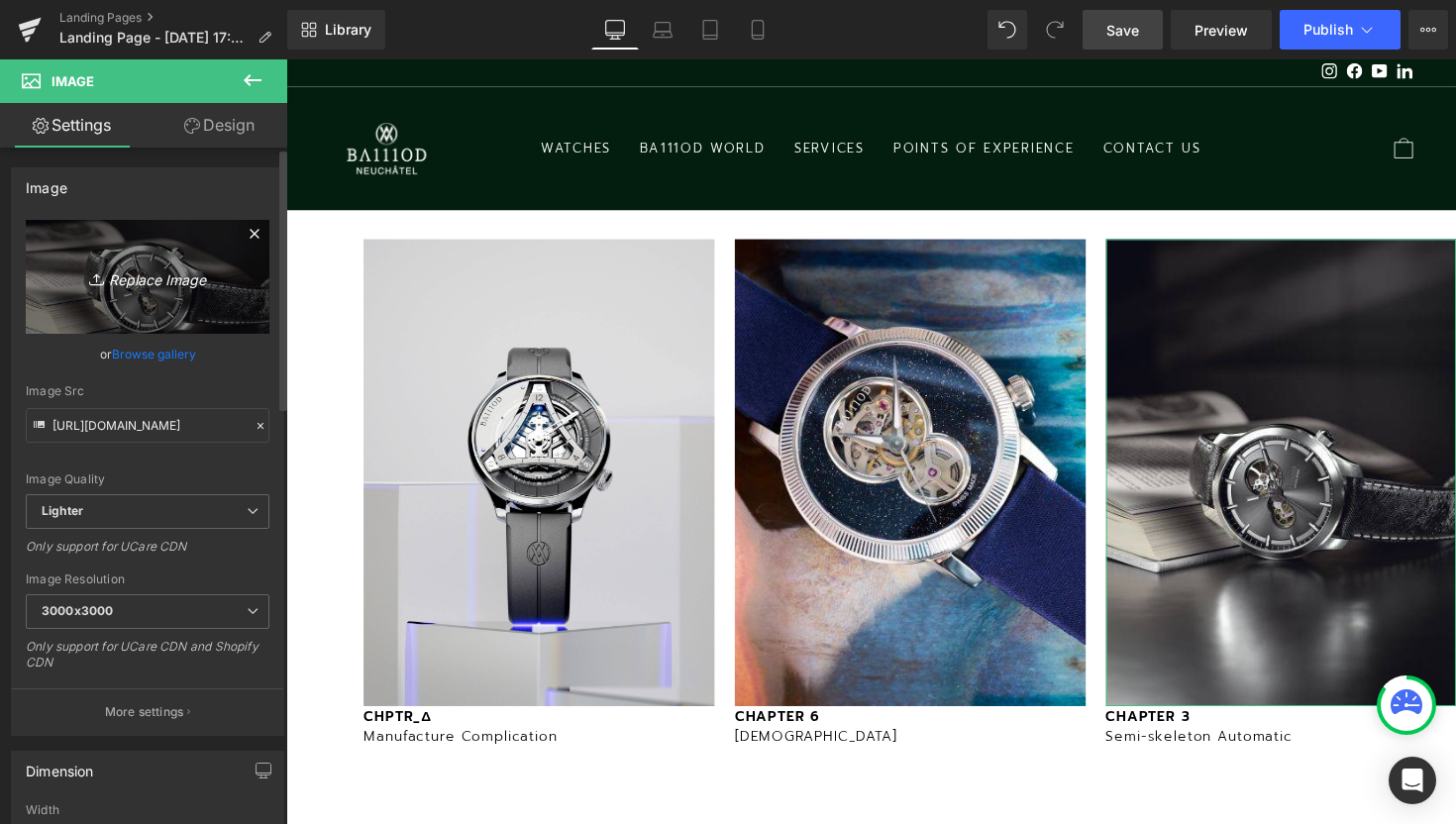 click on "Replace Image" at bounding box center [148, 276] 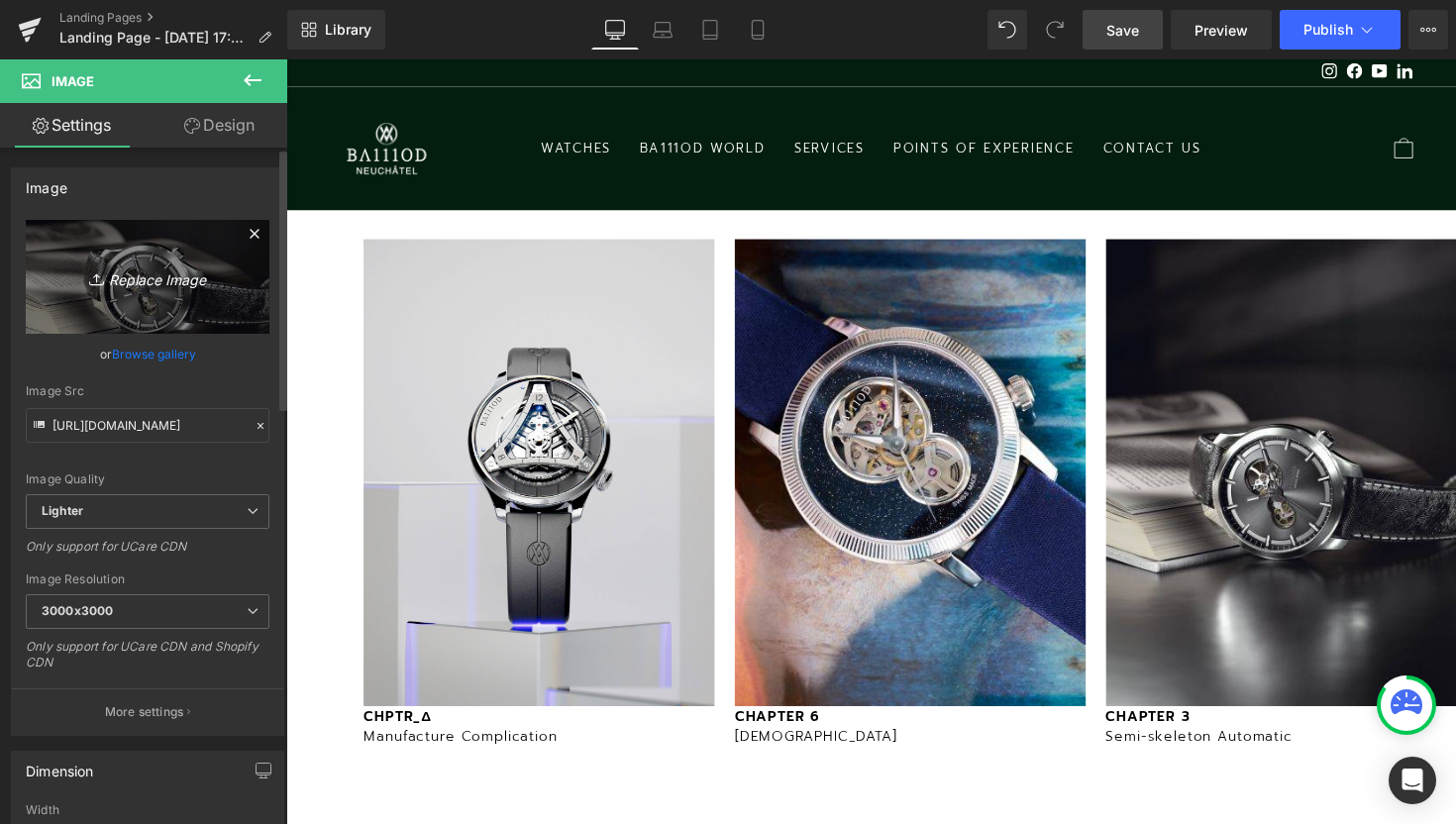 type on "C:\fakepath\3.jpg" 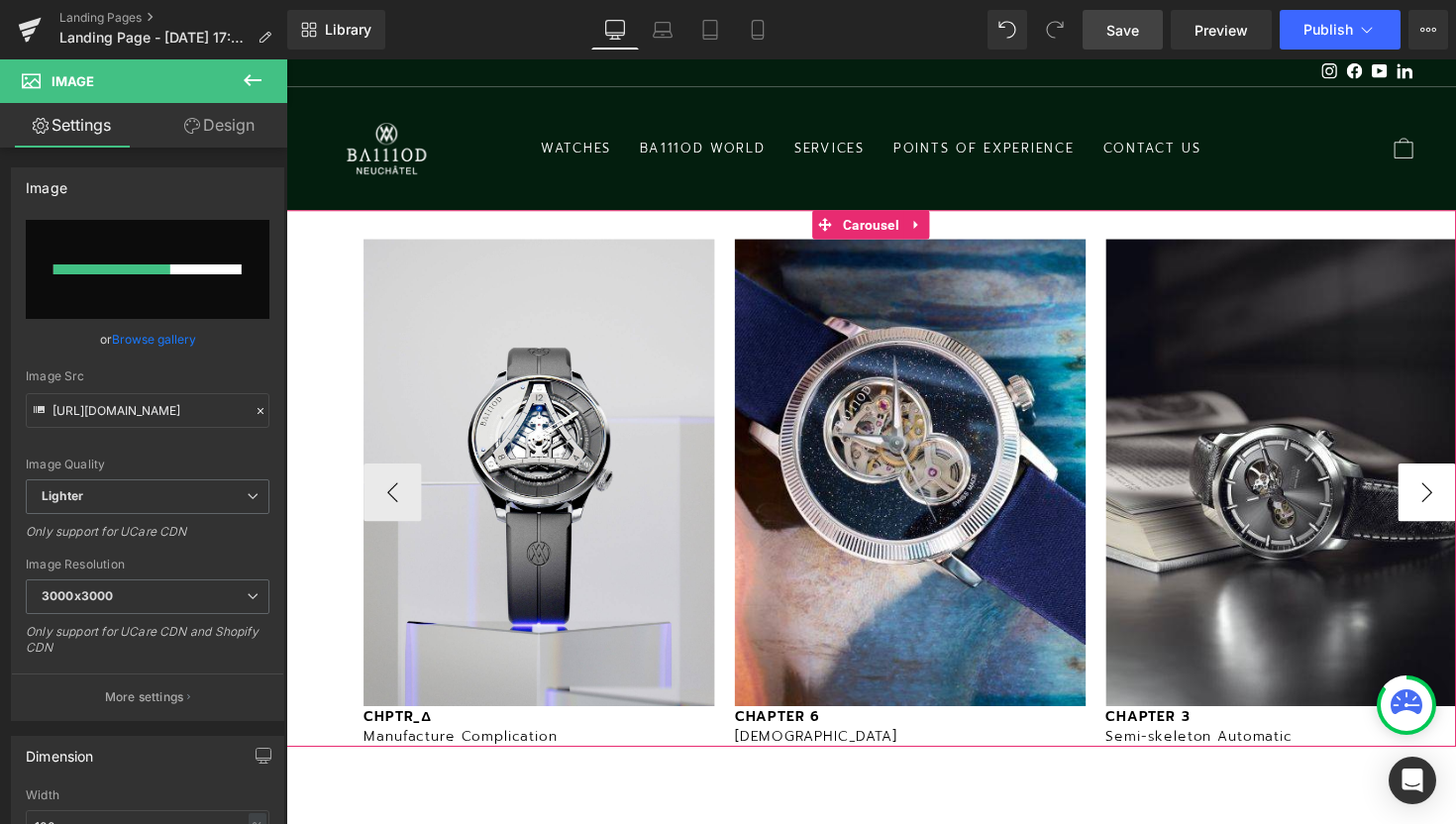 type 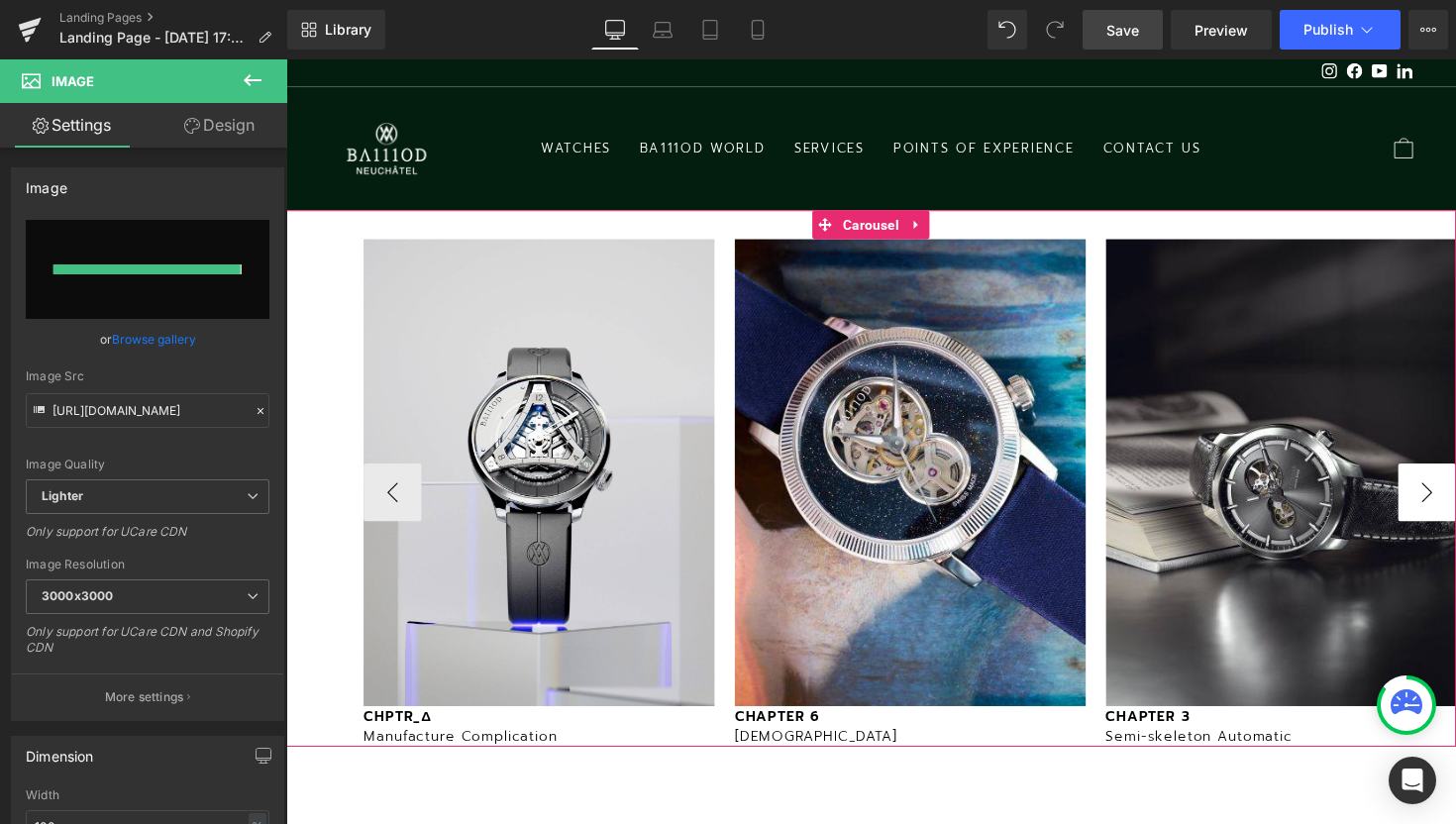 type on "https://ucarecdn.com/9841d6eb-11e7-4efc-8e8f-ee787e577d34/-/format/auto/-/preview/3000x3000/-/quality/lighter/3.jpg" 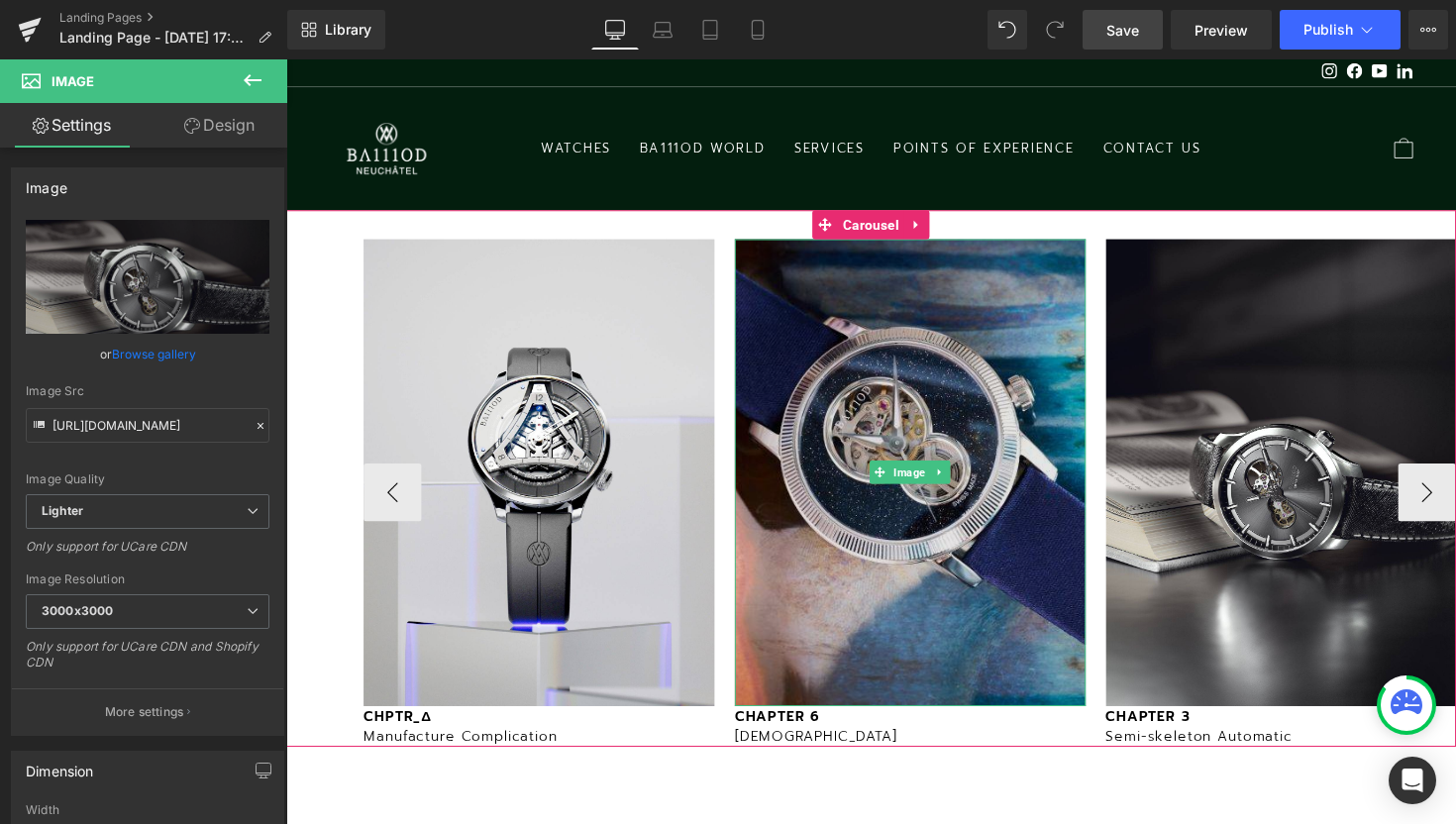 click at bounding box center (925, 482) 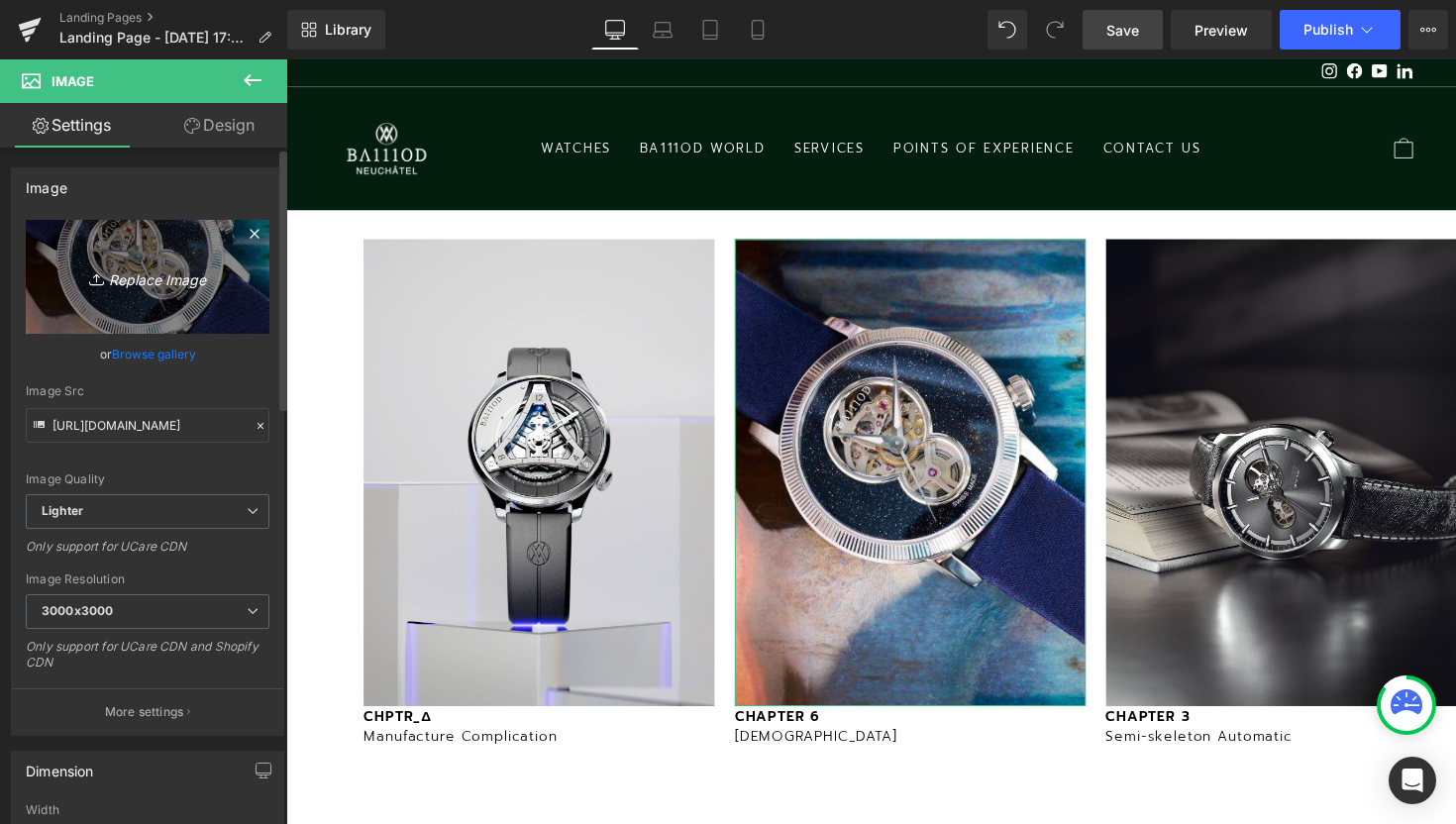 click on "Replace Image" at bounding box center [148, 276] 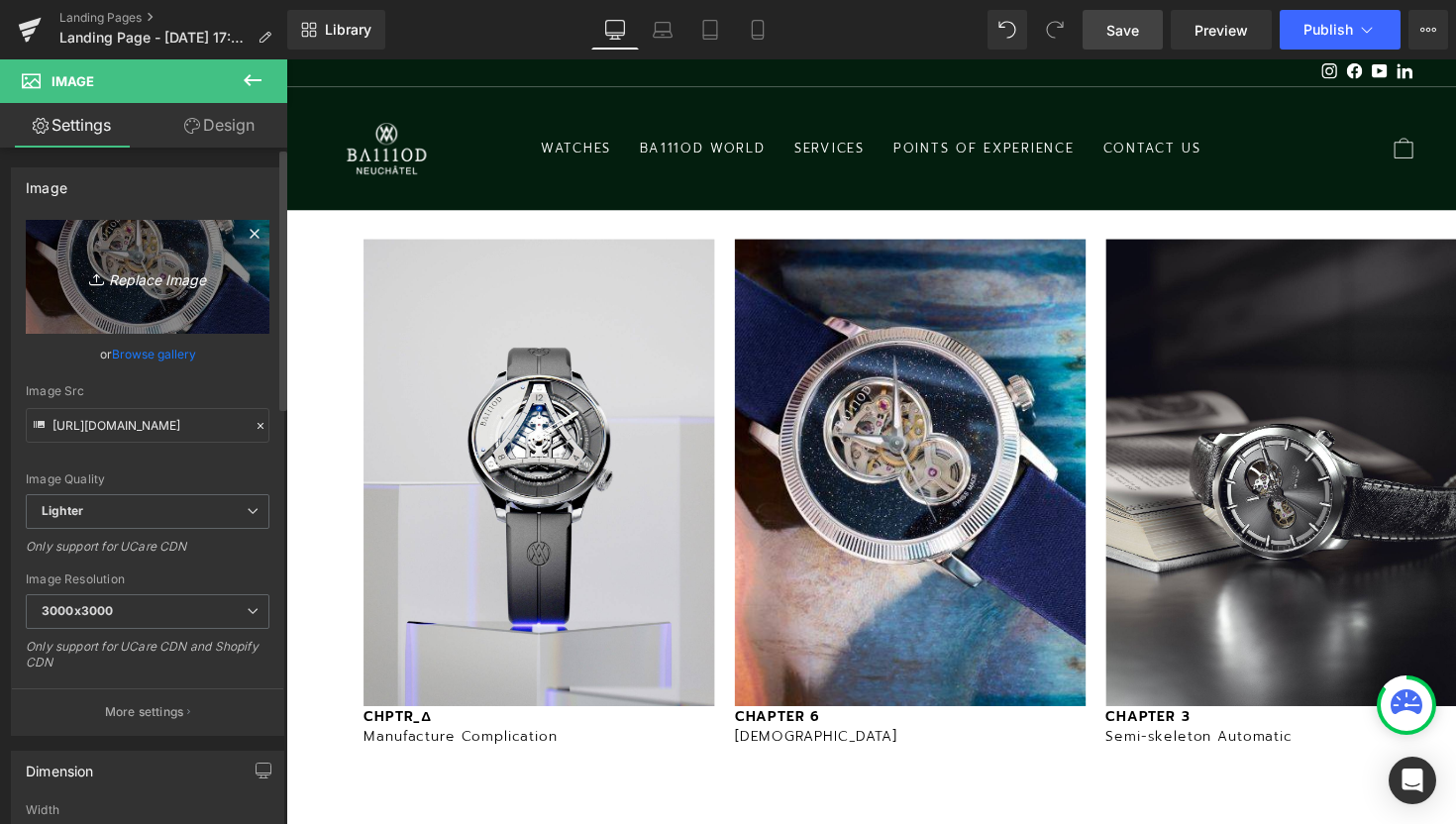 type on "C:\fakepath\4.jpg" 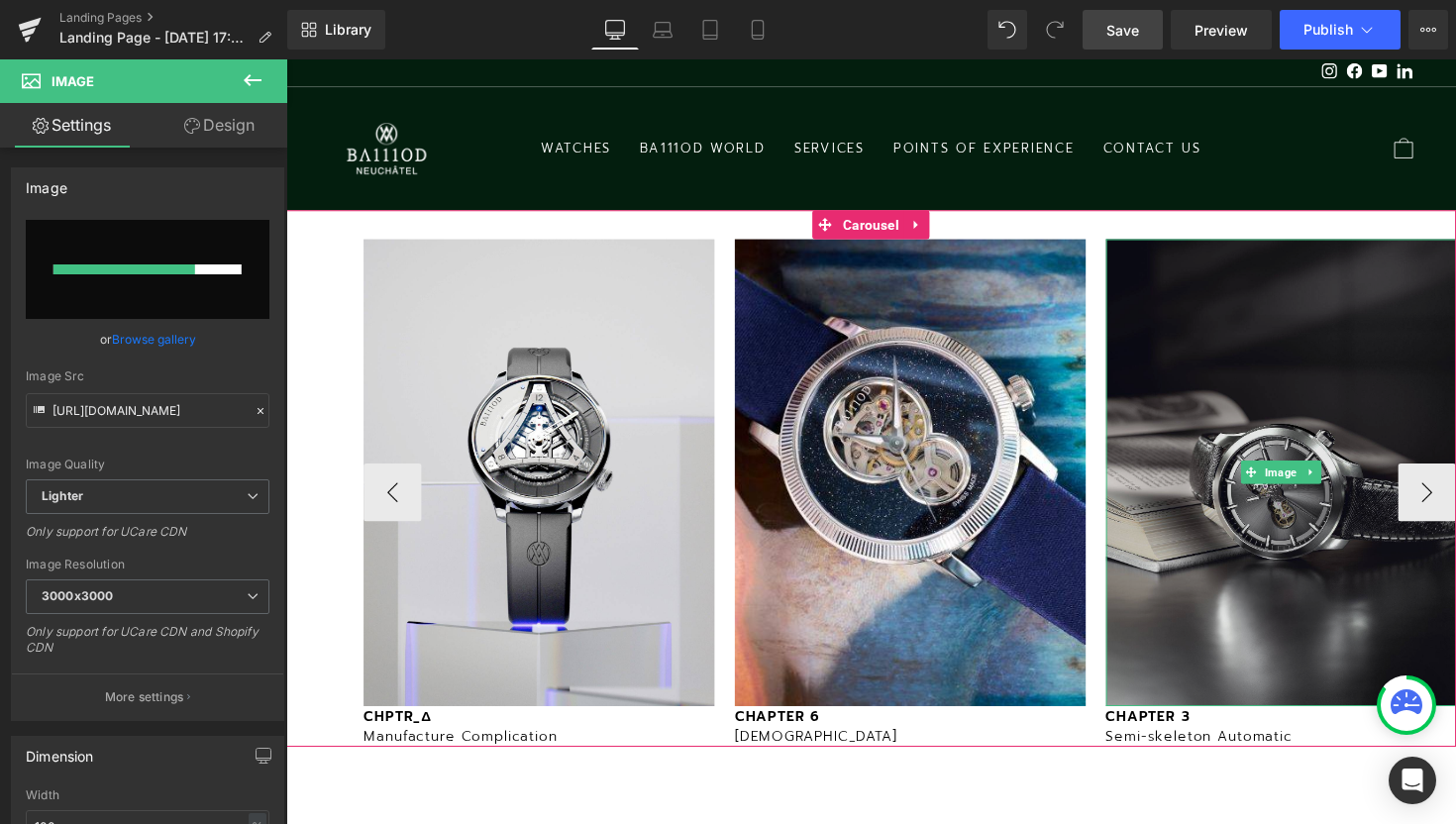 type 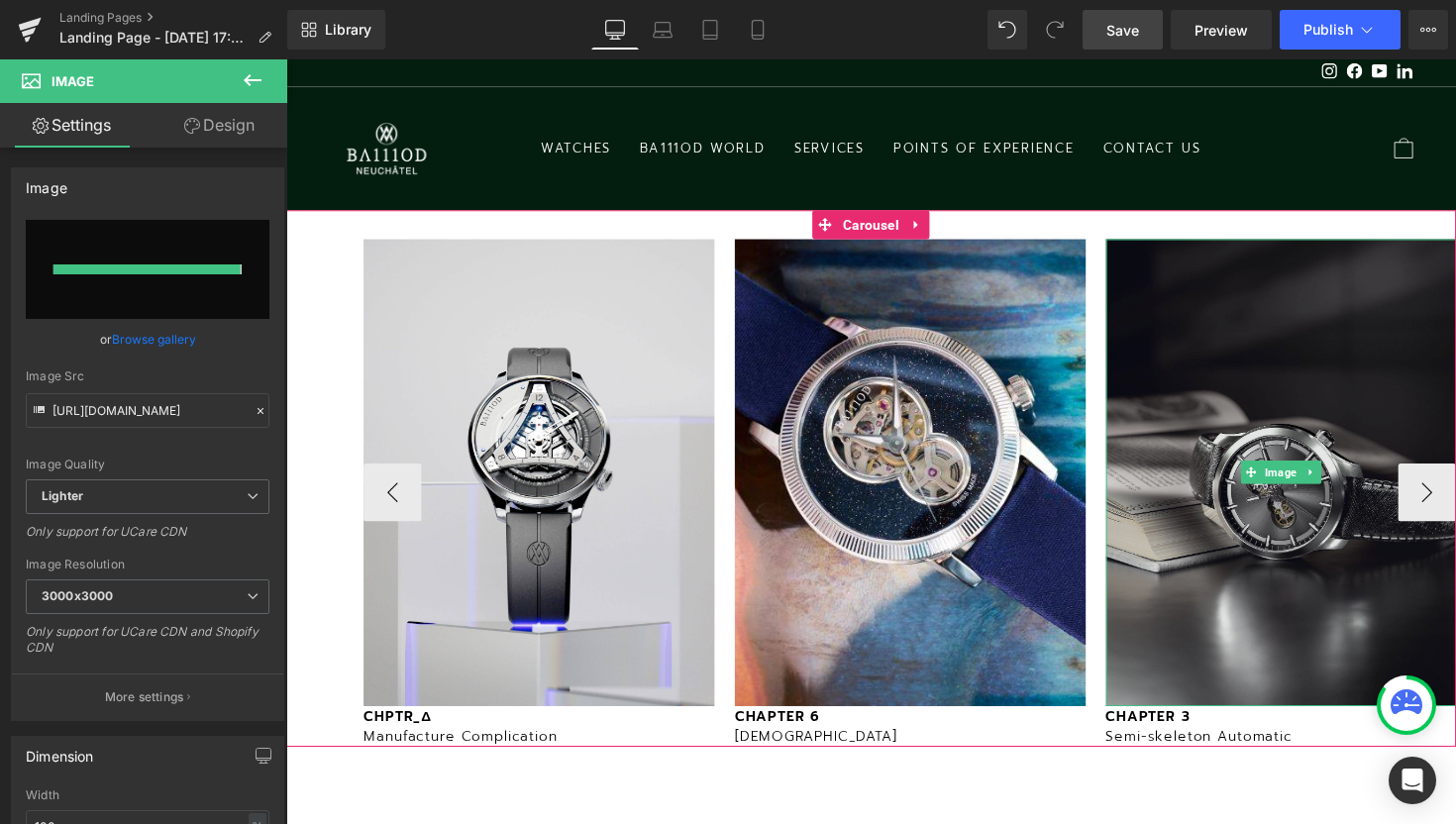 type on "https://ucarecdn.com/57dc4f4d-bd71-493b-b9dd-3e968548d205/-/format/auto/-/preview/3000x3000/-/quality/lighter/4.jpg" 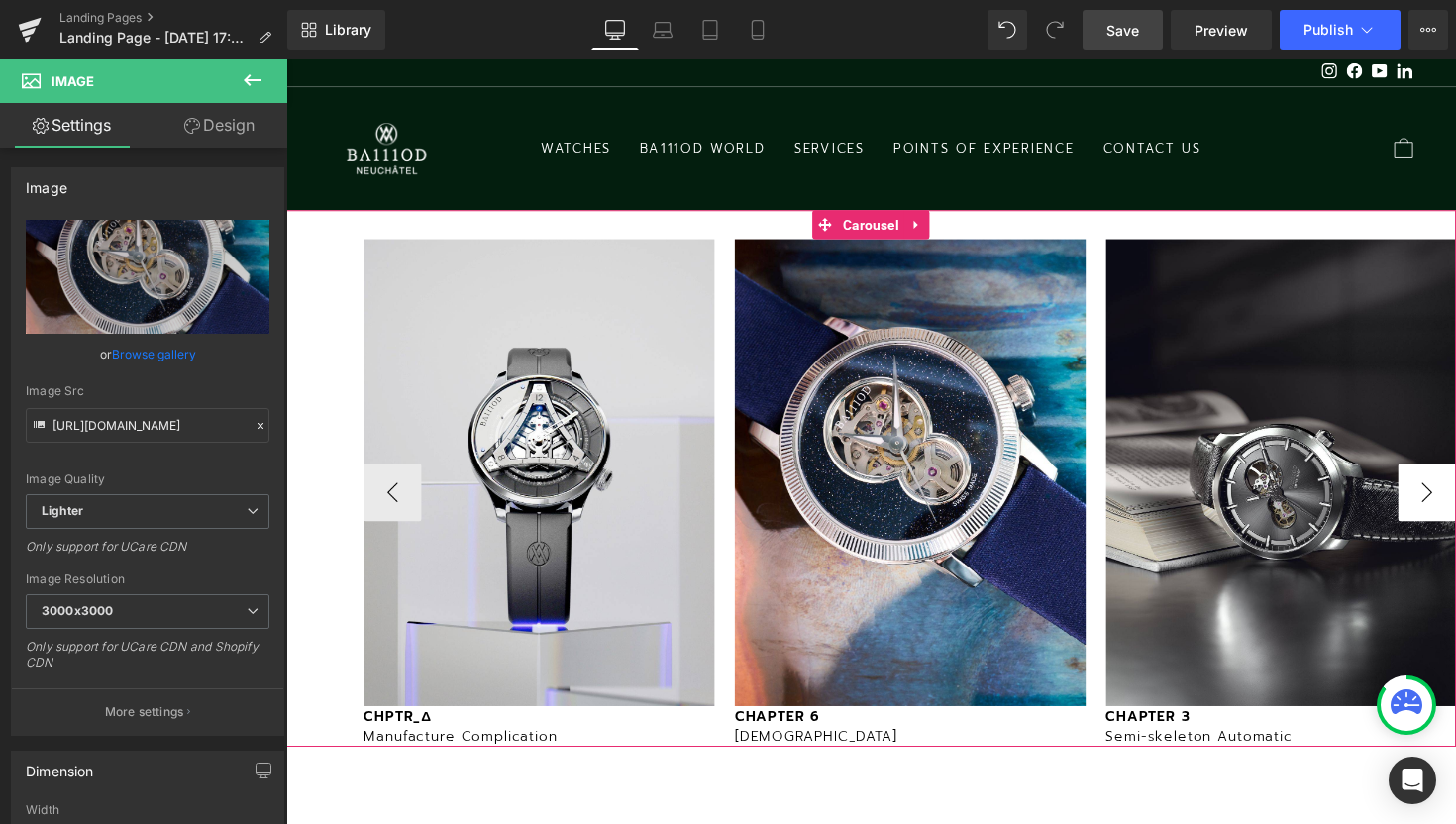 click on "›" at bounding box center [1455, 503] 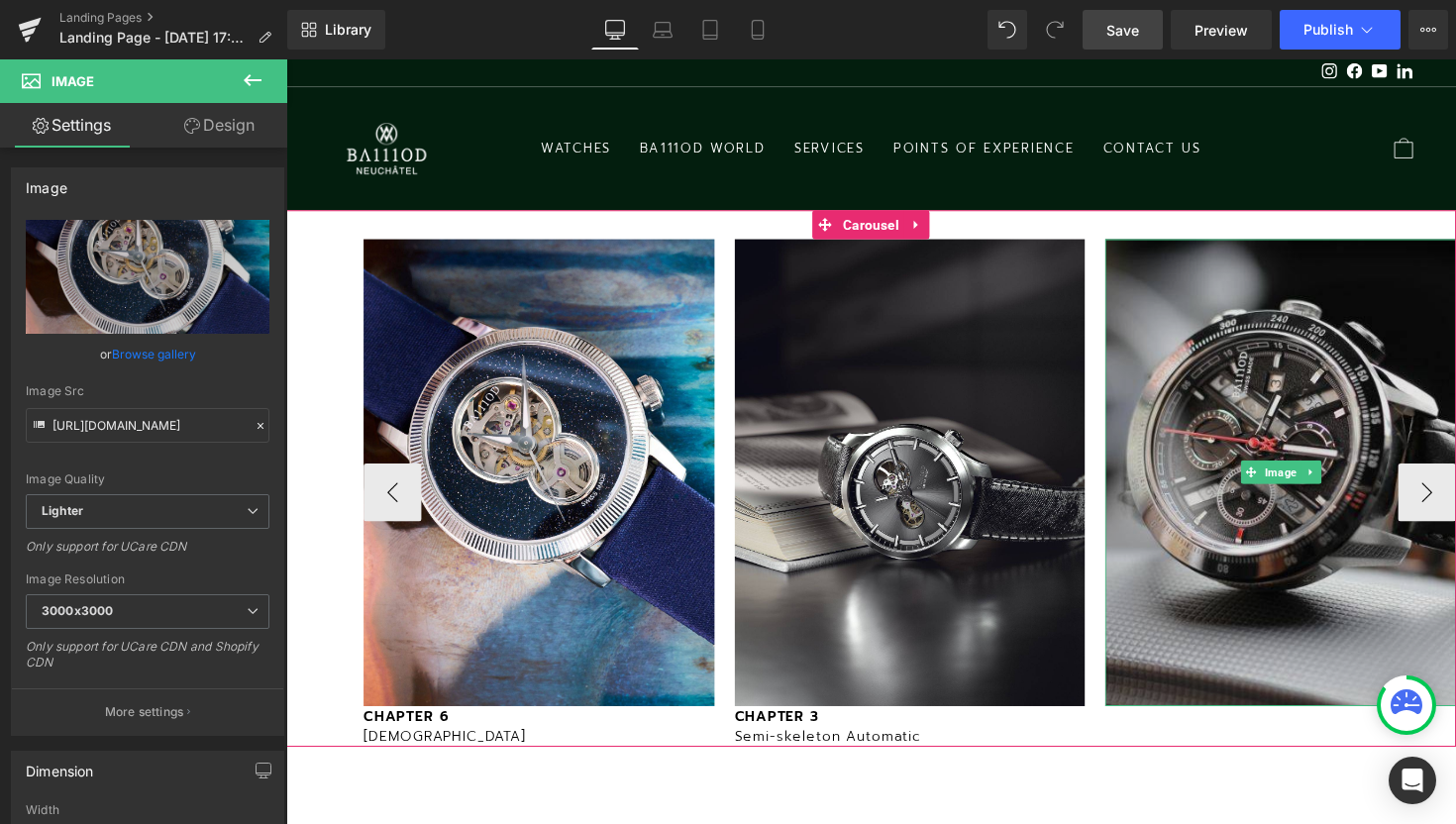 click at bounding box center [1304, 482] 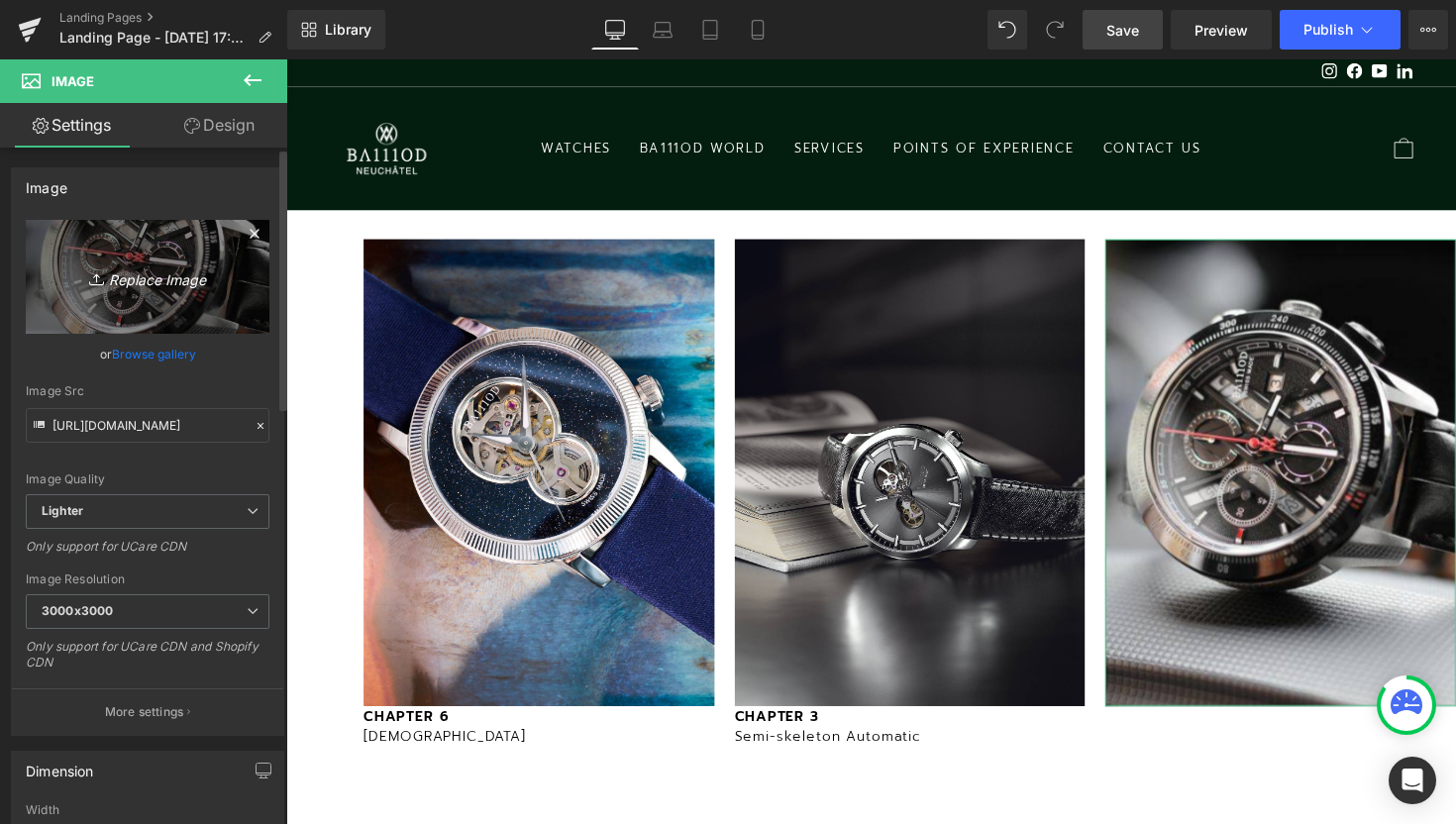 click on "Replace Image" at bounding box center (148, 276) 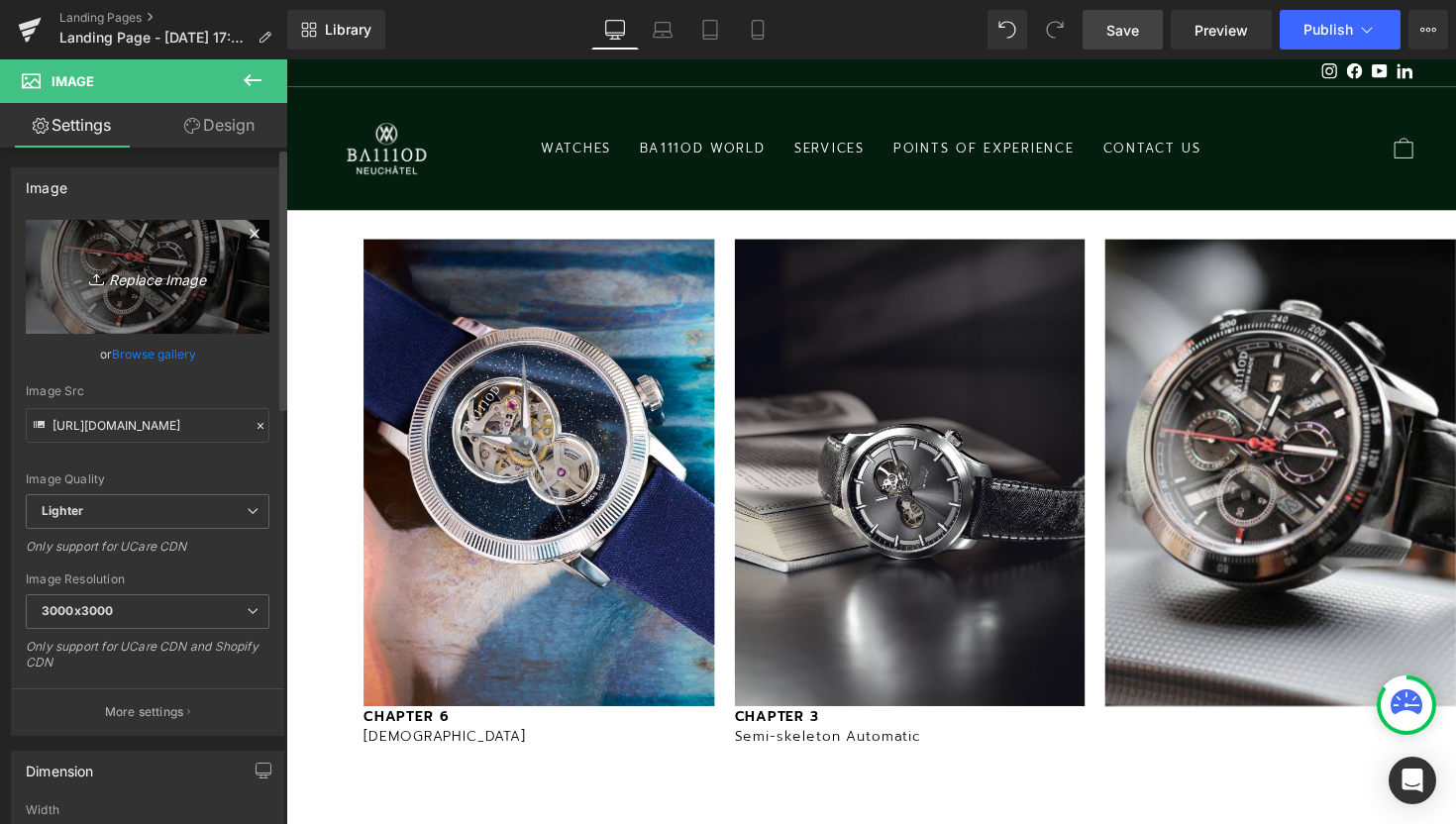 type on "C:\fakepath\6.jpg" 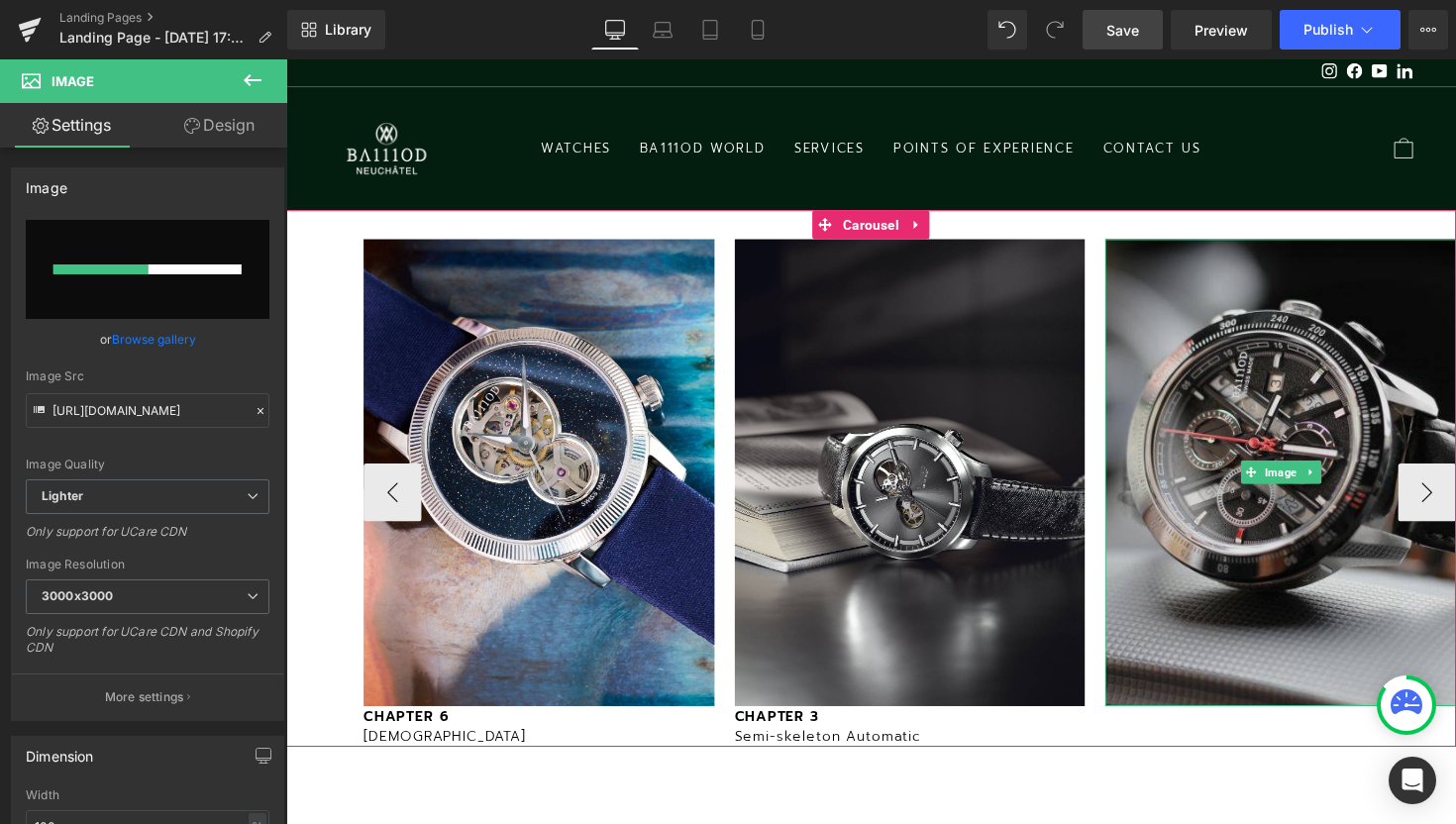 type 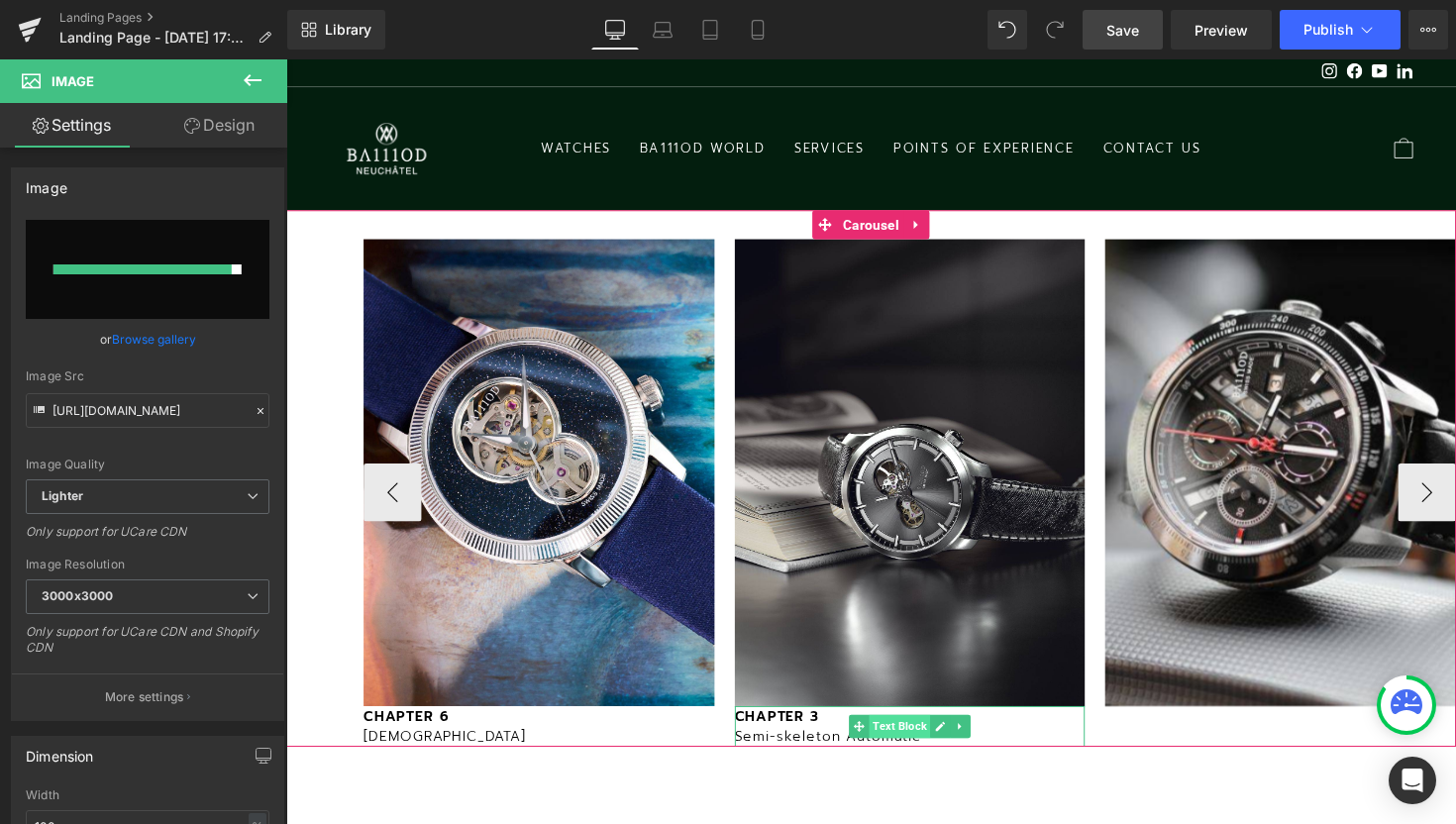type on "https://ucarecdn.com/bcc6cd76-c1a8-438e-a840-eee7e5620794/-/format/auto/-/preview/3000x3000/-/quality/lighter/6.jpg" 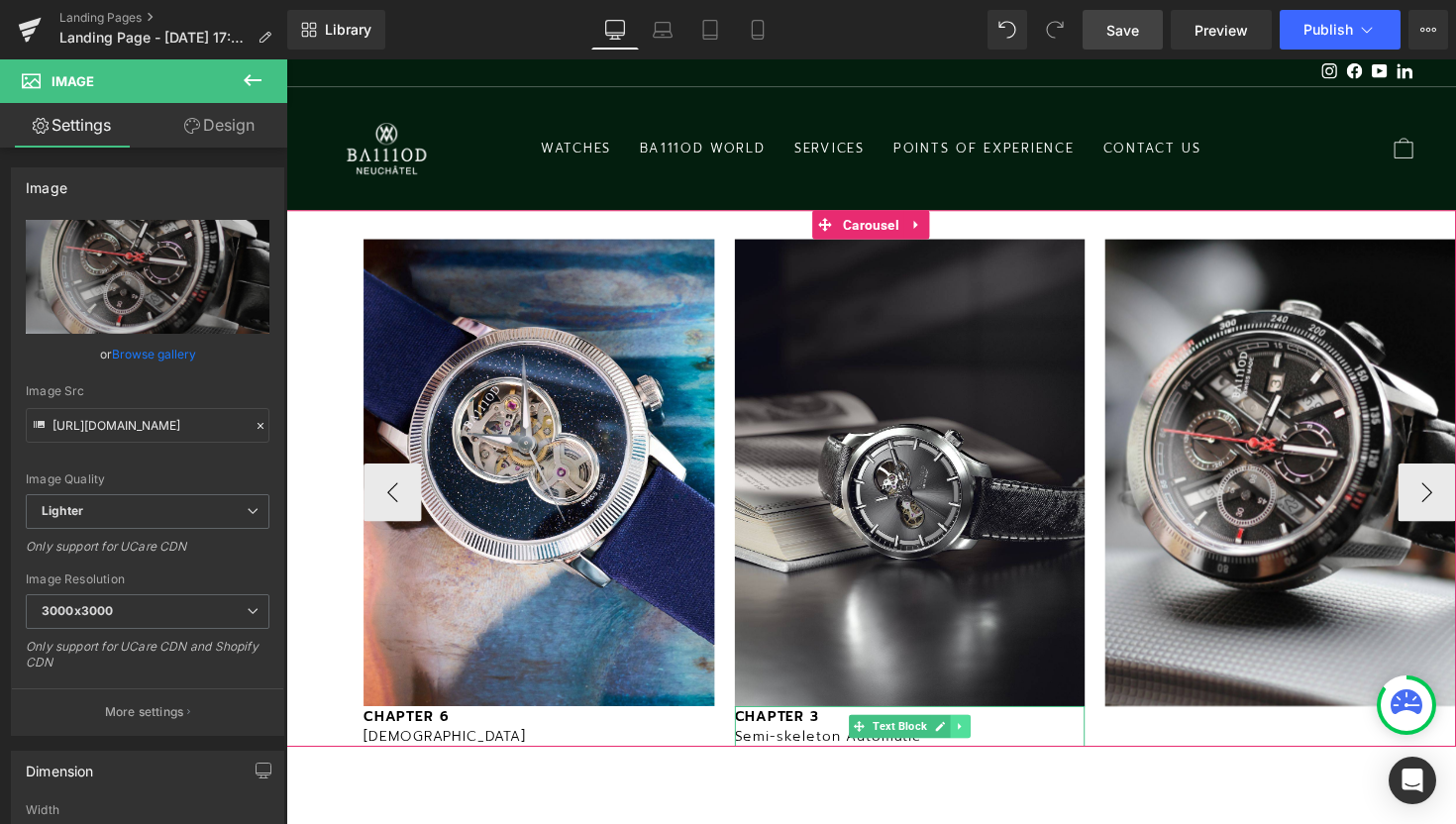 click 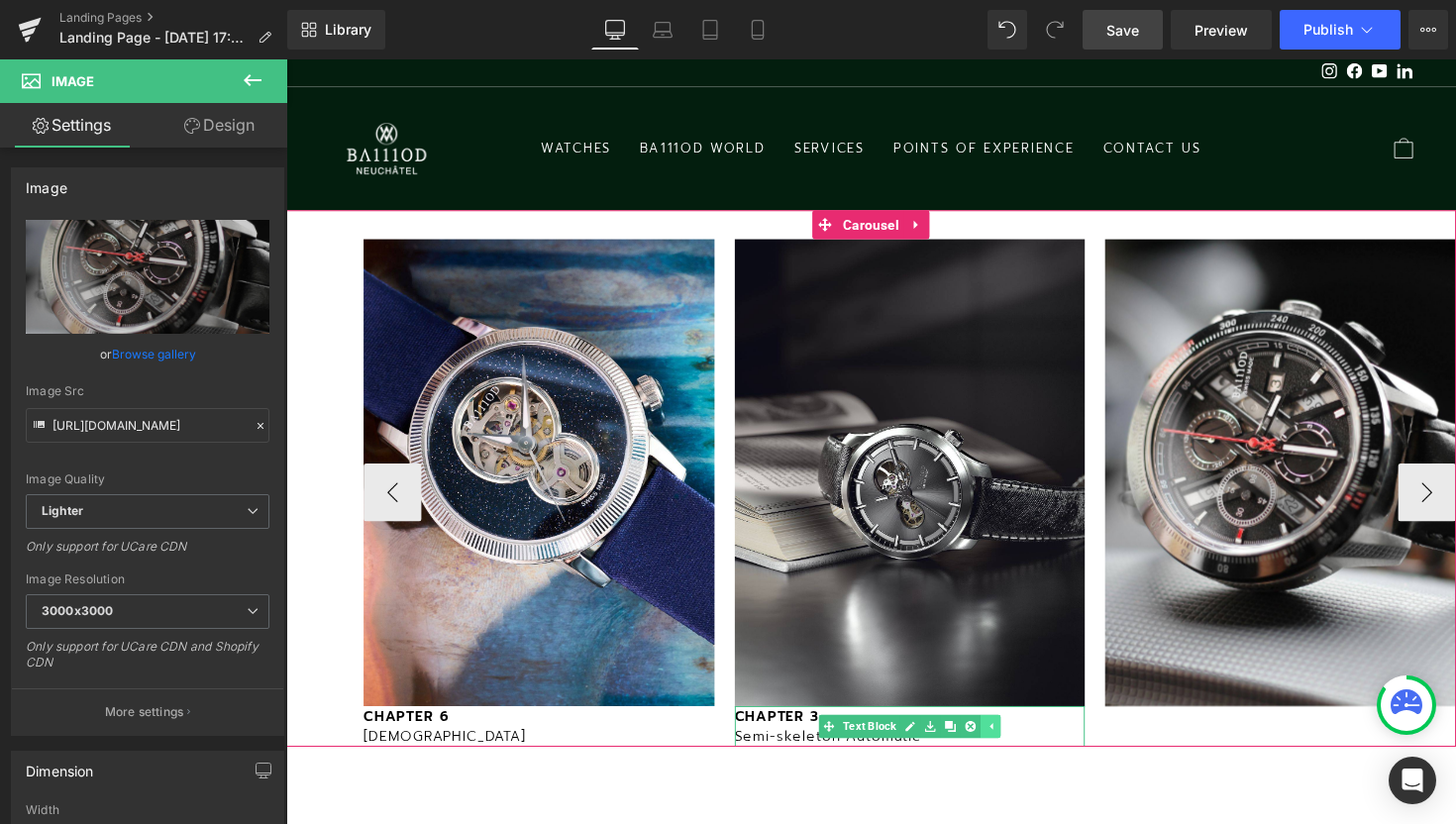 click at bounding box center [967, 743] 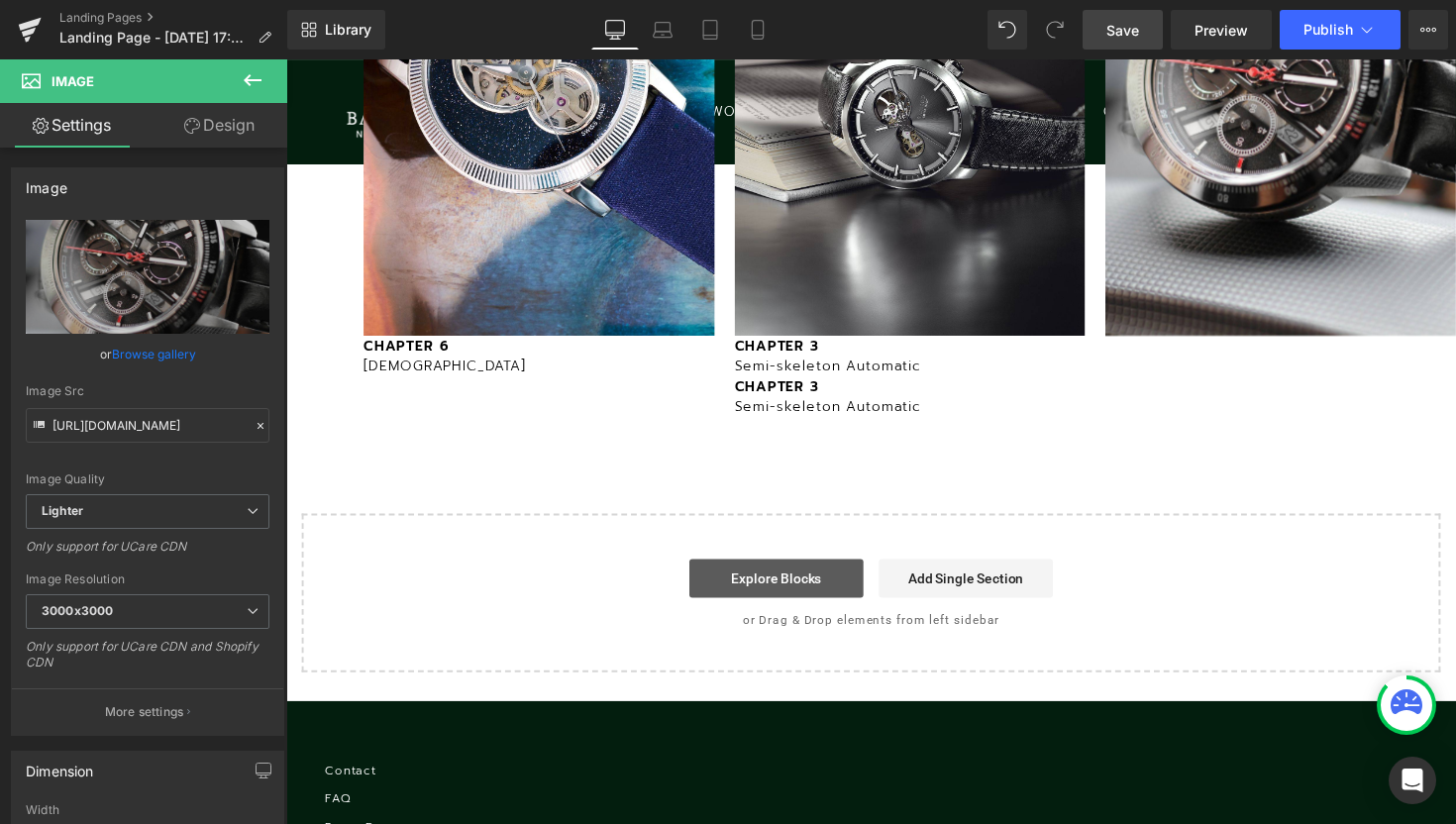 scroll, scrollTop: 361, scrollLeft: 0, axis: vertical 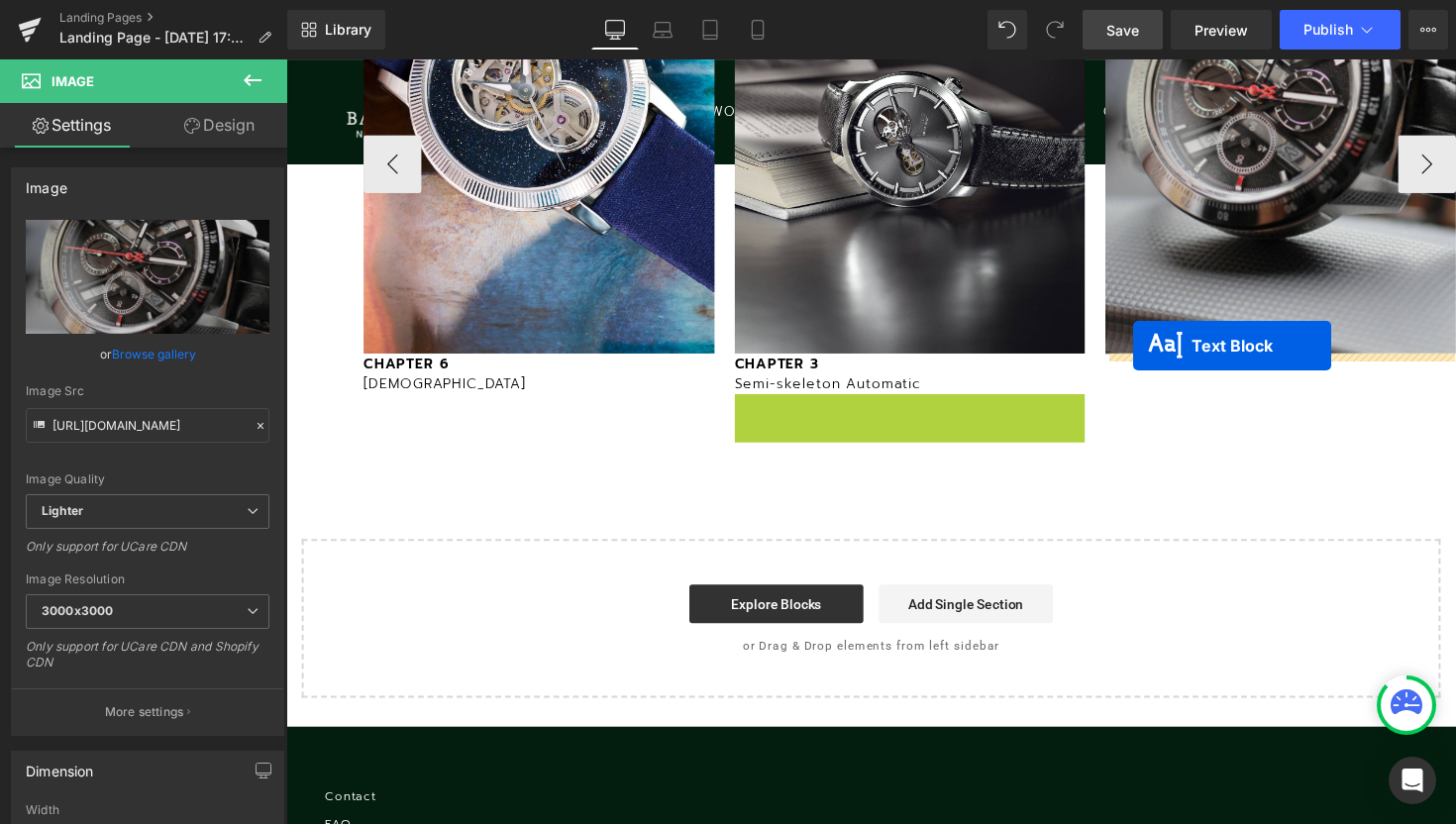 drag, startPoint x: 866, startPoint y: 415, endPoint x: 1154, endPoint y: 353, distance: 294.598 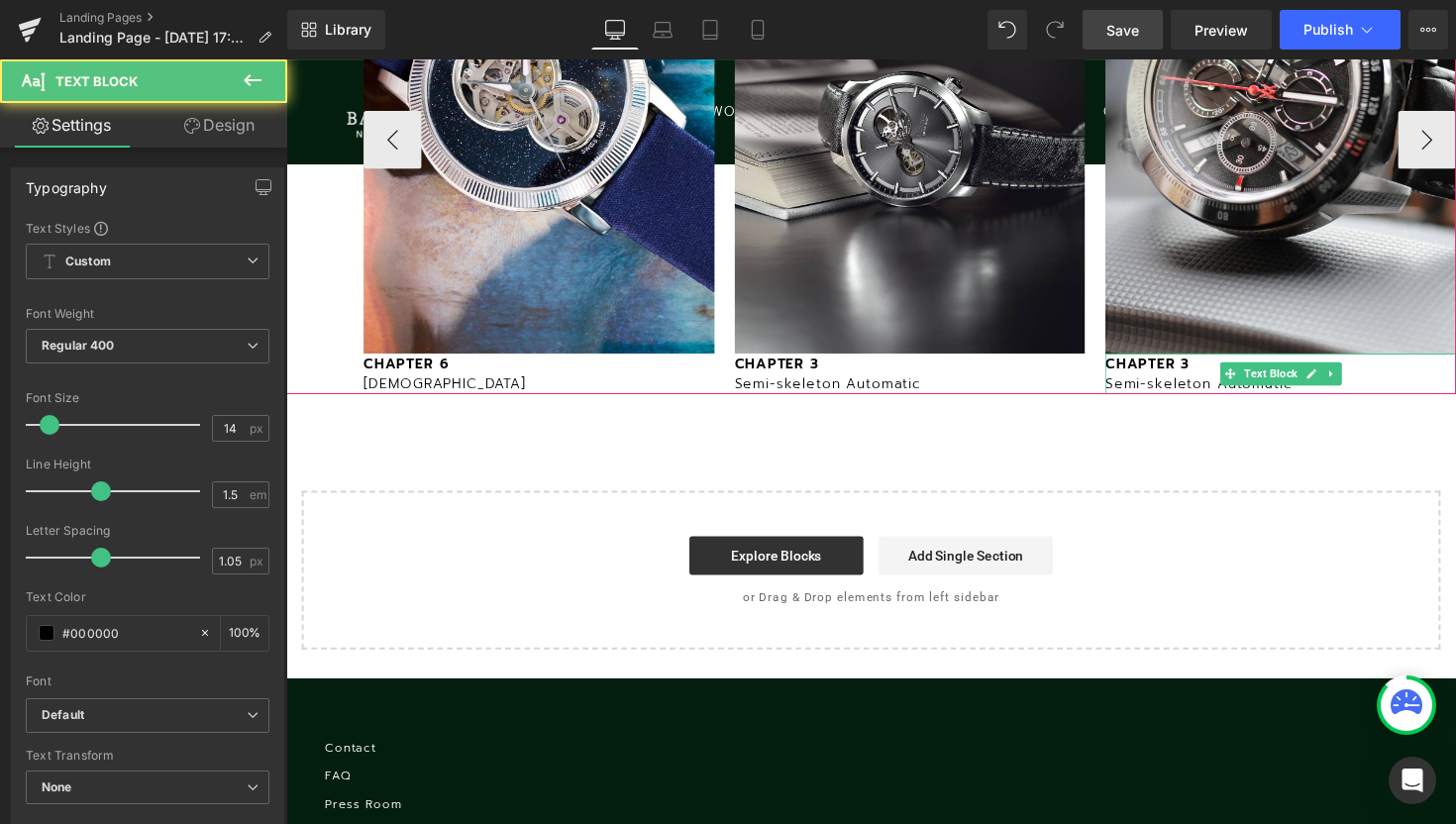 click on "CHAPTER 3" at bounding box center [1304, 370] 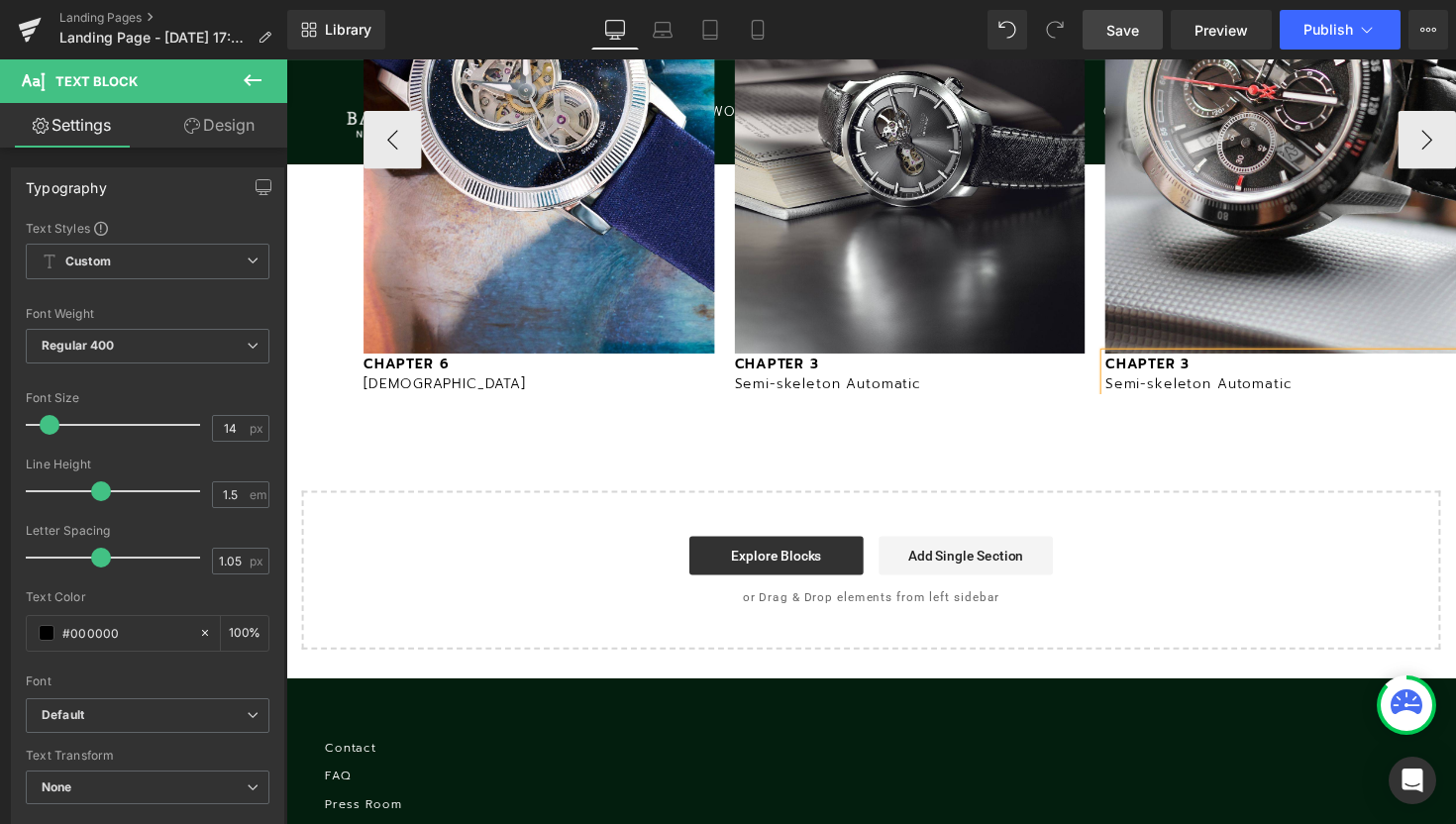 click on "CHAPTER 3" at bounding box center [1304, 370] 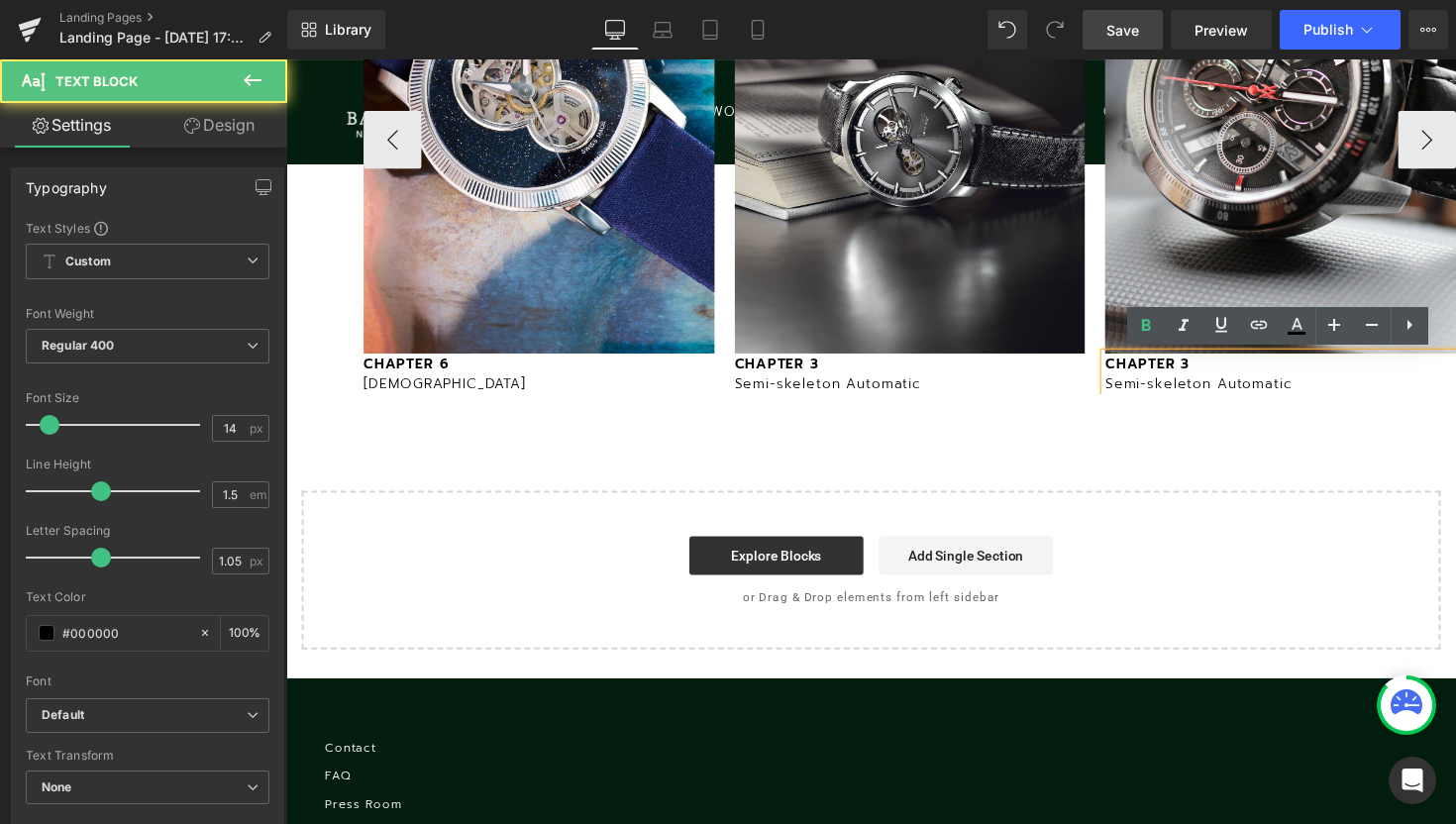 type 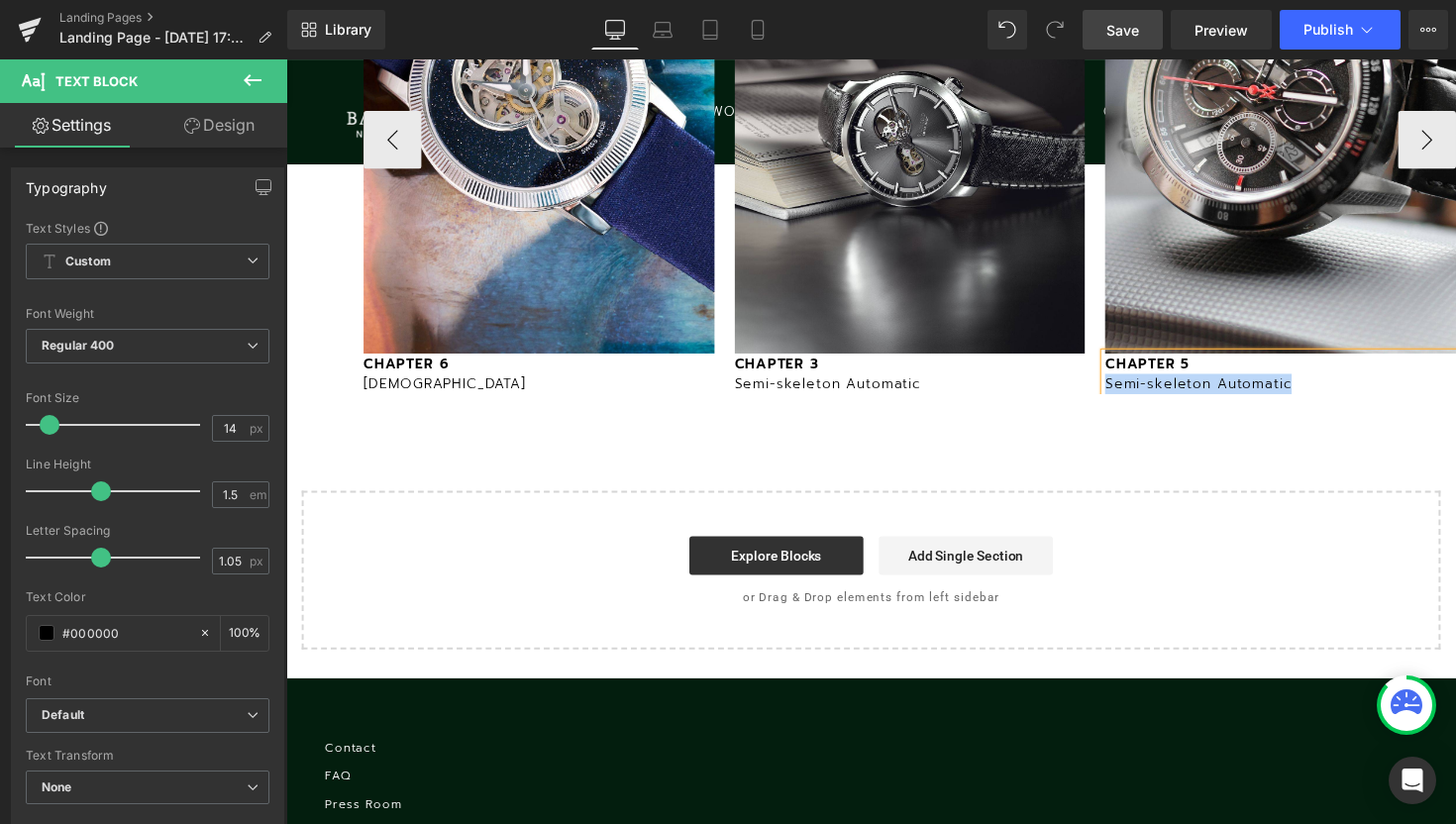 drag, startPoint x: 1317, startPoint y: 394, endPoint x: 1127, endPoint y: 396, distance: 190.01053 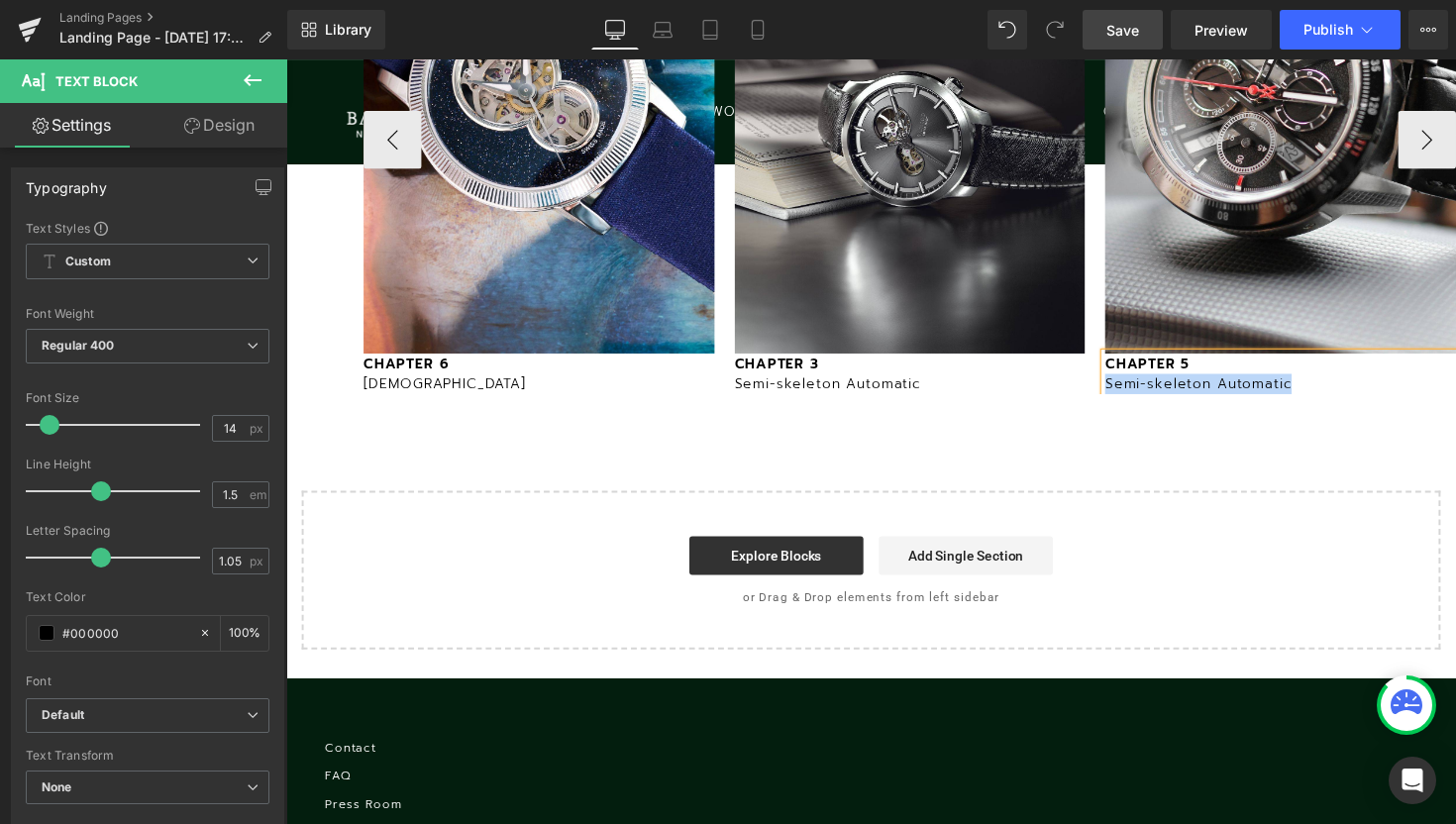 click on "Semi-skeleton Automatic" at bounding box center [1304, 391] 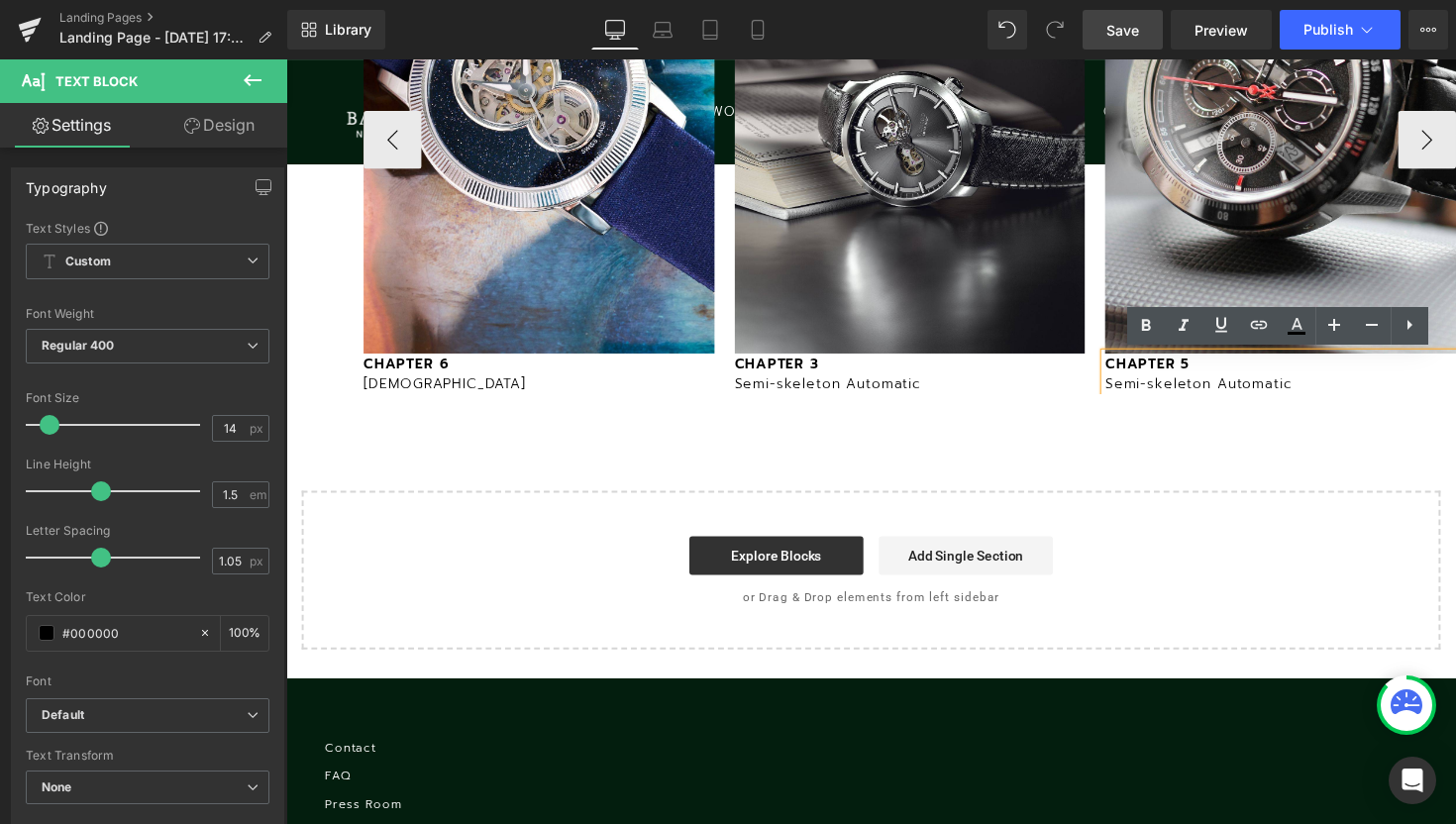 scroll, scrollTop: 0, scrollLeft: 0, axis: both 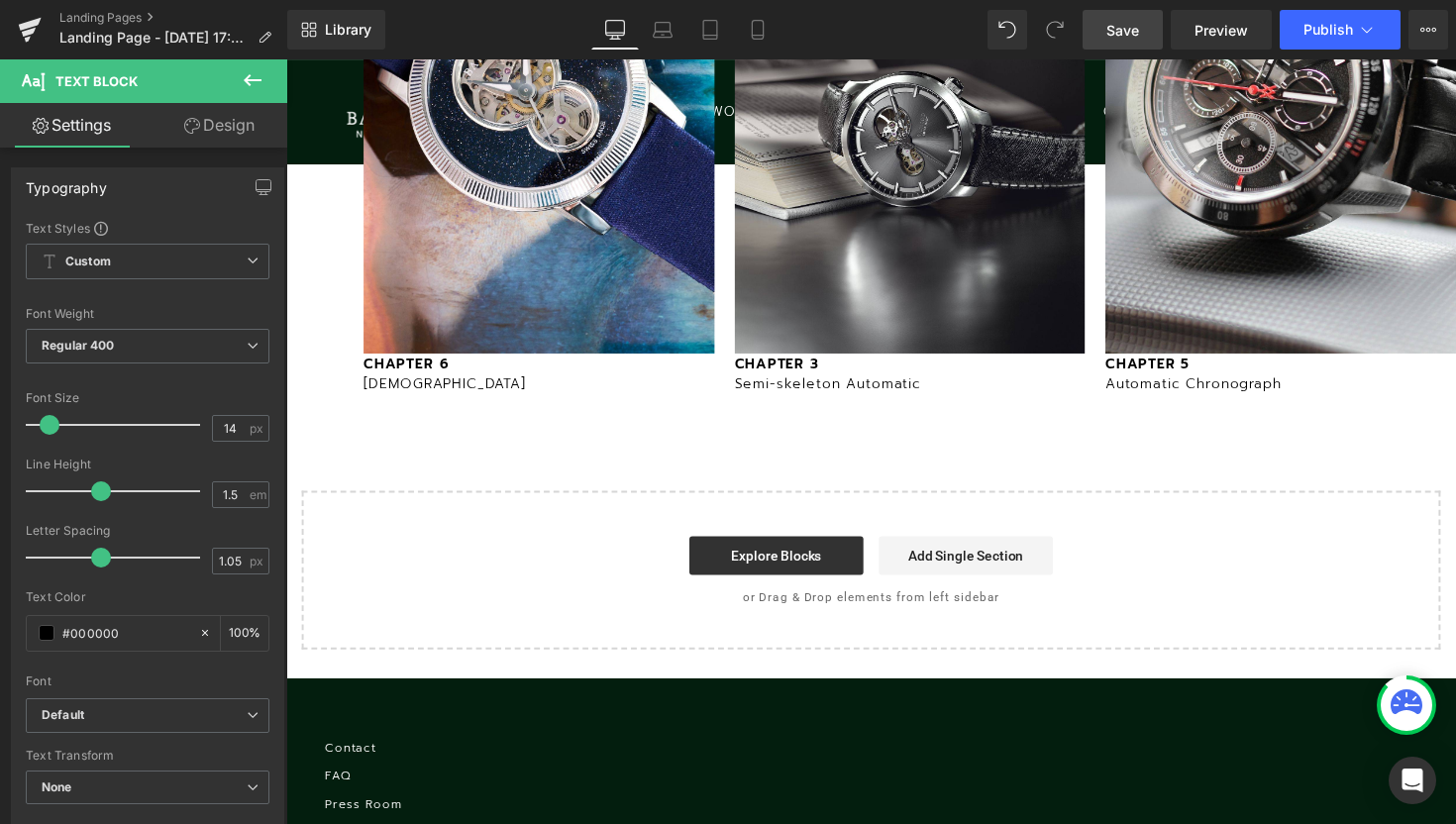 click 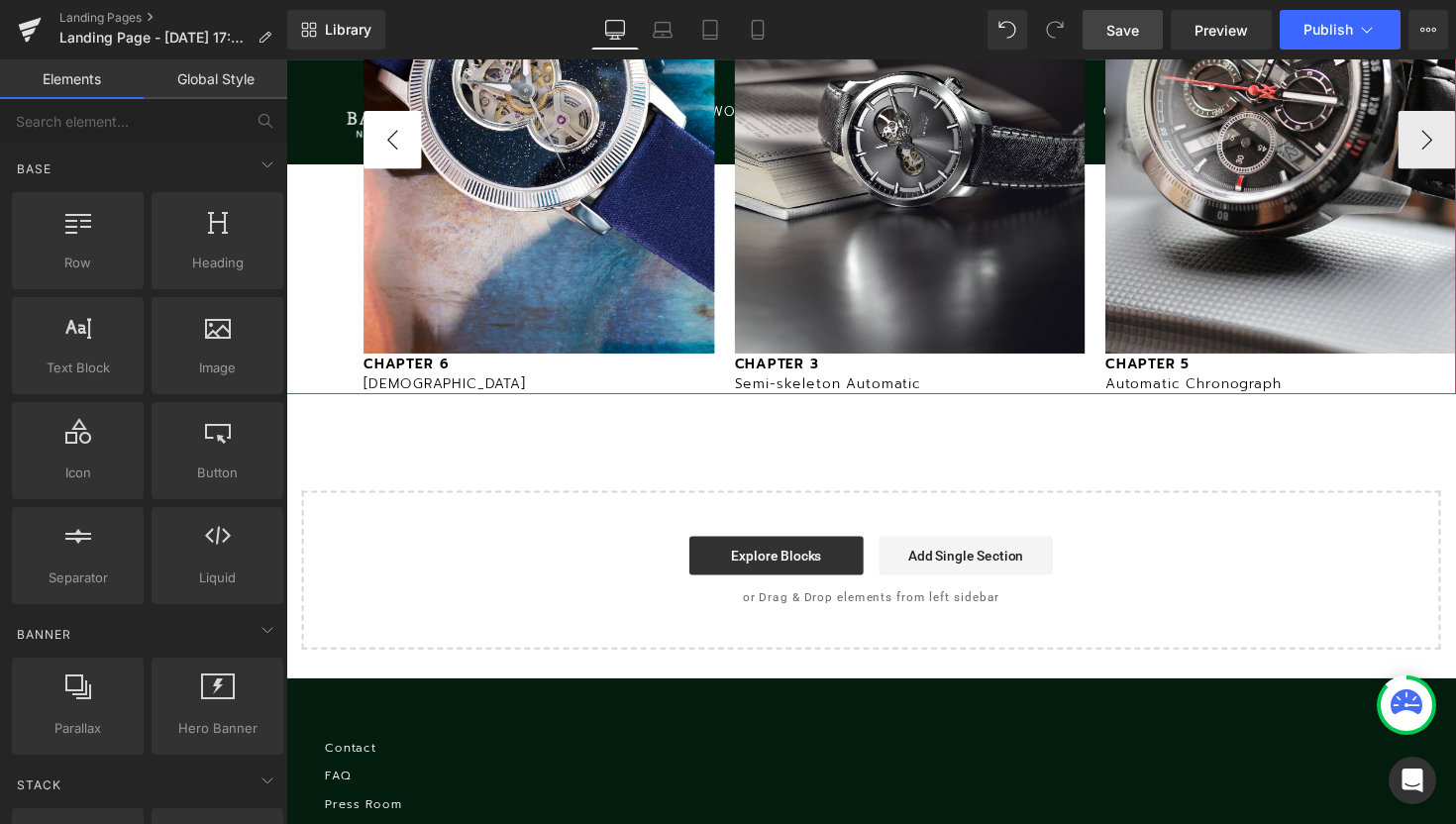click on "‹" at bounding box center [395, 142] 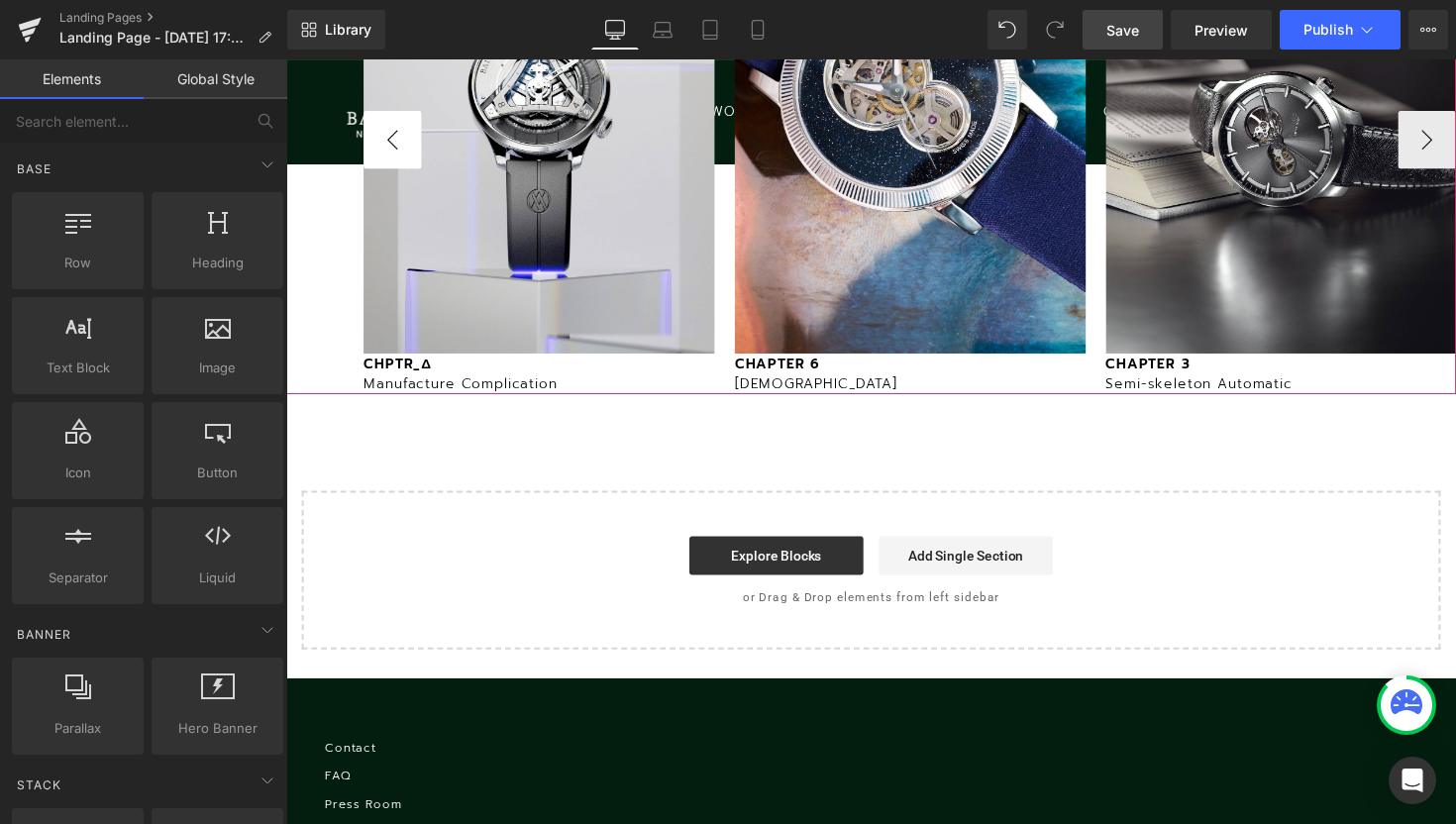 click on "‹" at bounding box center [395, 142] 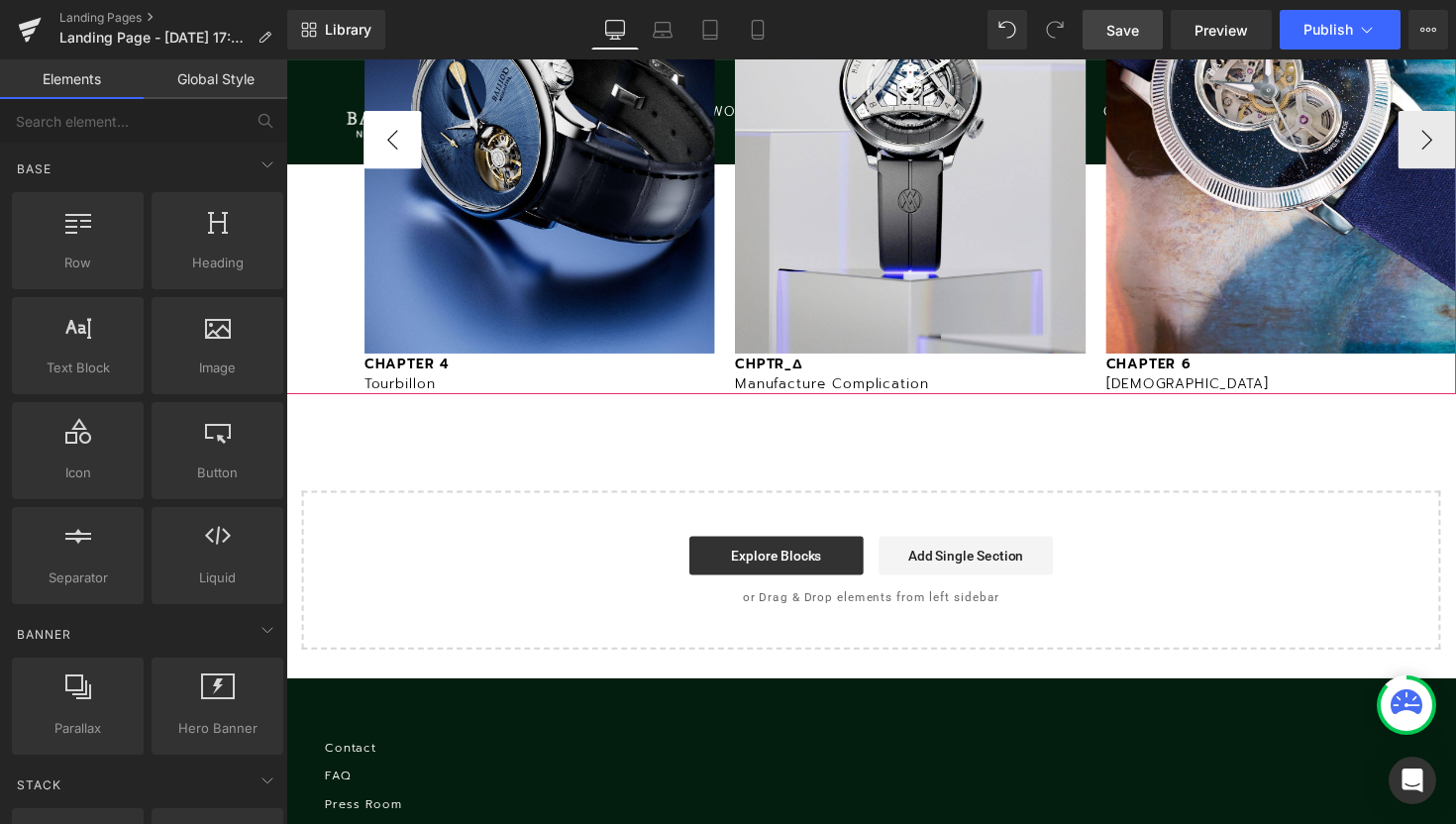 click on "‹" at bounding box center [395, 142] 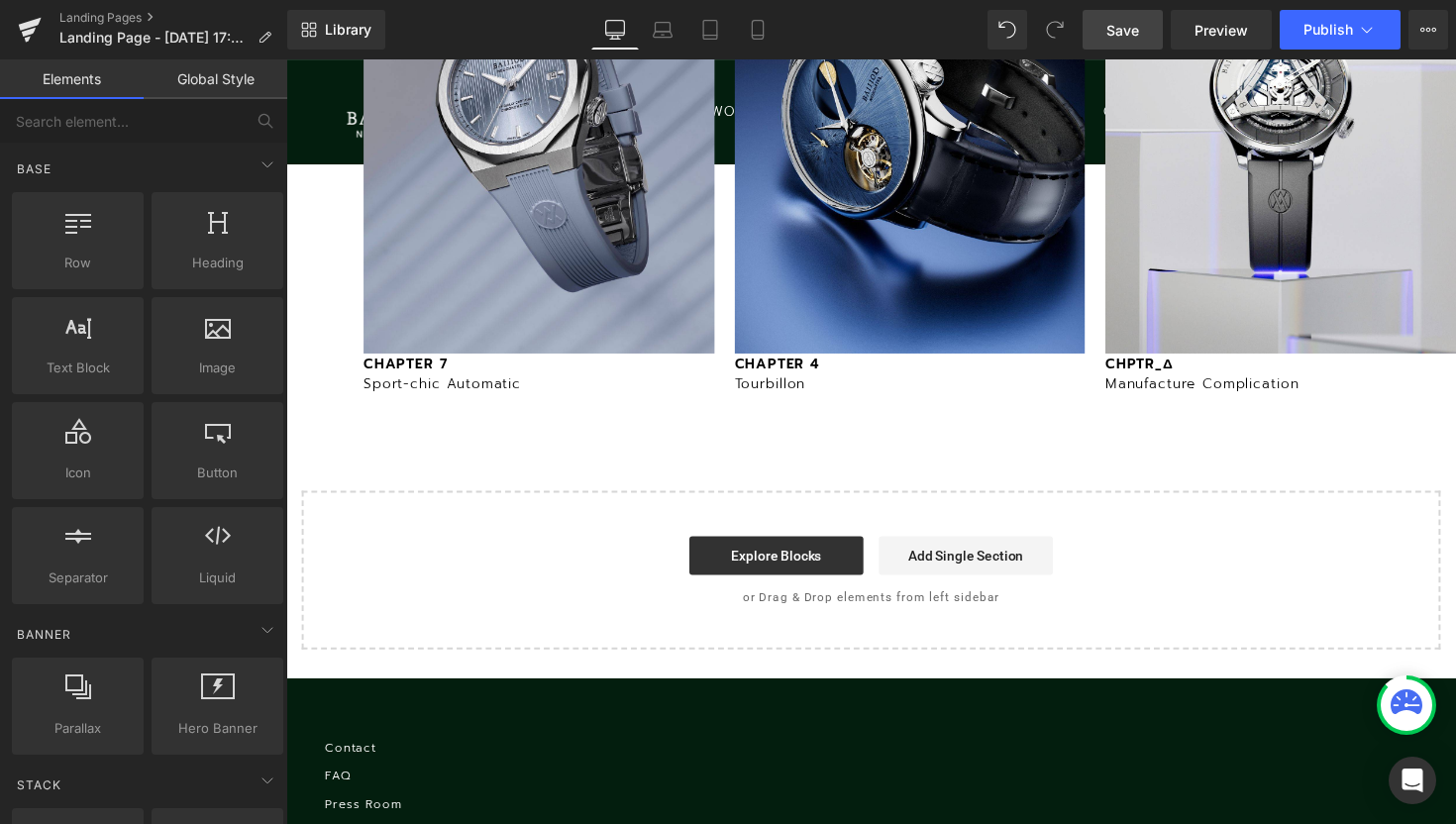 click on "Save" at bounding box center [1122, 30] 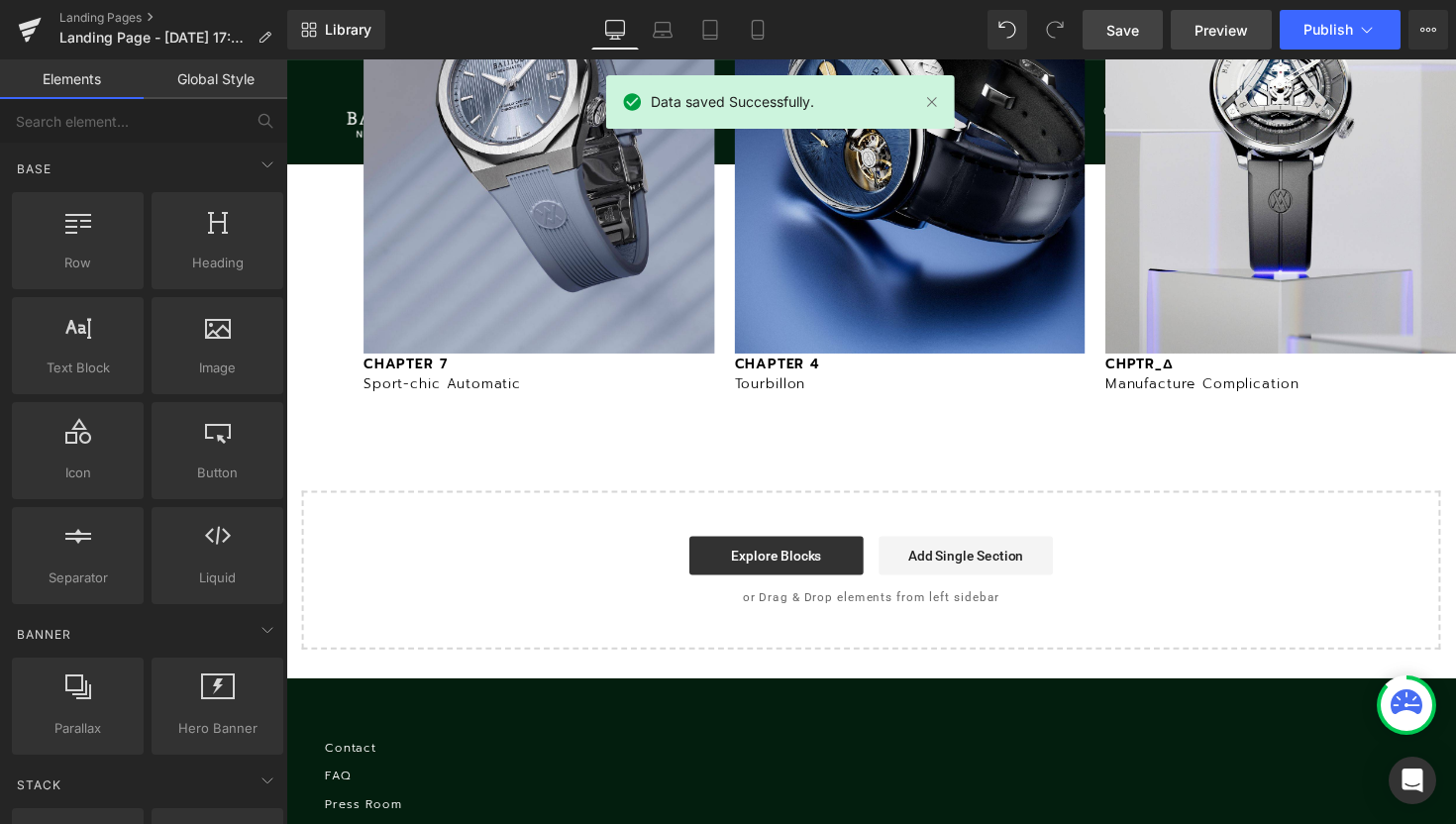 click on "Preview" at bounding box center (1221, 30) 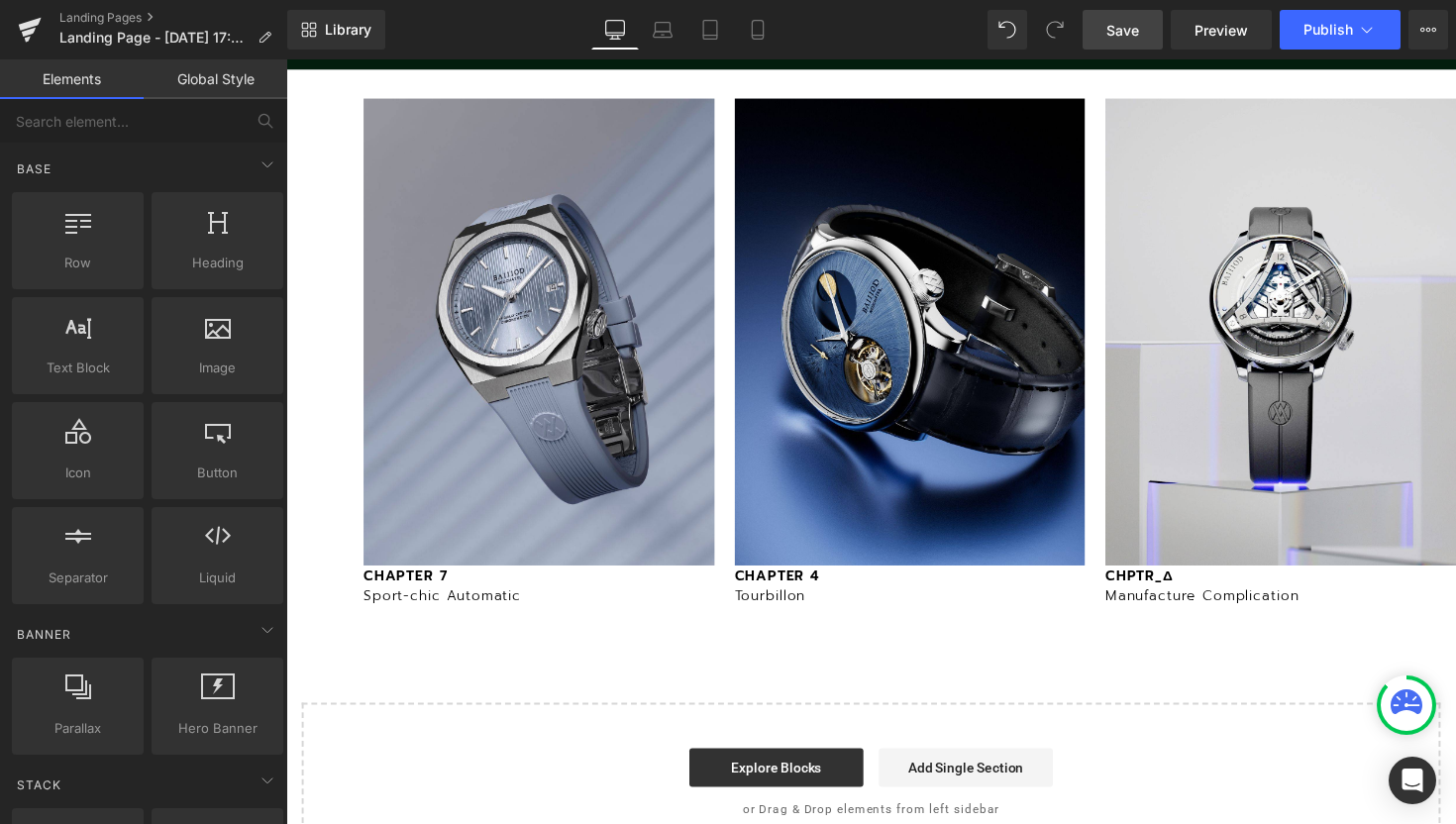 scroll, scrollTop: 184, scrollLeft: 0, axis: vertical 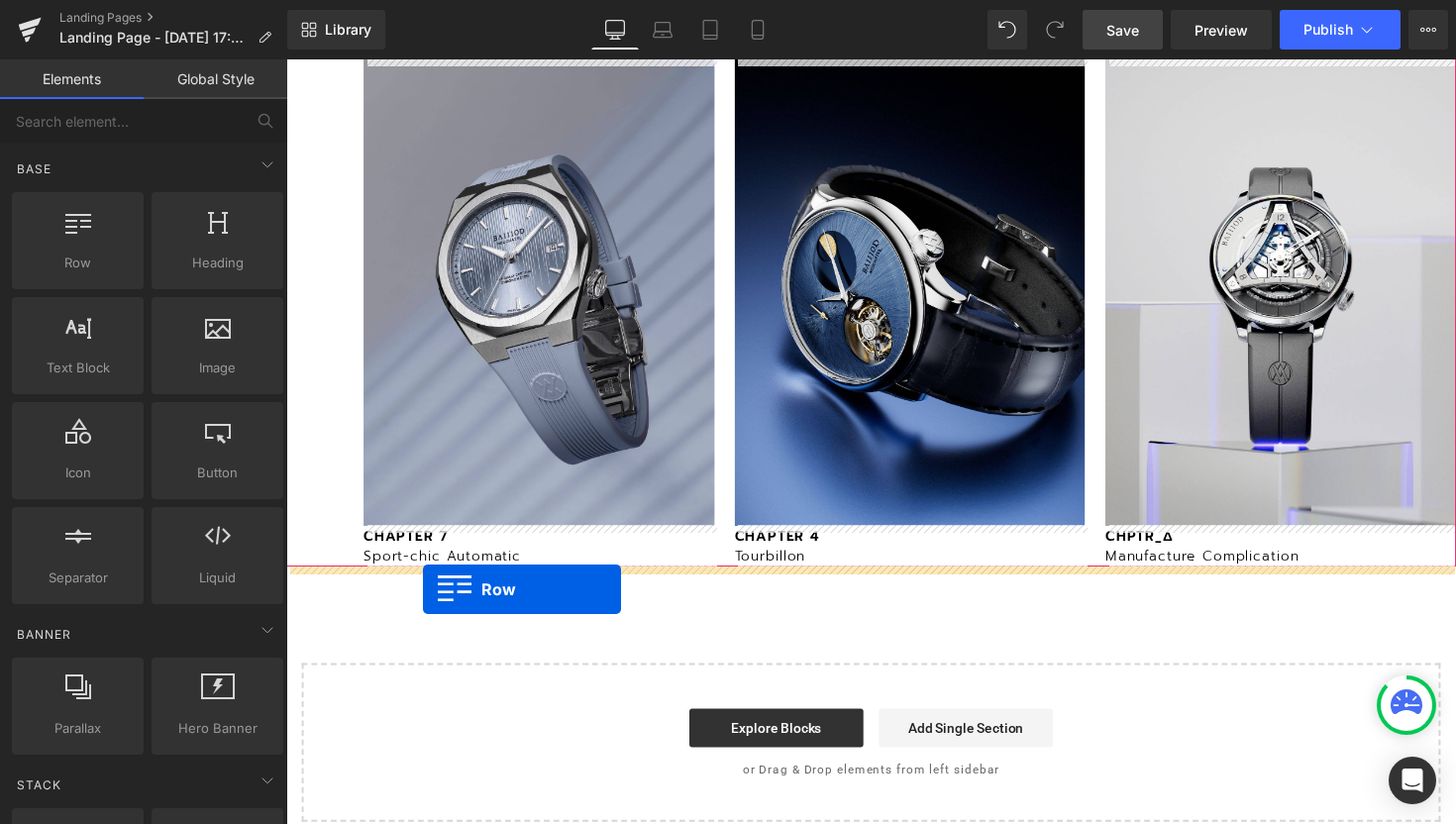 drag, startPoint x: 354, startPoint y: 320, endPoint x: 426, endPoint y: 602, distance: 291.04639 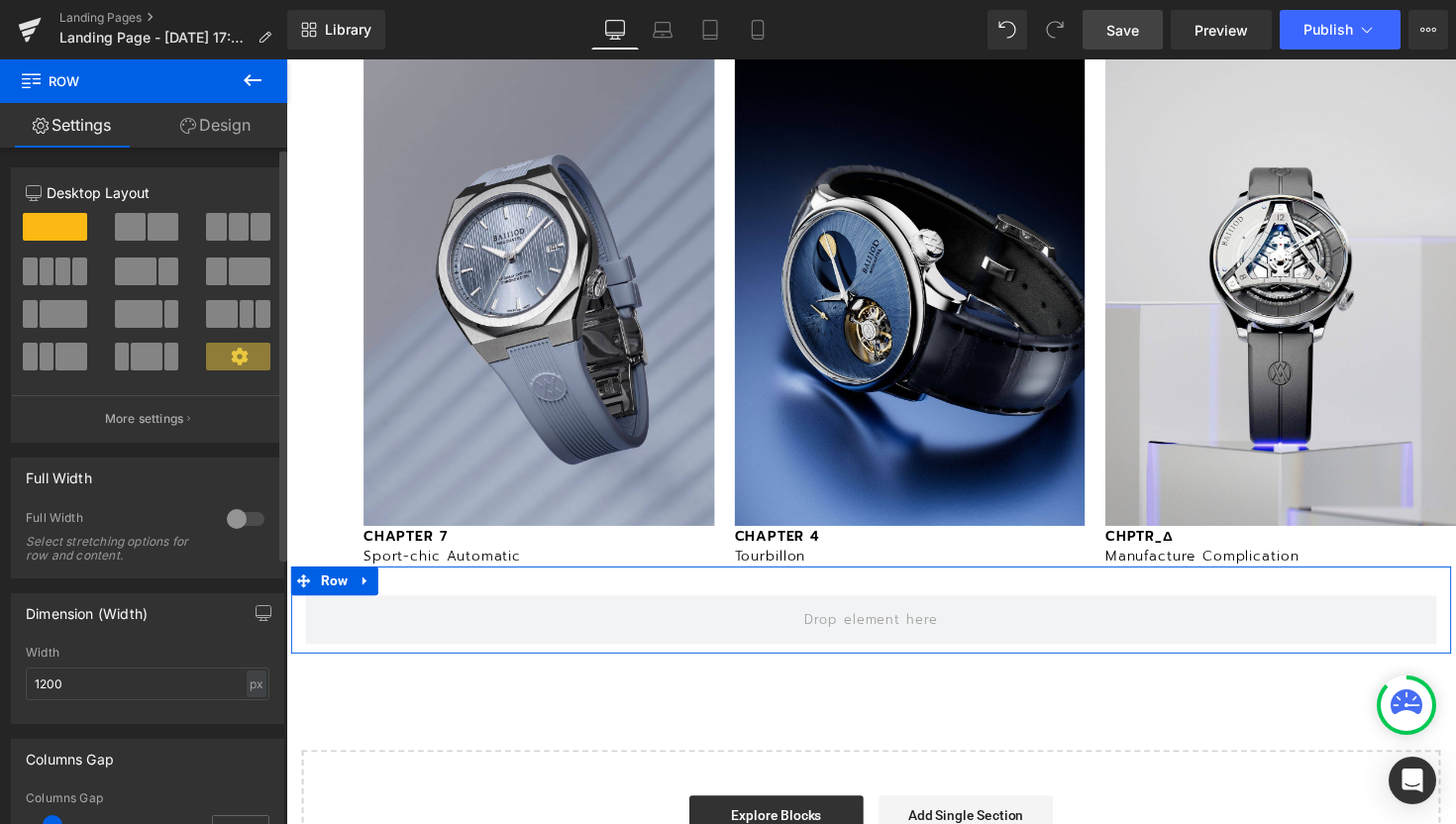 click 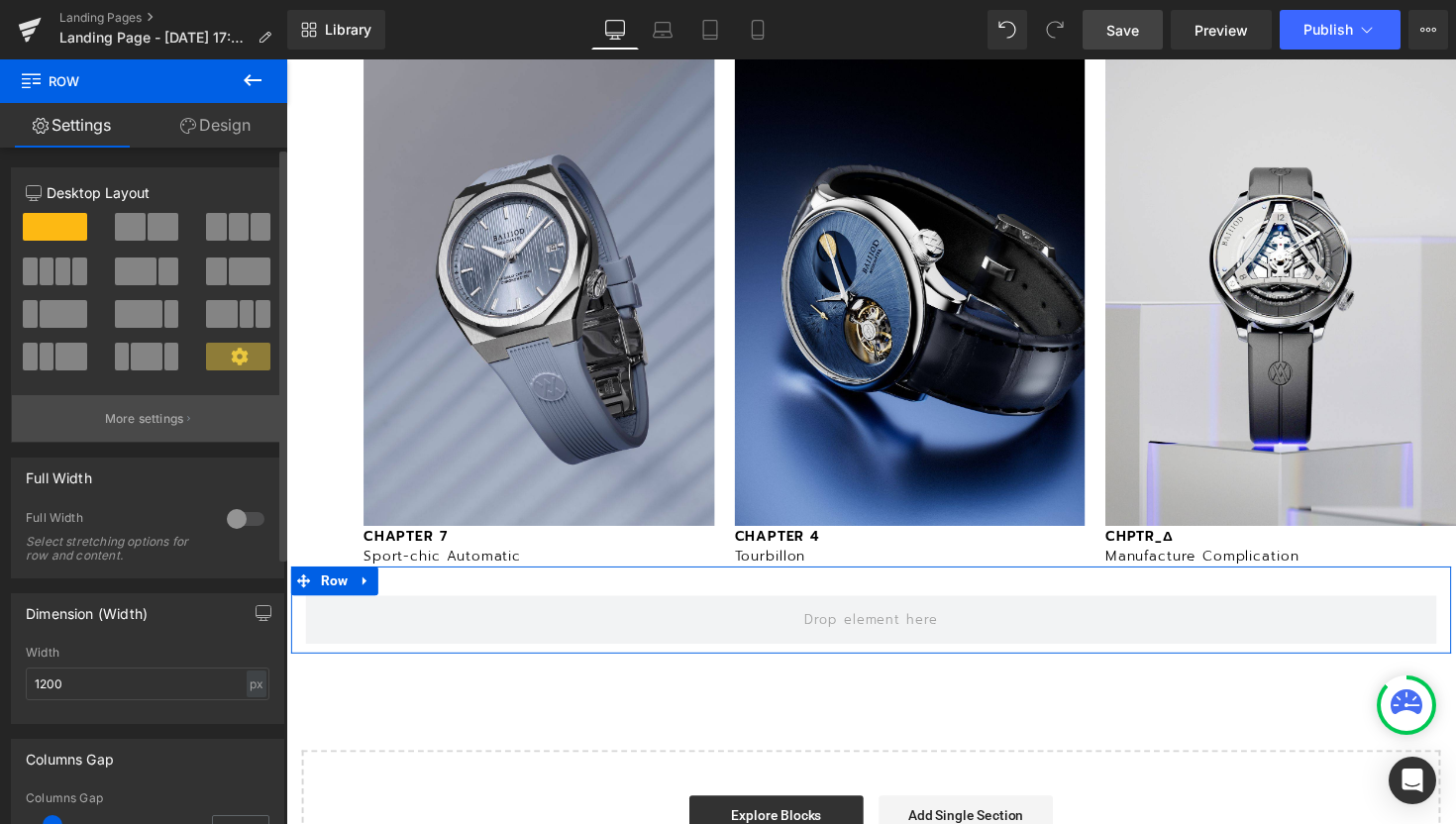 click on "More settings" at bounding box center (148, 418) 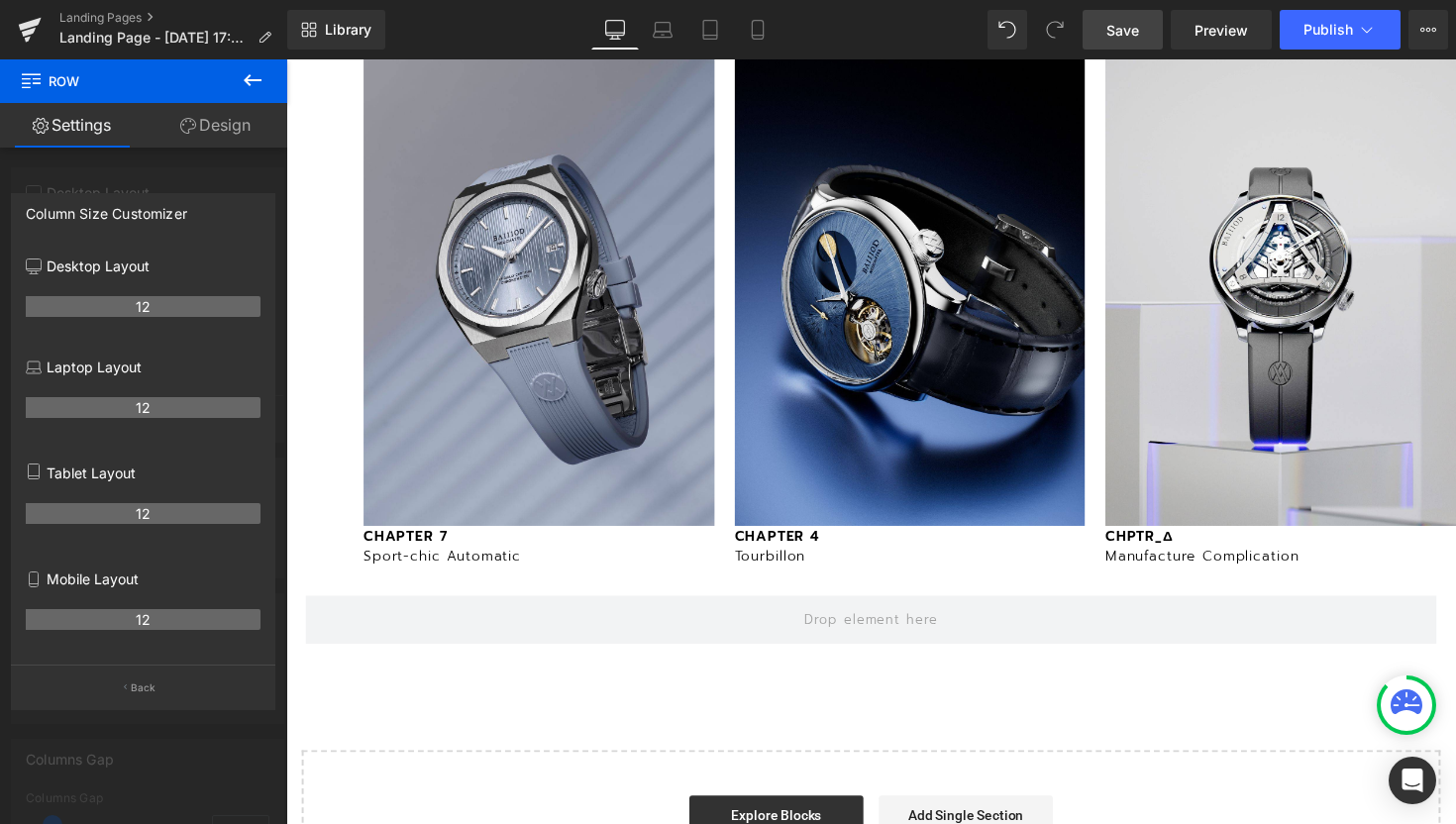 click 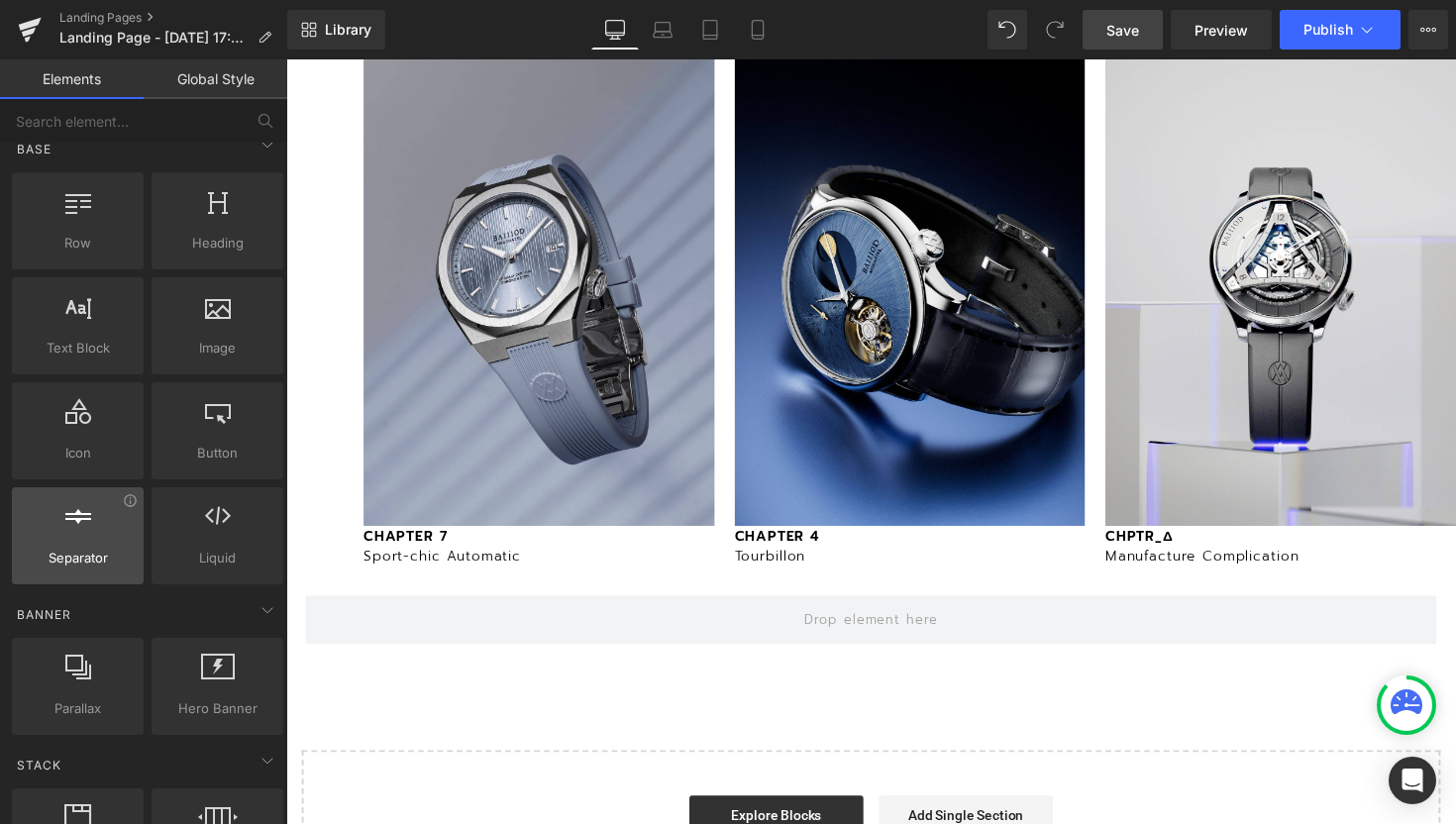 scroll, scrollTop: 0, scrollLeft: 0, axis: both 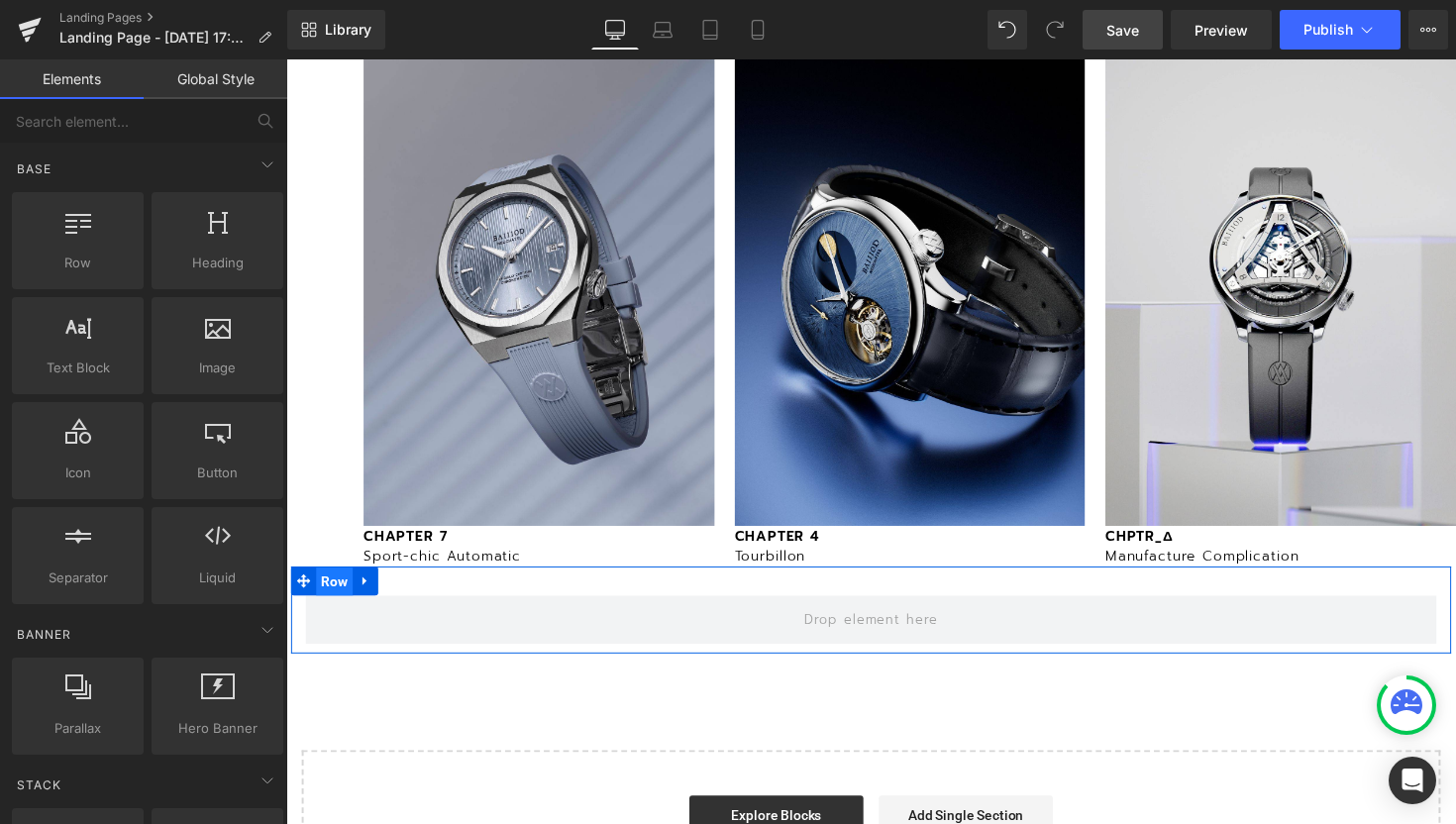 click on "Row" at bounding box center (336, 595) 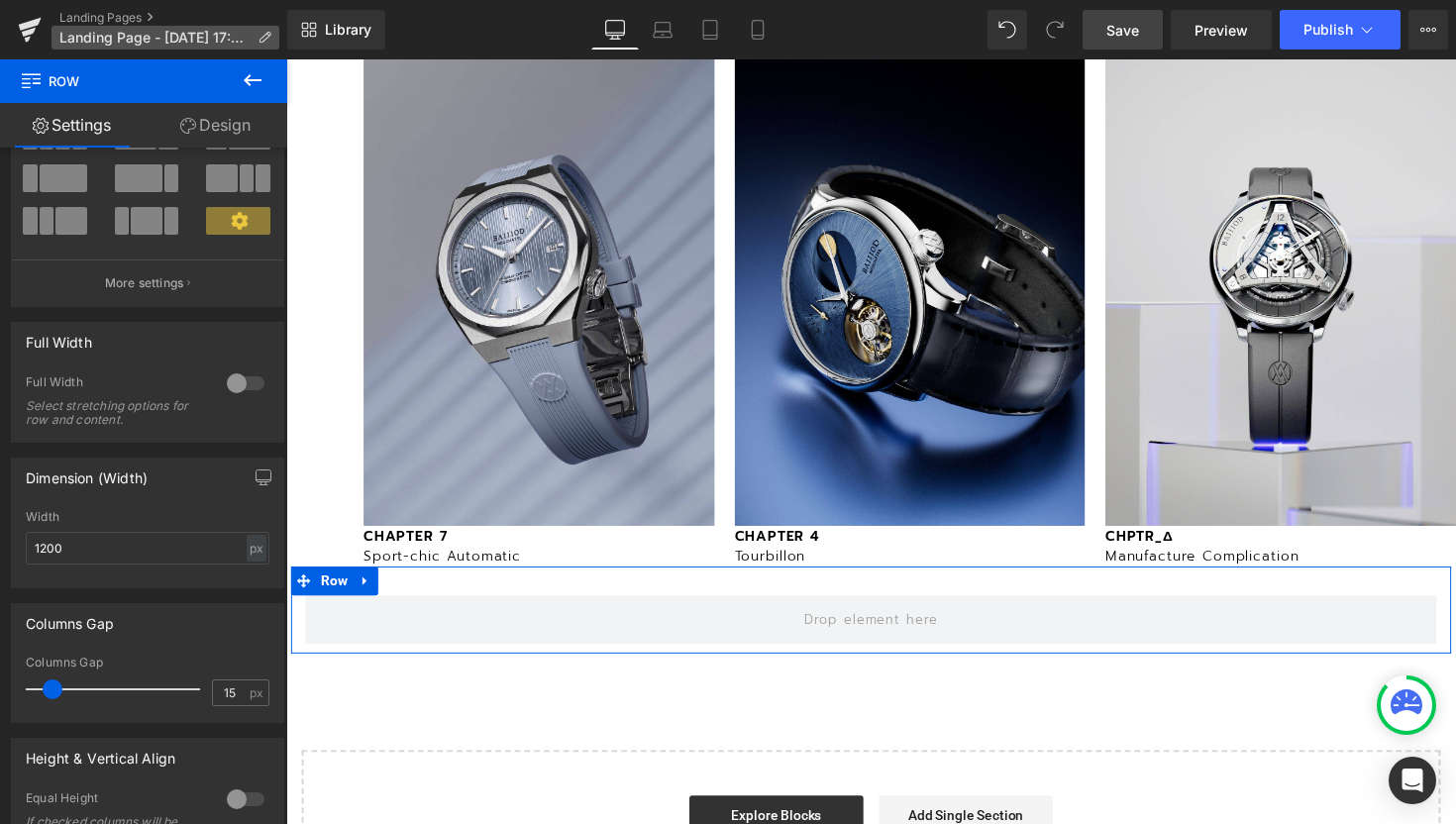 scroll, scrollTop: 68, scrollLeft: 0, axis: vertical 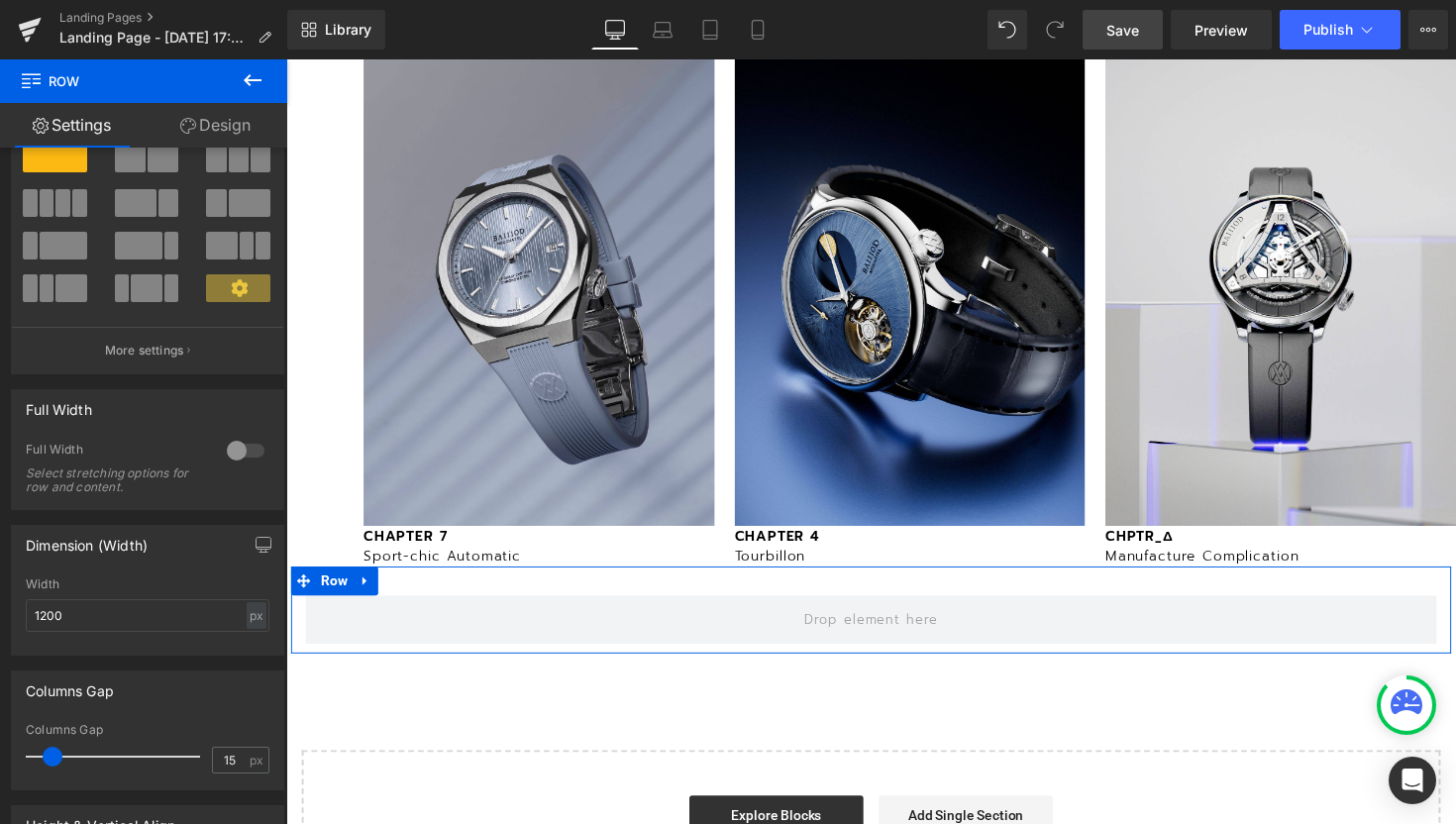 click on "Design" at bounding box center (215, 125) 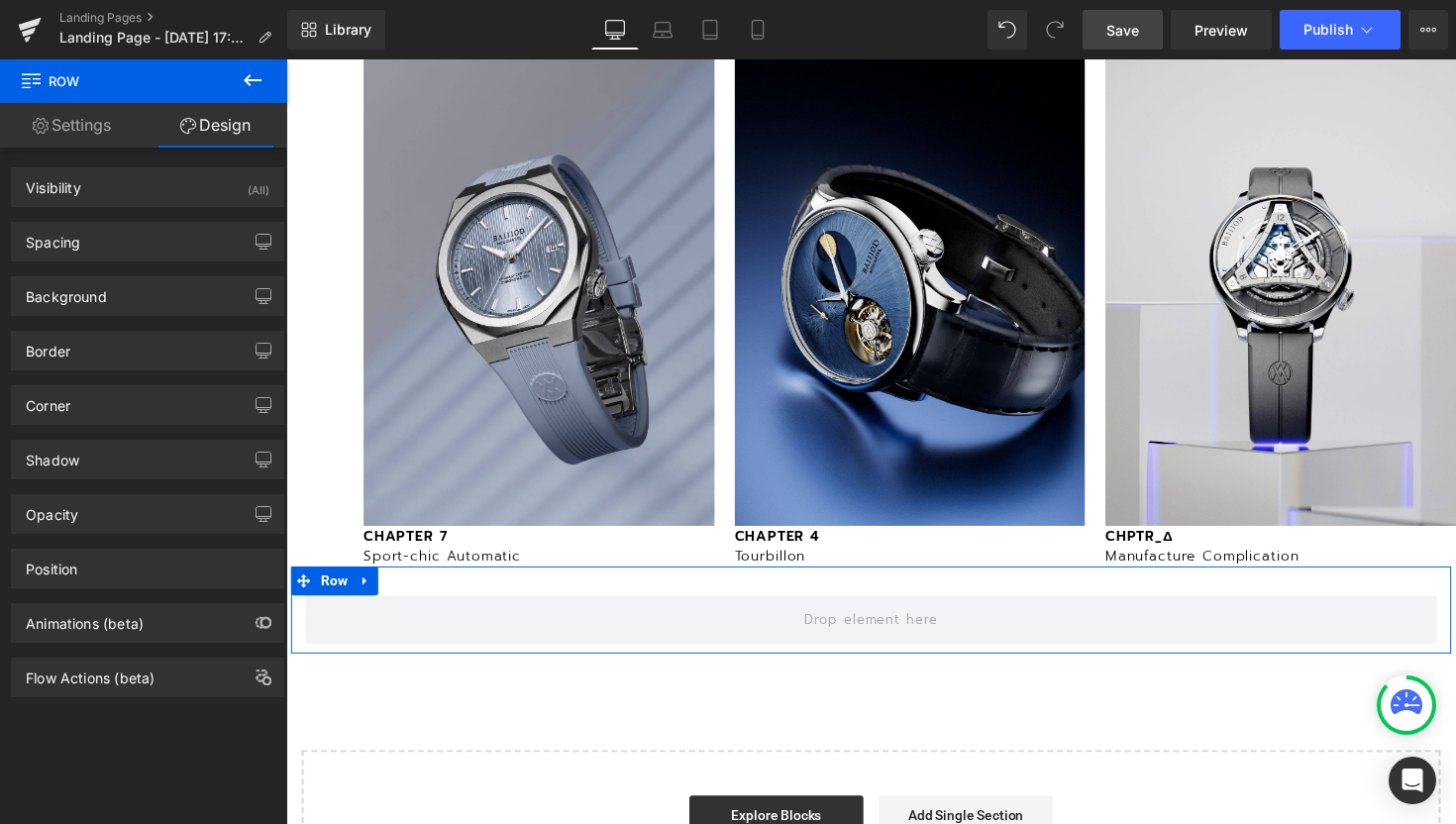 type on "1" 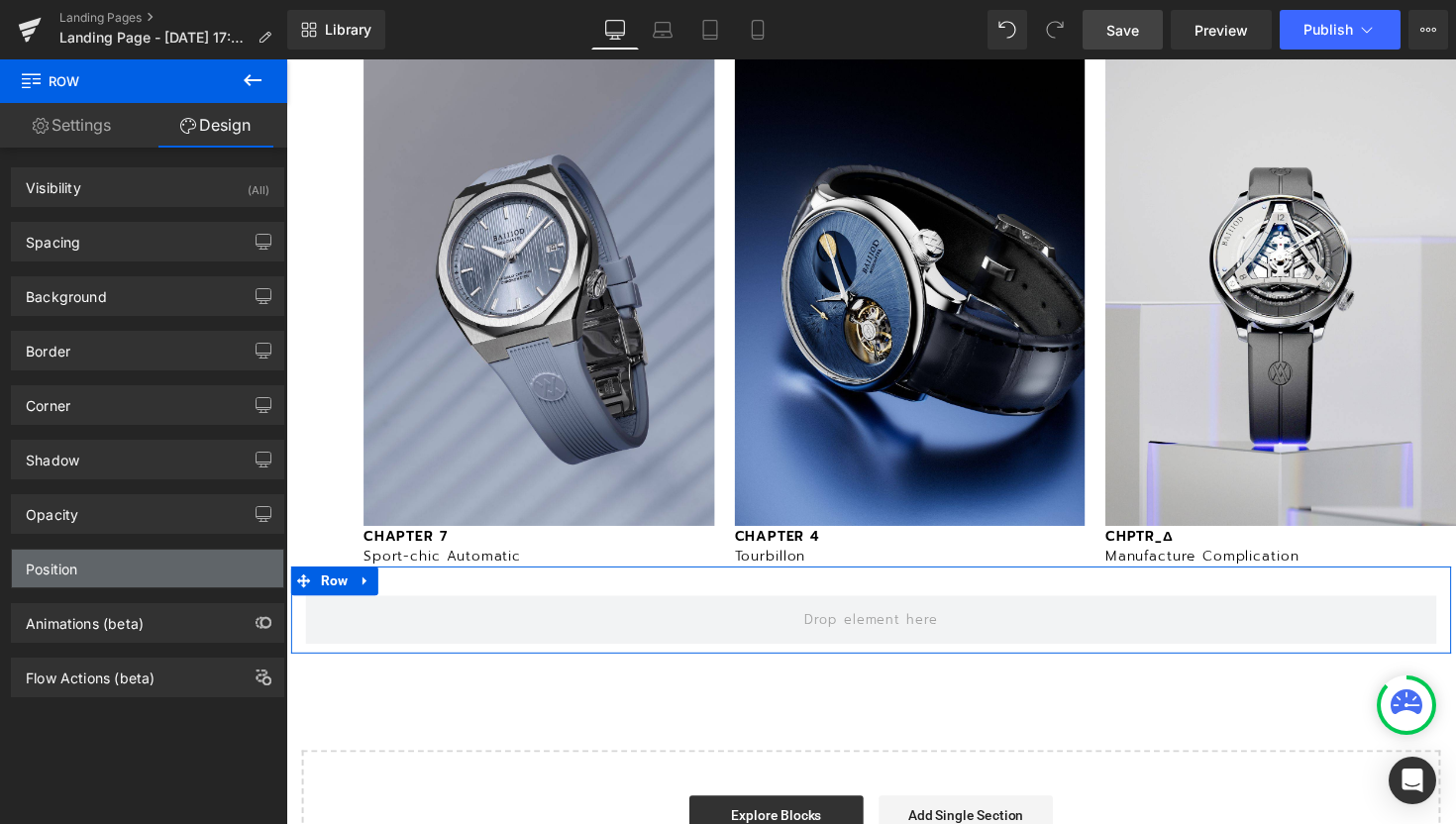 click on "Position" at bounding box center [148, 568] 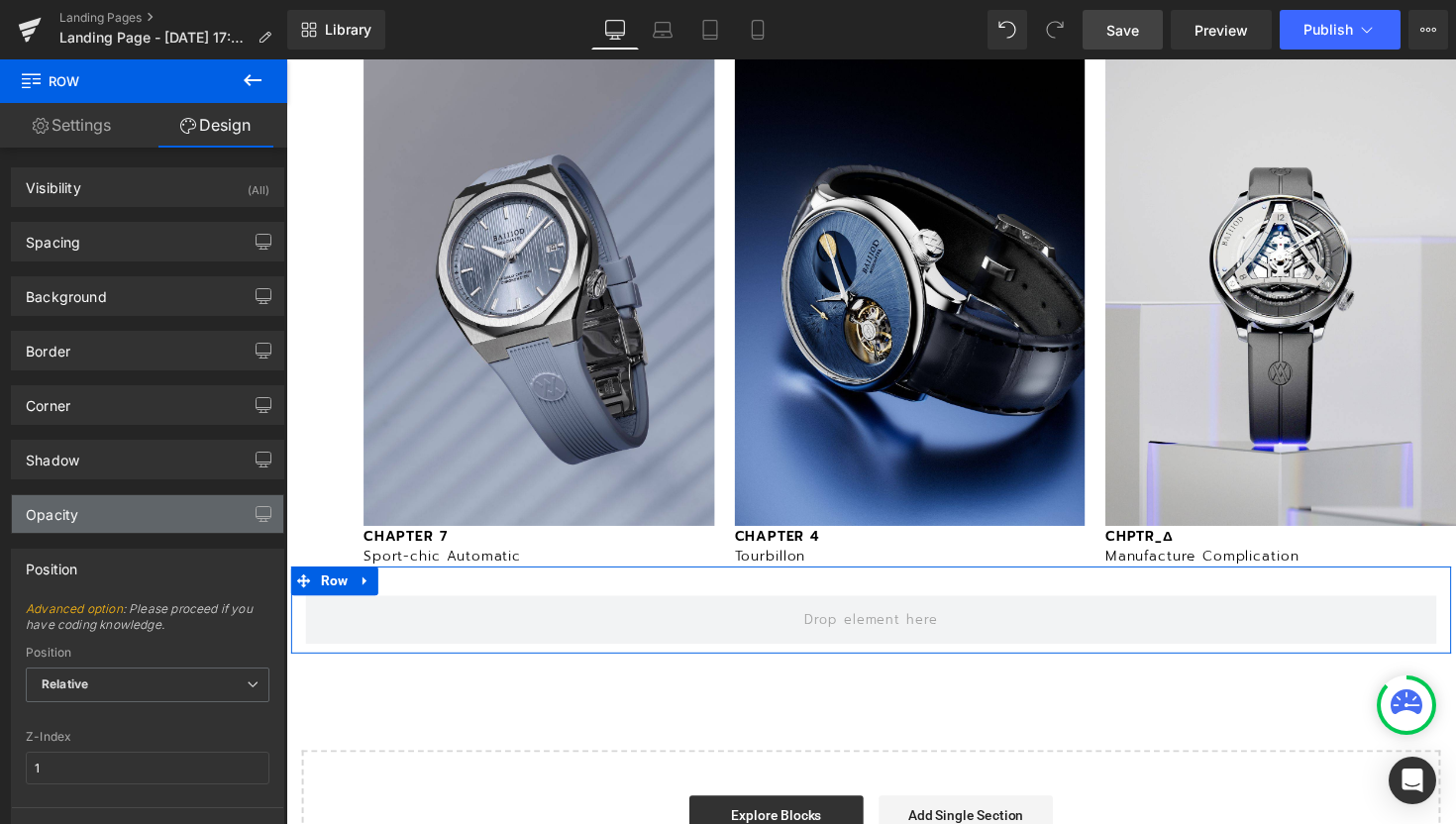 click on "Opacity" at bounding box center [148, 514] 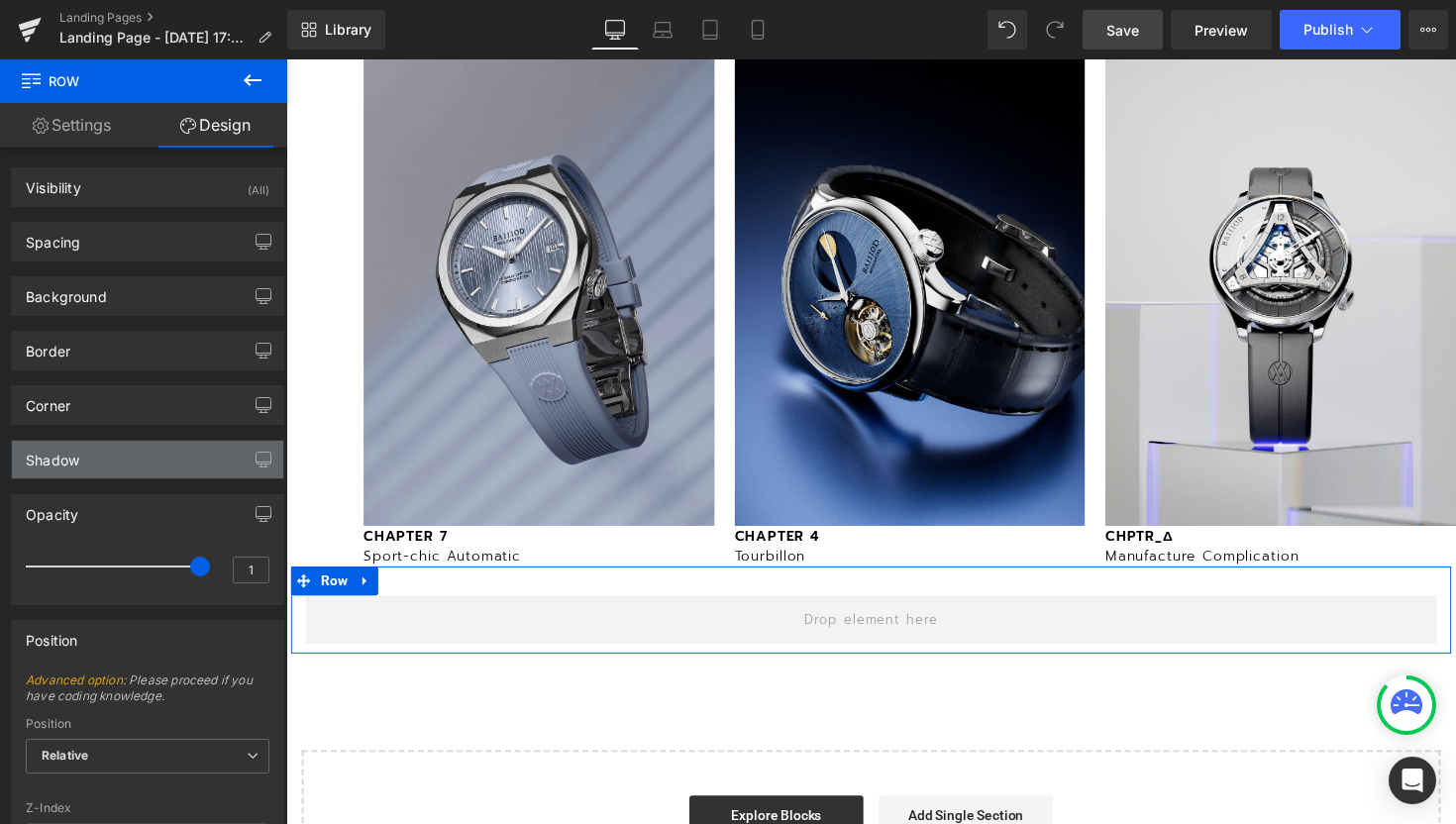 click on "Shadow" at bounding box center (148, 460) 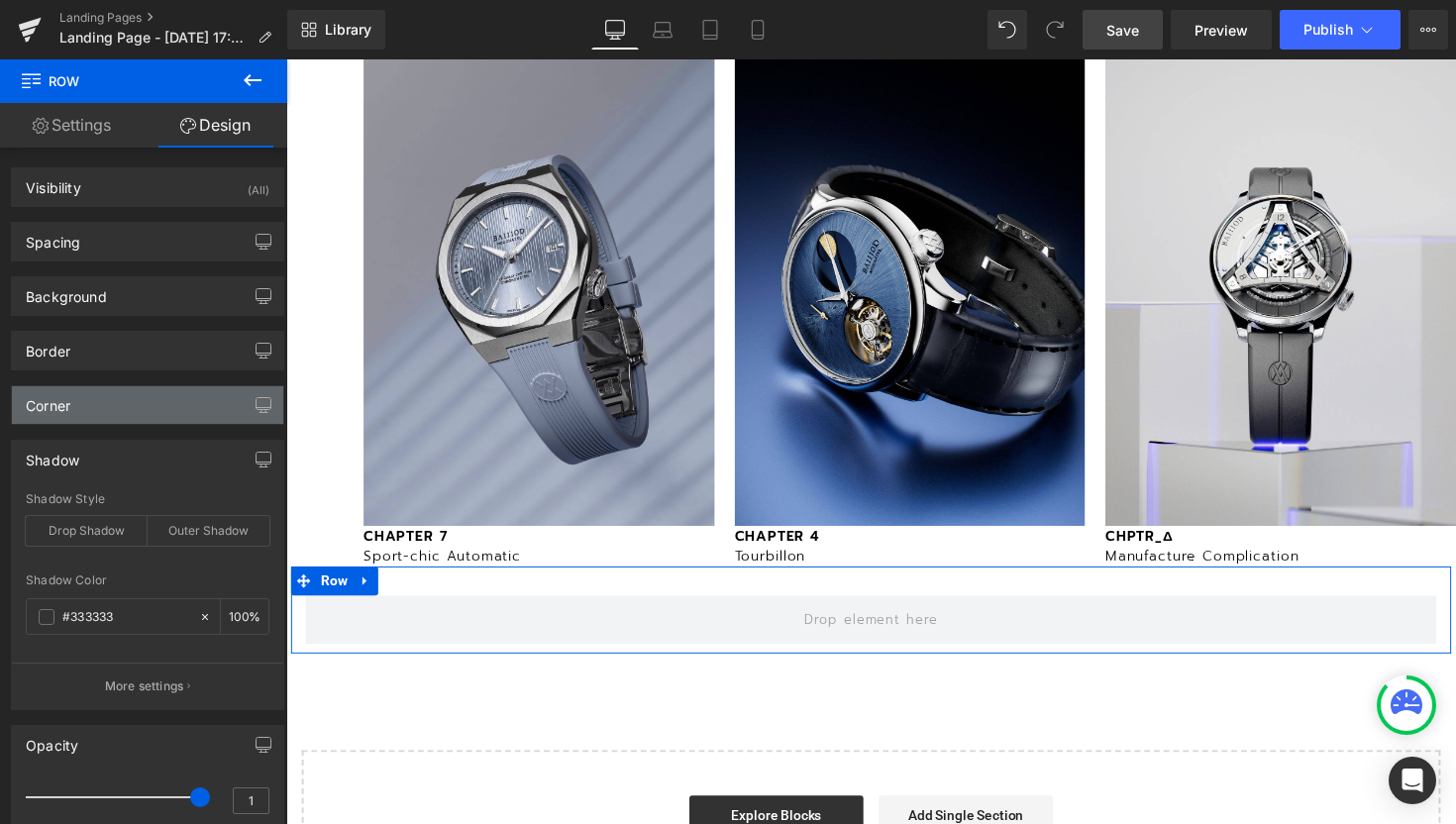 click on "Corner" at bounding box center [148, 405] 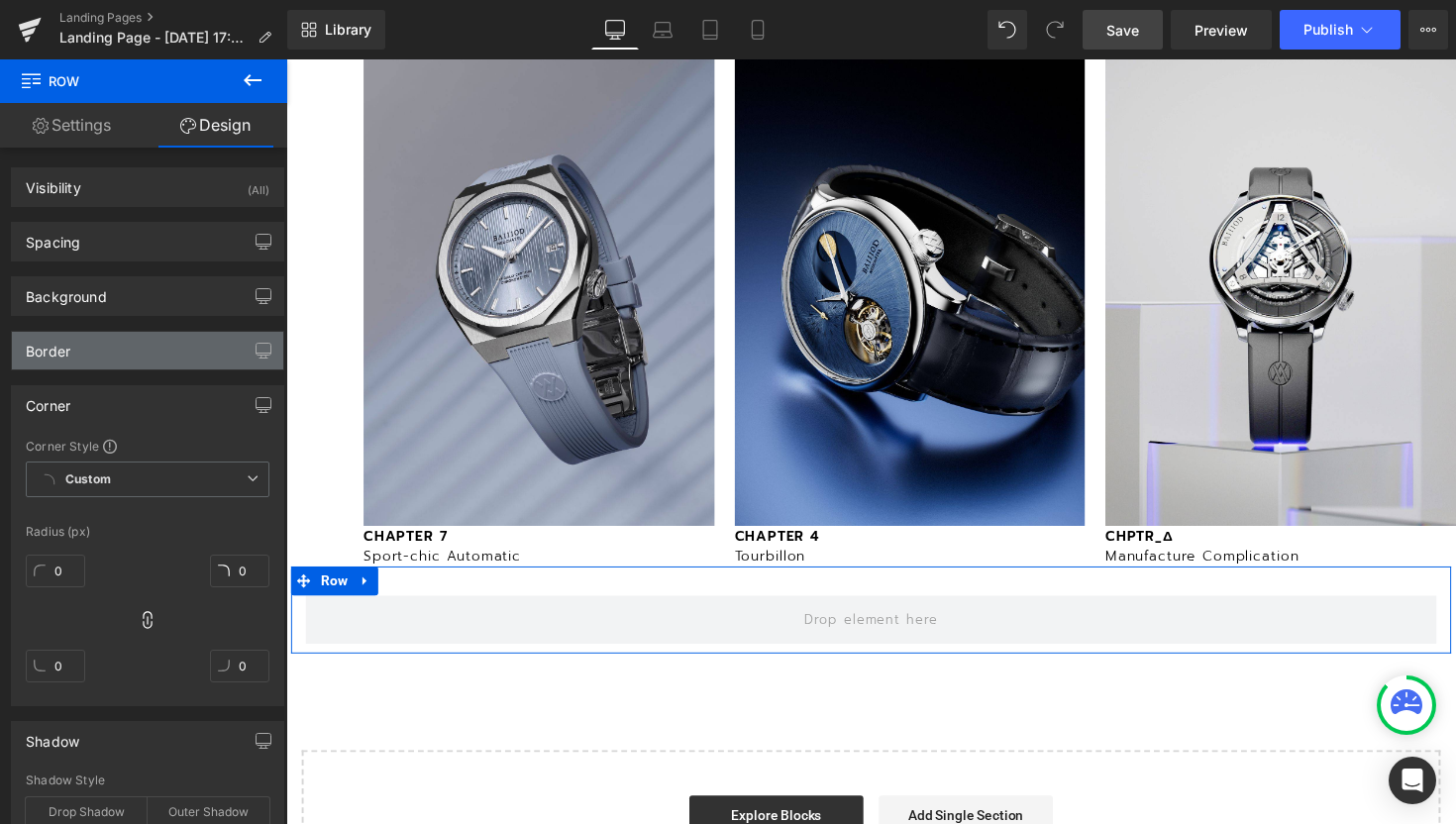 click on "Border" at bounding box center (148, 351) 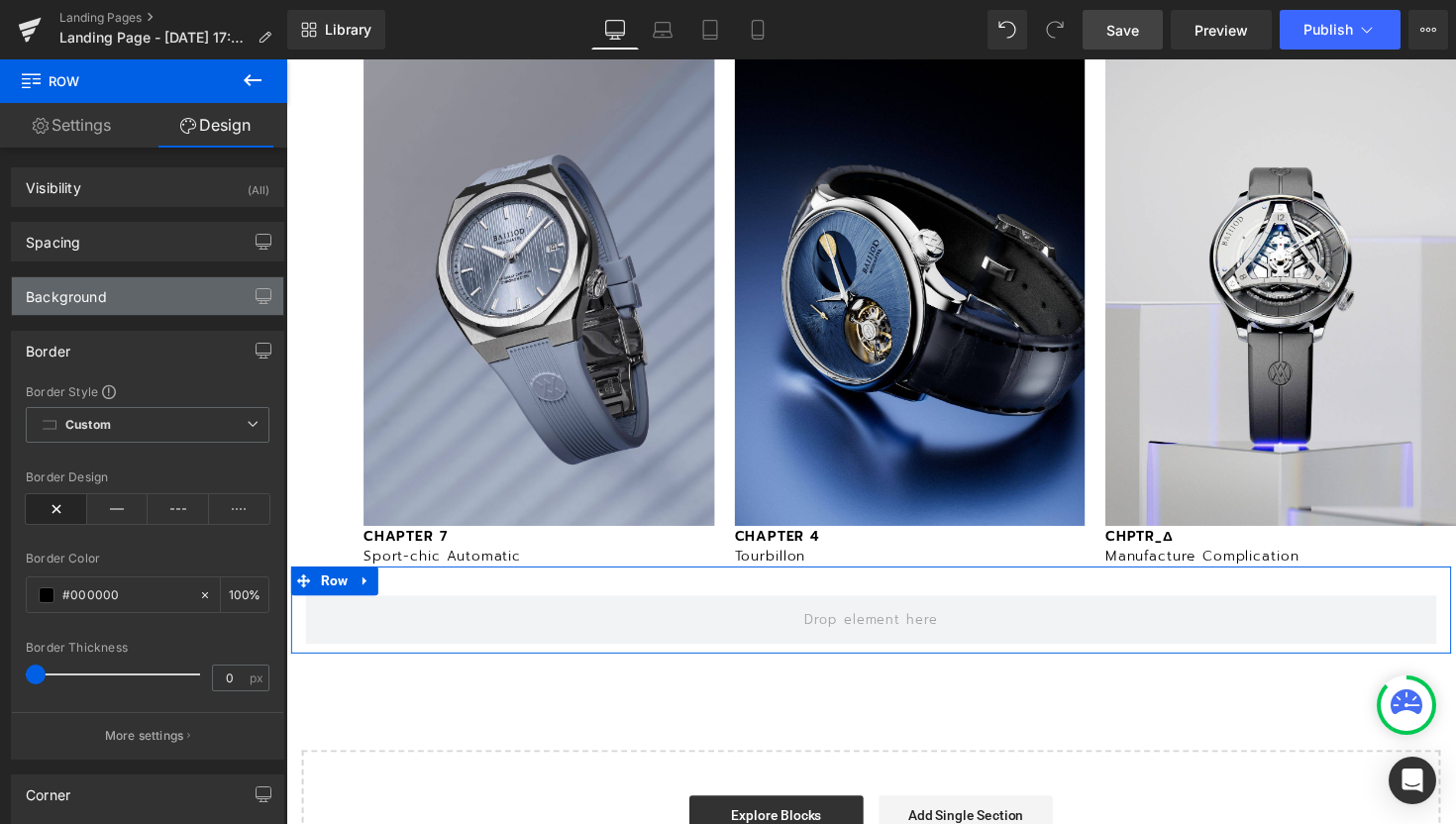 click on "Background" at bounding box center (66, 291) 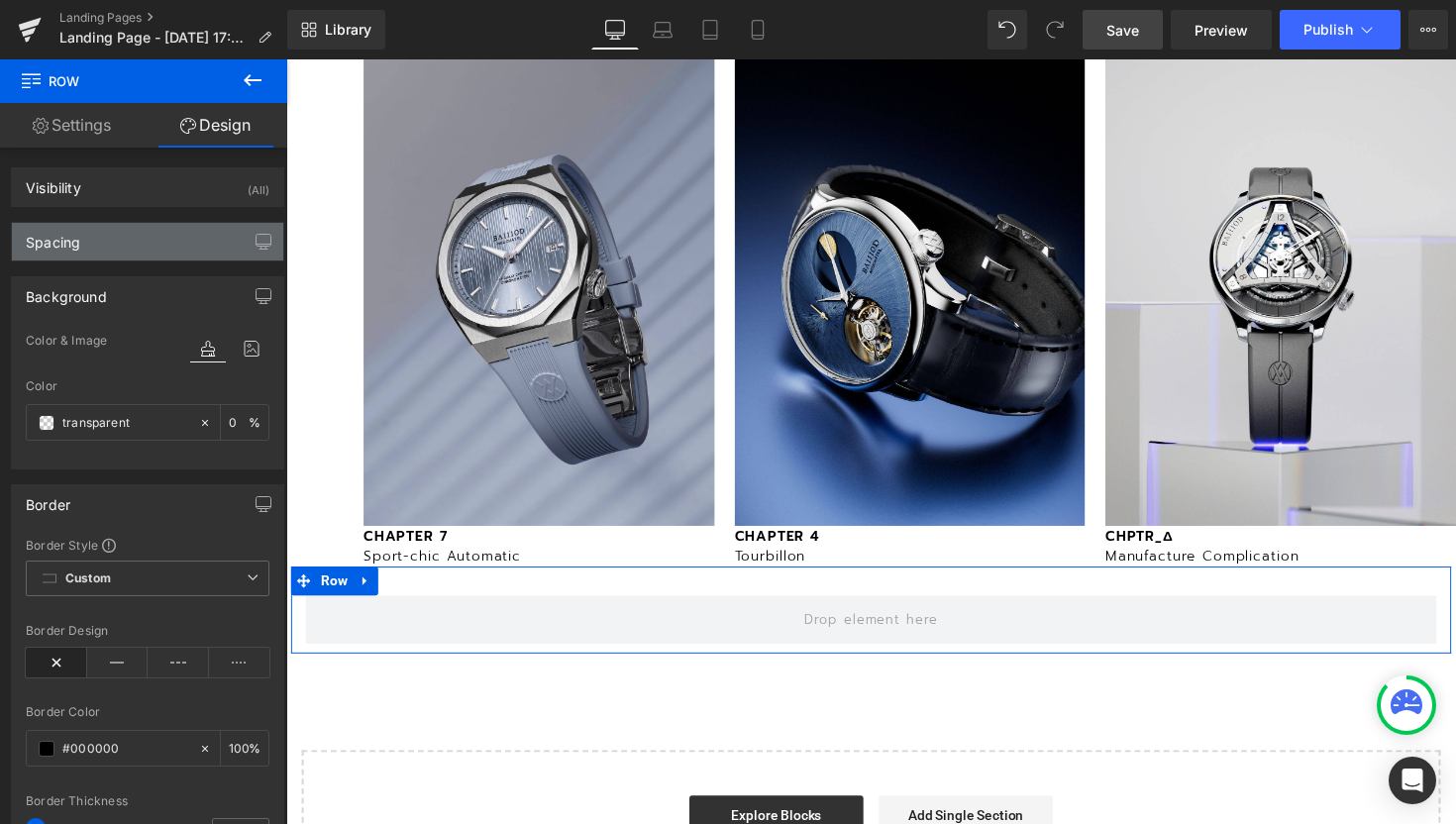 click on "Spacing" at bounding box center [148, 242] 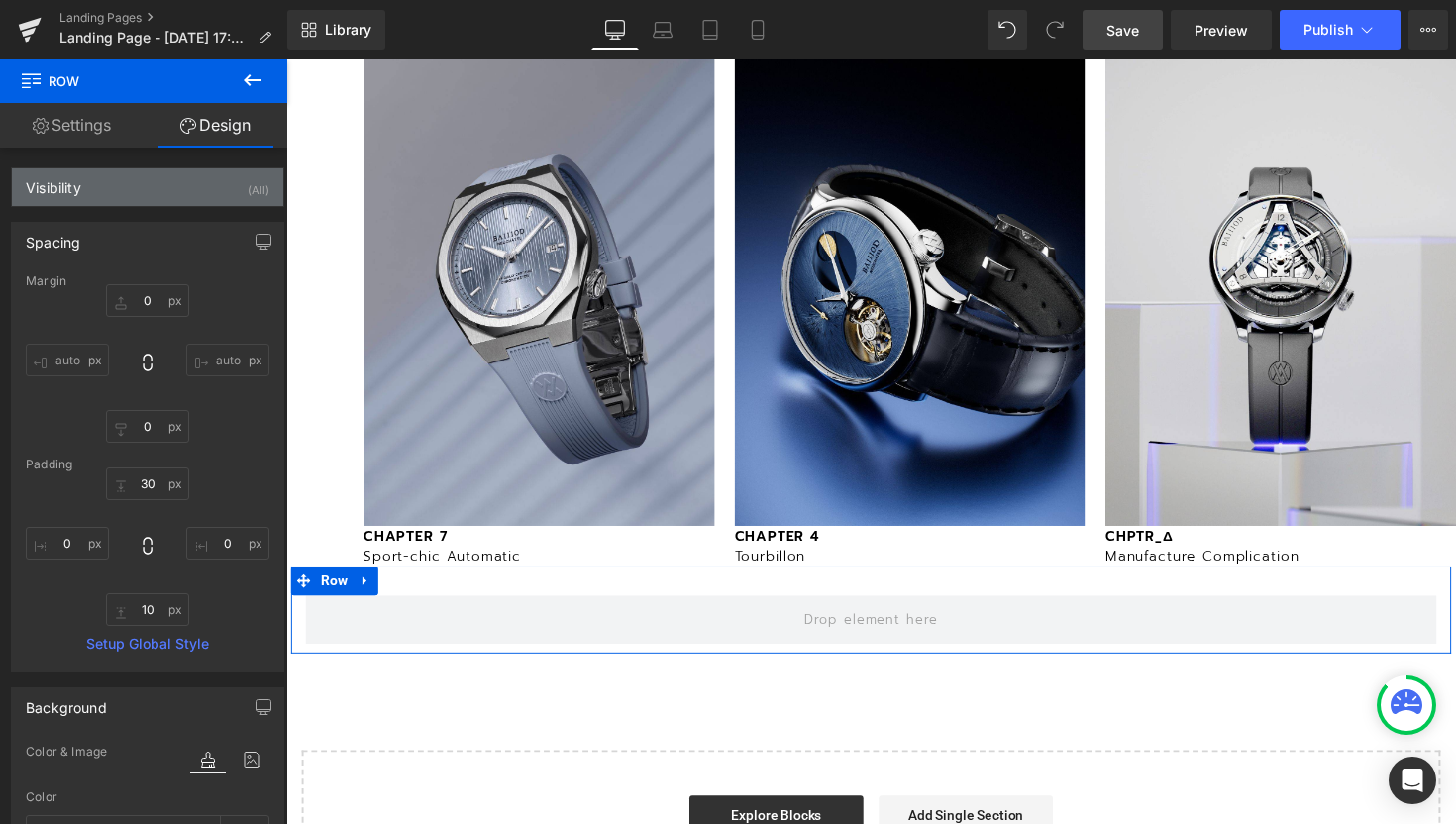 click on "Visibility" at bounding box center [53, 182] 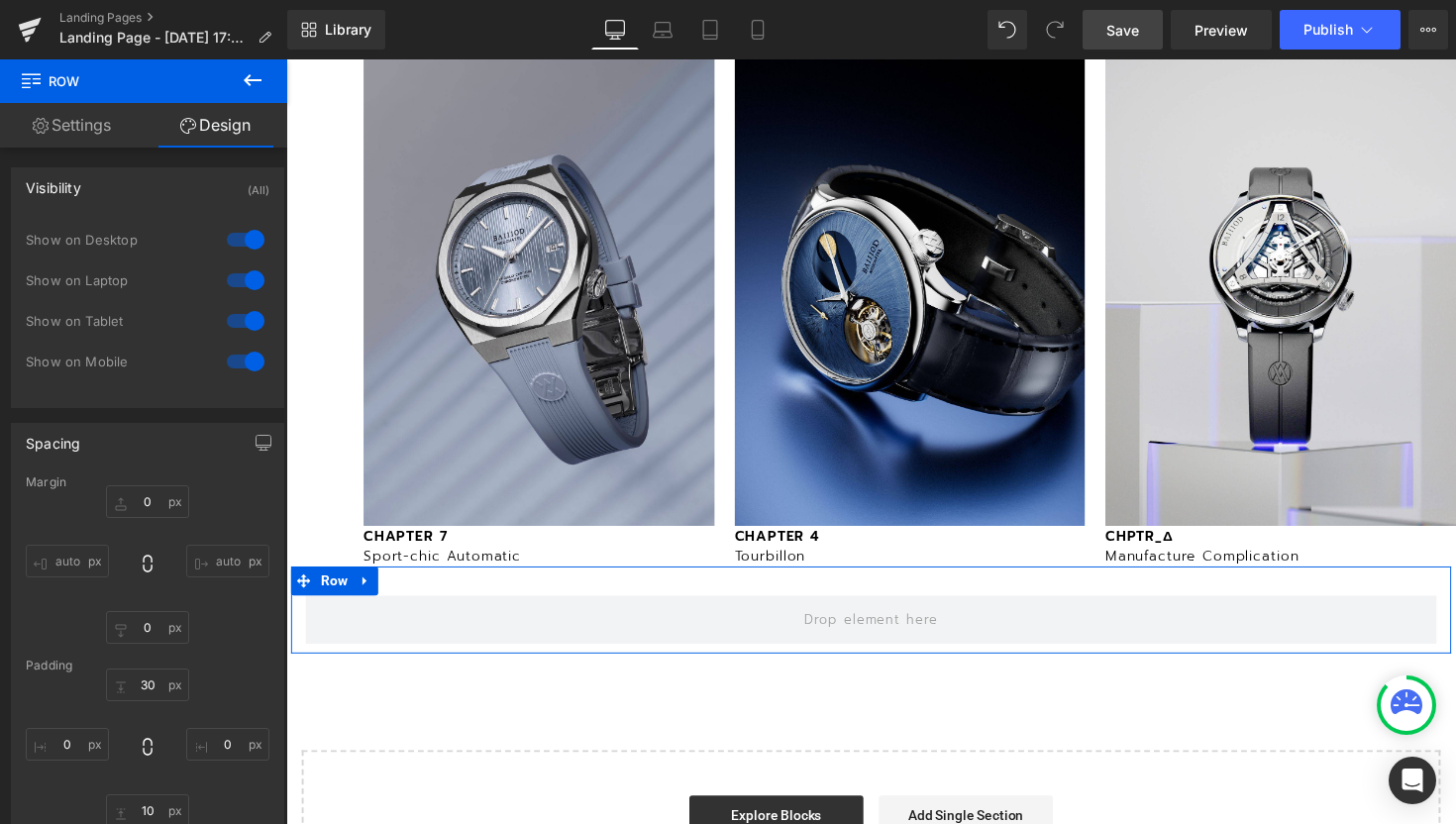 click on "Visibility
(All)
0|0|0|0   1 Show on Desktop 1 Show on Laptop 1 Show on Tablet 1 Show on Mobile
Spacing
Margin
0px 0
auto auto
0px 0
auto auto
Padding
30px 30
0px 0
10px 10
0px 0
Setup Global Style
Background
Color & Image color
transparent Color transparent 0" at bounding box center (148, 1424) 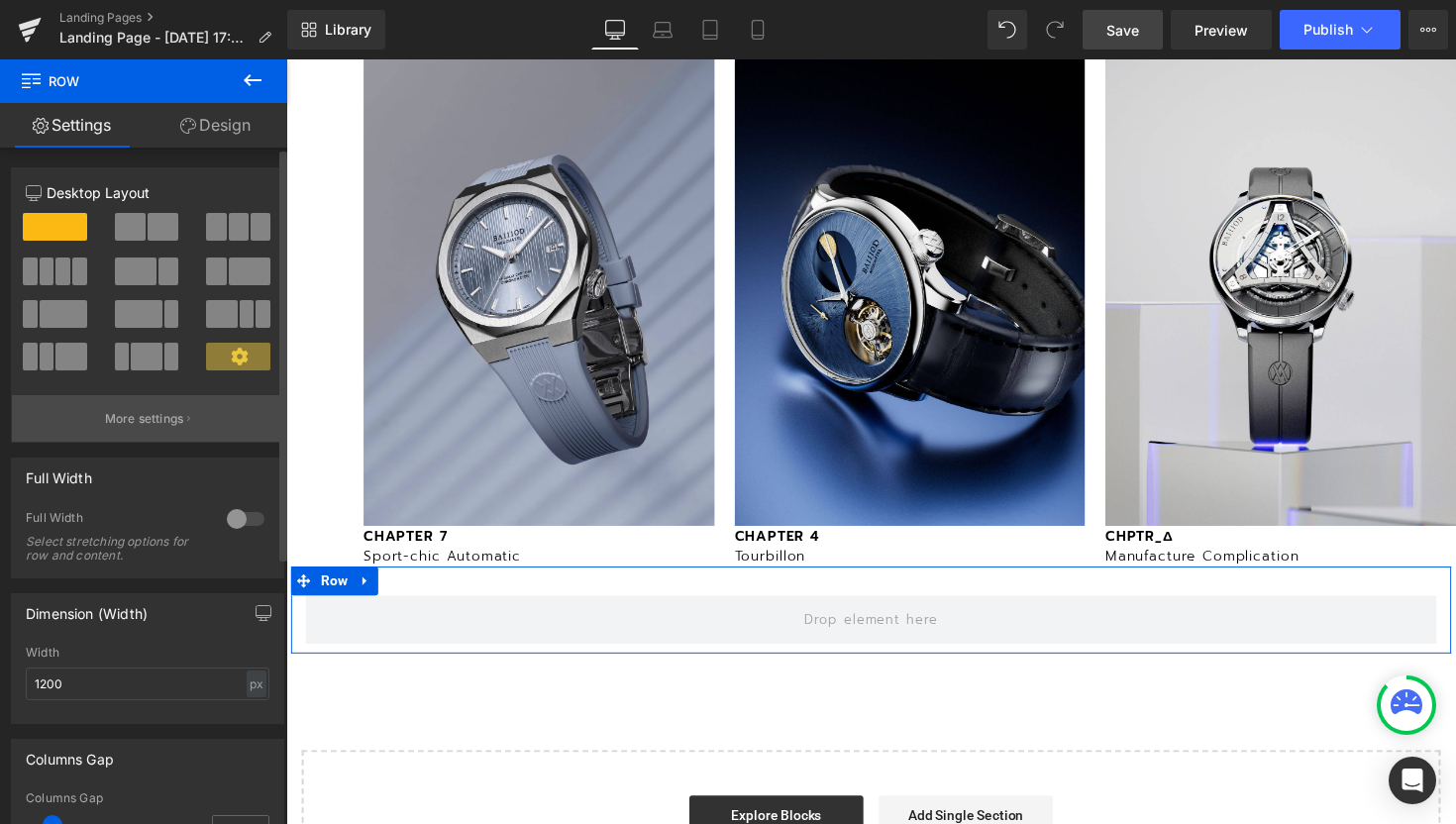 scroll, scrollTop: 1, scrollLeft: 0, axis: vertical 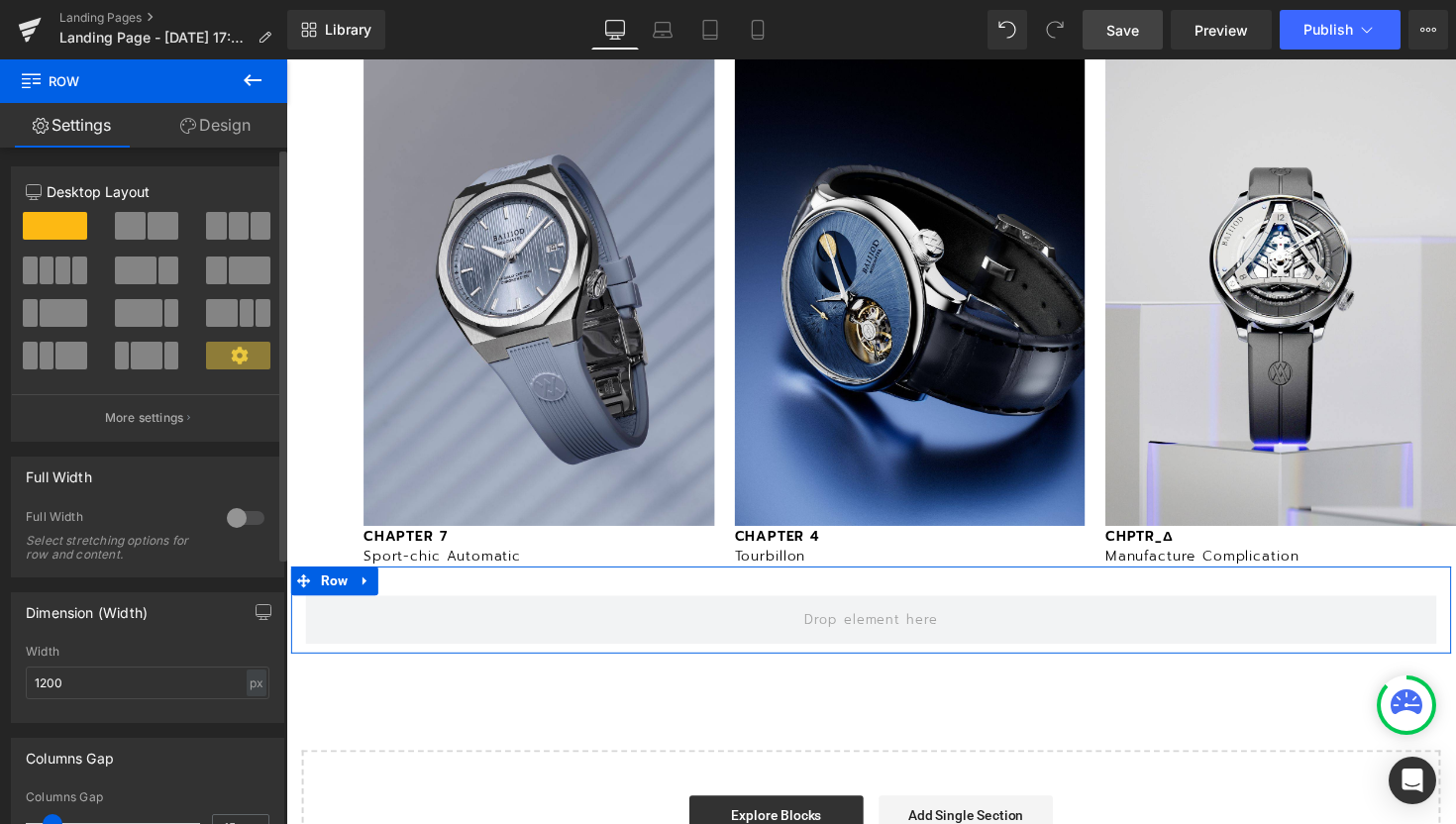 click 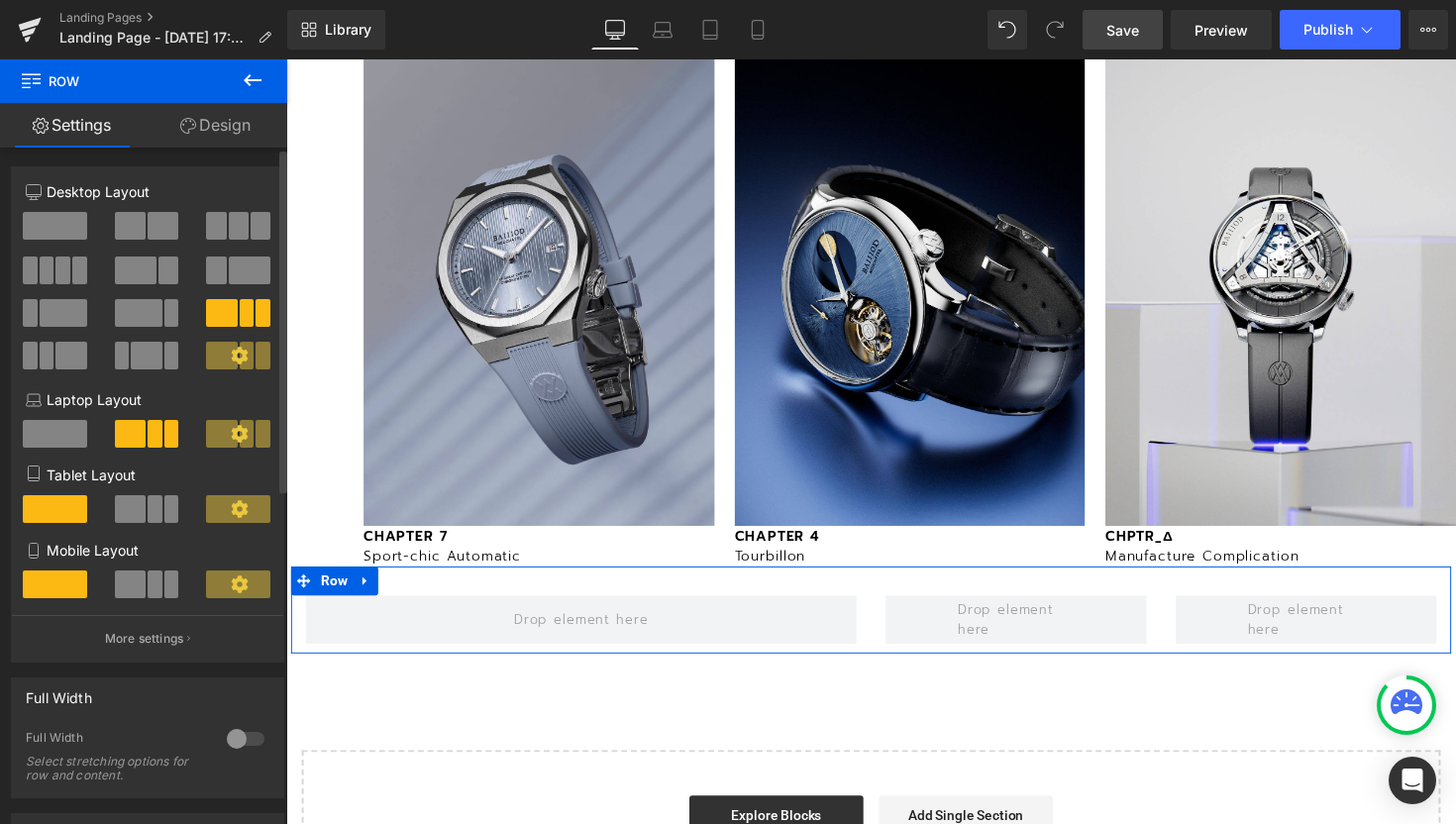 click at bounding box center (239, 226) 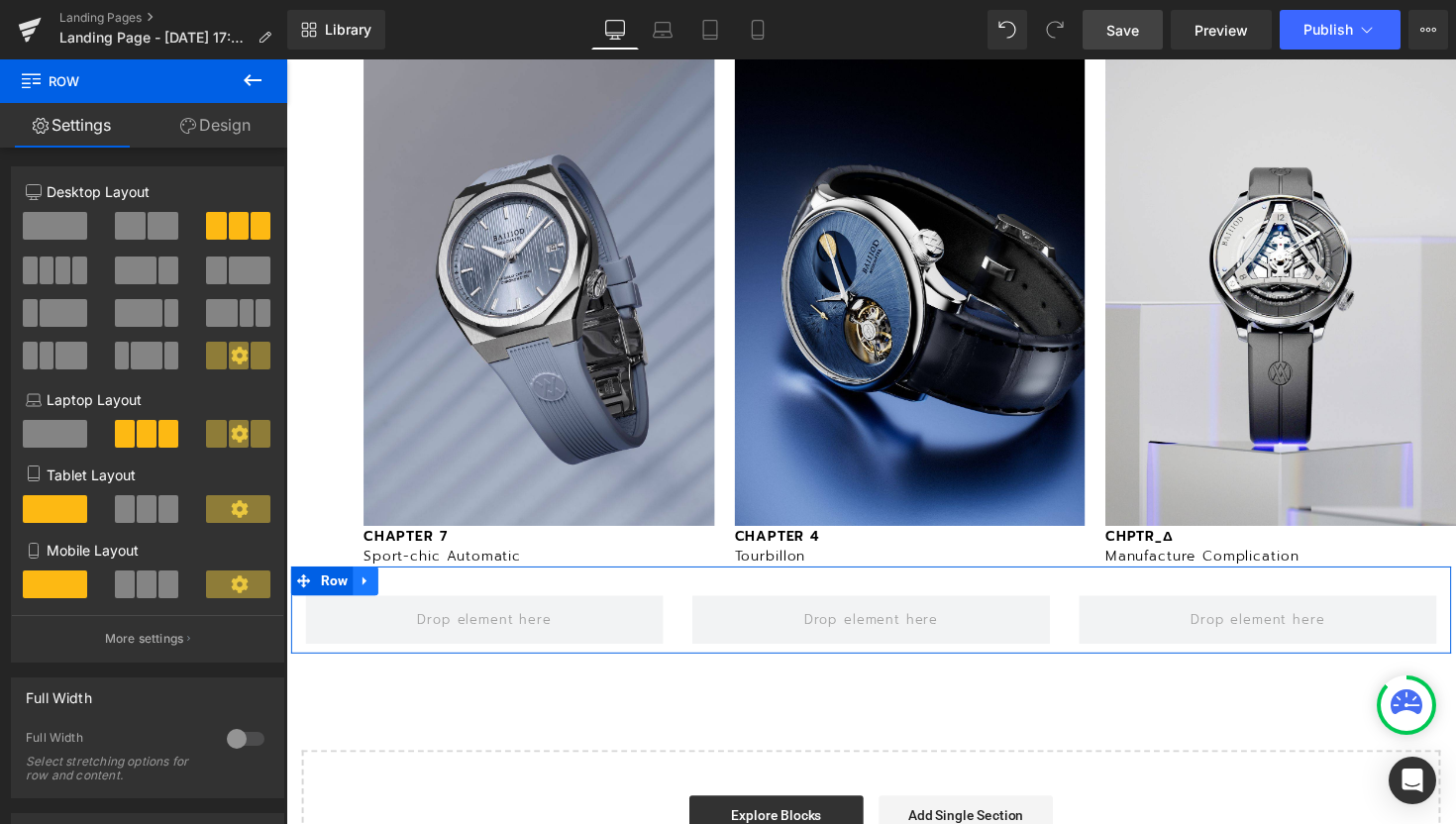 click 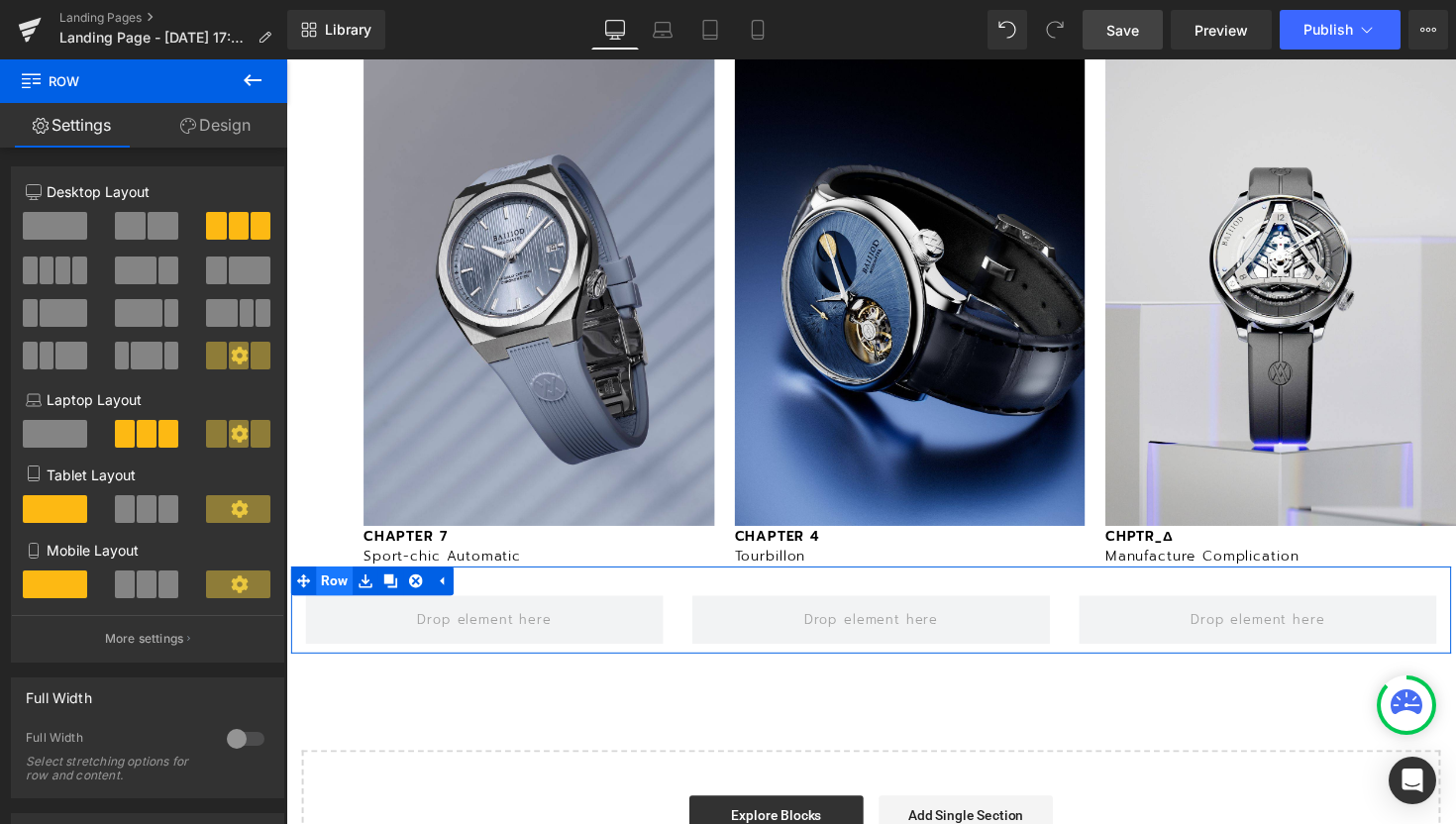 click on "Row" at bounding box center (336, 594) 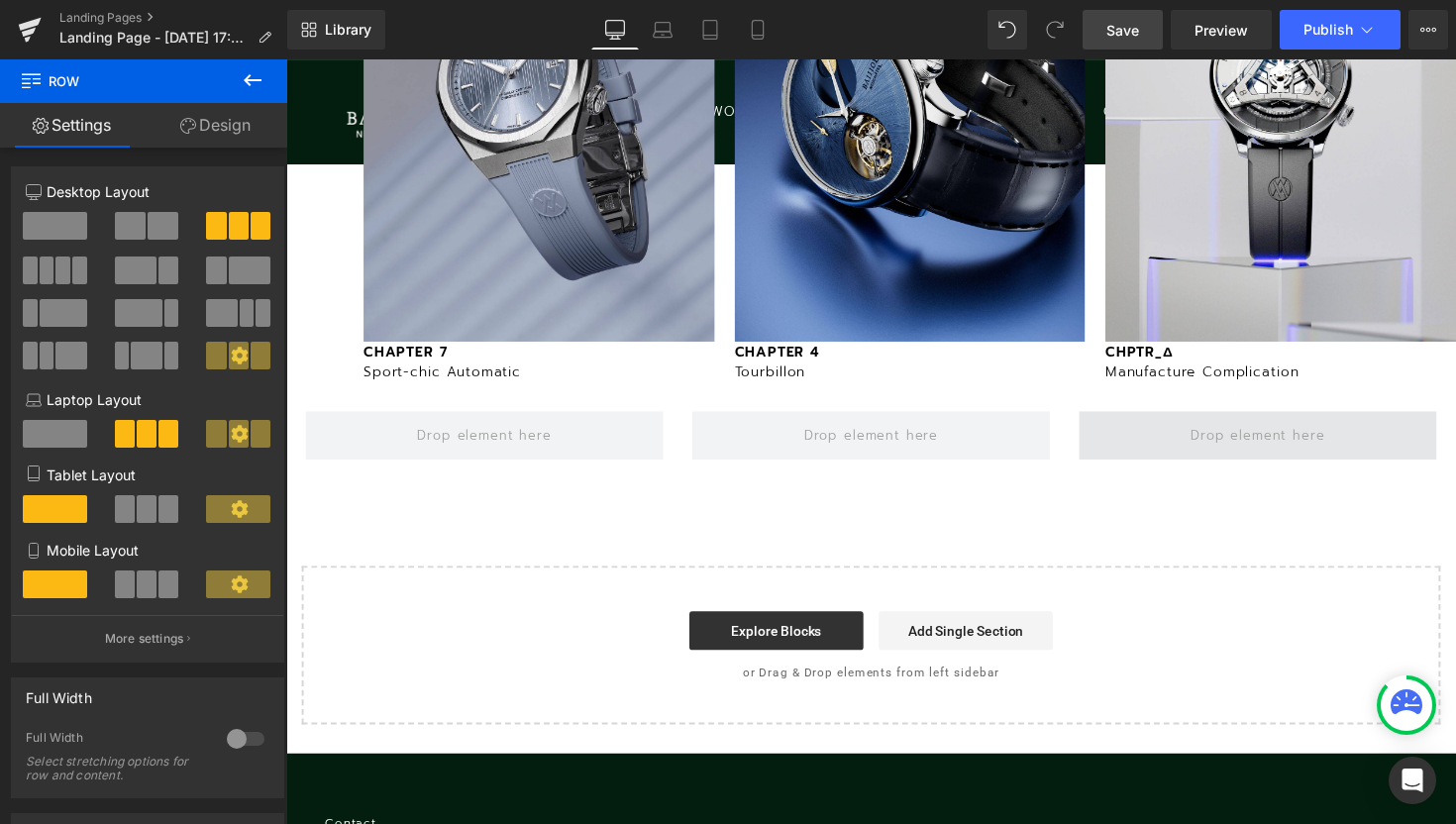 scroll, scrollTop: 356, scrollLeft: 0, axis: vertical 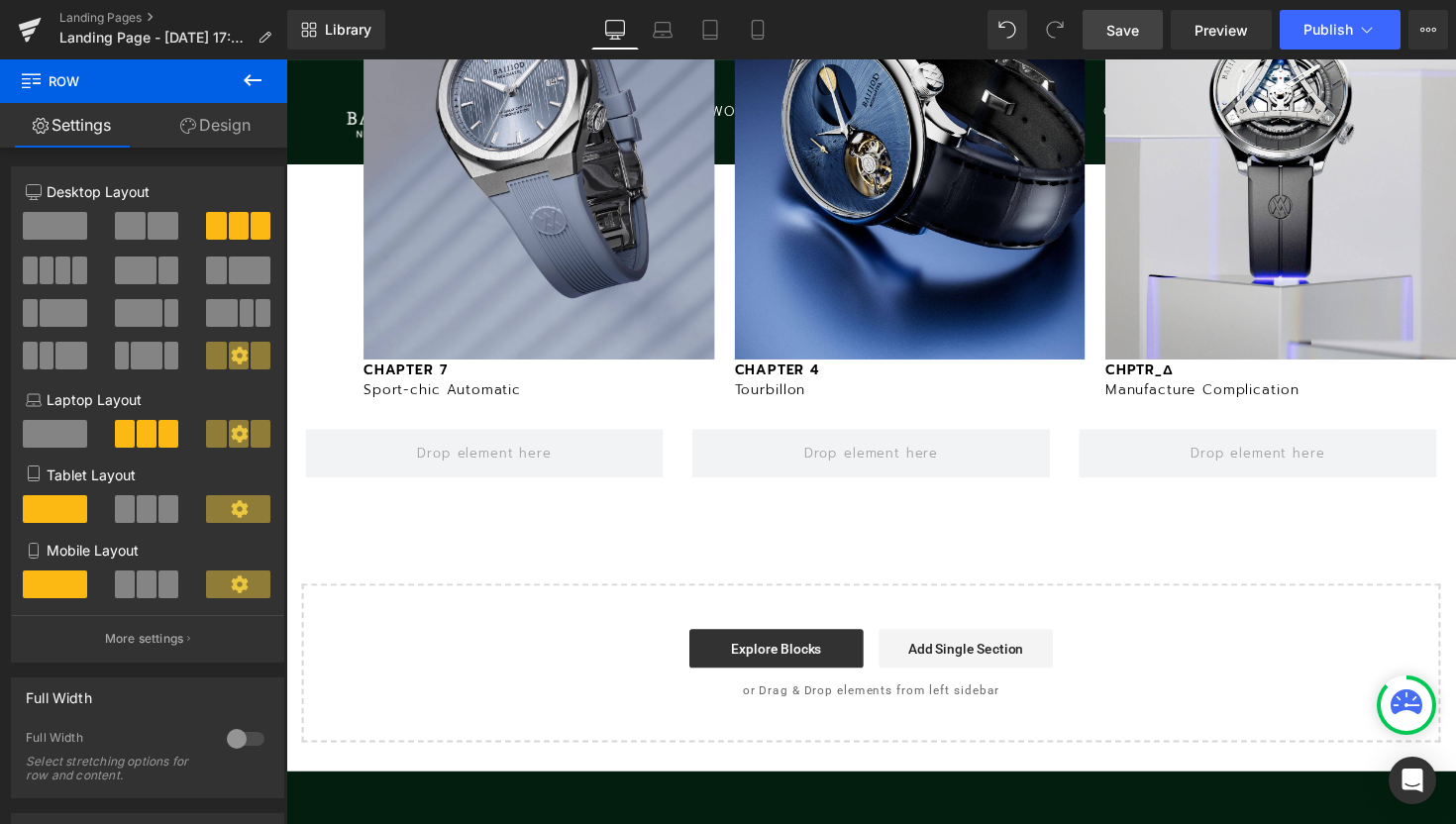 click 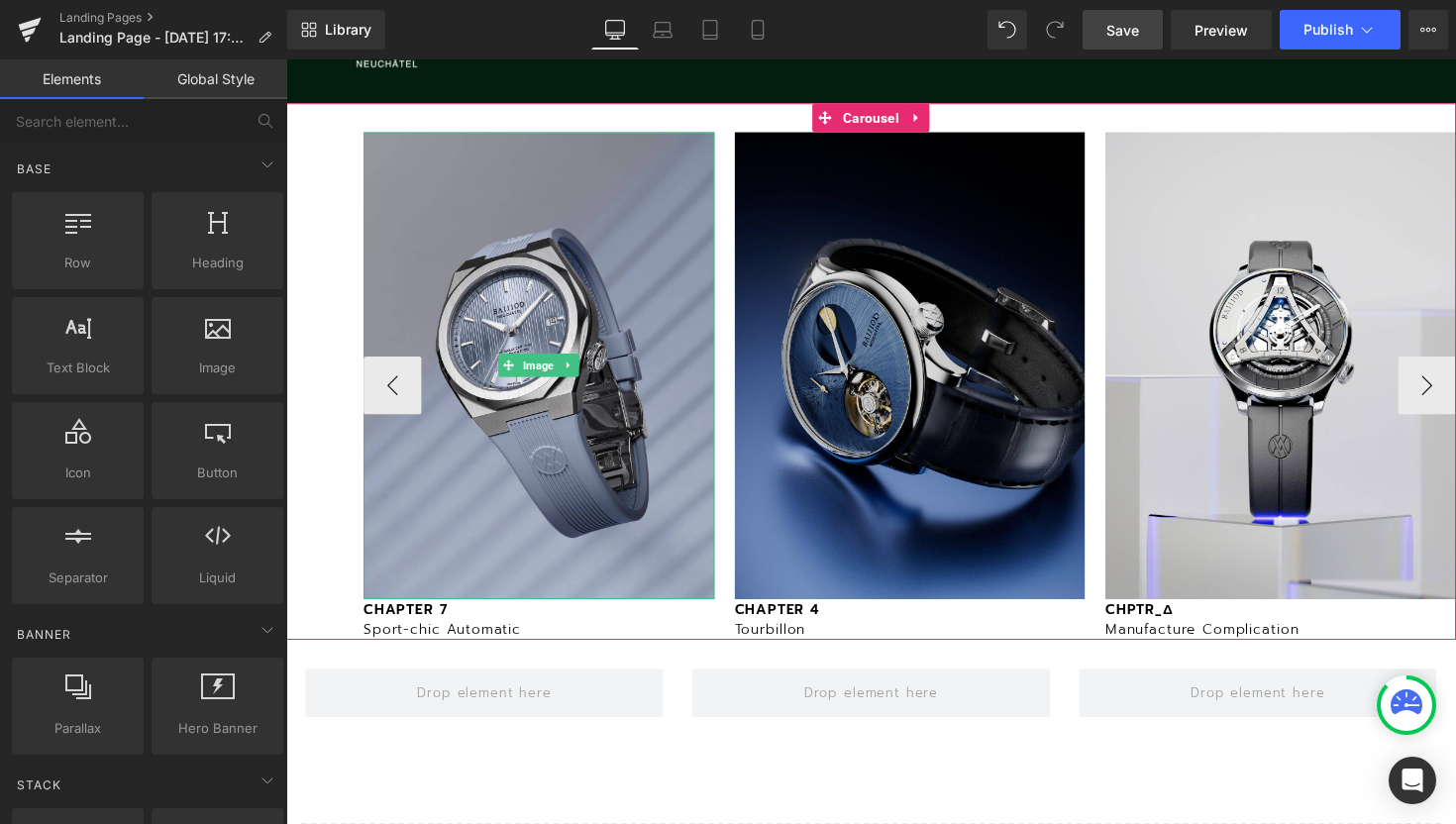 scroll, scrollTop: 103, scrollLeft: 0, axis: vertical 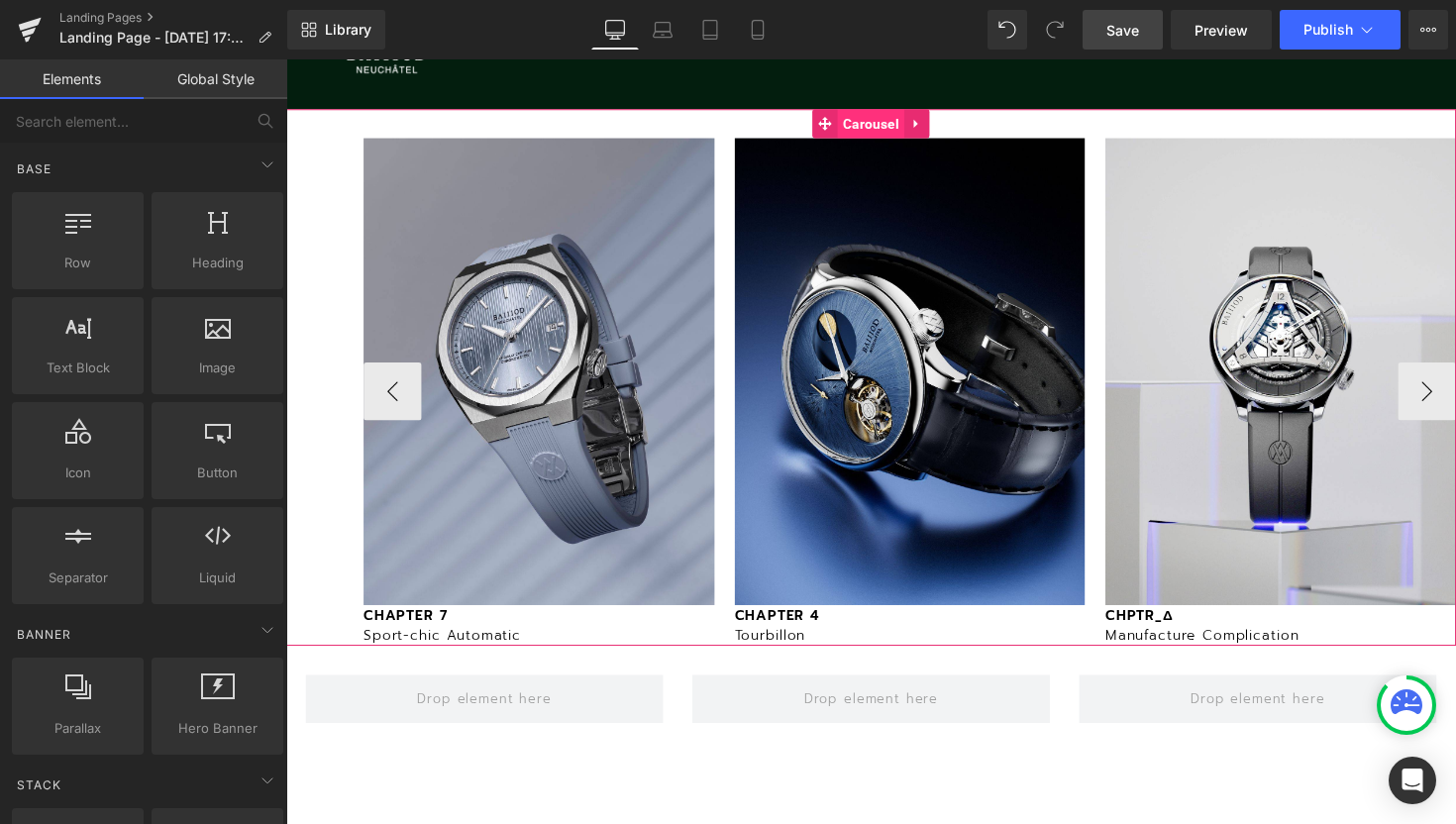 click on "Carousel" at bounding box center (884, 126) 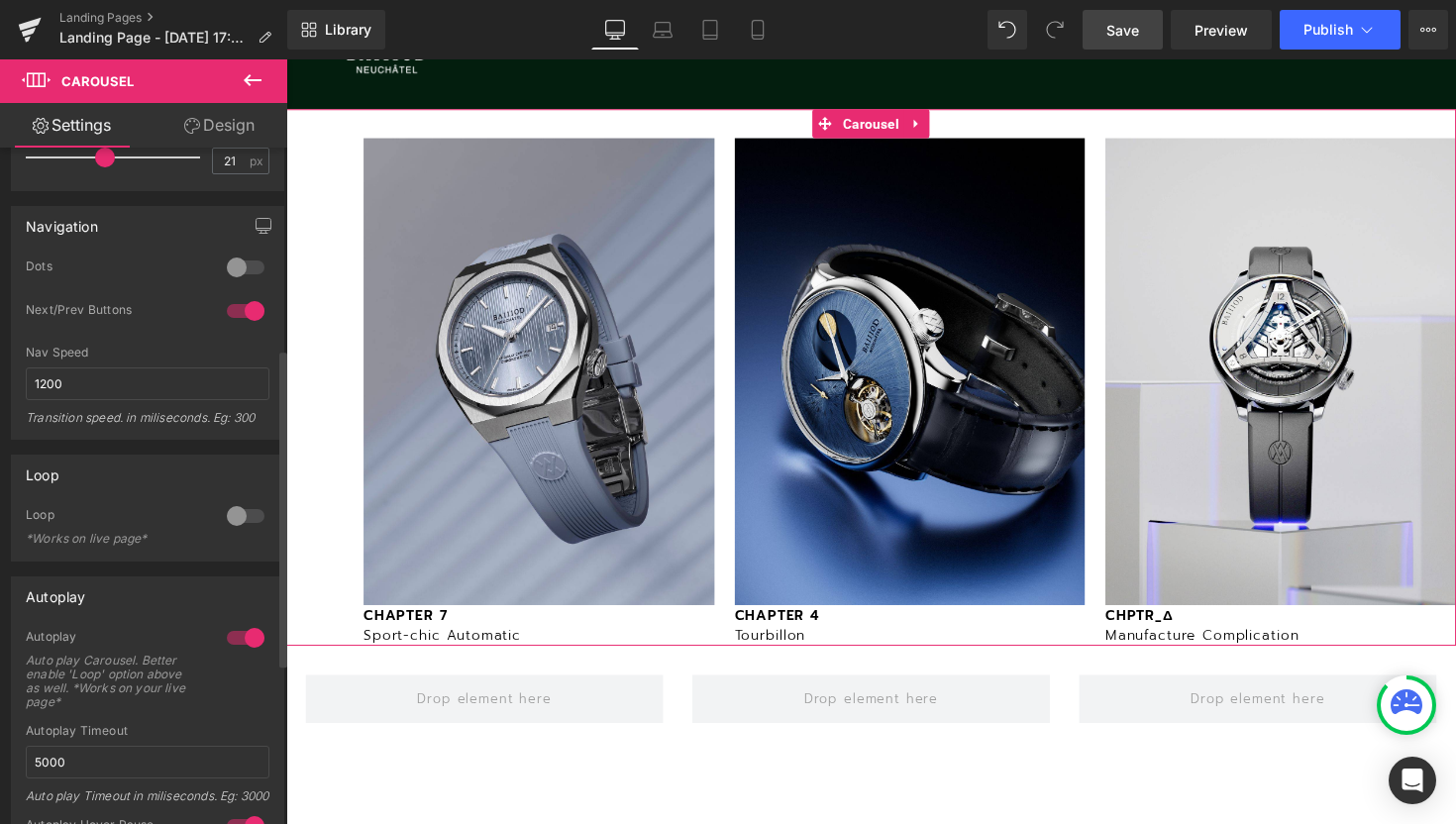 scroll, scrollTop: 430, scrollLeft: 0, axis: vertical 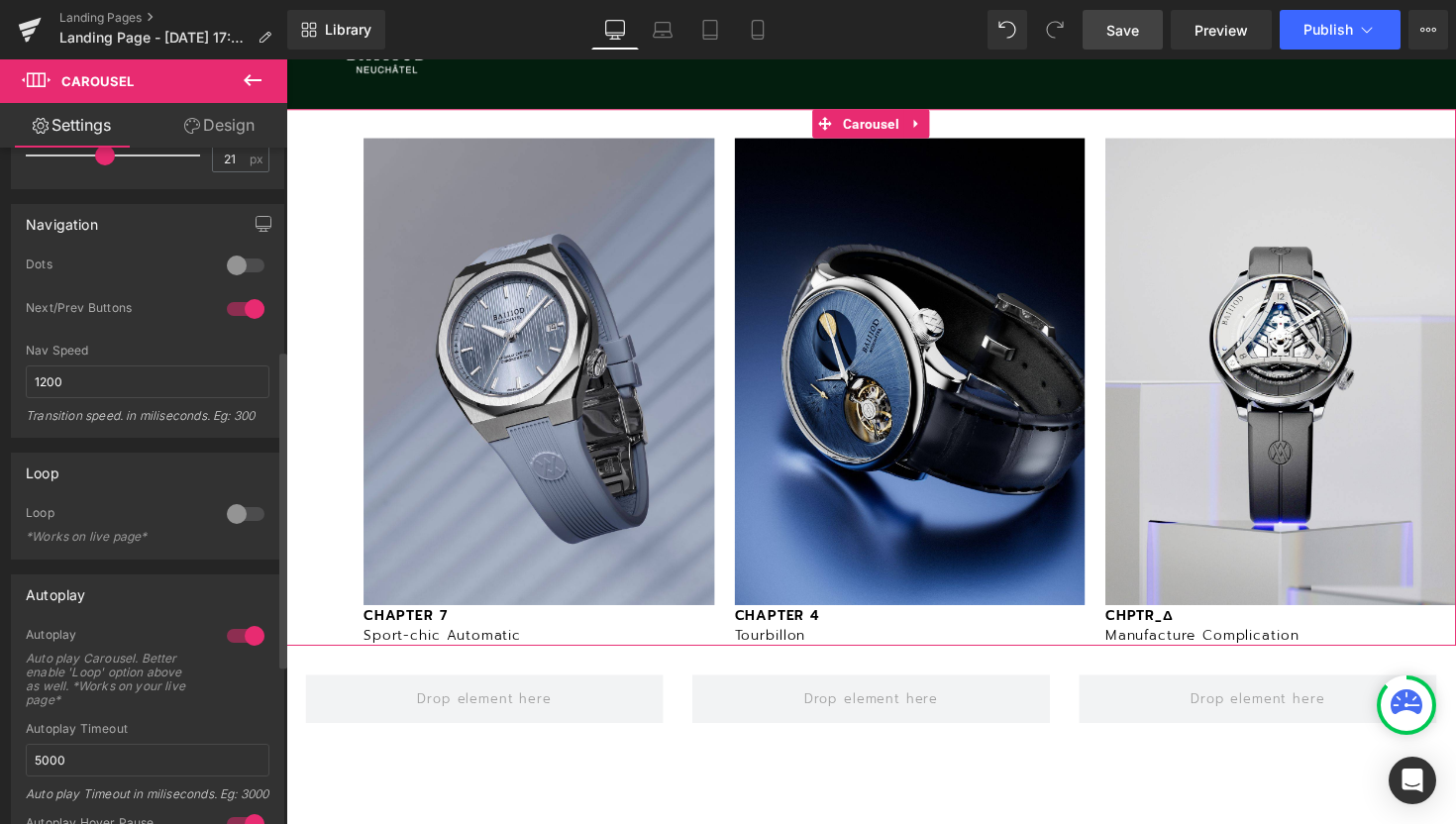 click at bounding box center (246, 514) 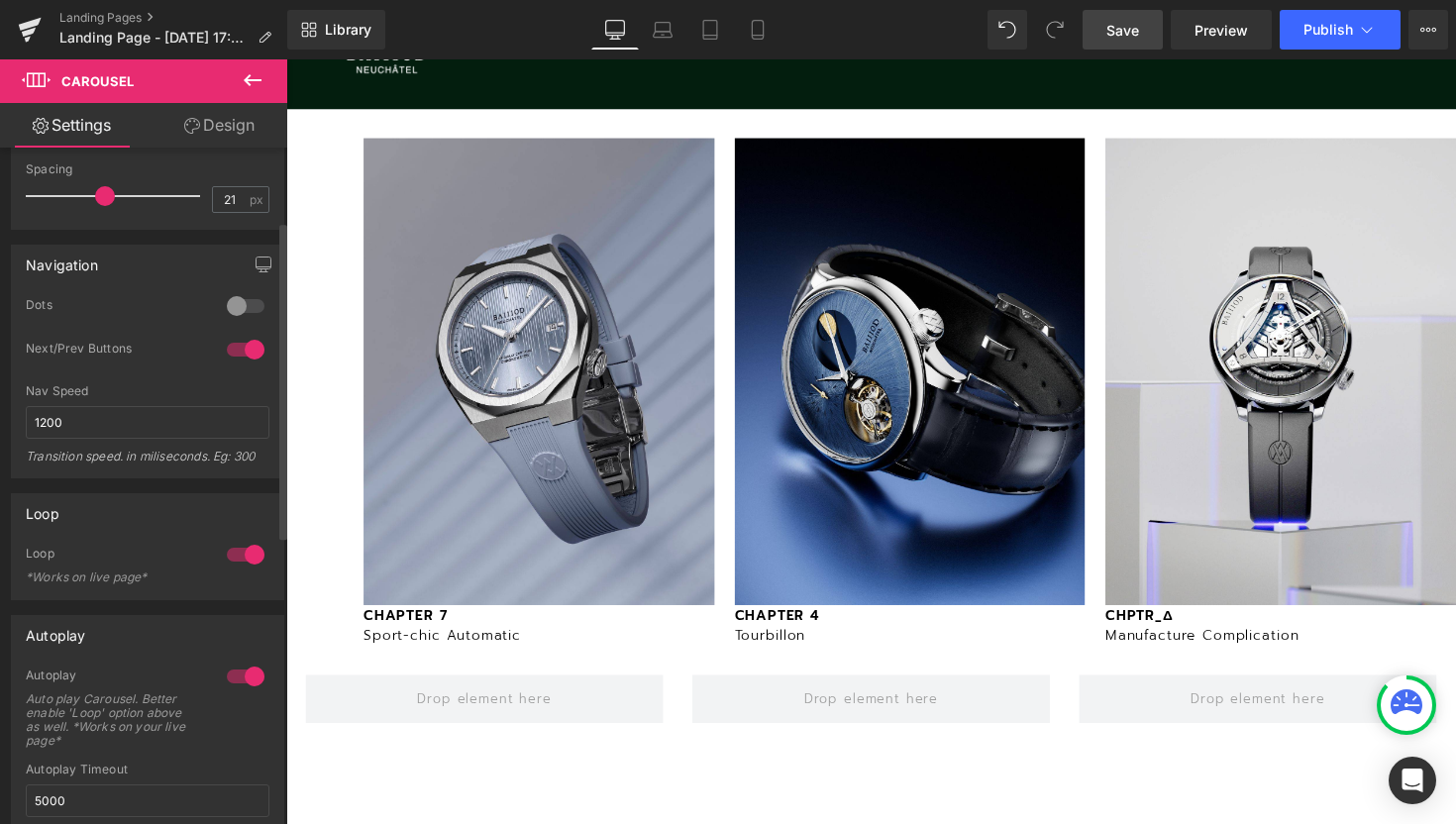 scroll, scrollTop: 0, scrollLeft: 0, axis: both 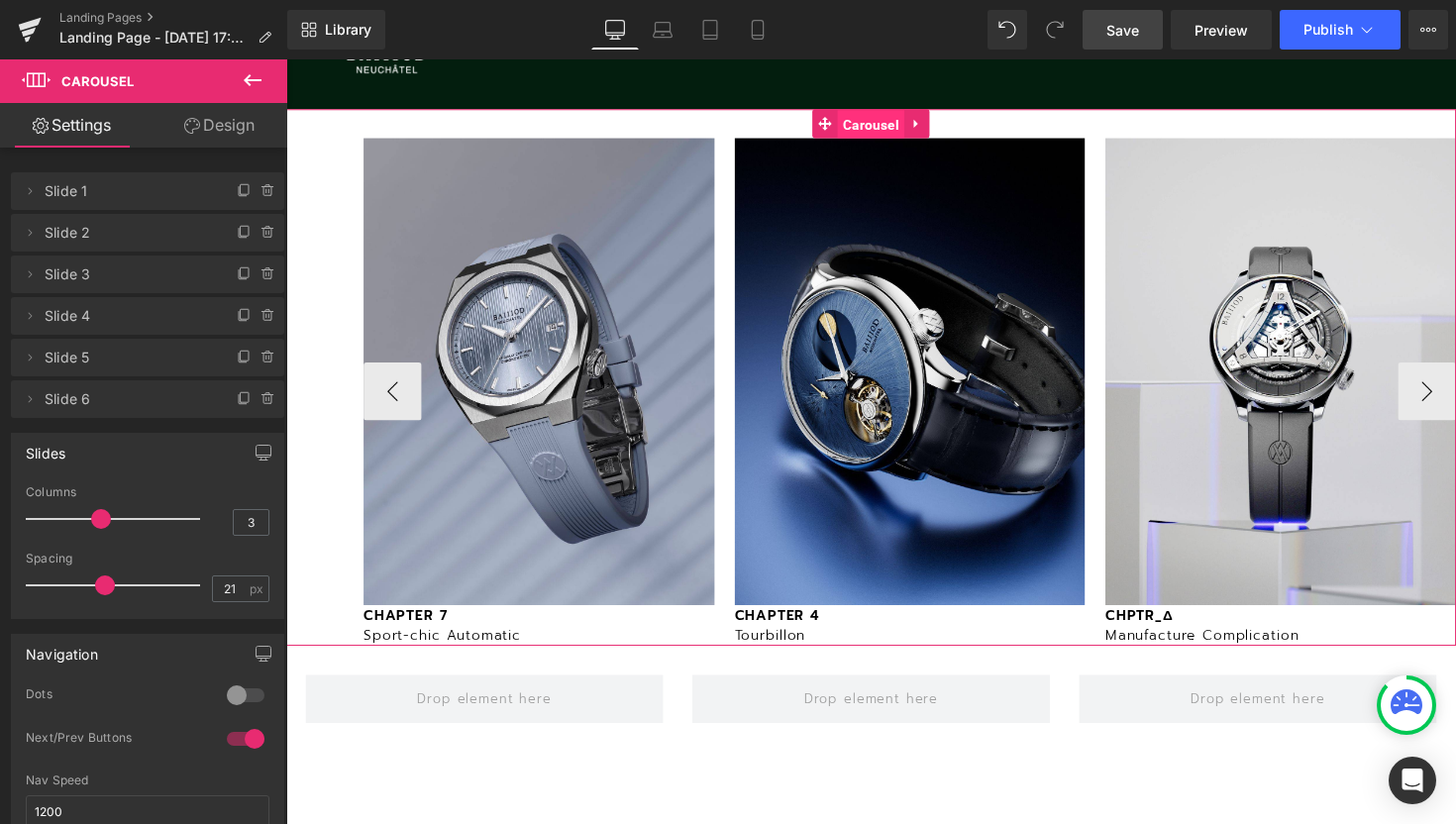 click on "Carousel" at bounding box center (884, 127) 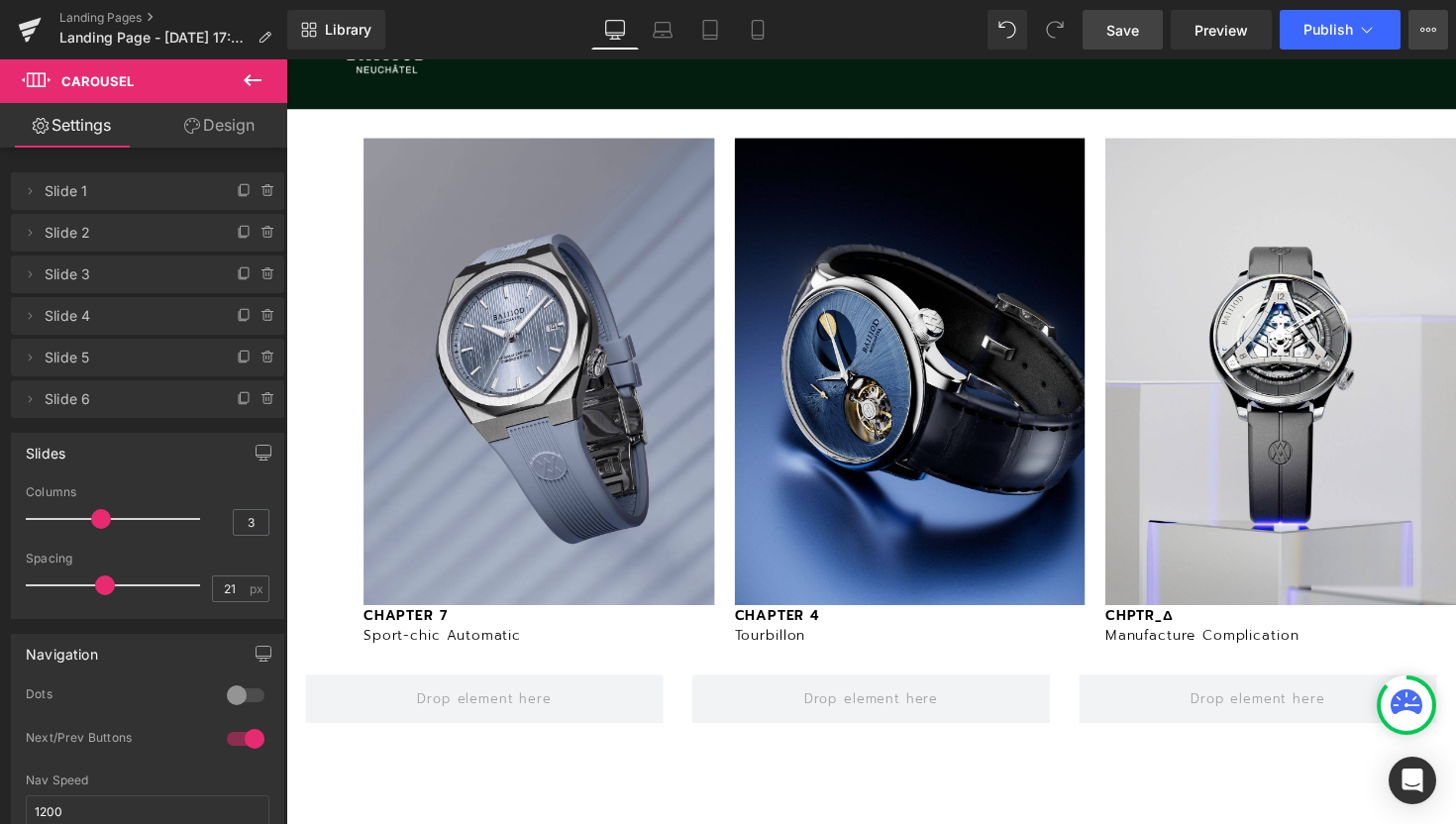 click on "View Live Page View with current Template Save Template to Library Schedule Publish  Optimize  Publish Settings Shortcuts" at bounding box center (1428, 30) 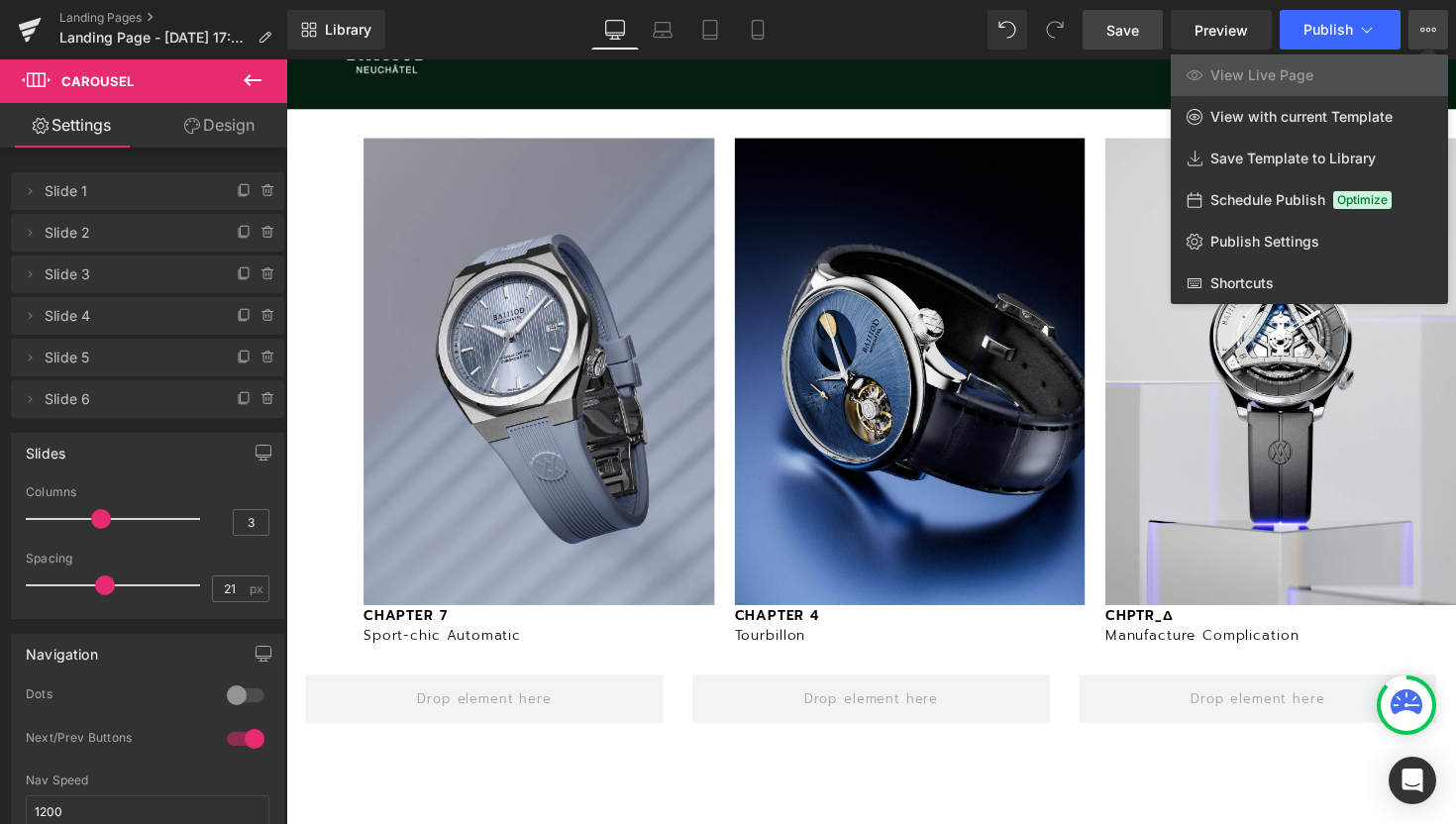 click 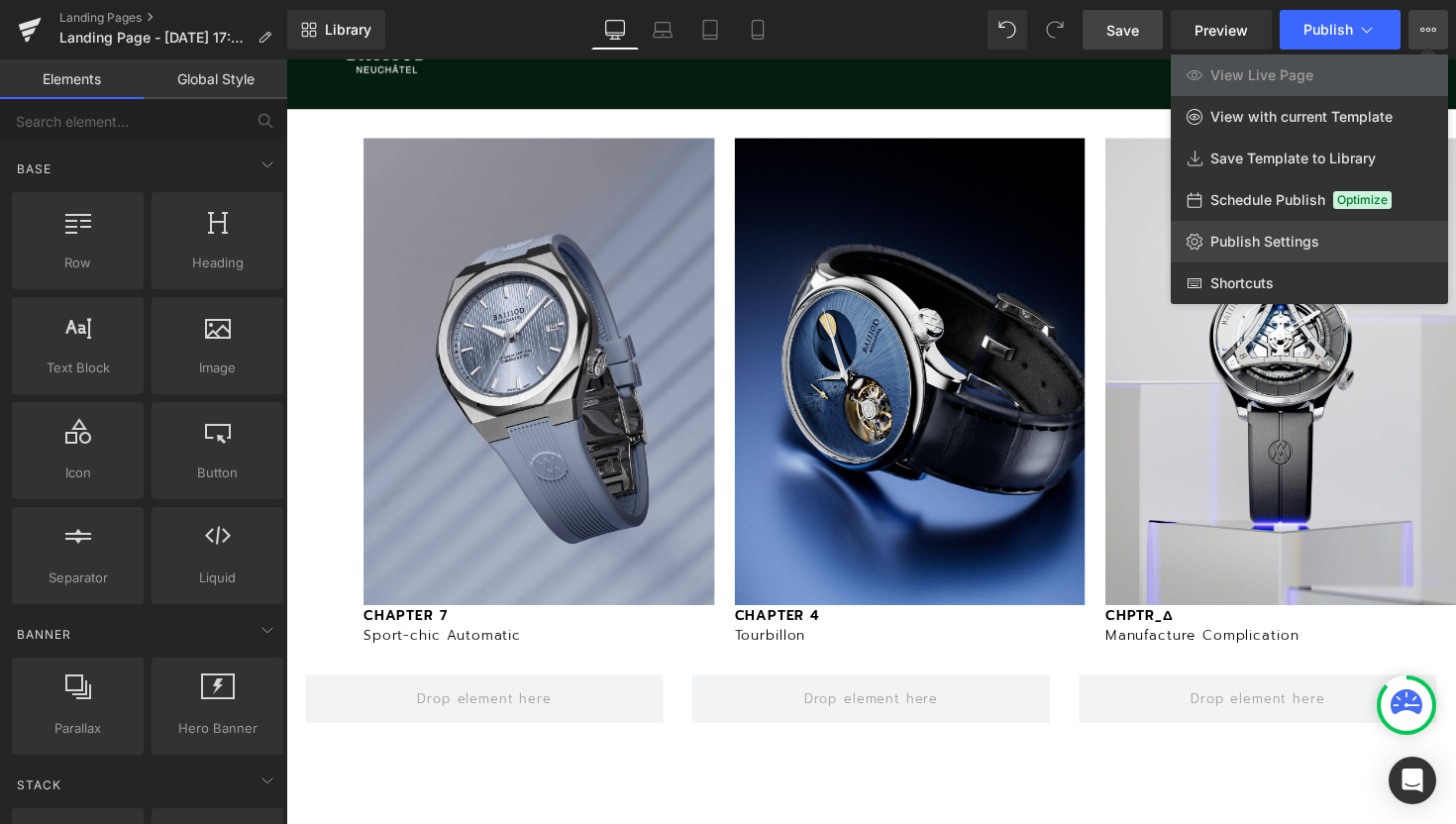click on "Publish Settings" 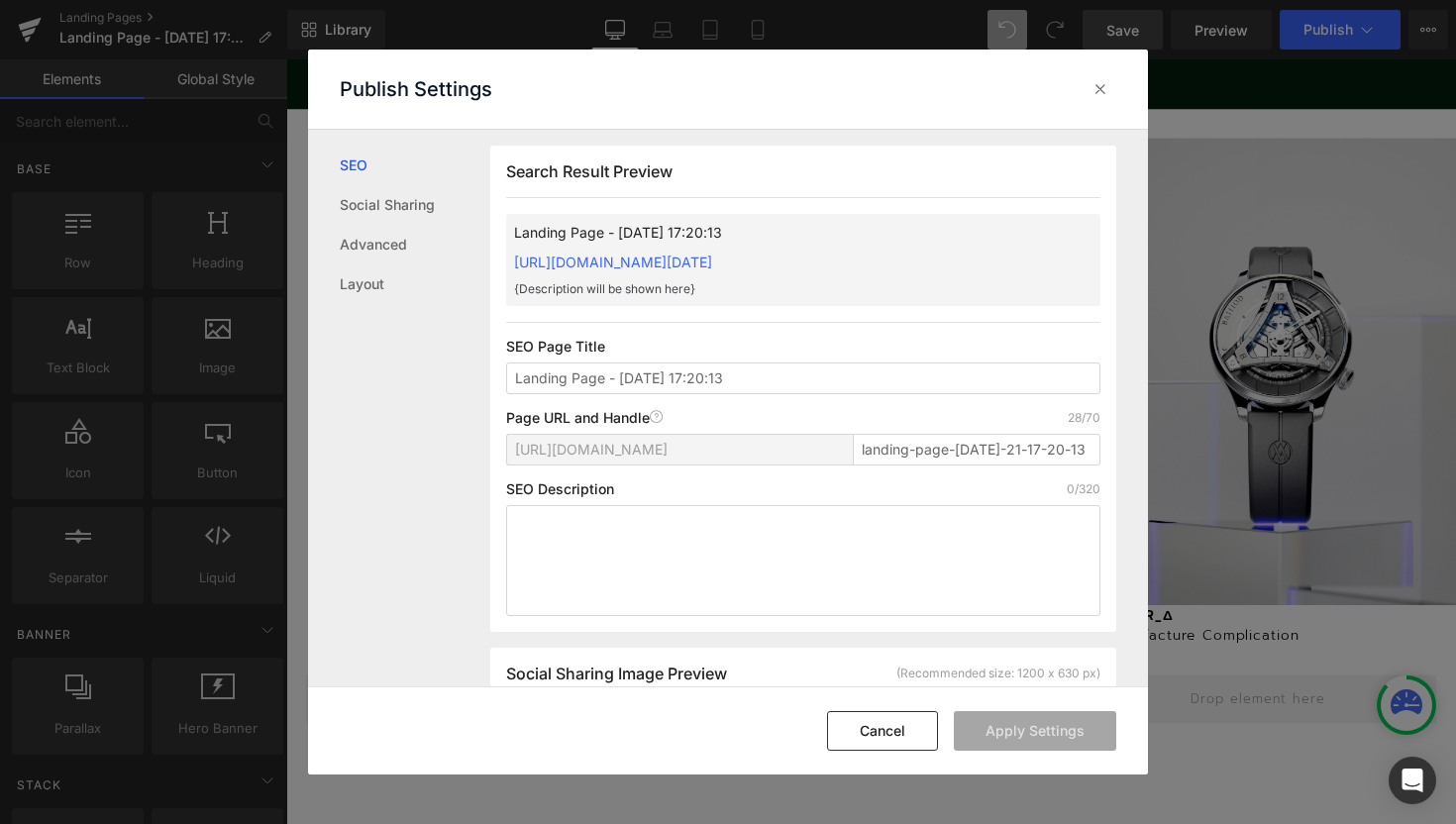 scroll, scrollTop: 1, scrollLeft: 0, axis: vertical 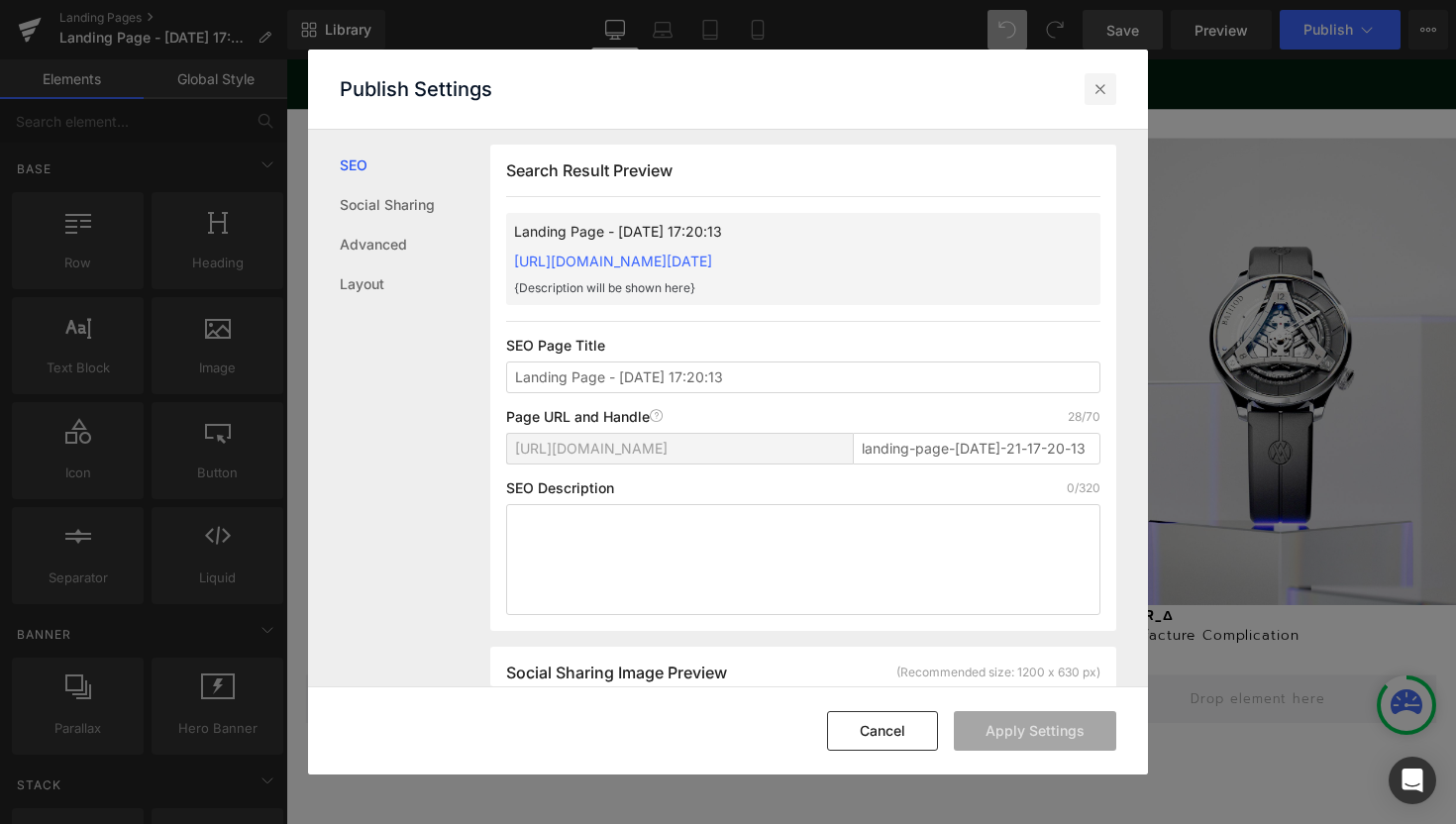 click at bounding box center (1100, 89) 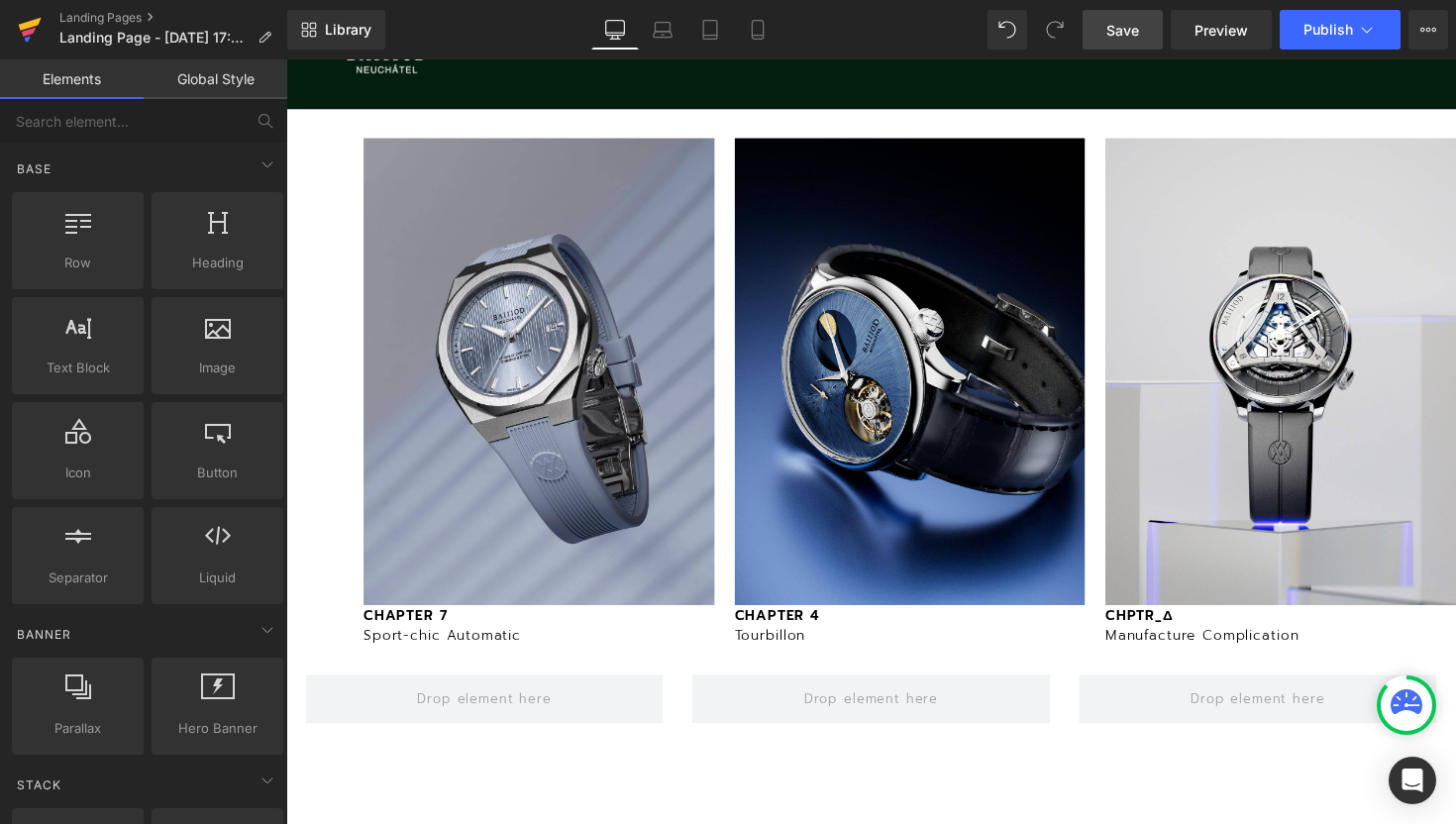 click 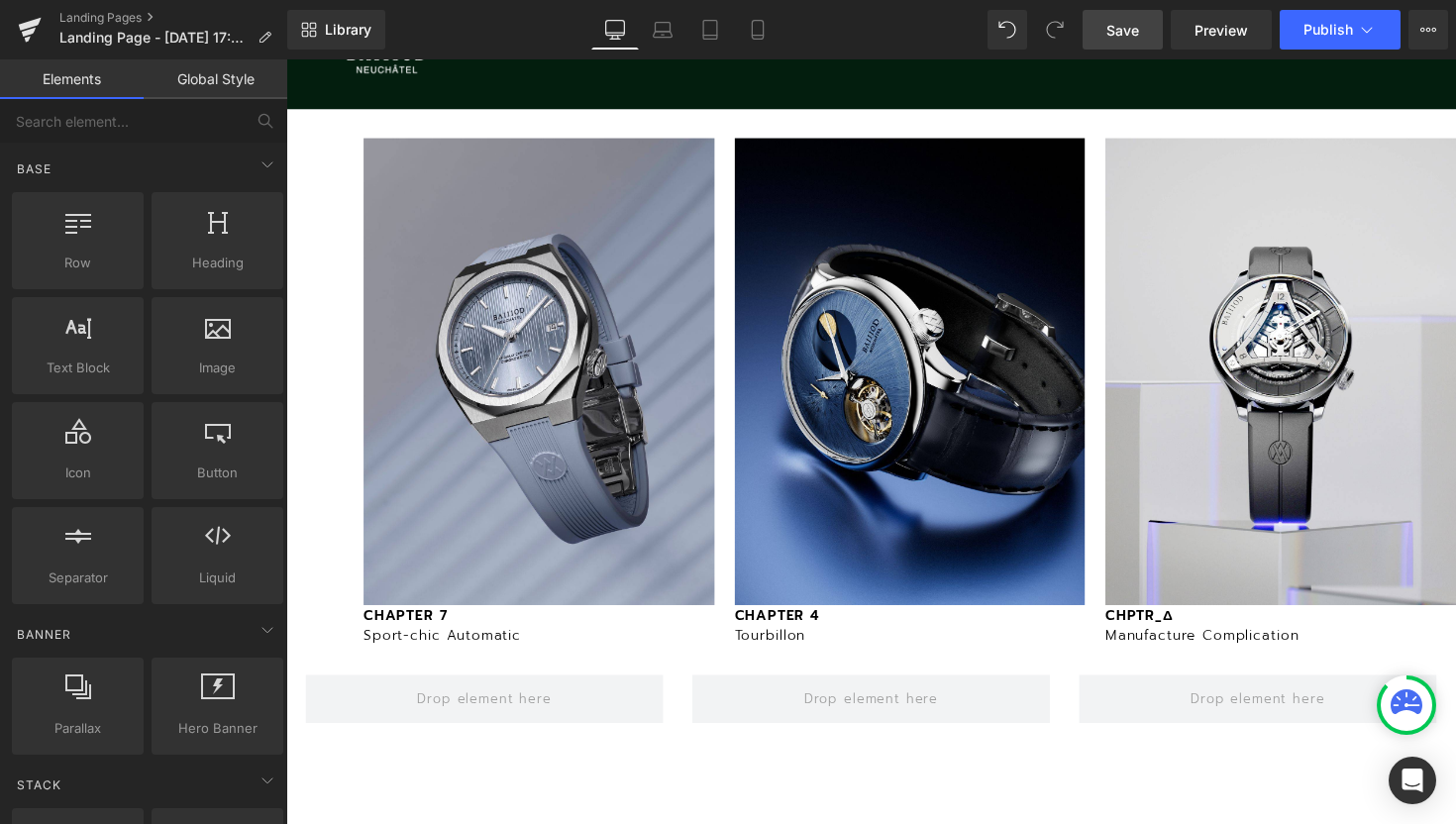 click on "Save" at bounding box center (1122, 30) 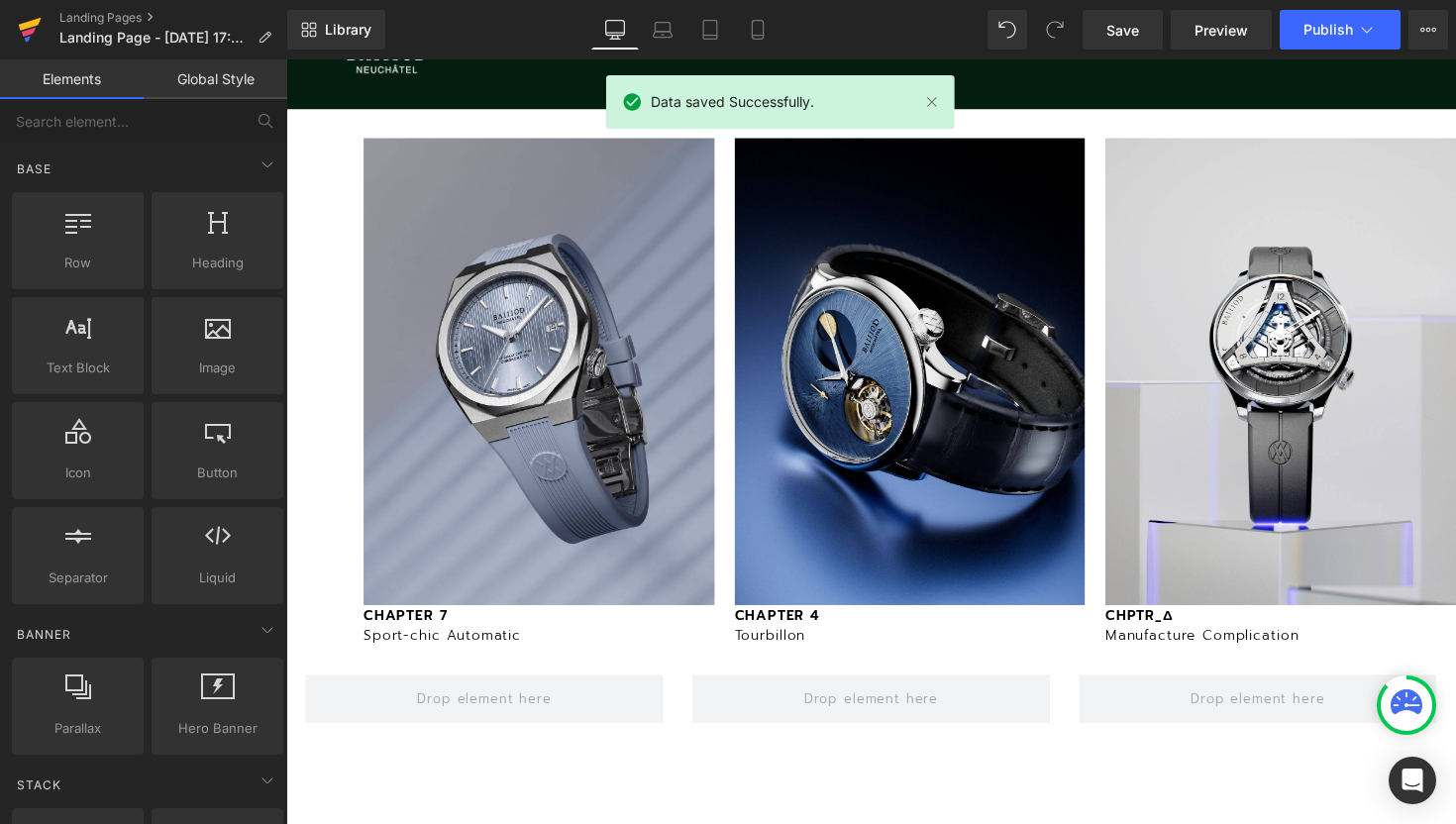 click 